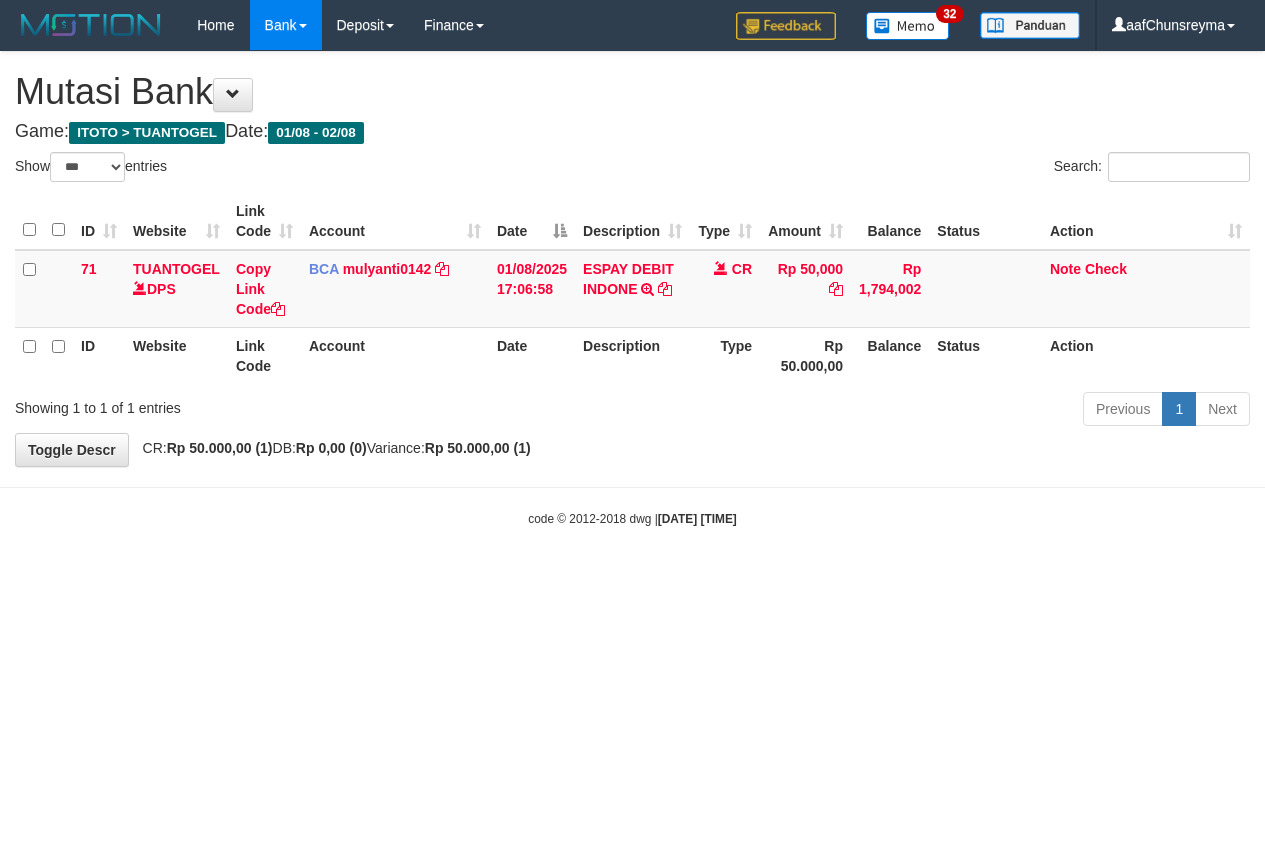 select on "***" 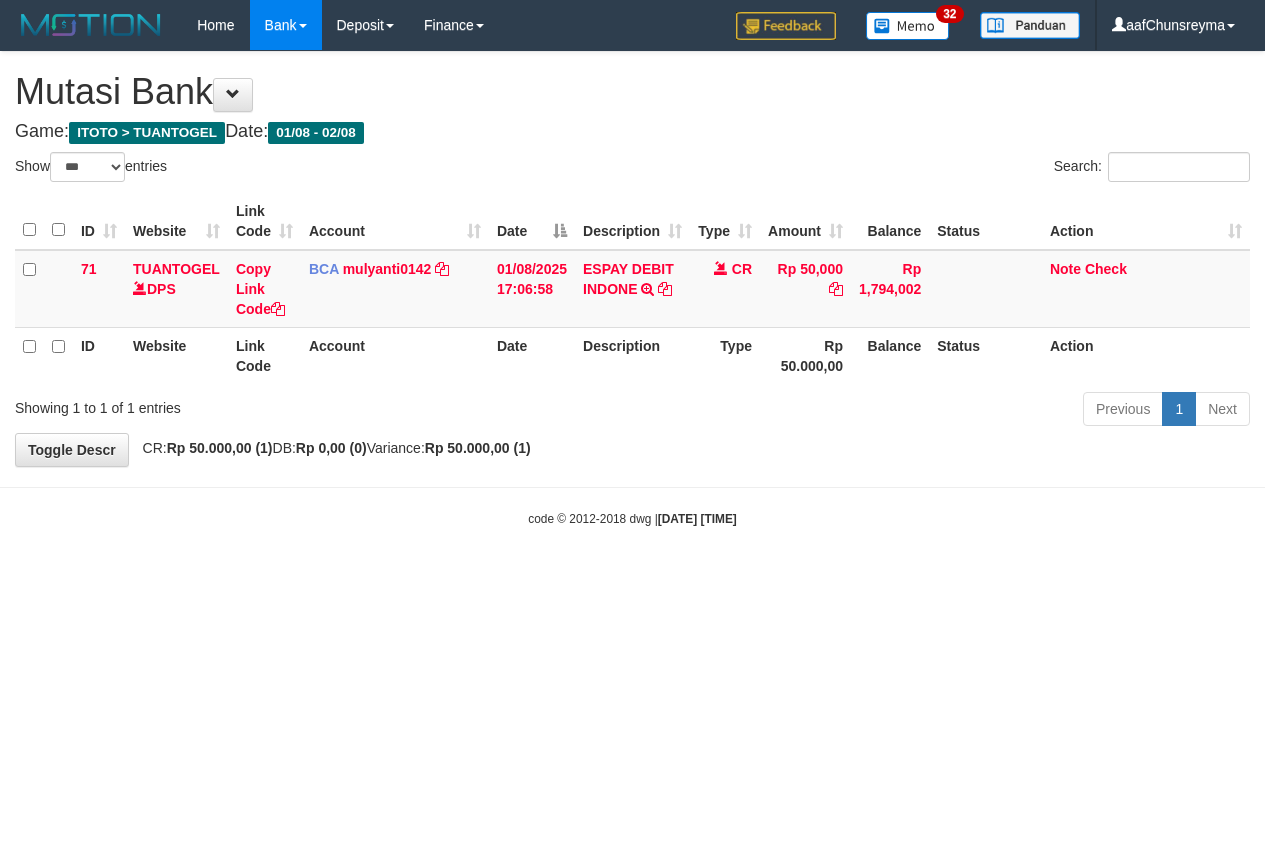scroll, scrollTop: 0, scrollLeft: 0, axis: both 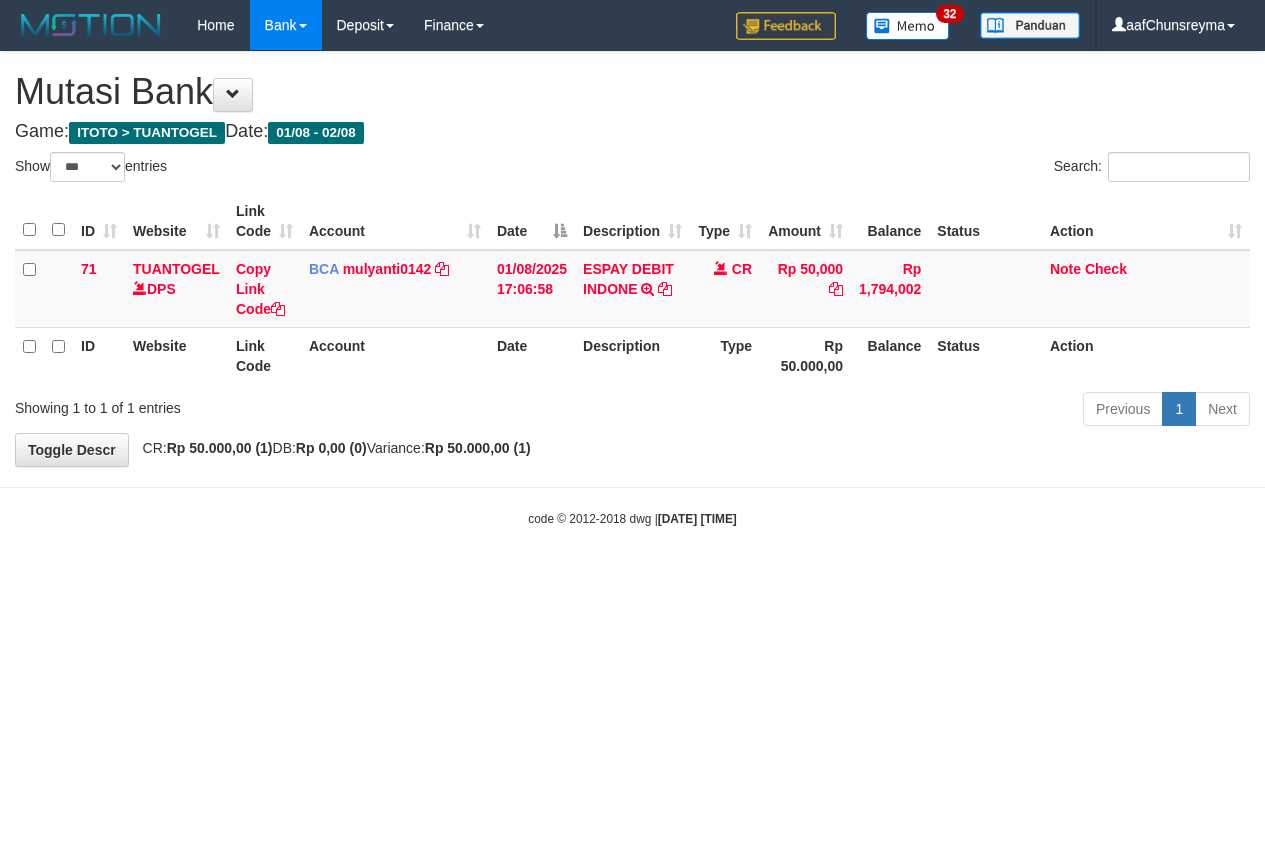 select on "***" 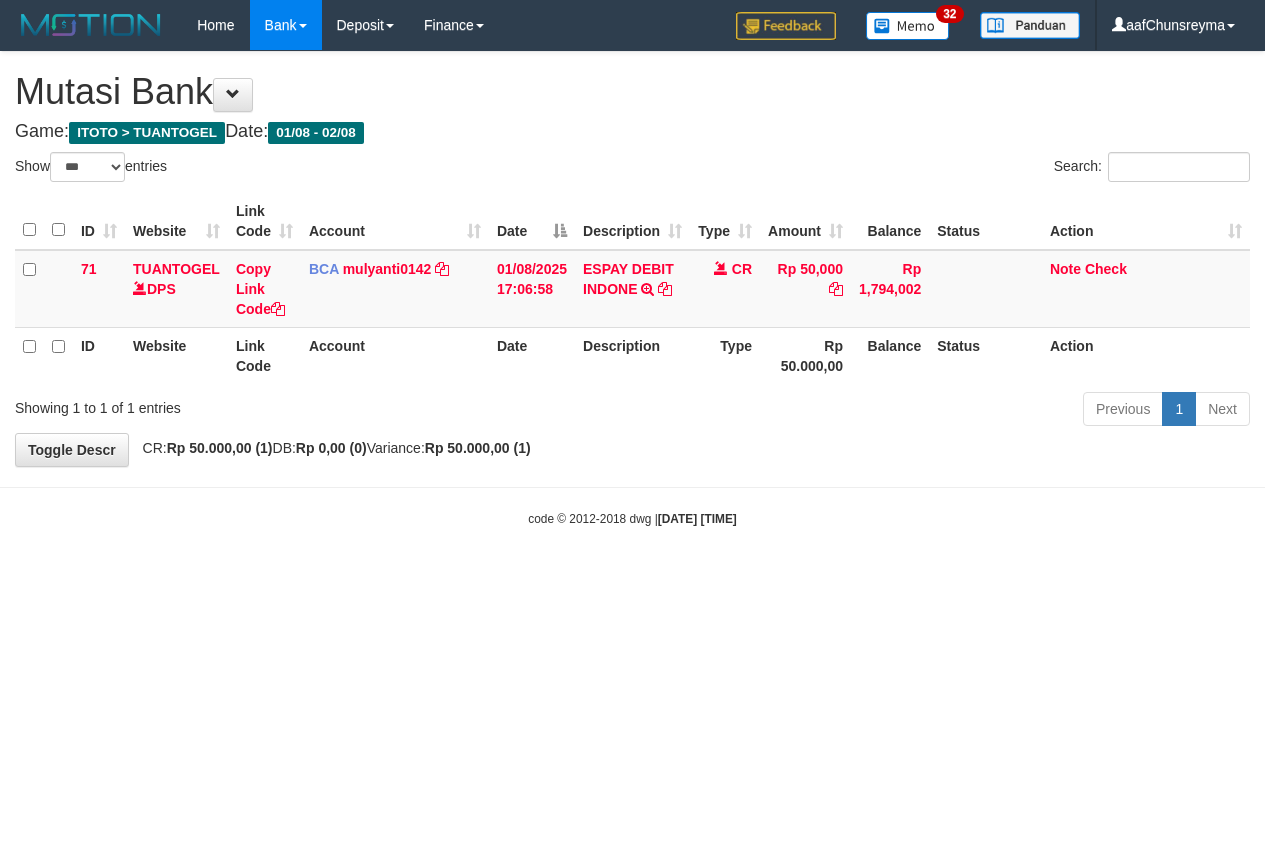 scroll, scrollTop: 0, scrollLeft: 0, axis: both 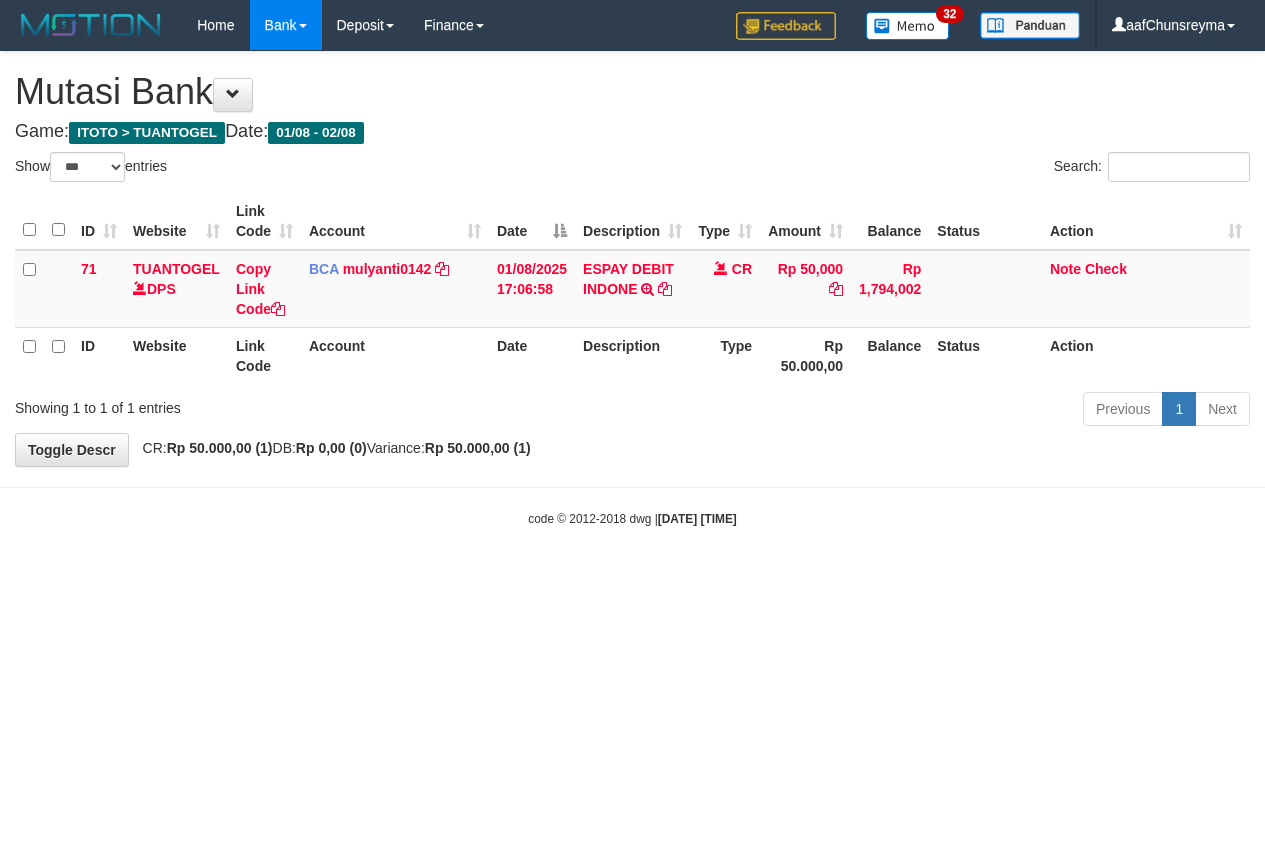 select on "***" 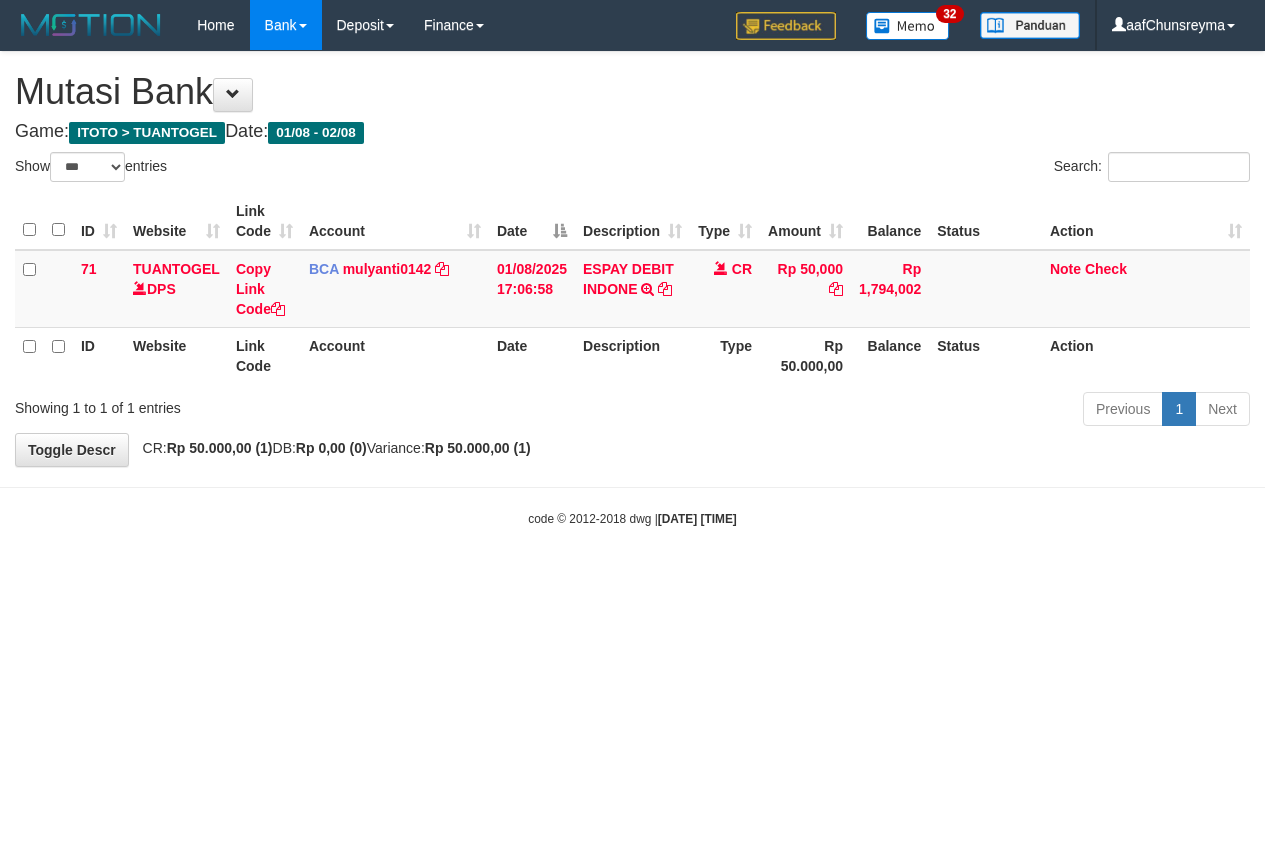 scroll, scrollTop: 0, scrollLeft: 0, axis: both 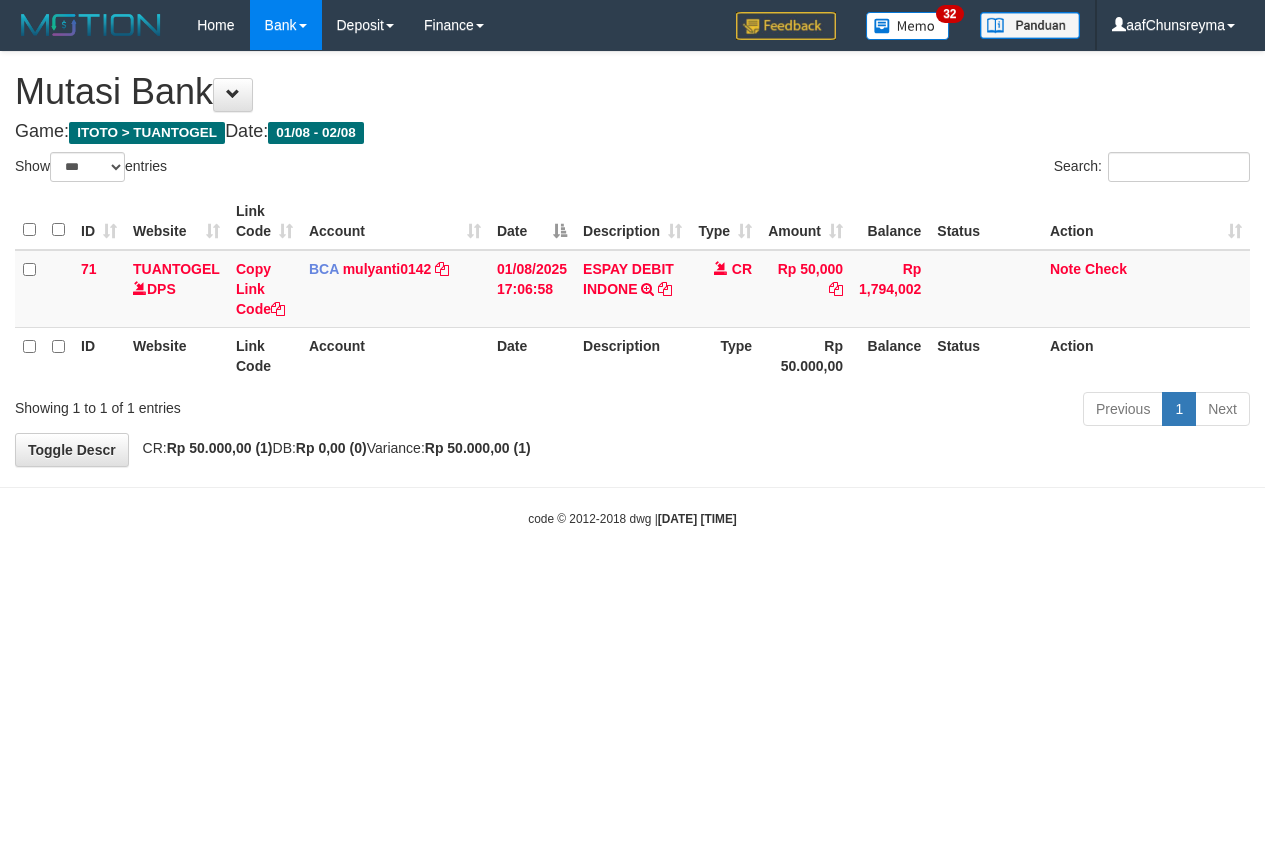 select on "***" 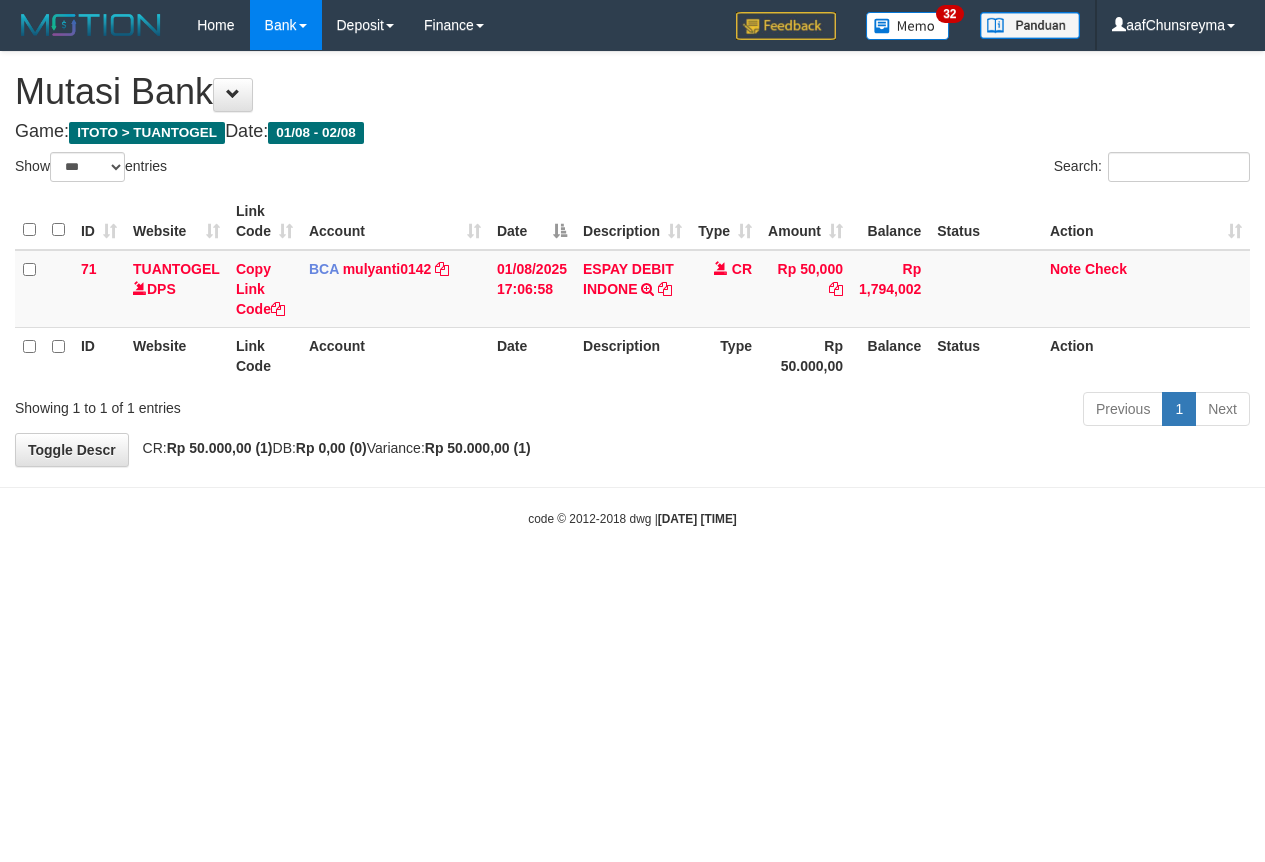 scroll, scrollTop: 0, scrollLeft: 0, axis: both 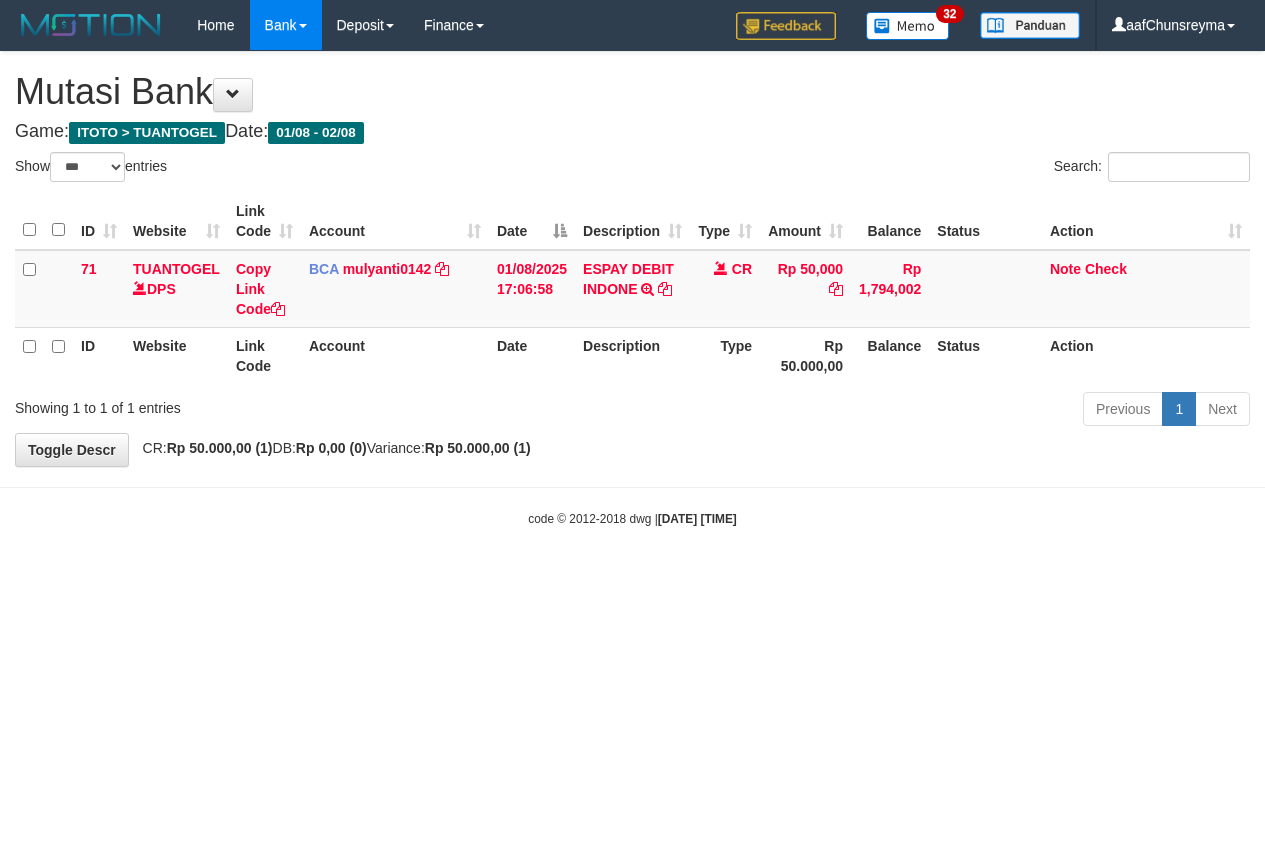 select on "***" 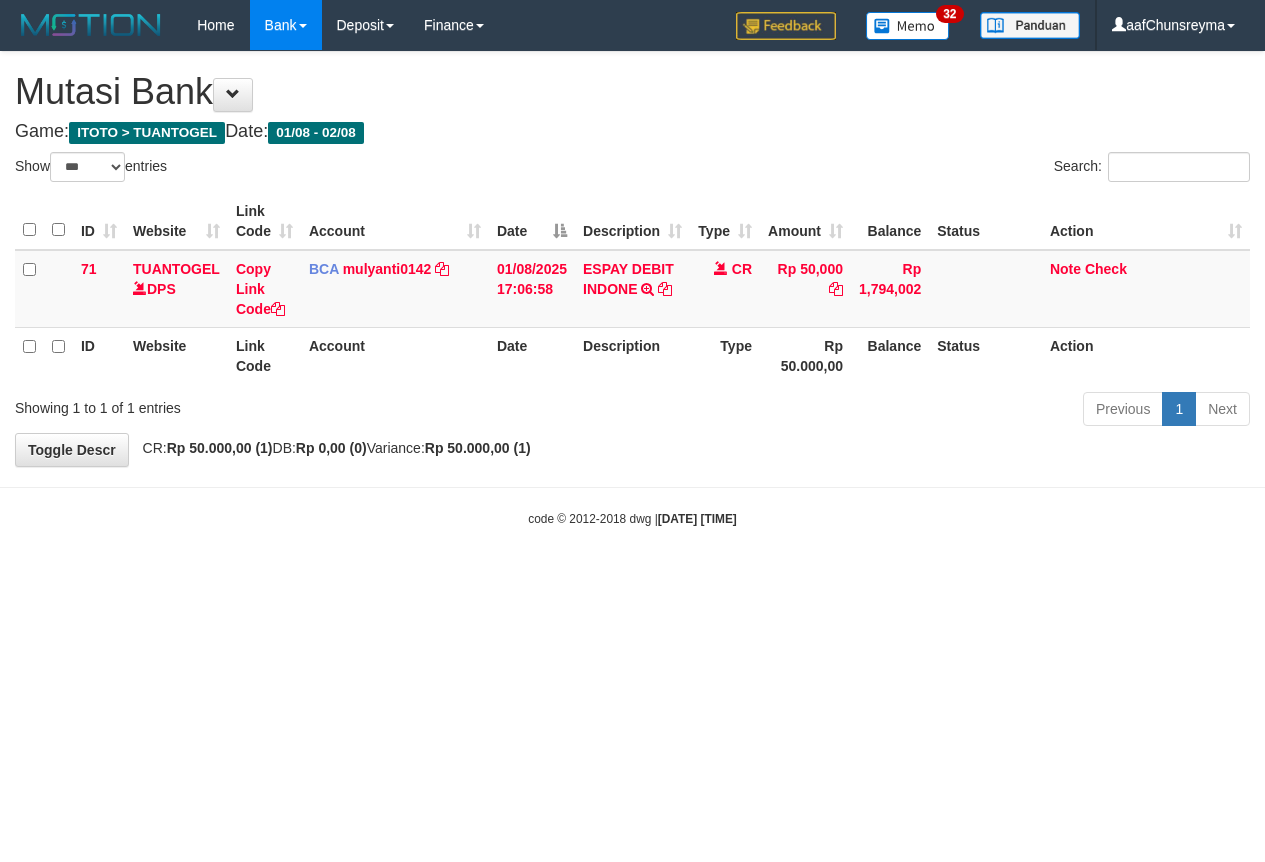 scroll, scrollTop: 0, scrollLeft: 0, axis: both 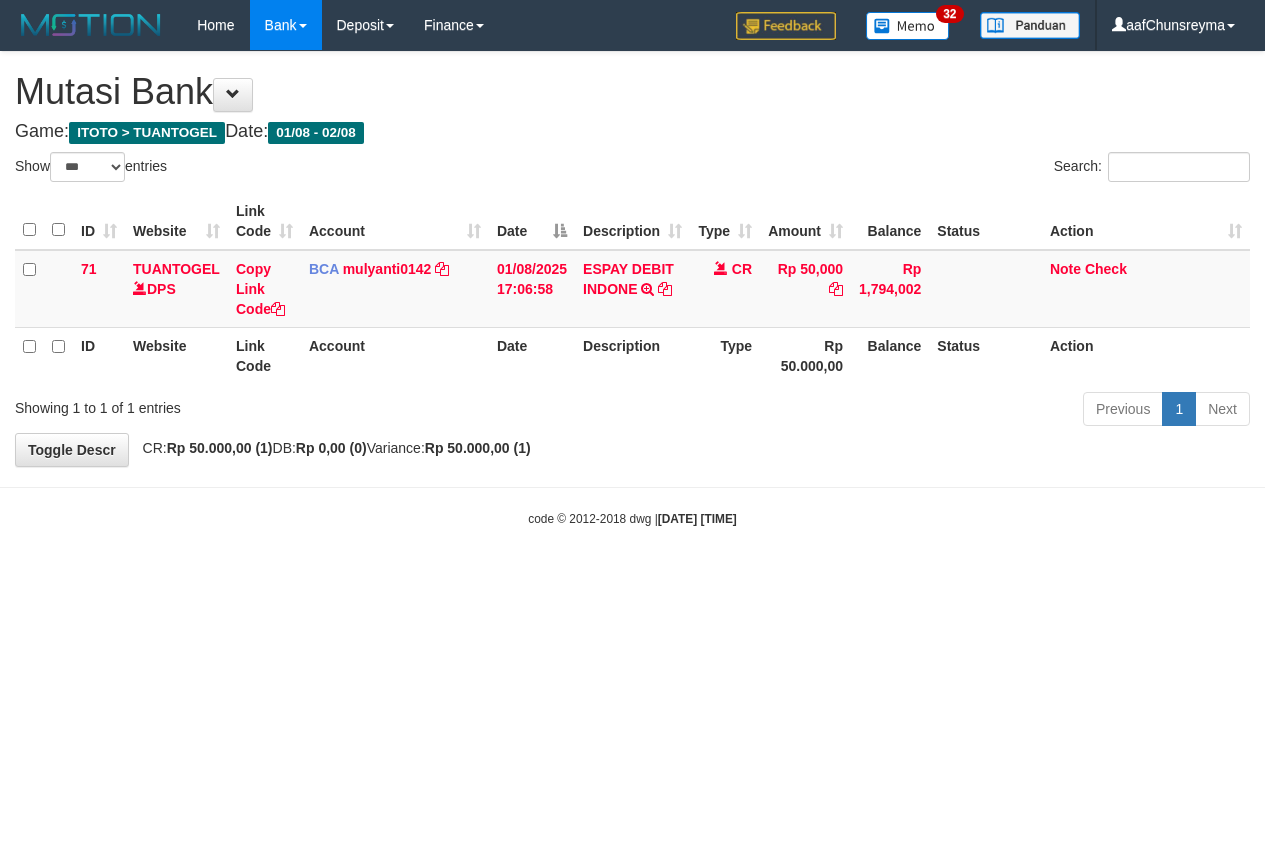 select on "***" 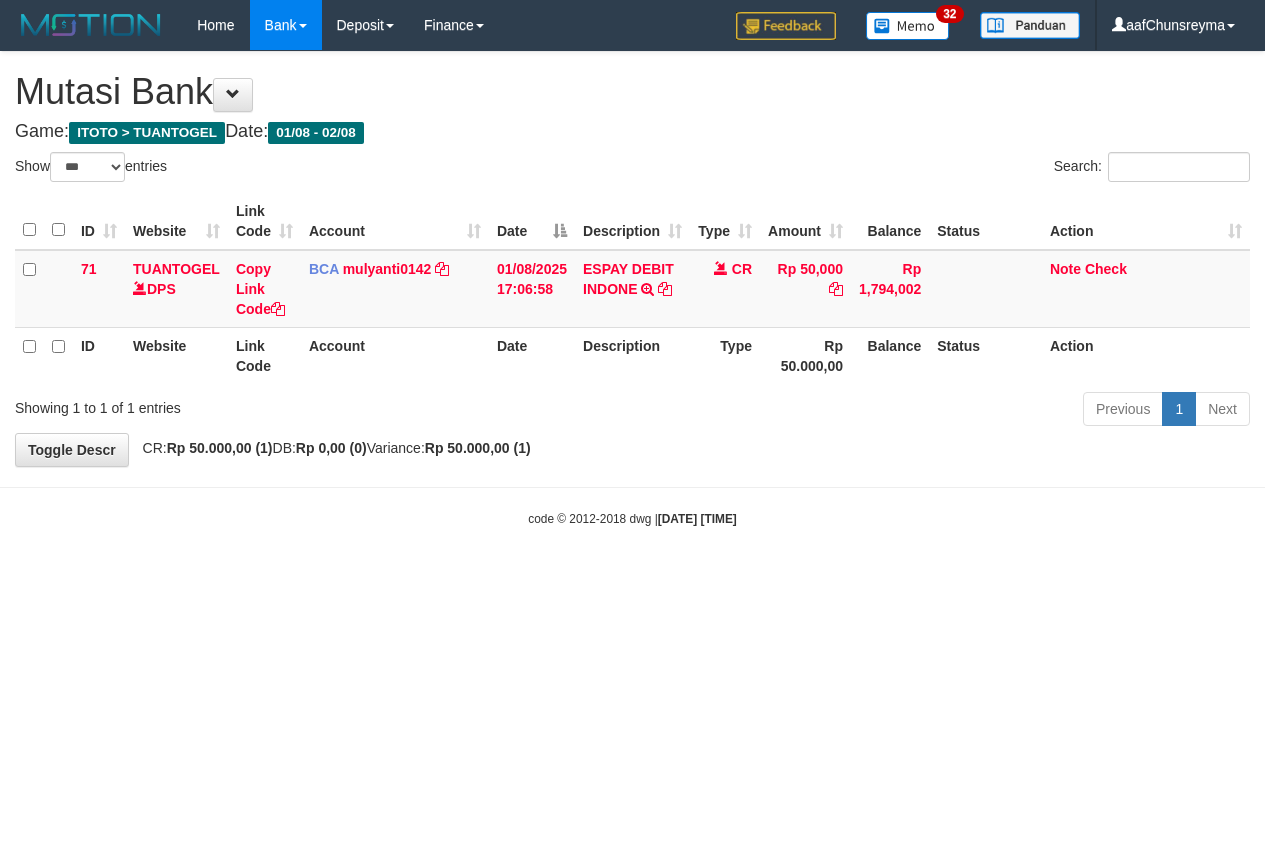 scroll, scrollTop: 0, scrollLeft: 0, axis: both 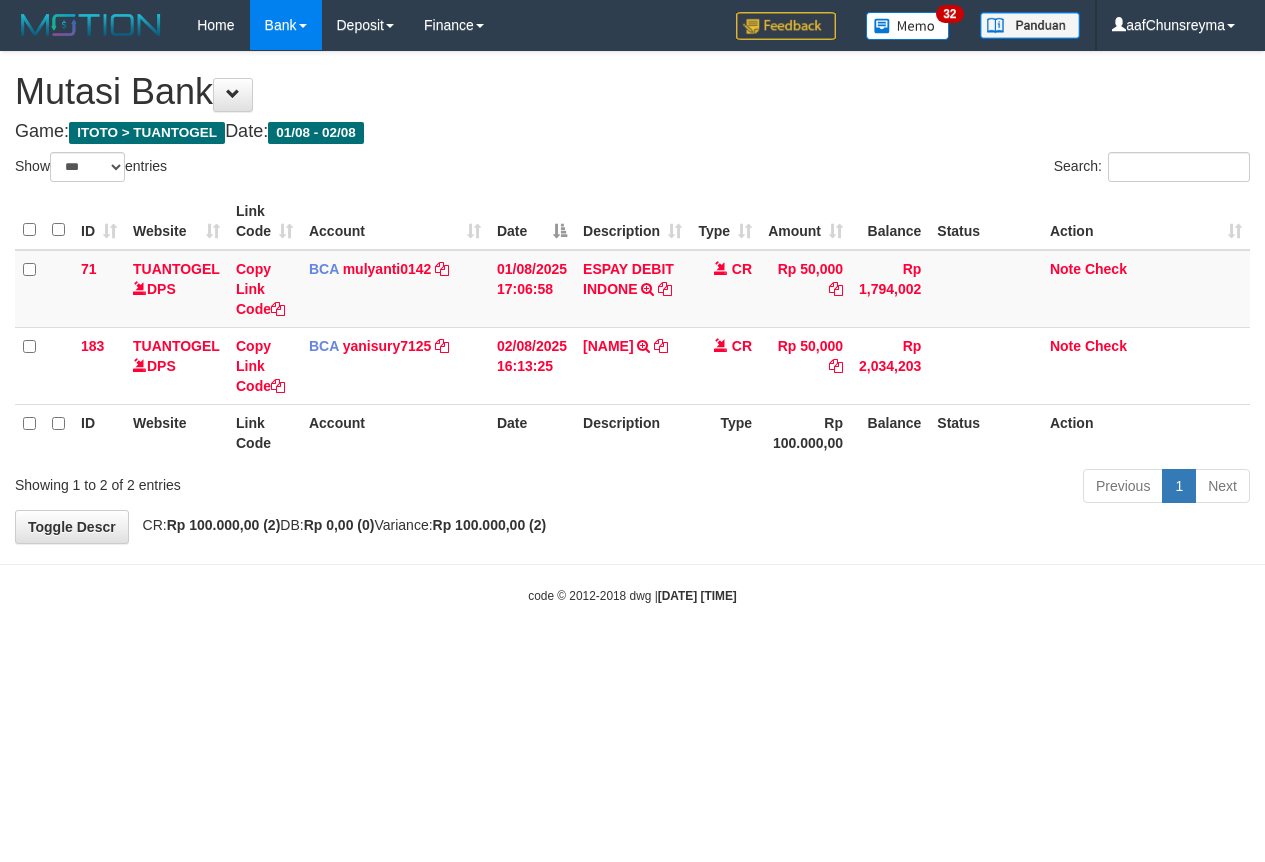 select on "***" 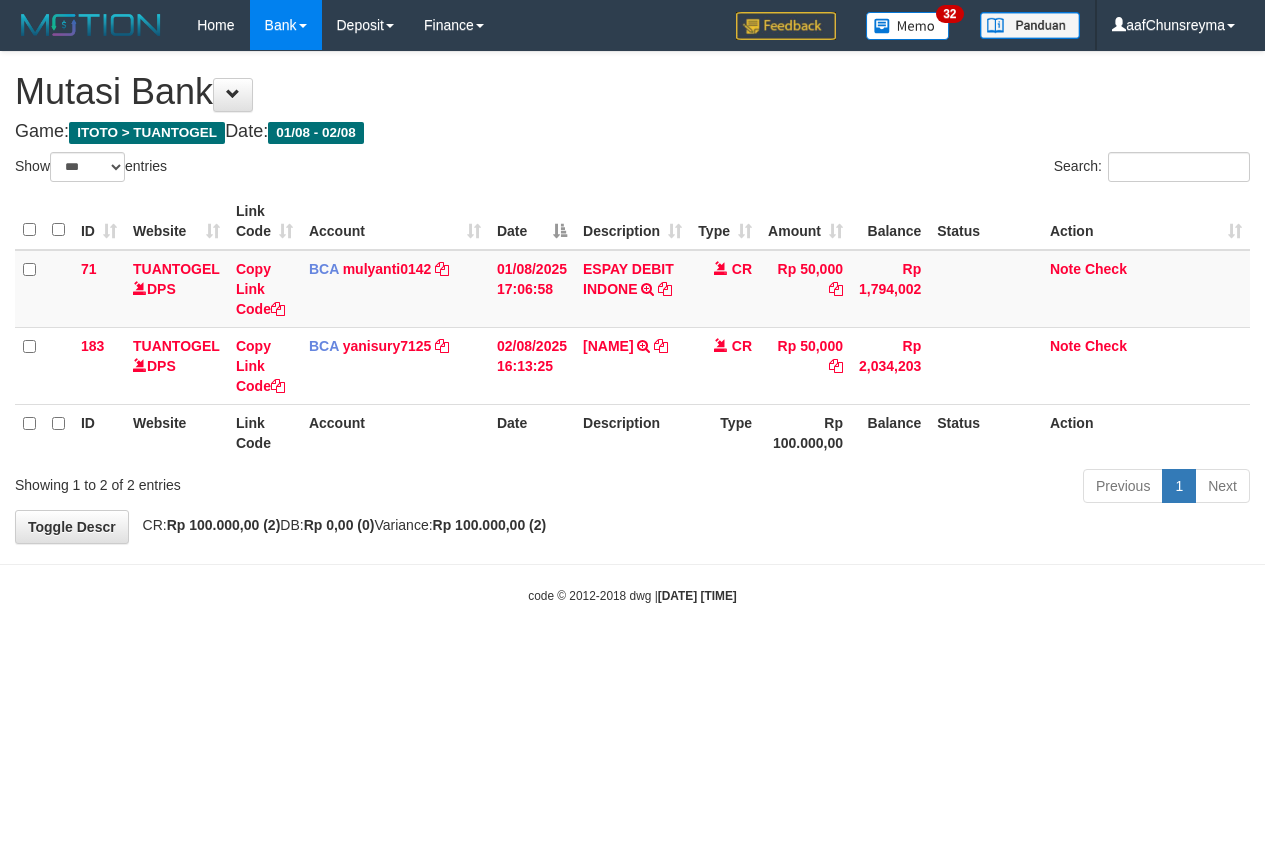 scroll, scrollTop: 0, scrollLeft: 0, axis: both 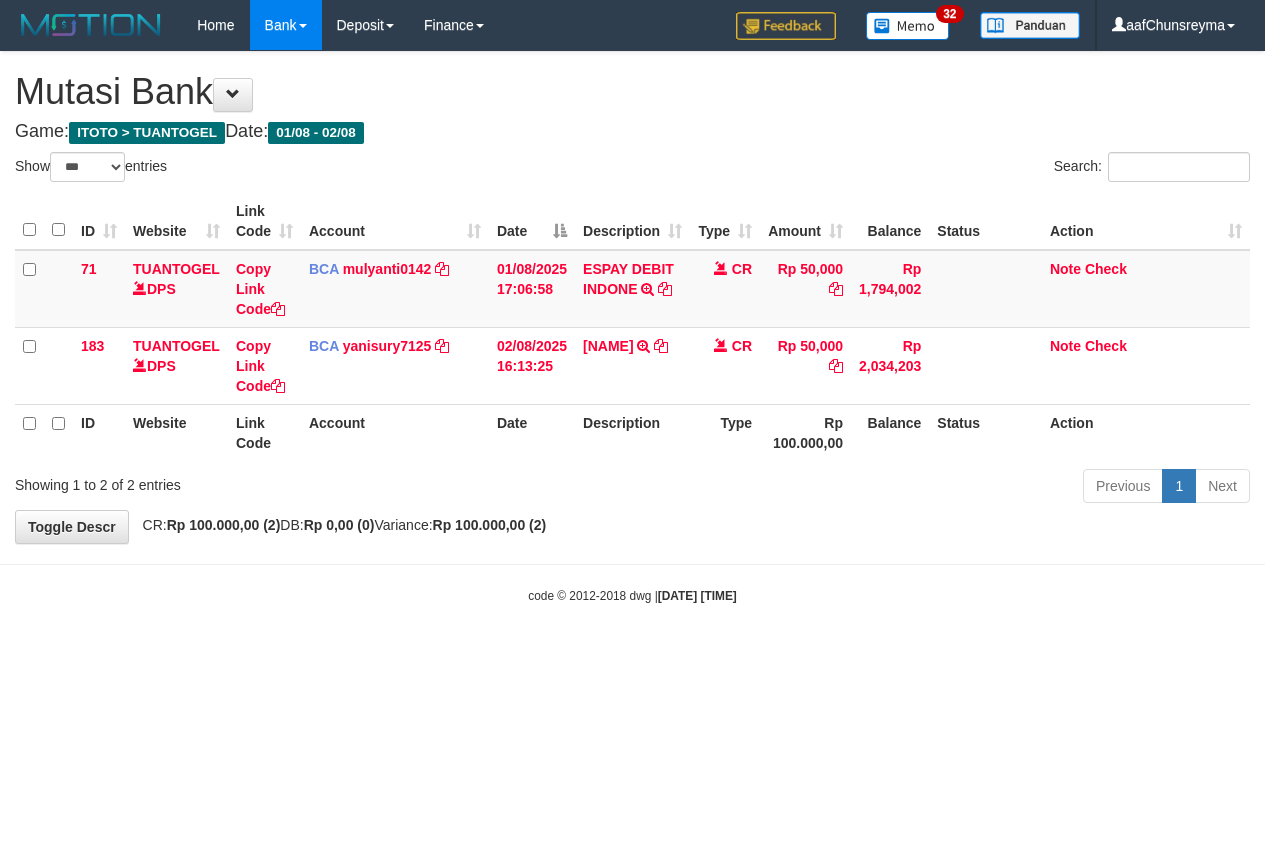 select on "***" 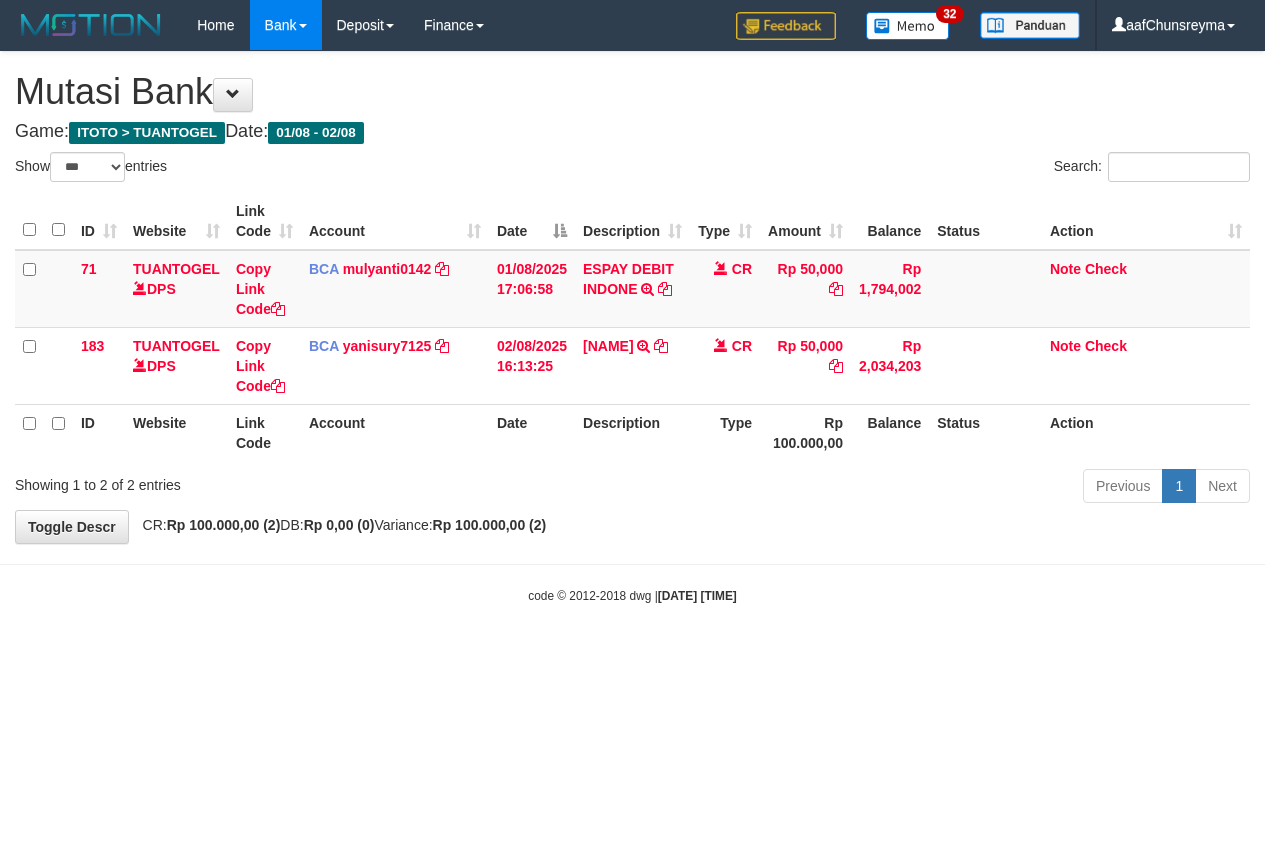 scroll, scrollTop: 0, scrollLeft: 0, axis: both 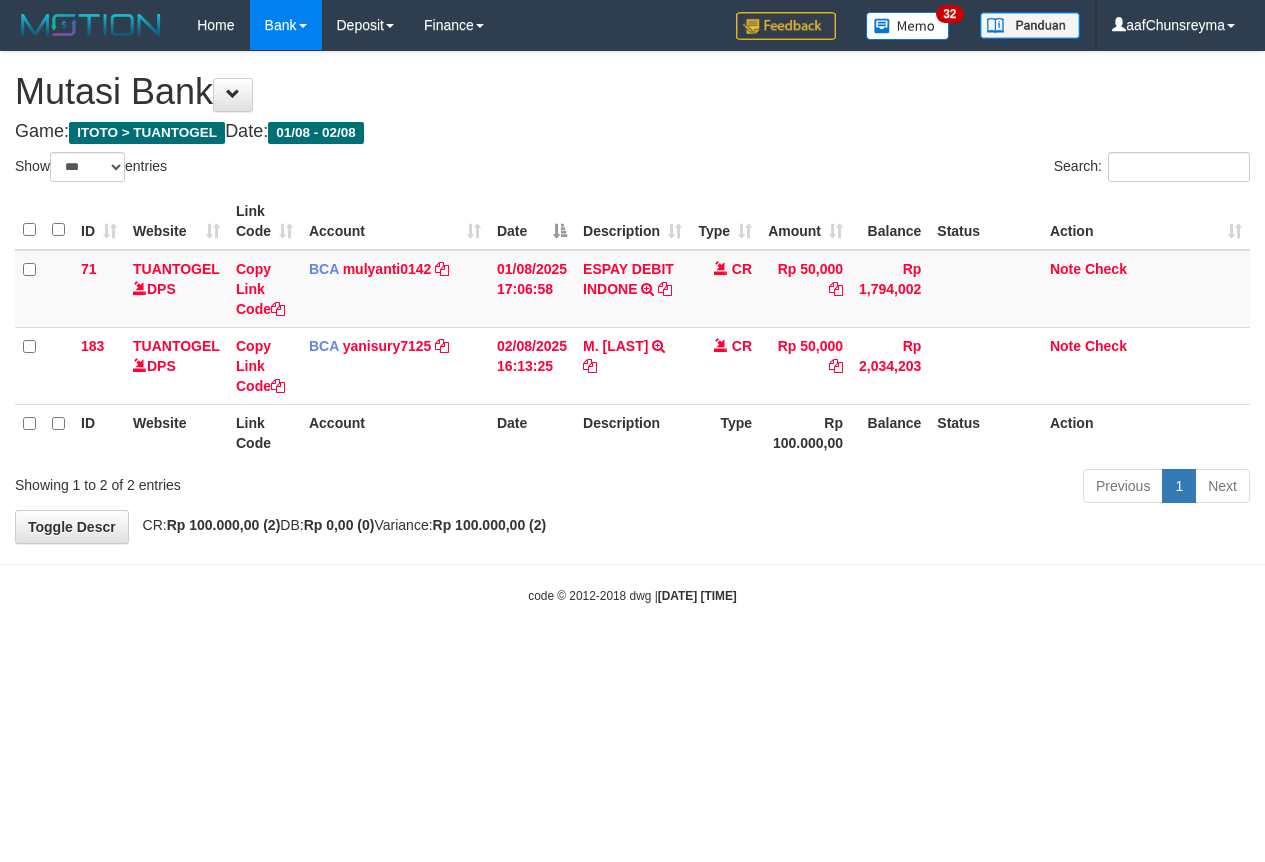 select on "***" 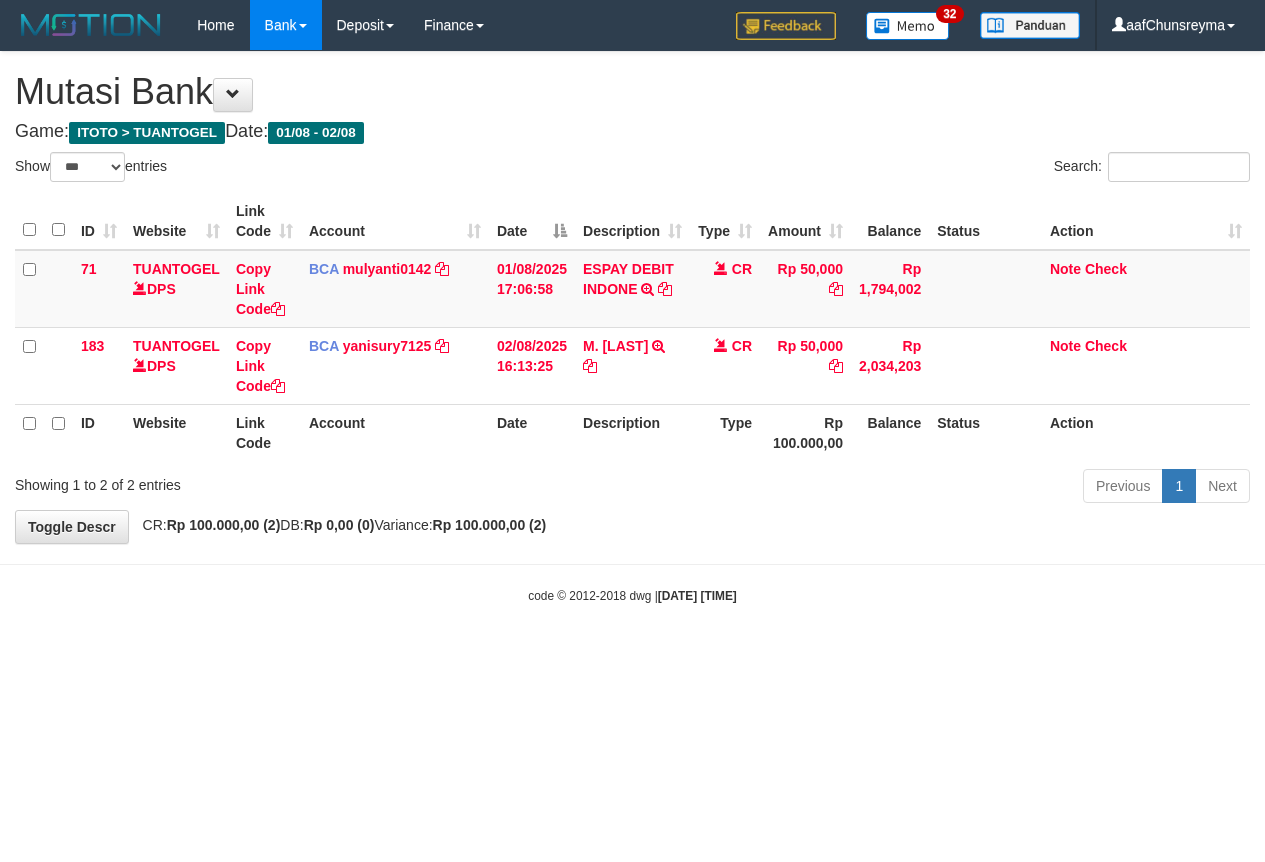scroll, scrollTop: 0, scrollLeft: 0, axis: both 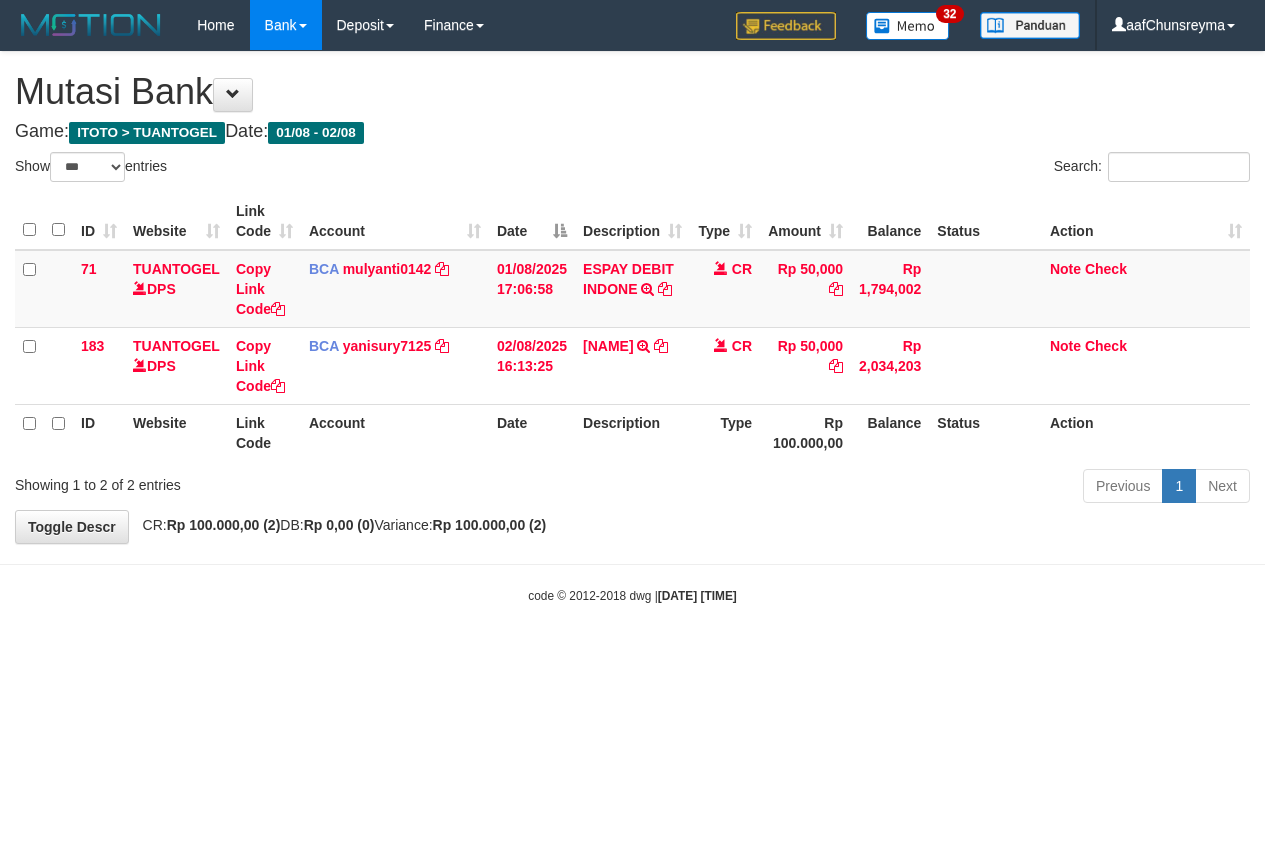 select on "***" 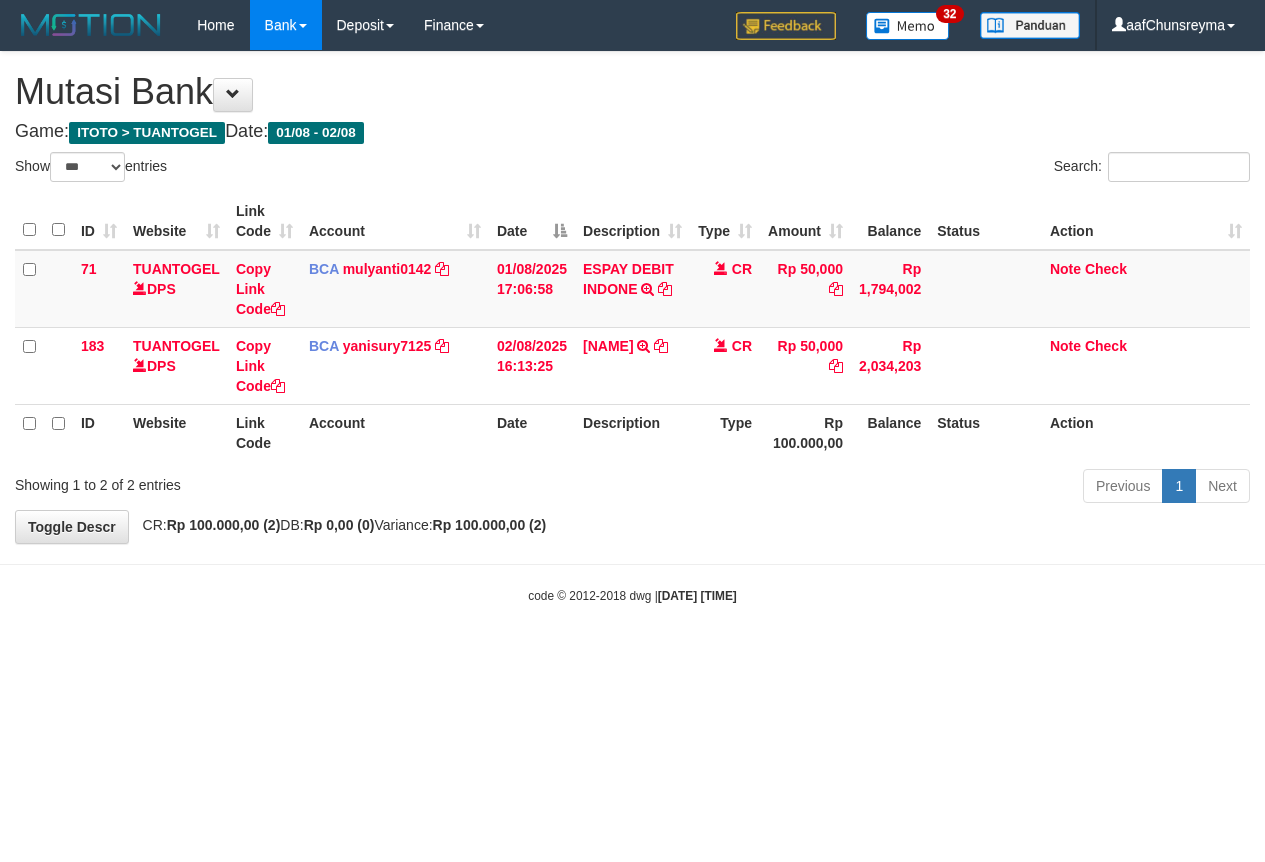 scroll, scrollTop: 0, scrollLeft: 0, axis: both 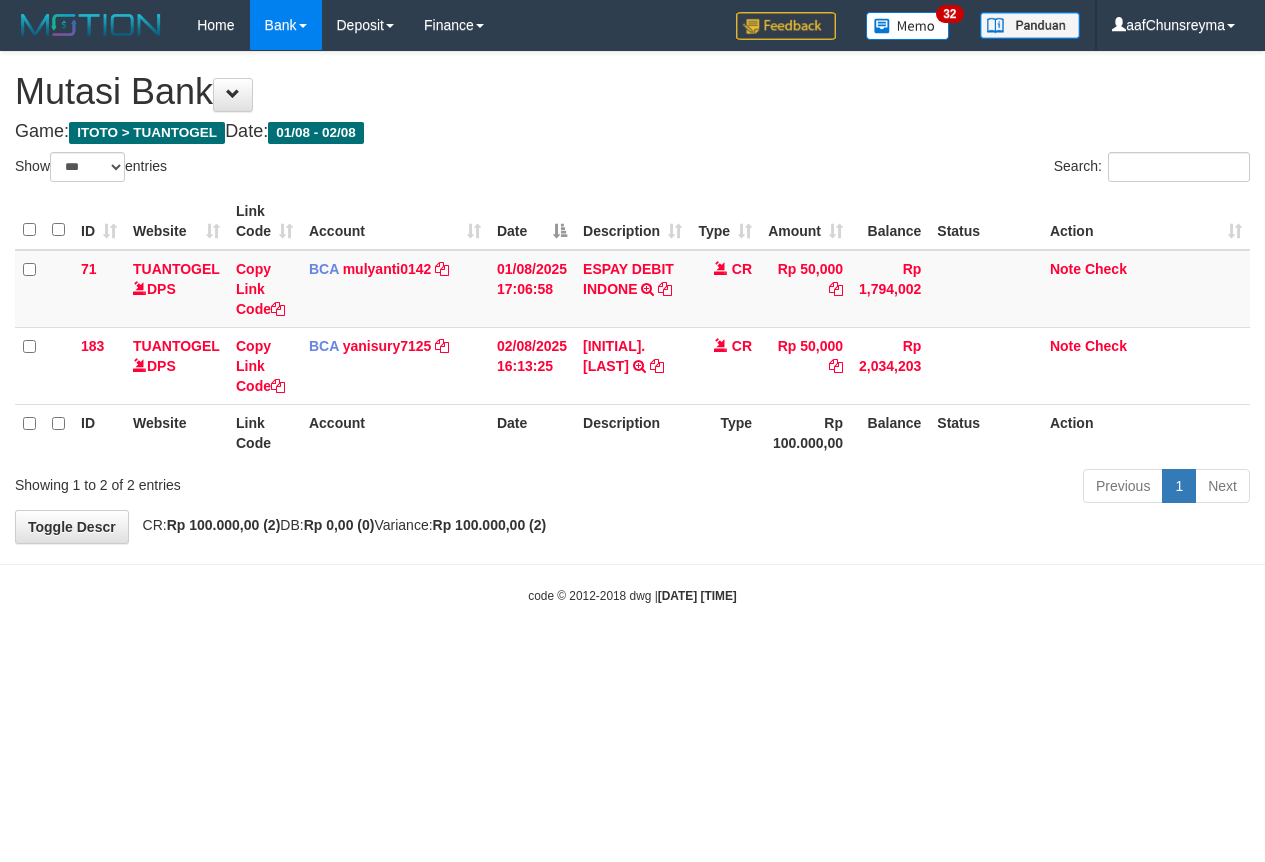 select on "***" 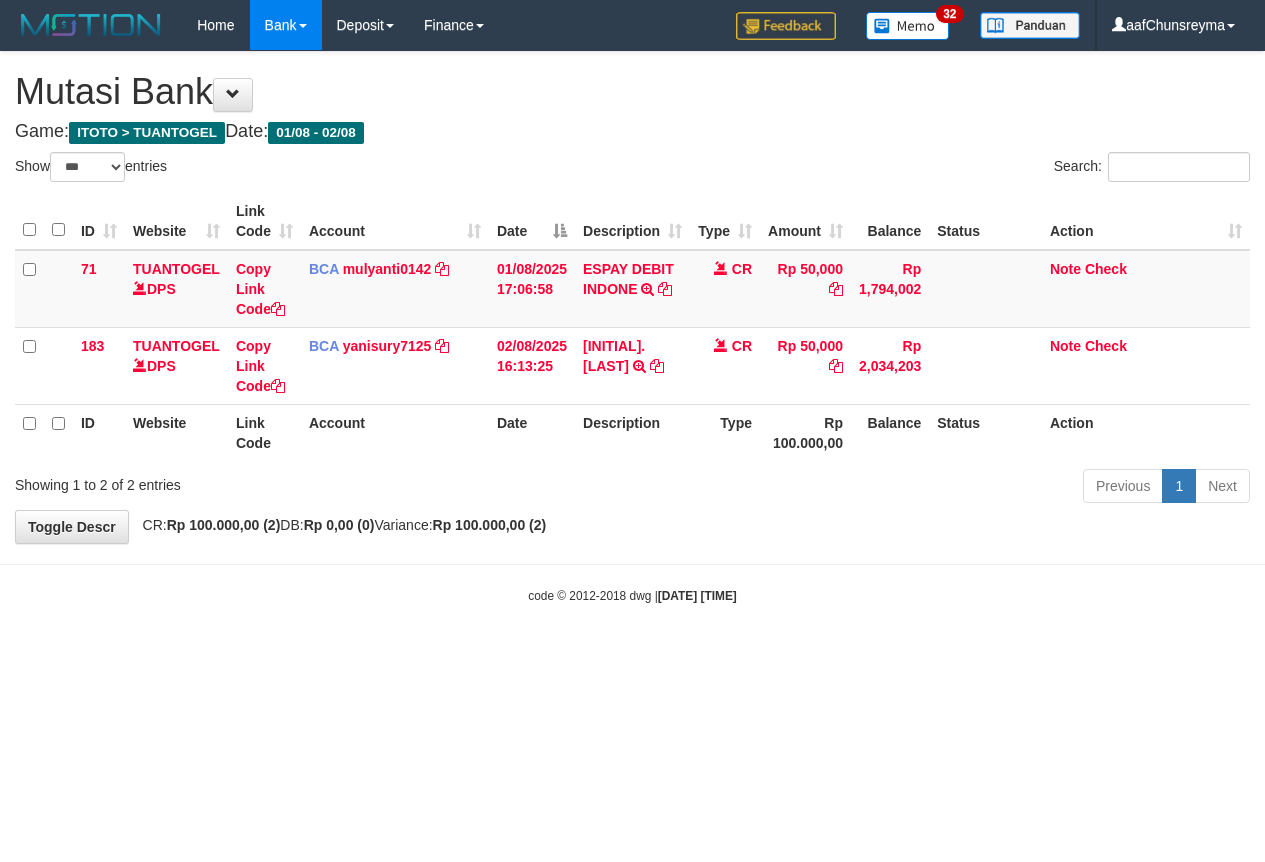 scroll, scrollTop: 0, scrollLeft: 0, axis: both 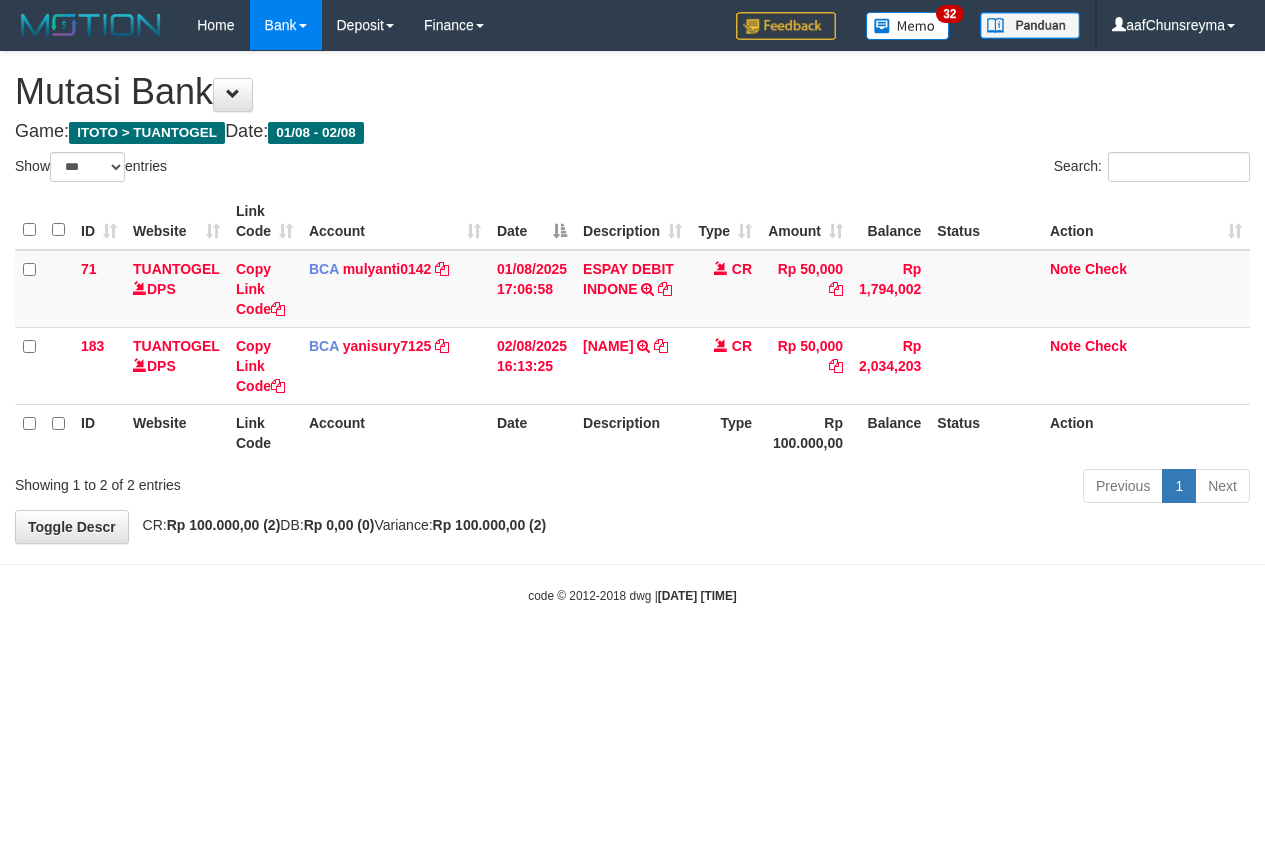 select on "***" 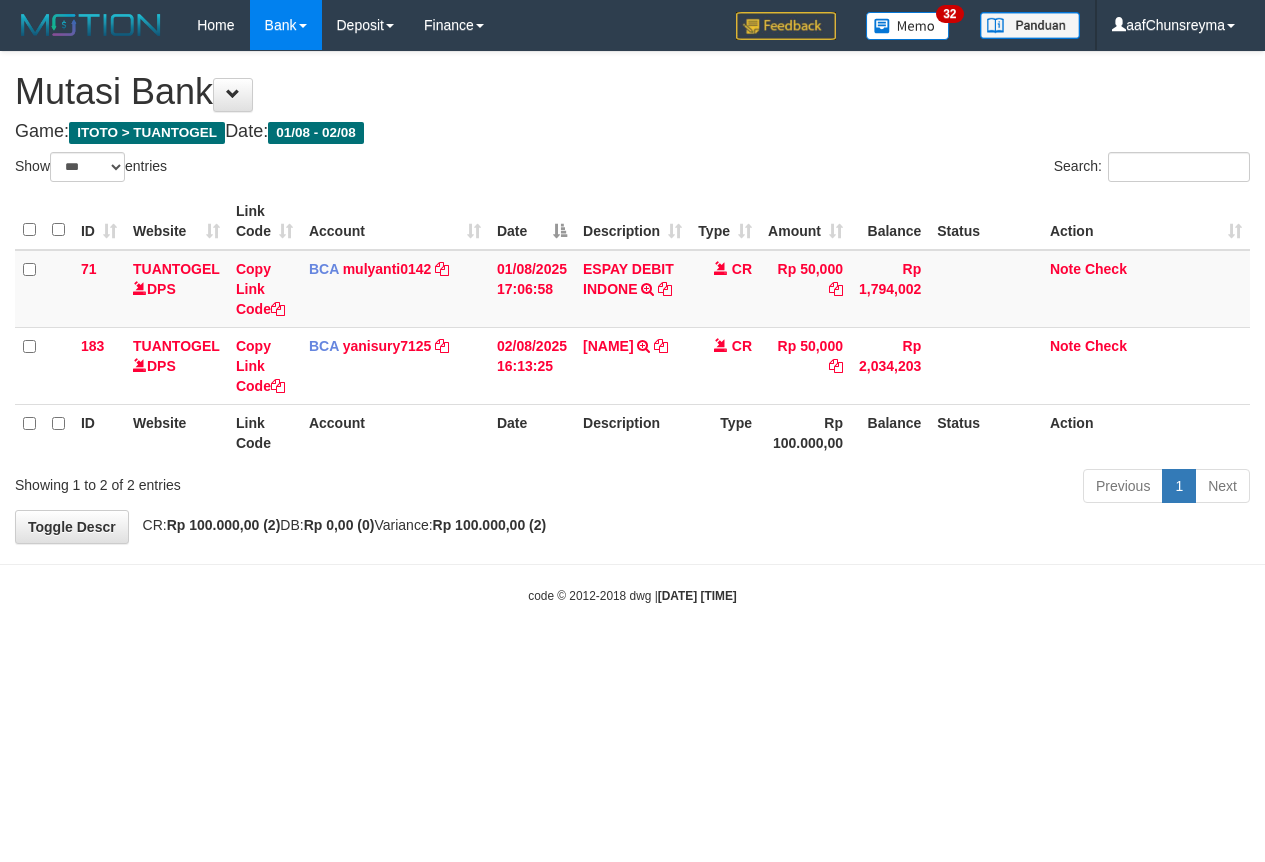 scroll, scrollTop: 0, scrollLeft: 0, axis: both 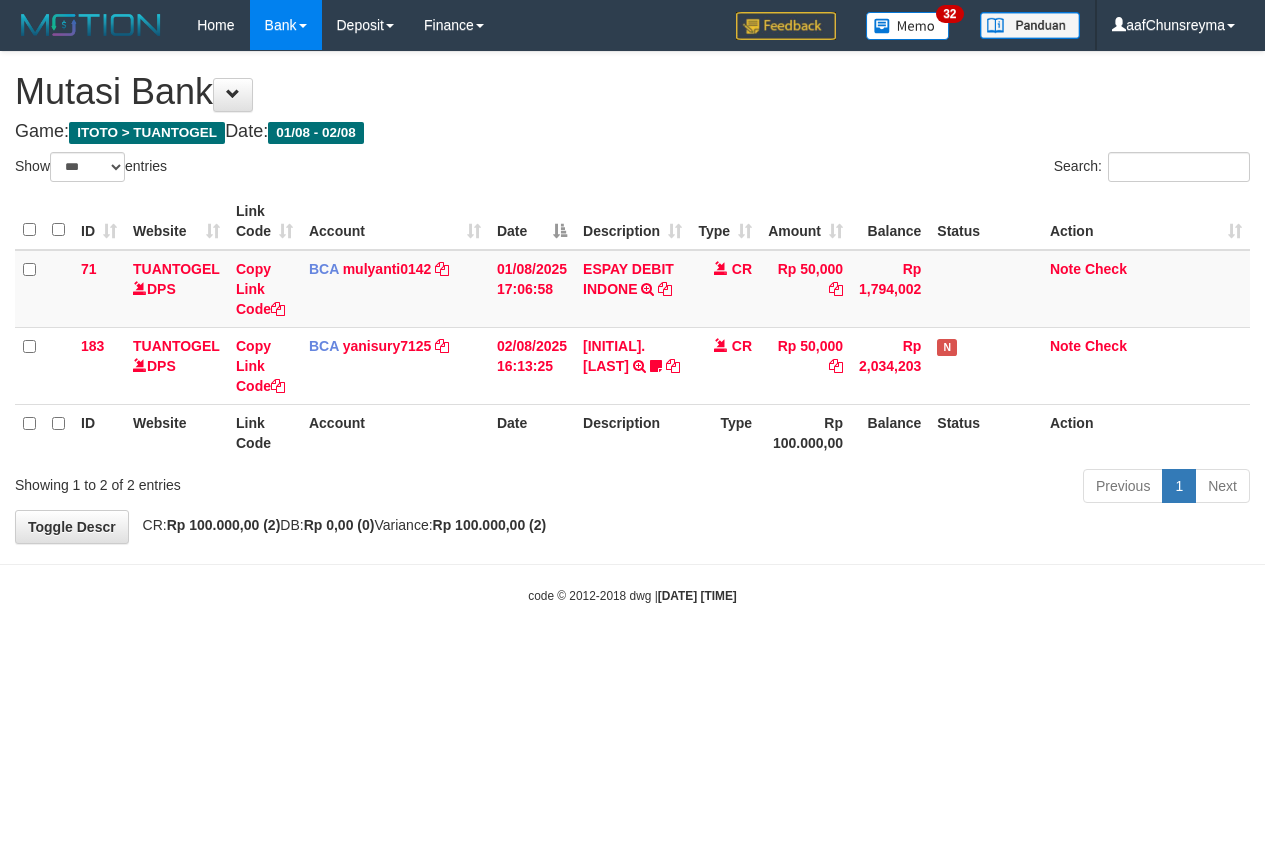 select on "***" 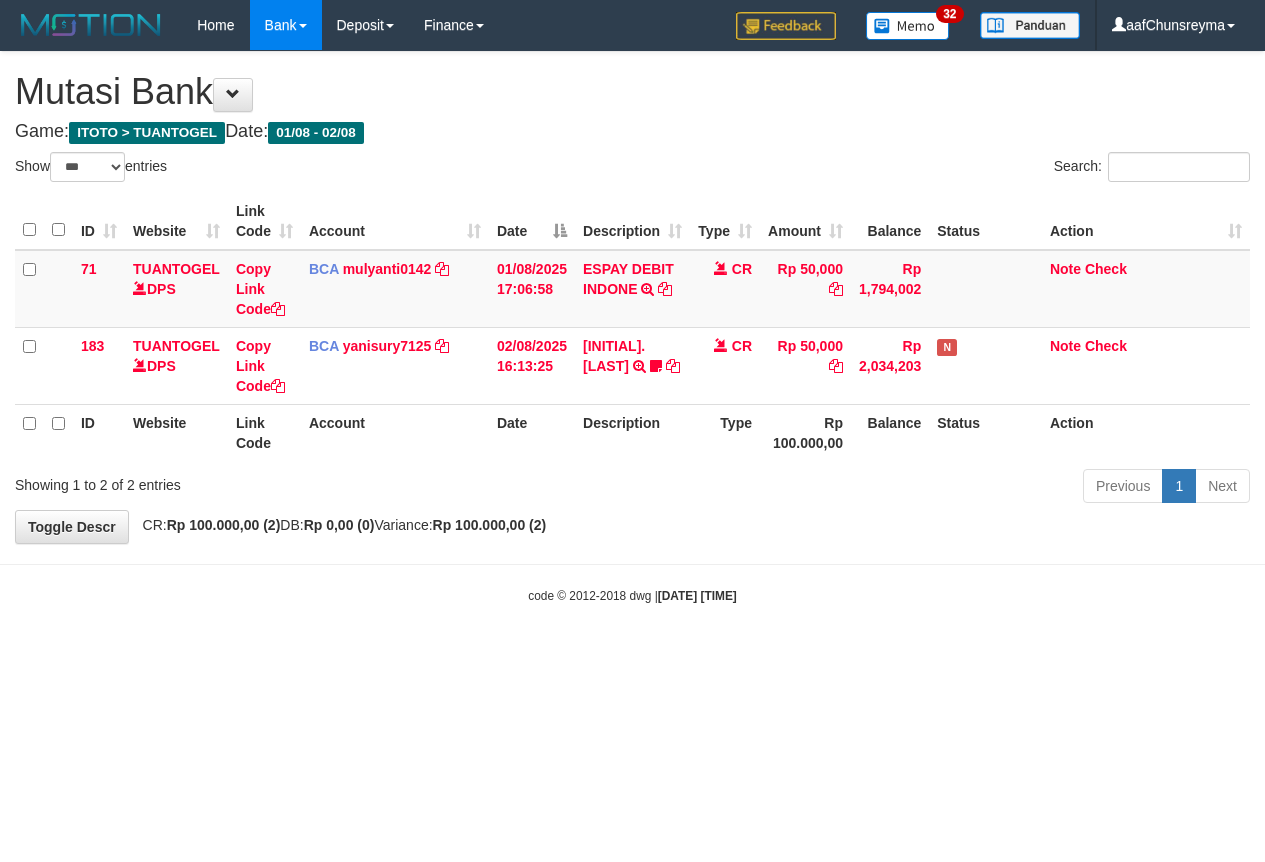 scroll, scrollTop: 0, scrollLeft: 0, axis: both 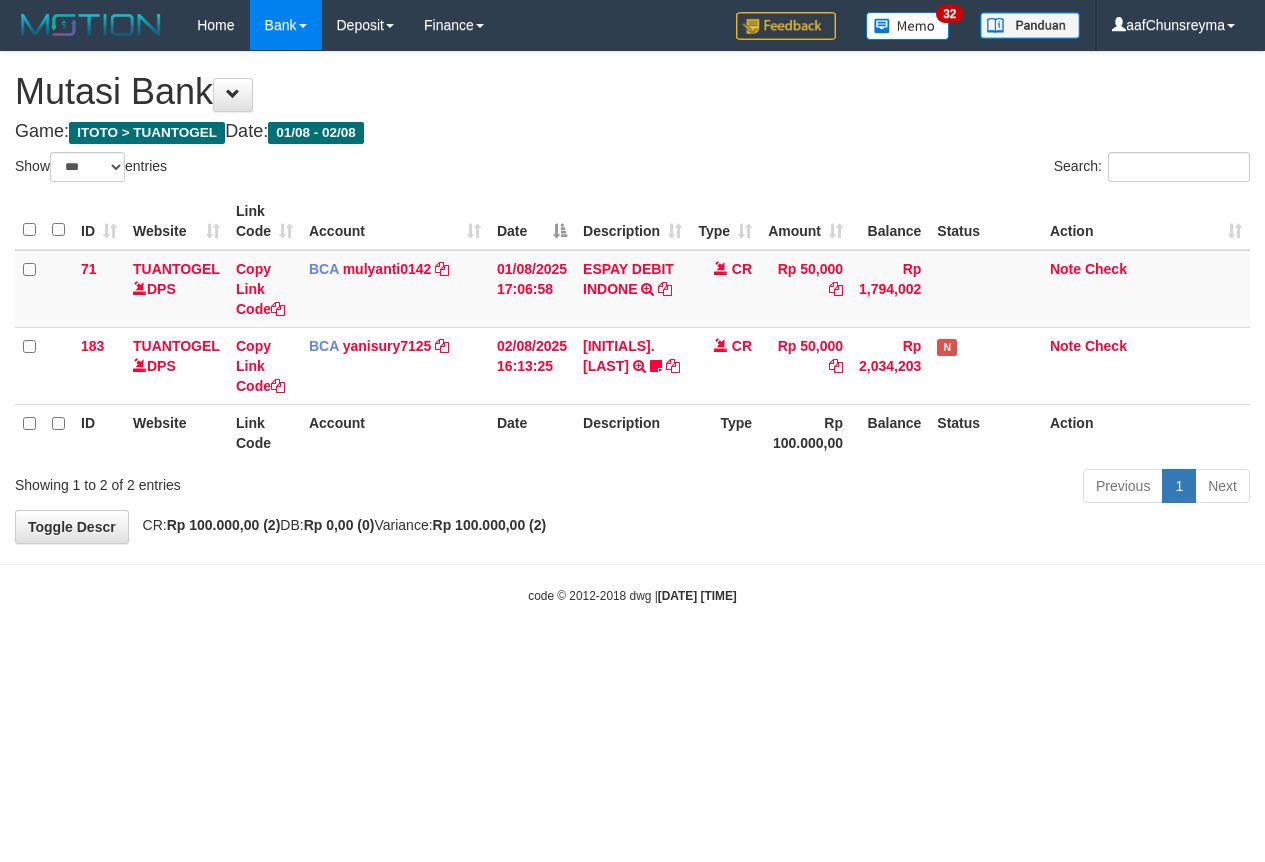 select on "***" 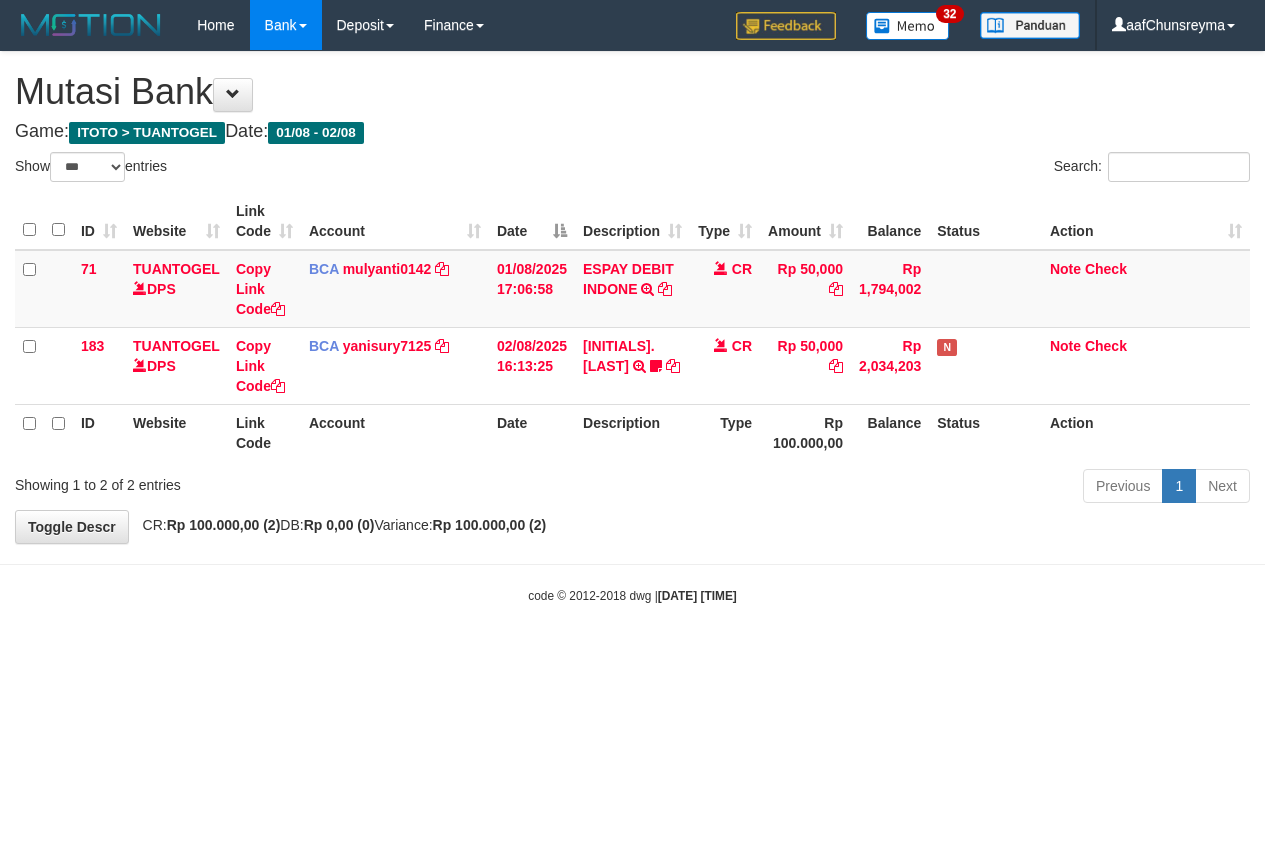 scroll, scrollTop: 0, scrollLeft: 0, axis: both 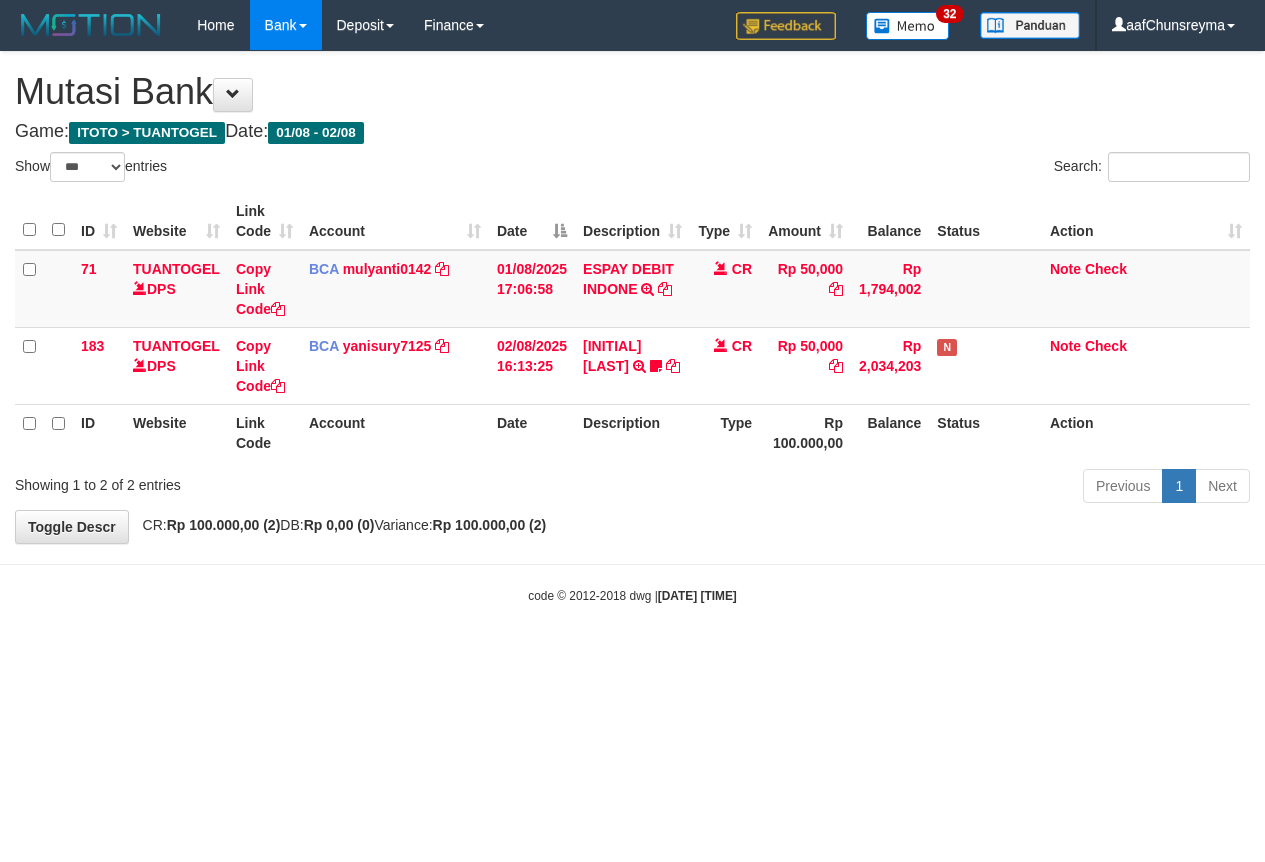 select on "***" 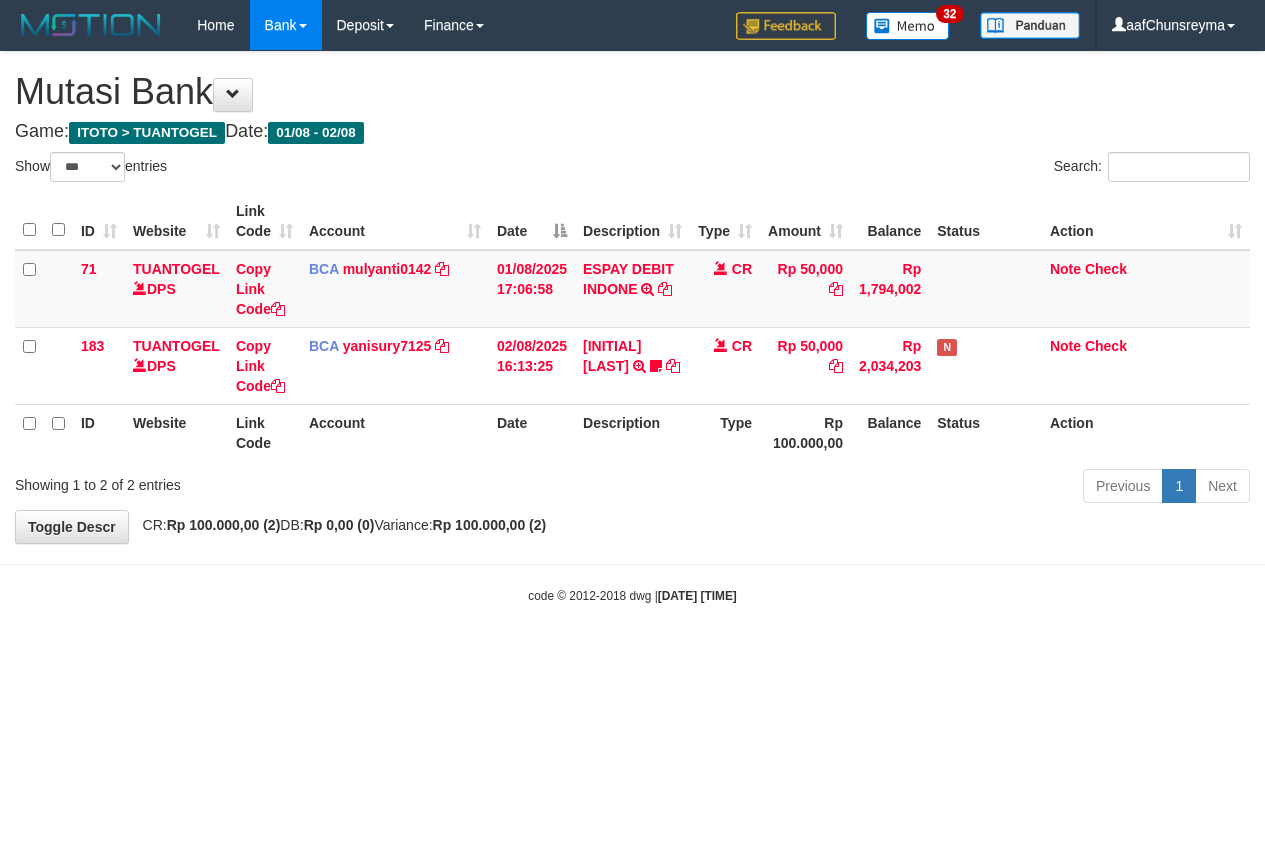 scroll, scrollTop: 0, scrollLeft: 0, axis: both 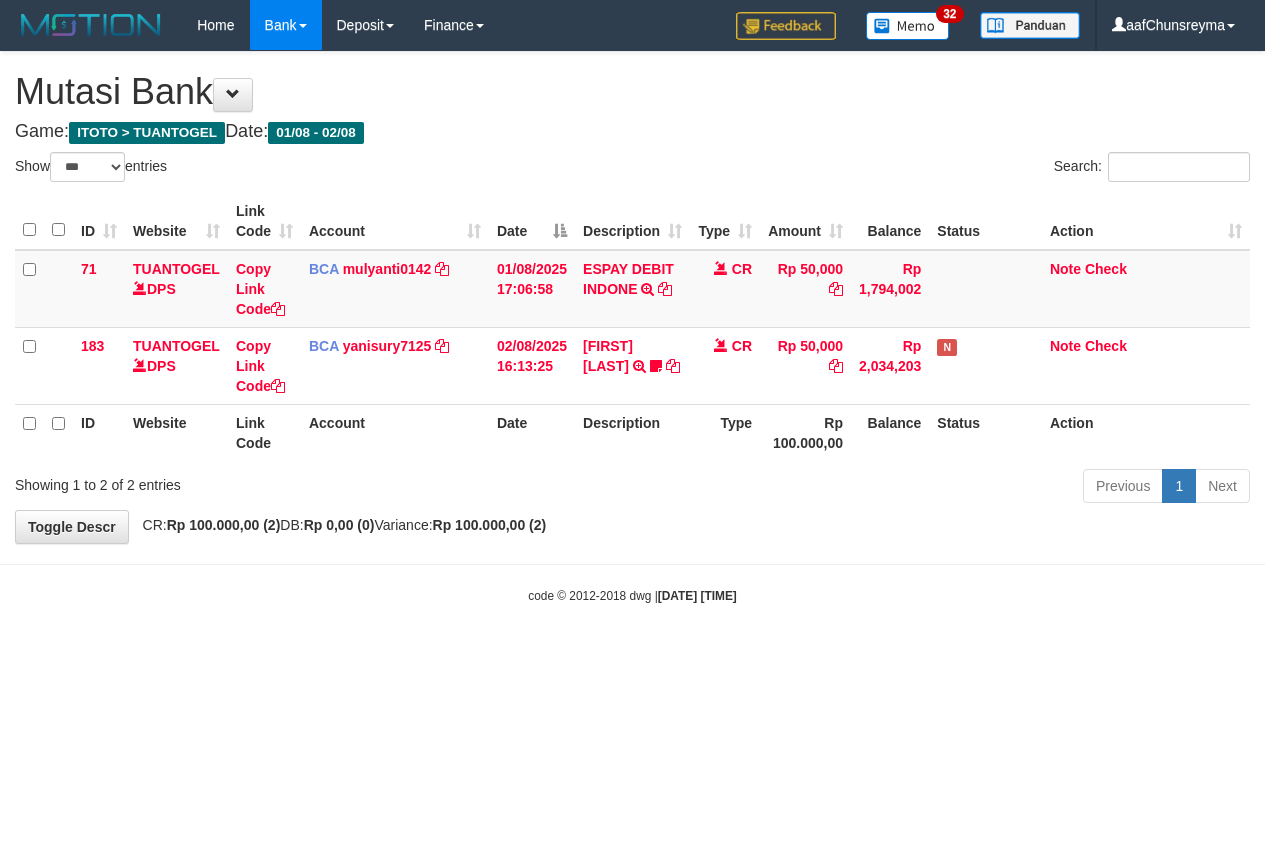 select on "***" 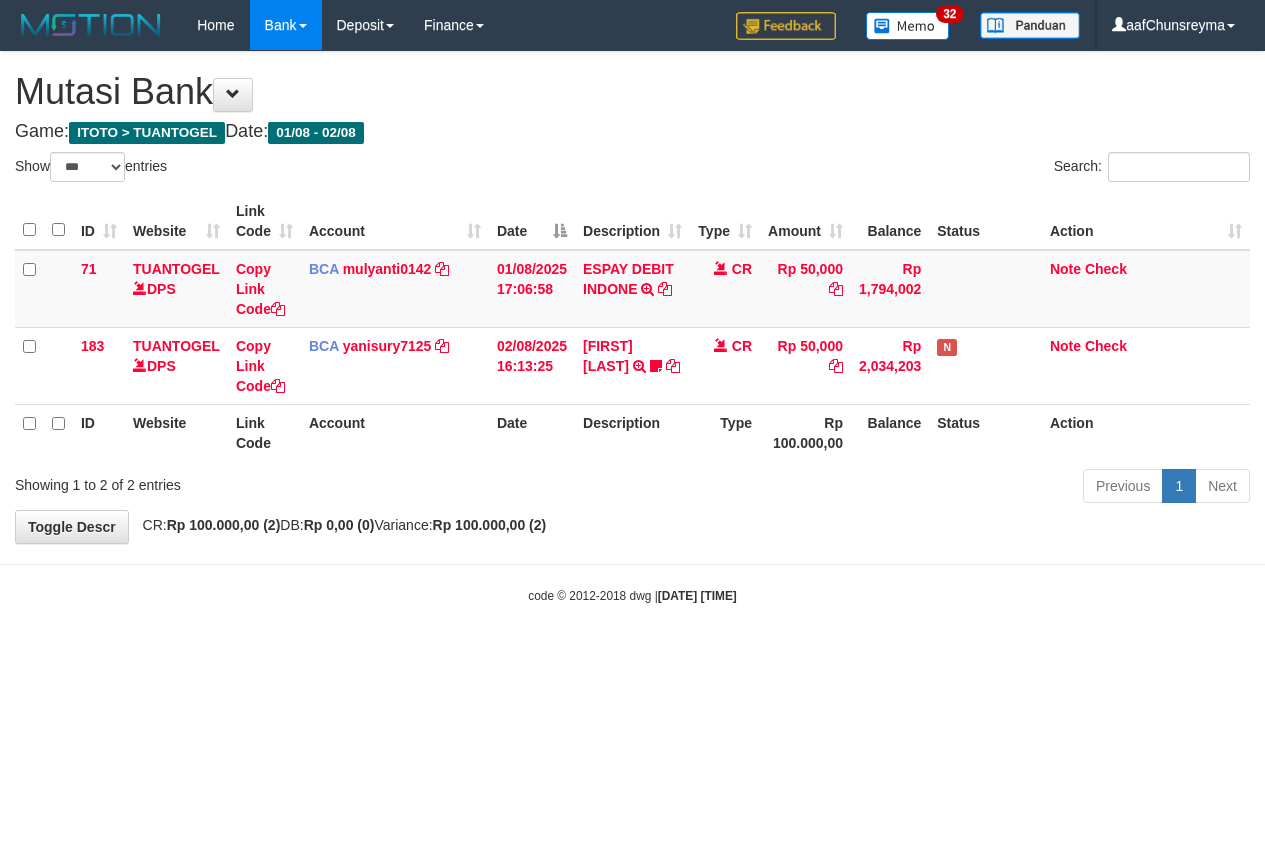 scroll, scrollTop: 0, scrollLeft: 0, axis: both 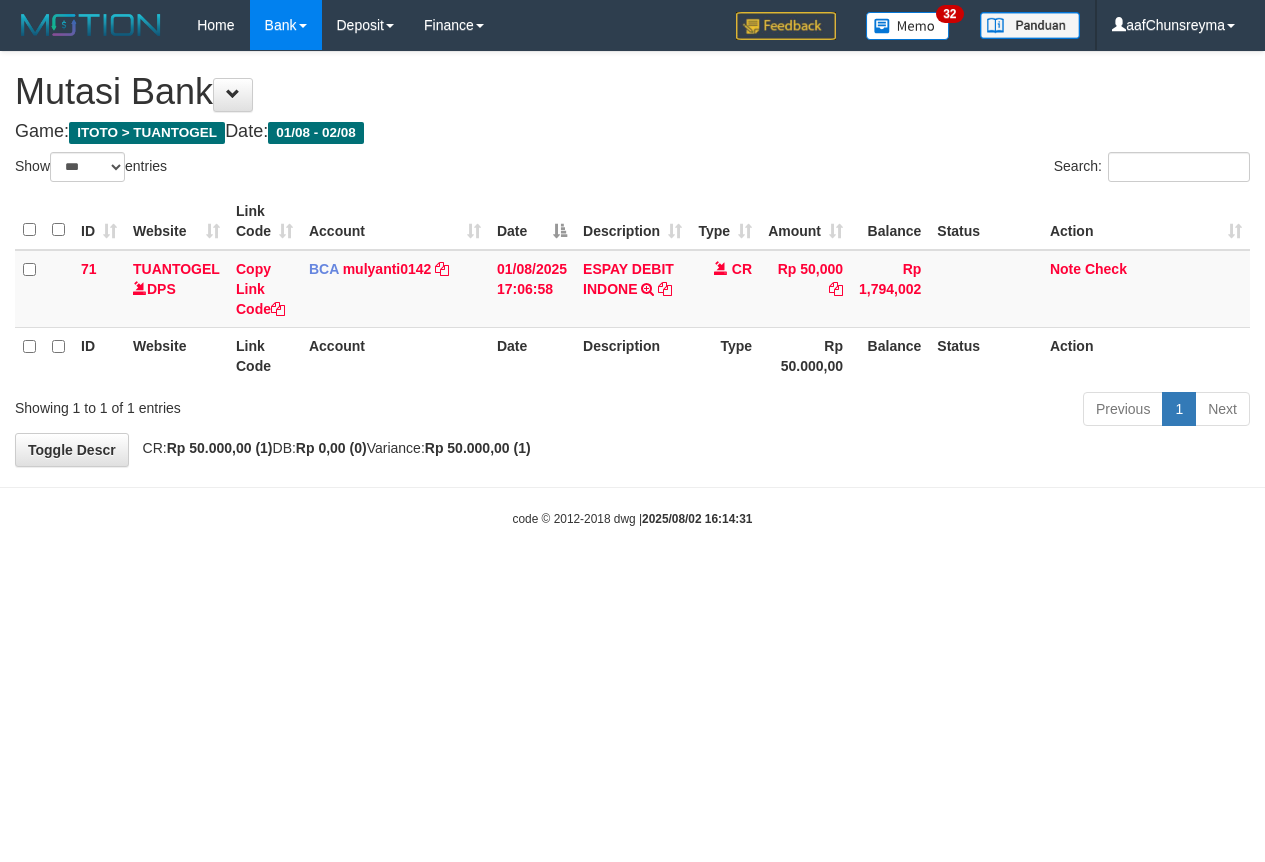 select on "***" 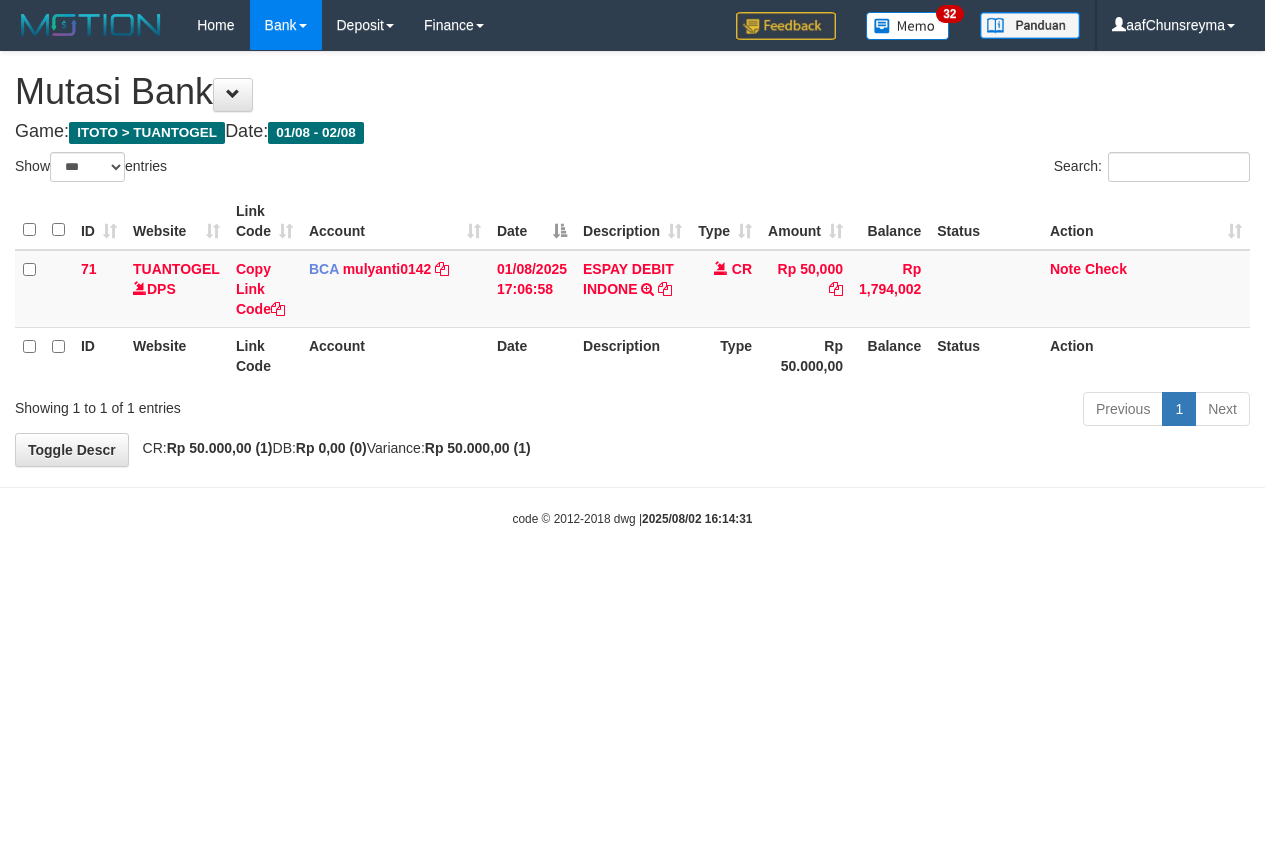scroll, scrollTop: 0, scrollLeft: 0, axis: both 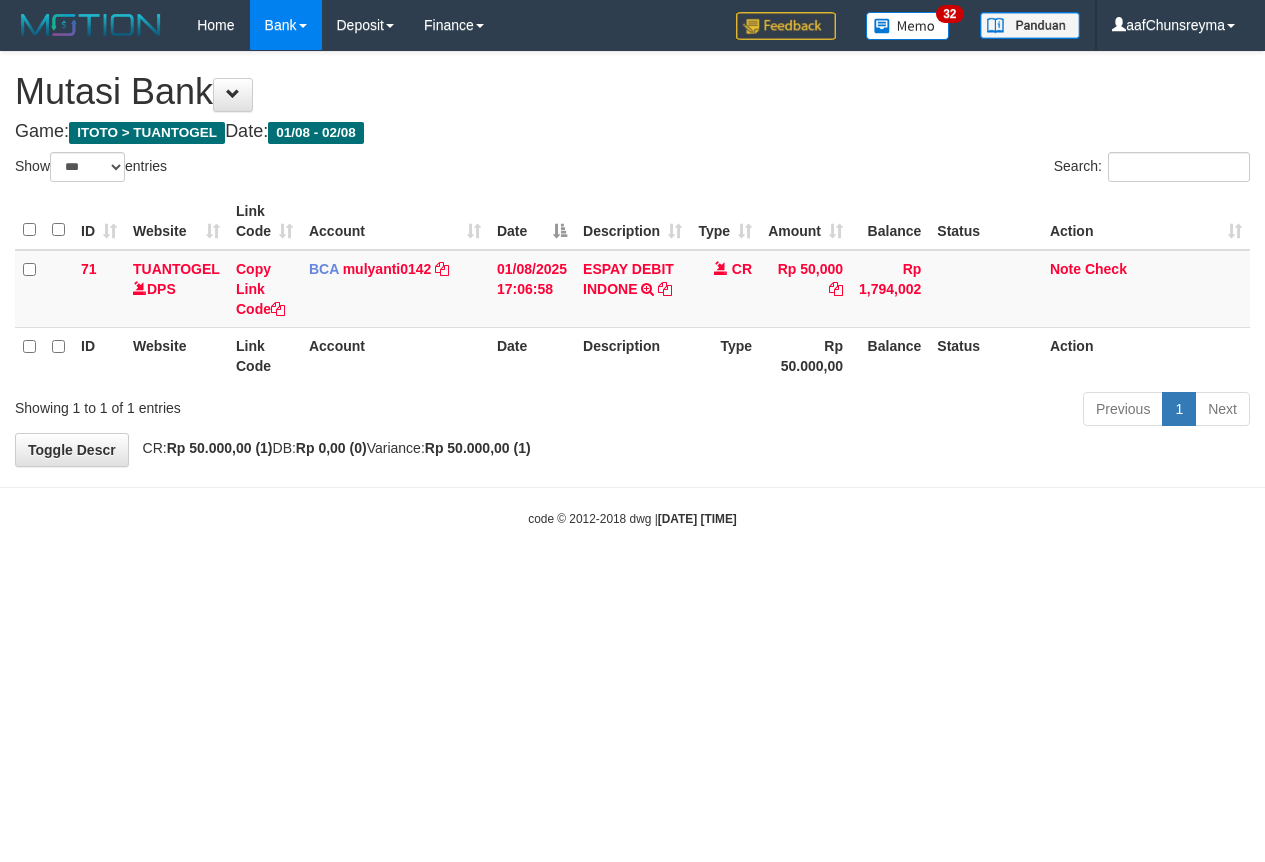 select on "***" 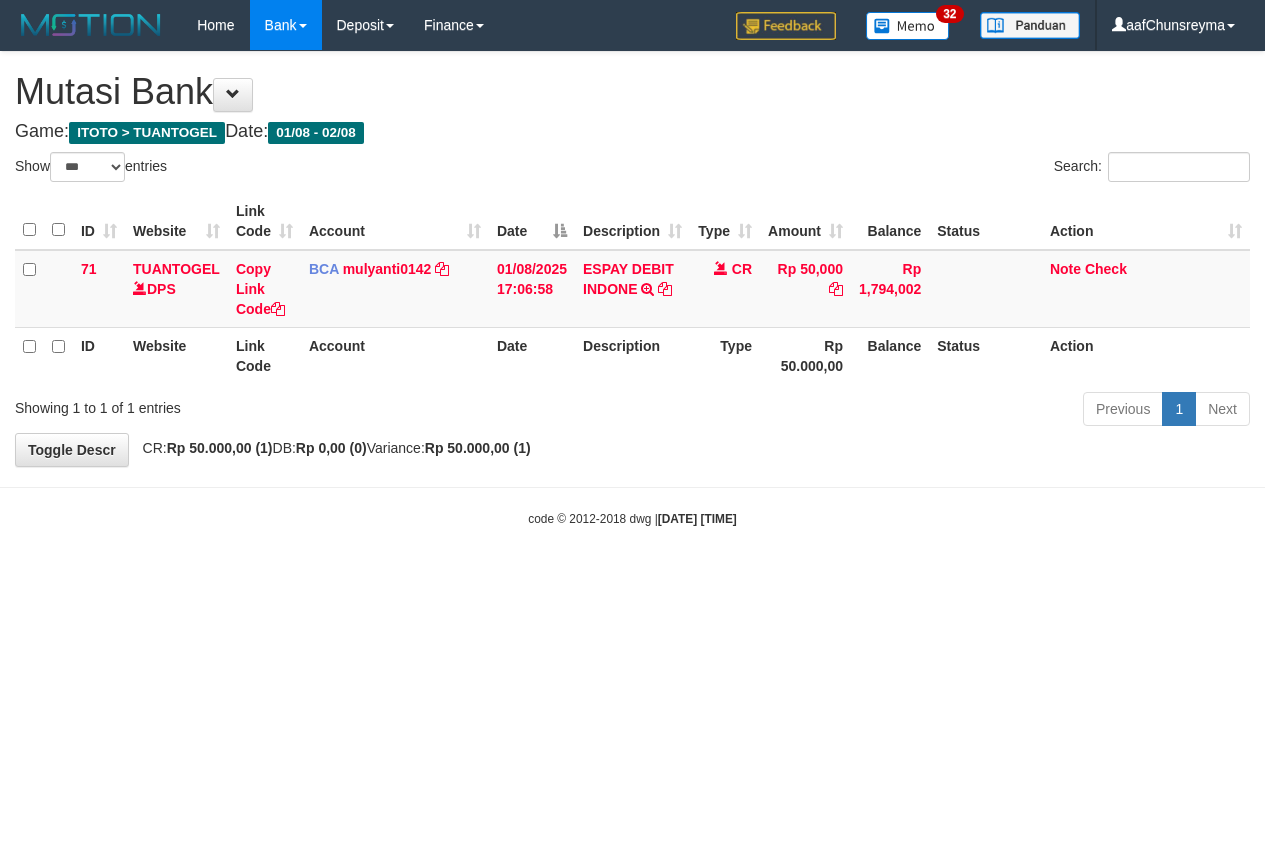 scroll, scrollTop: 0, scrollLeft: 0, axis: both 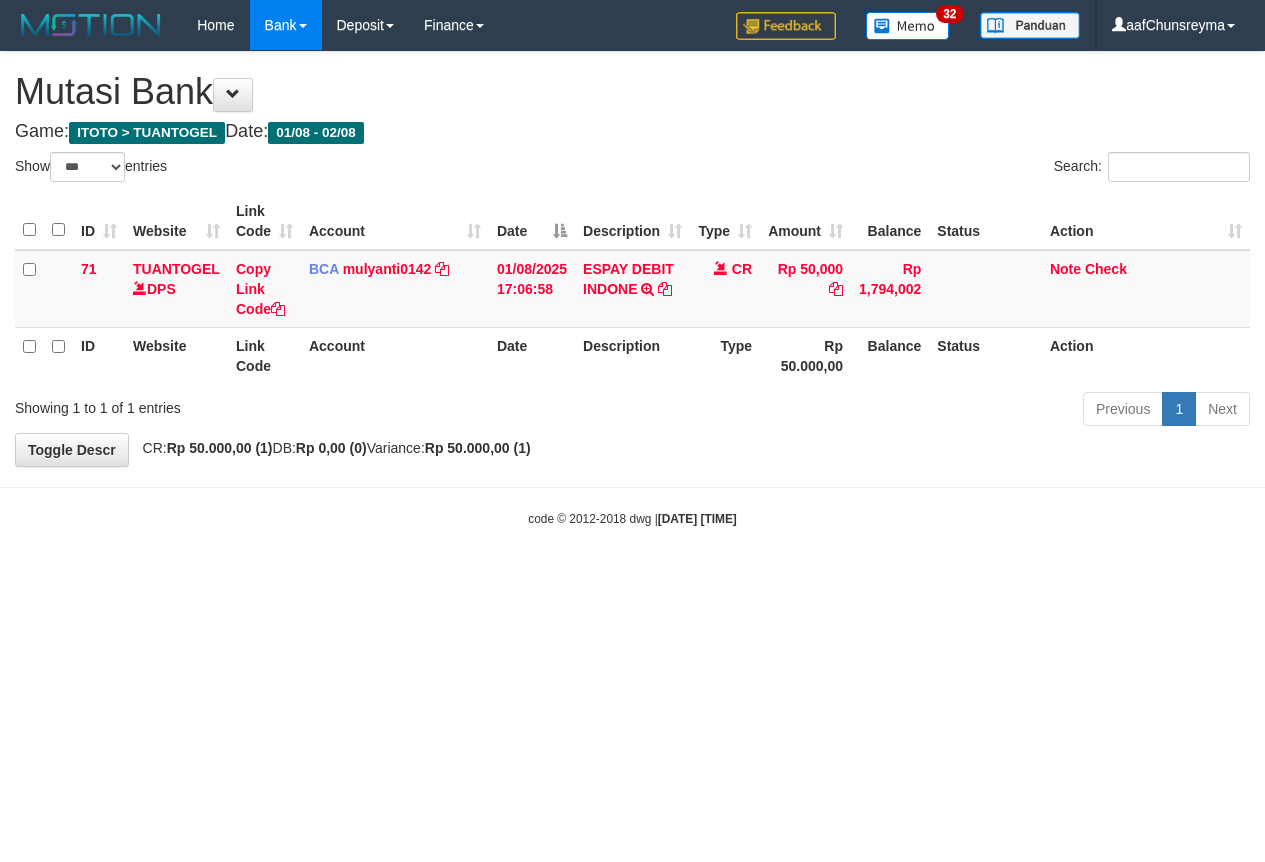 select on "***" 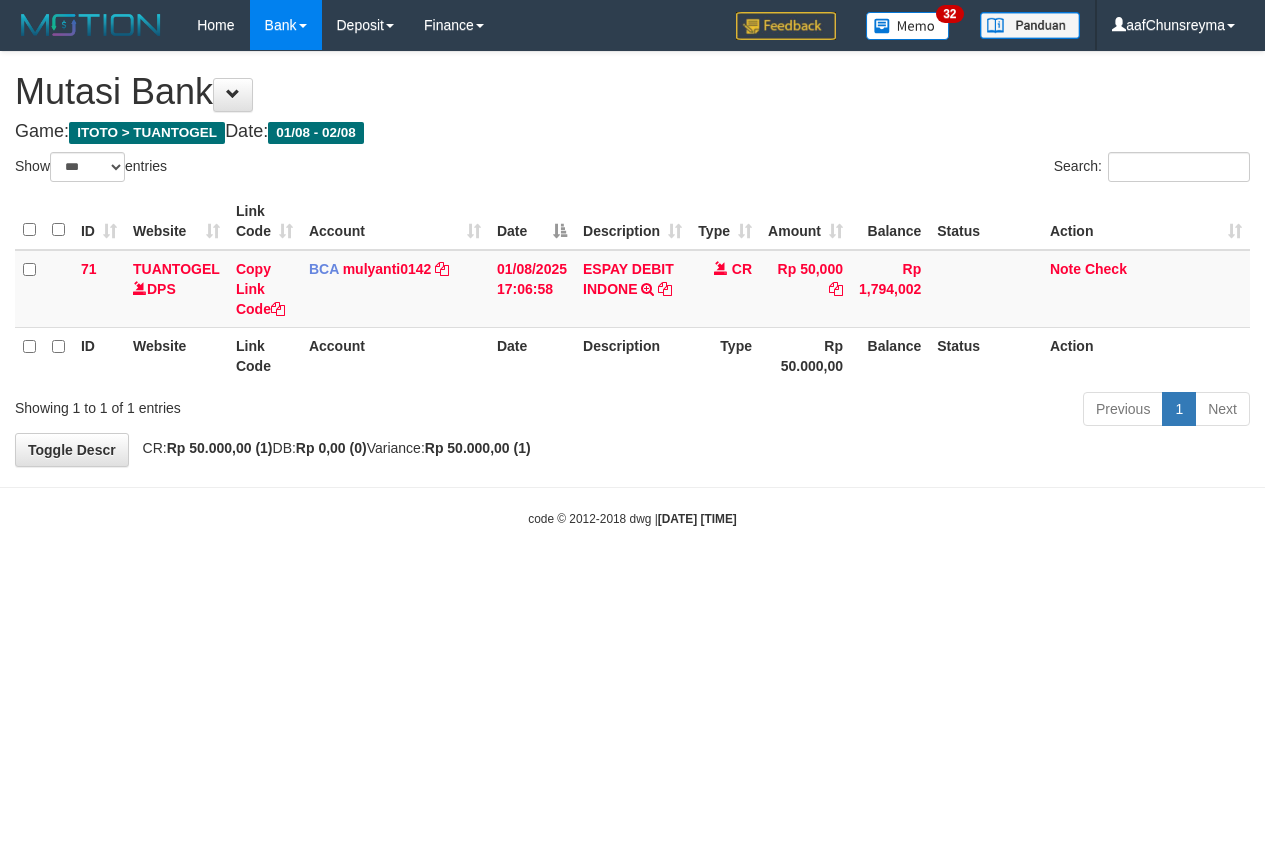 scroll, scrollTop: 0, scrollLeft: 0, axis: both 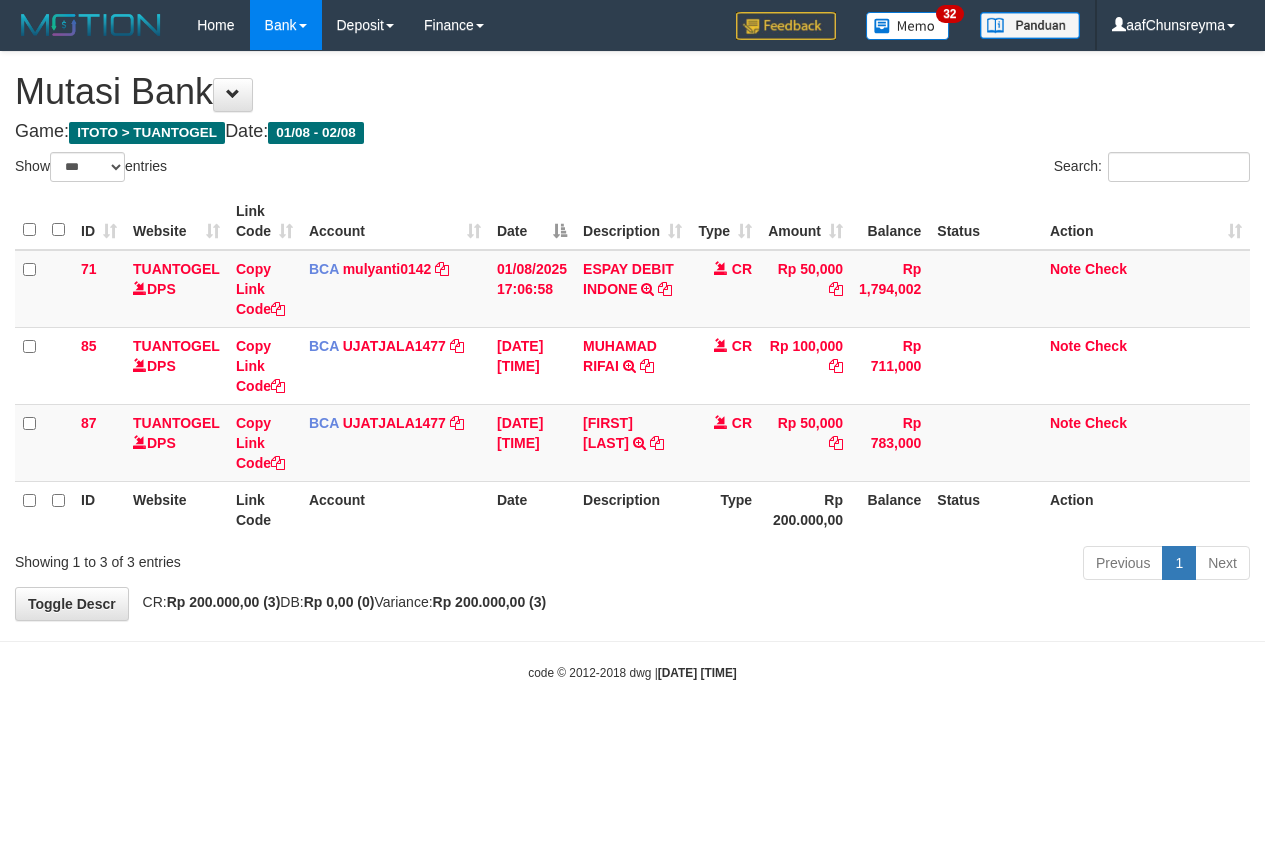 select on "***" 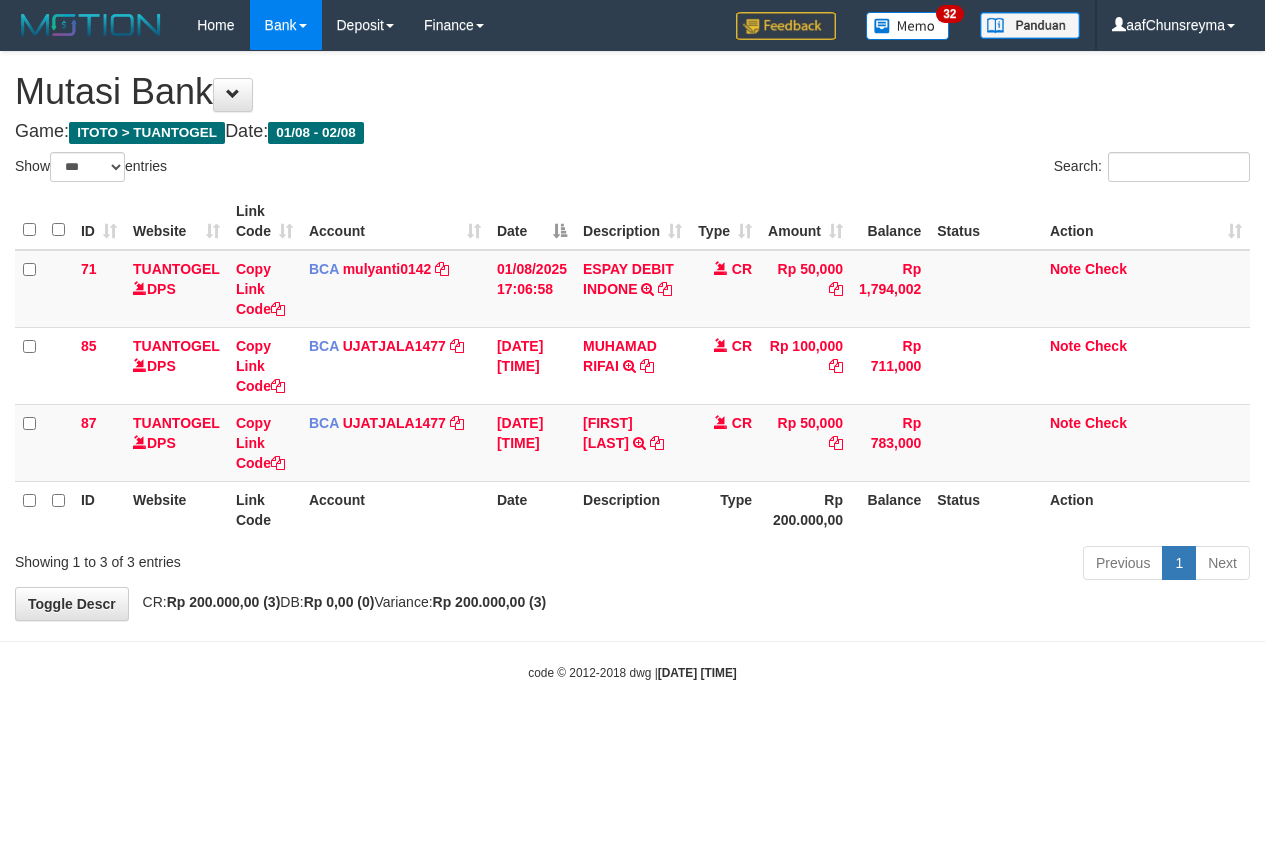 scroll, scrollTop: 0, scrollLeft: 0, axis: both 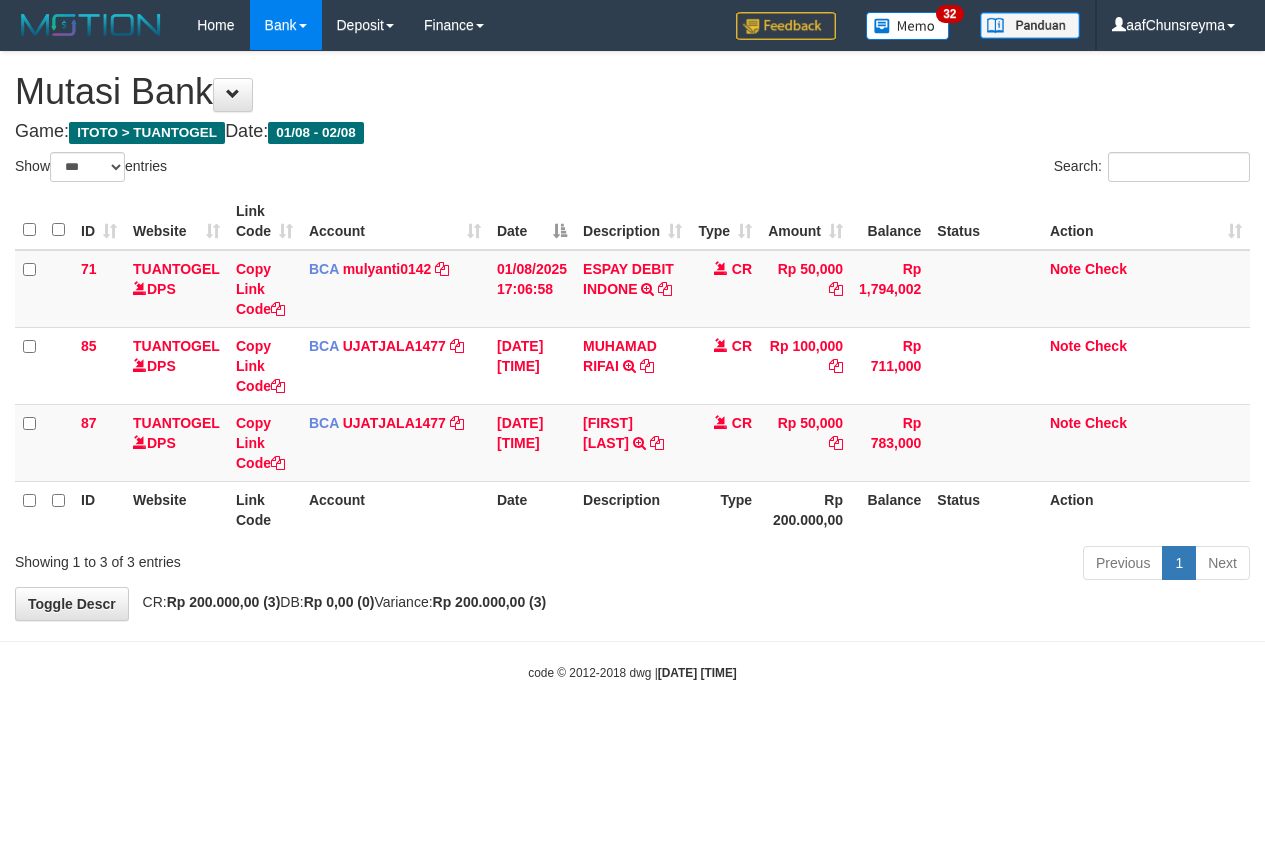 select on "***" 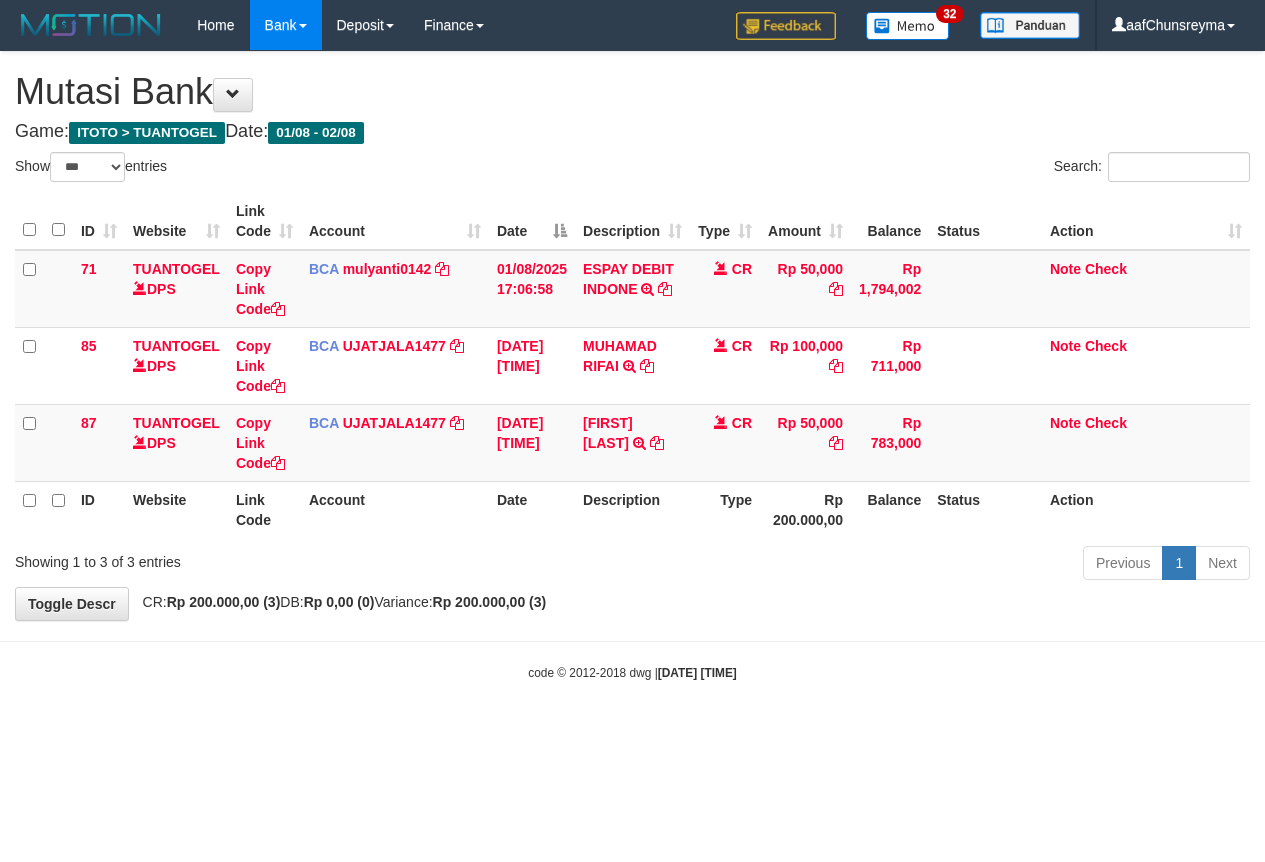 scroll, scrollTop: 0, scrollLeft: 0, axis: both 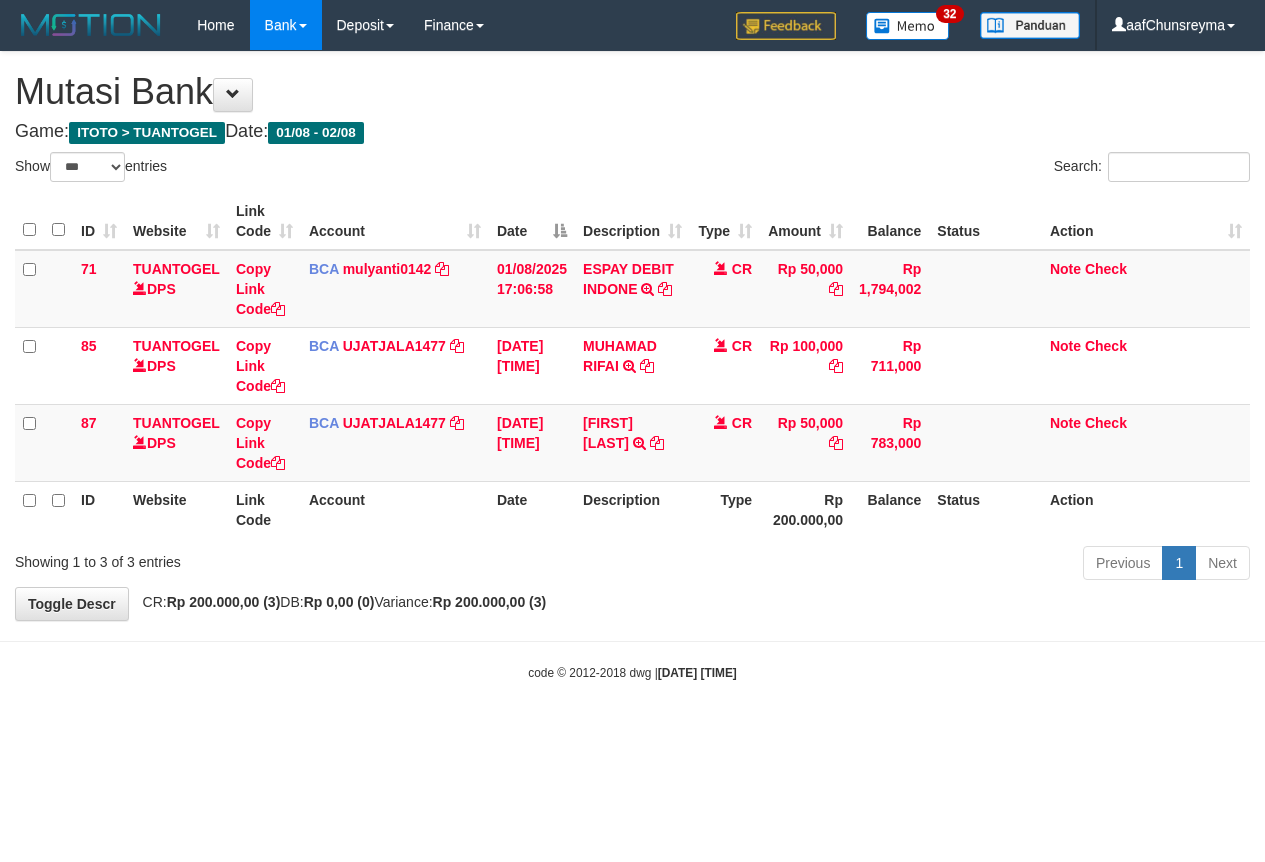 select on "***" 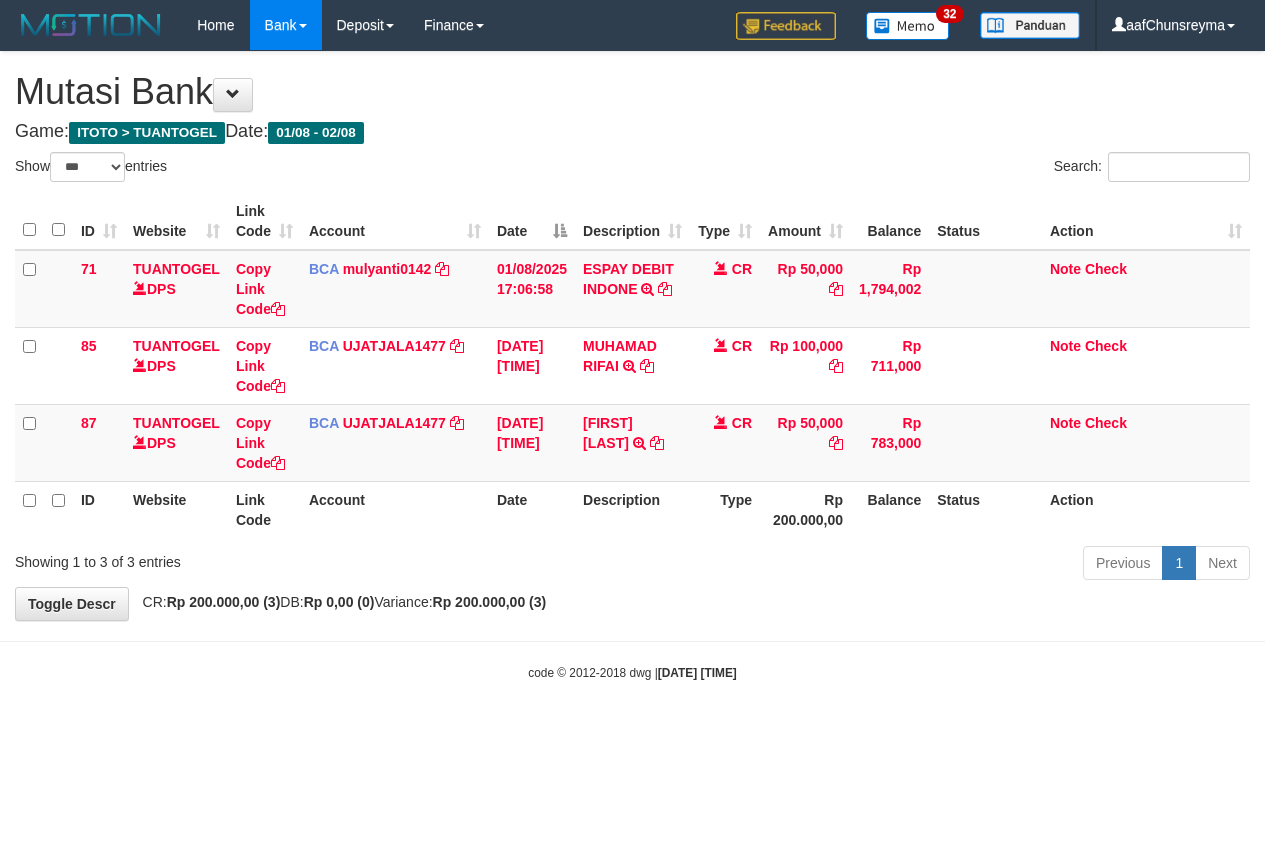 scroll, scrollTop: 0, scrollLeft: 0, axis: both 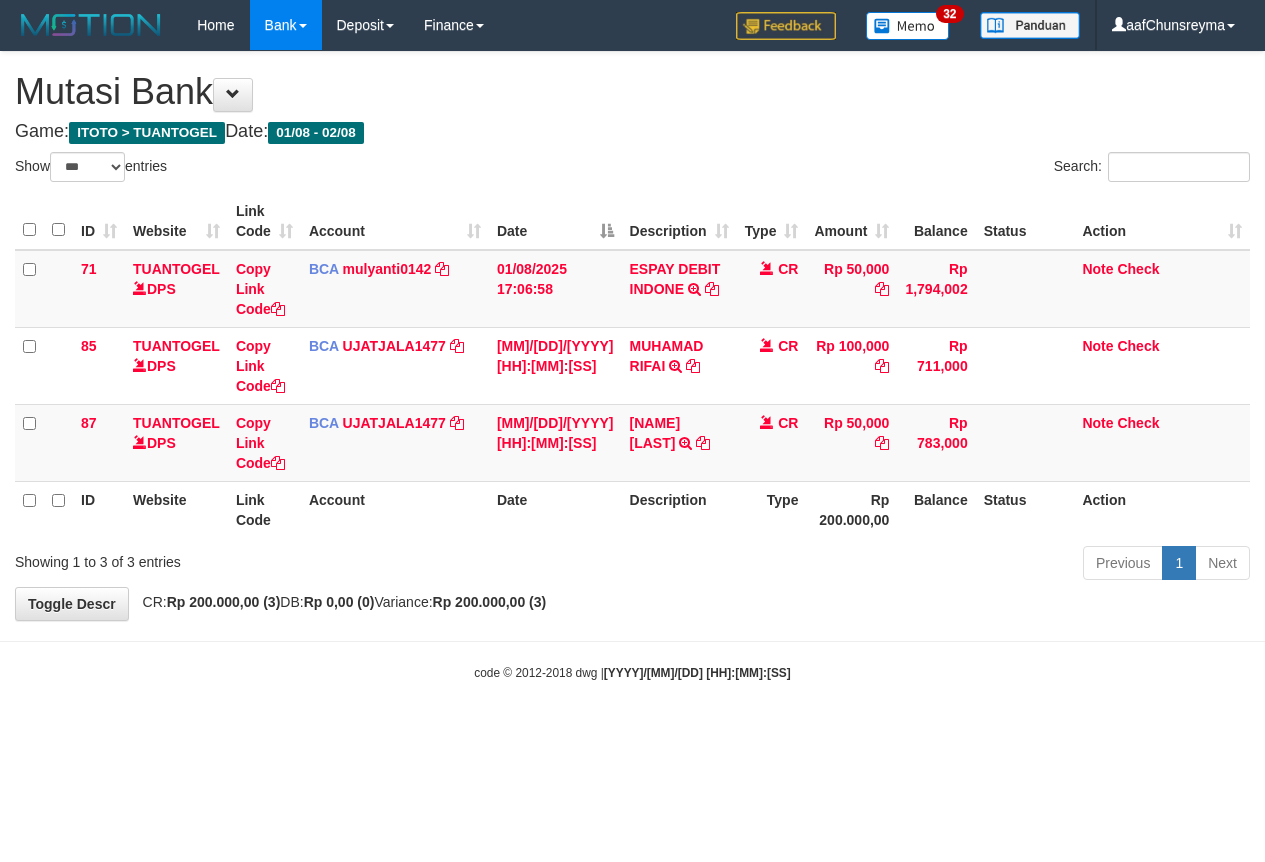 select on "***" 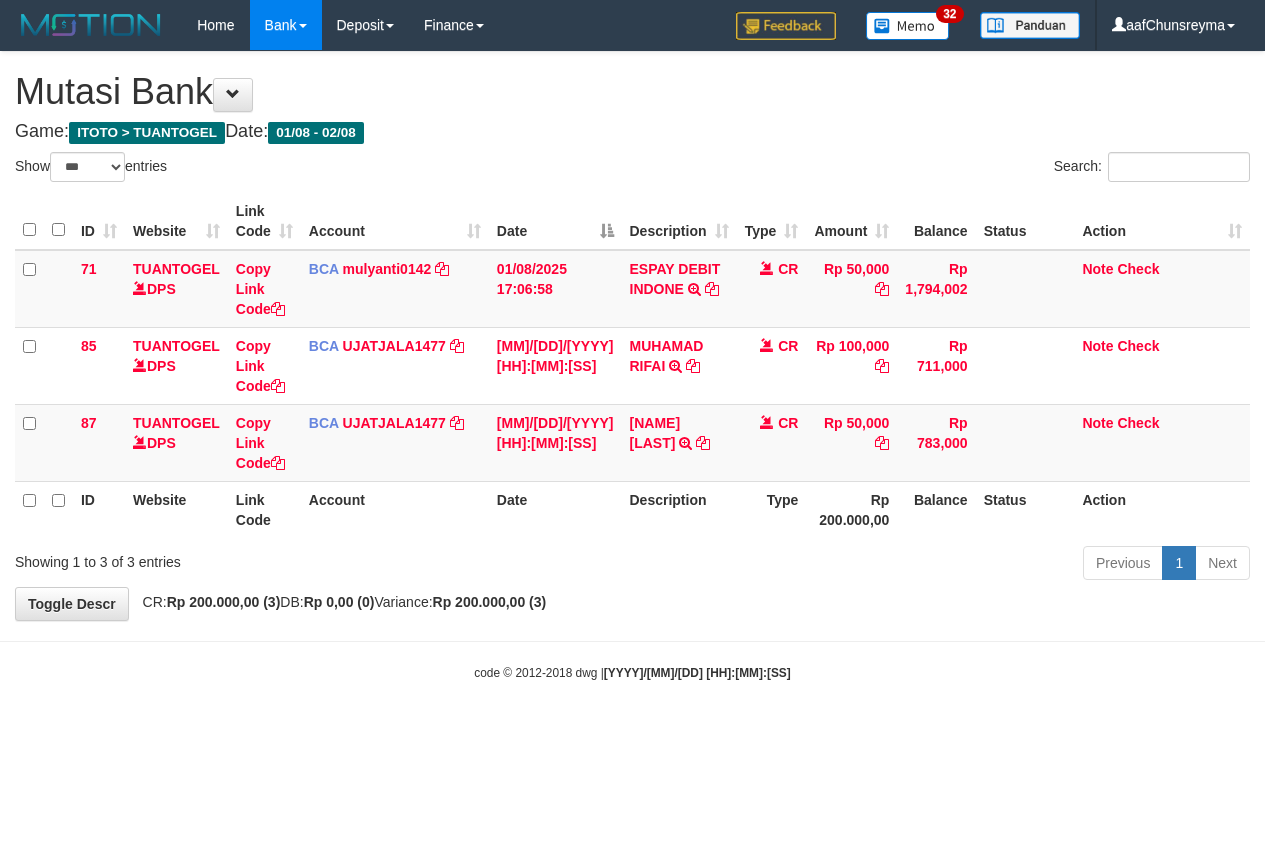 scroll, scrollTop: 0, scrollLeft: 0, axis: both 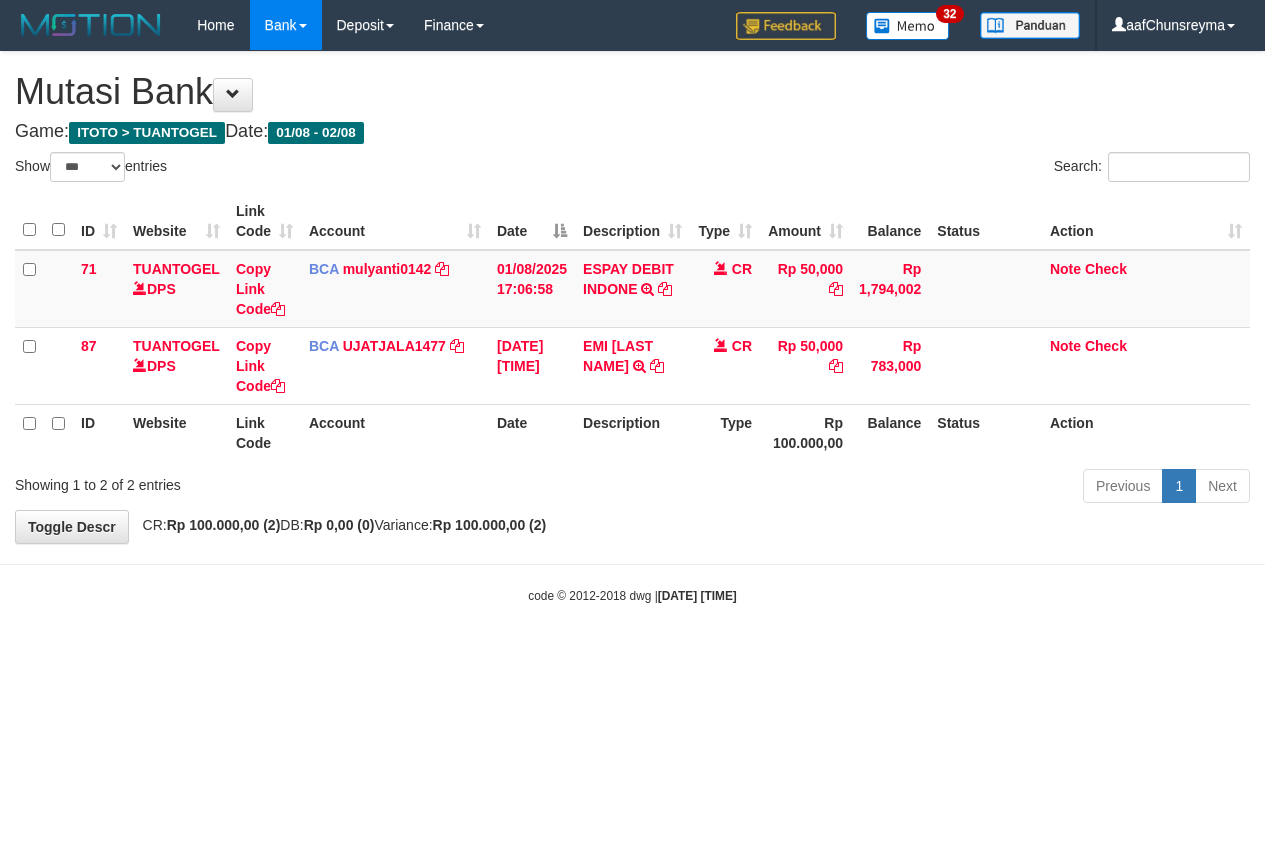 select on "***" 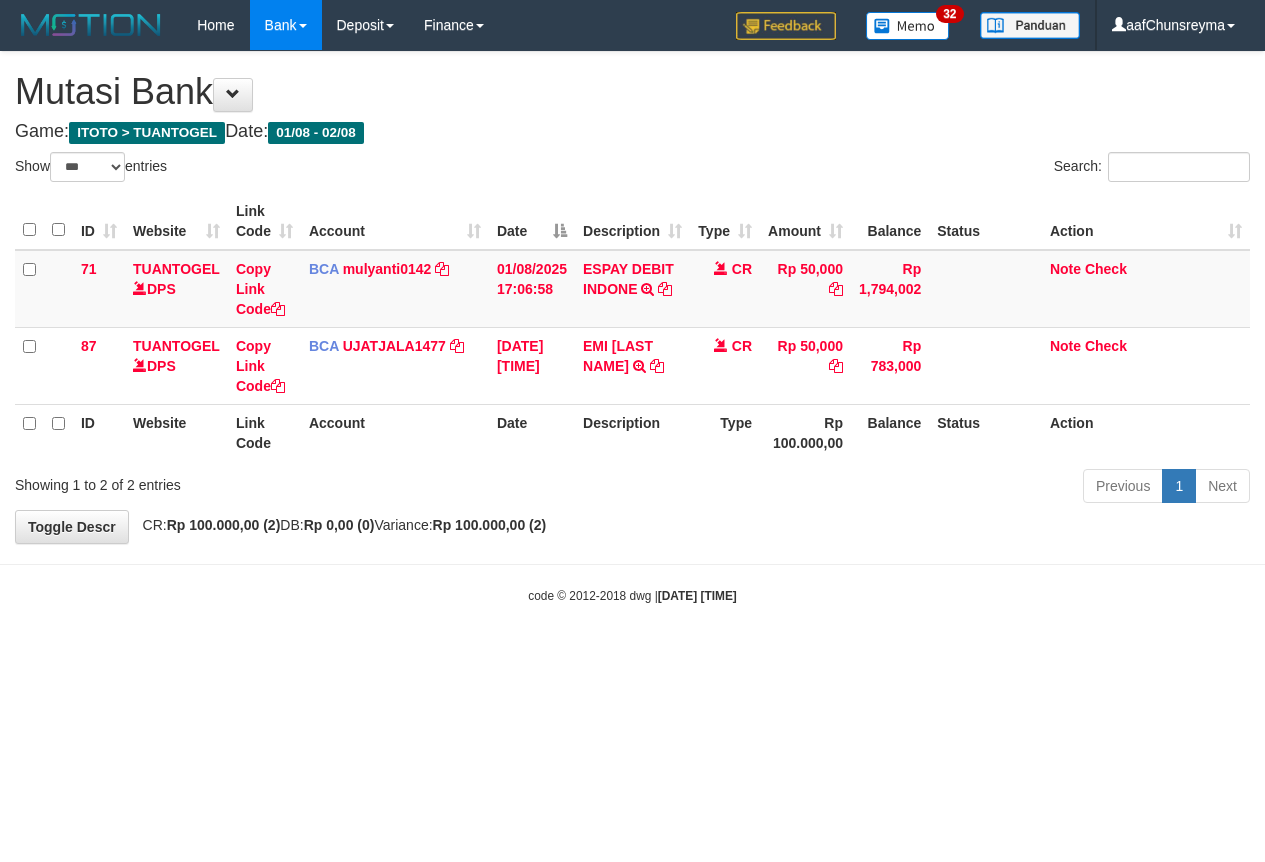 scroll, scrollTop: 0, scrollLeft: 0, axis: both 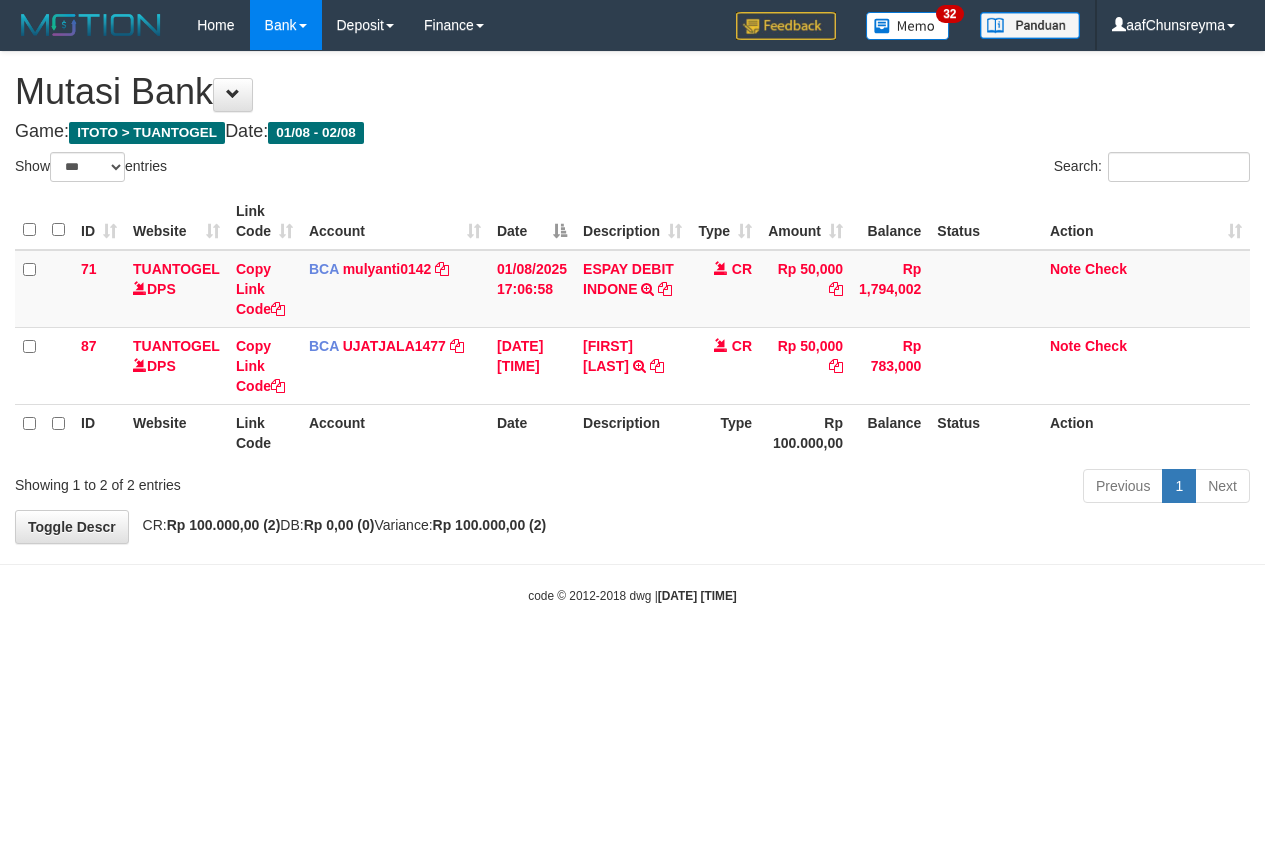 select on "***" 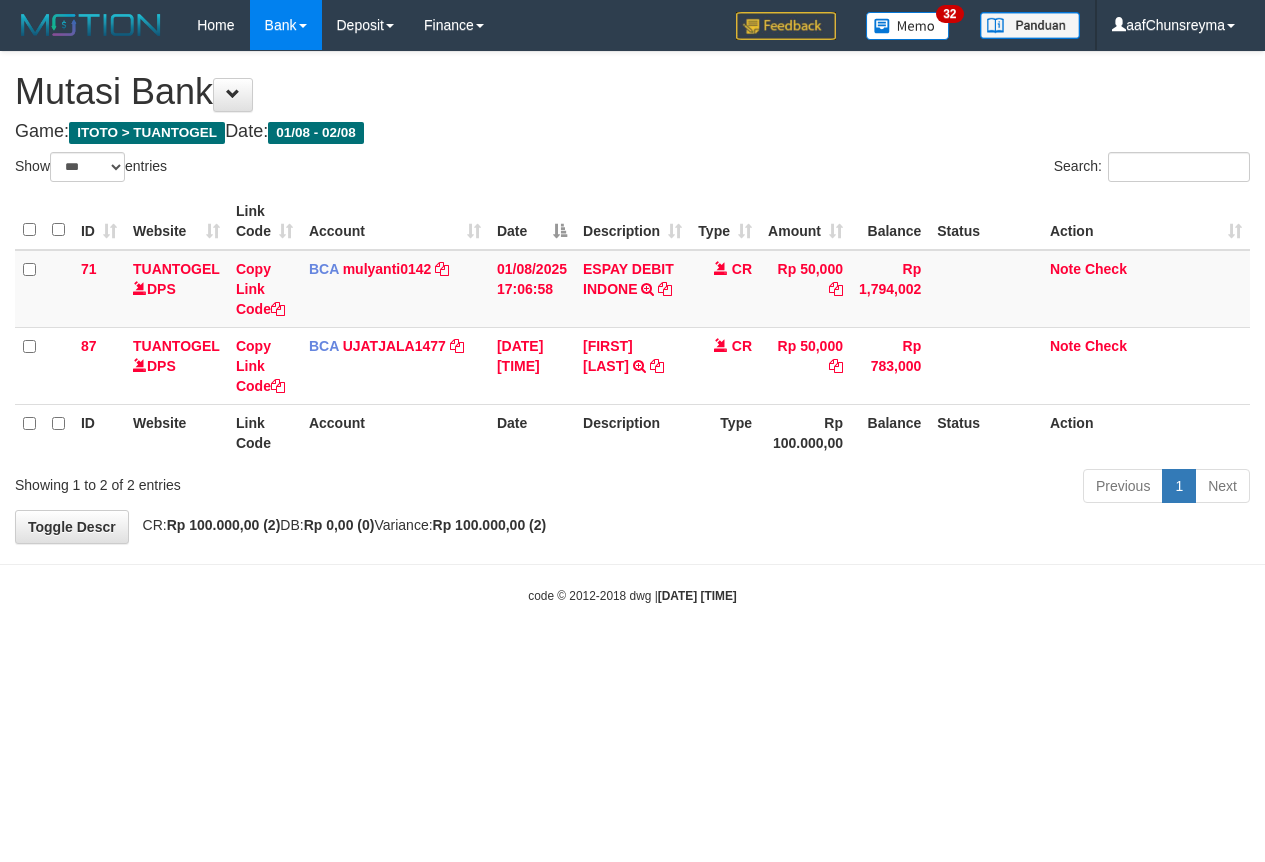 scroll, scrollTop: 0, scrollLeft: 0, axis: both 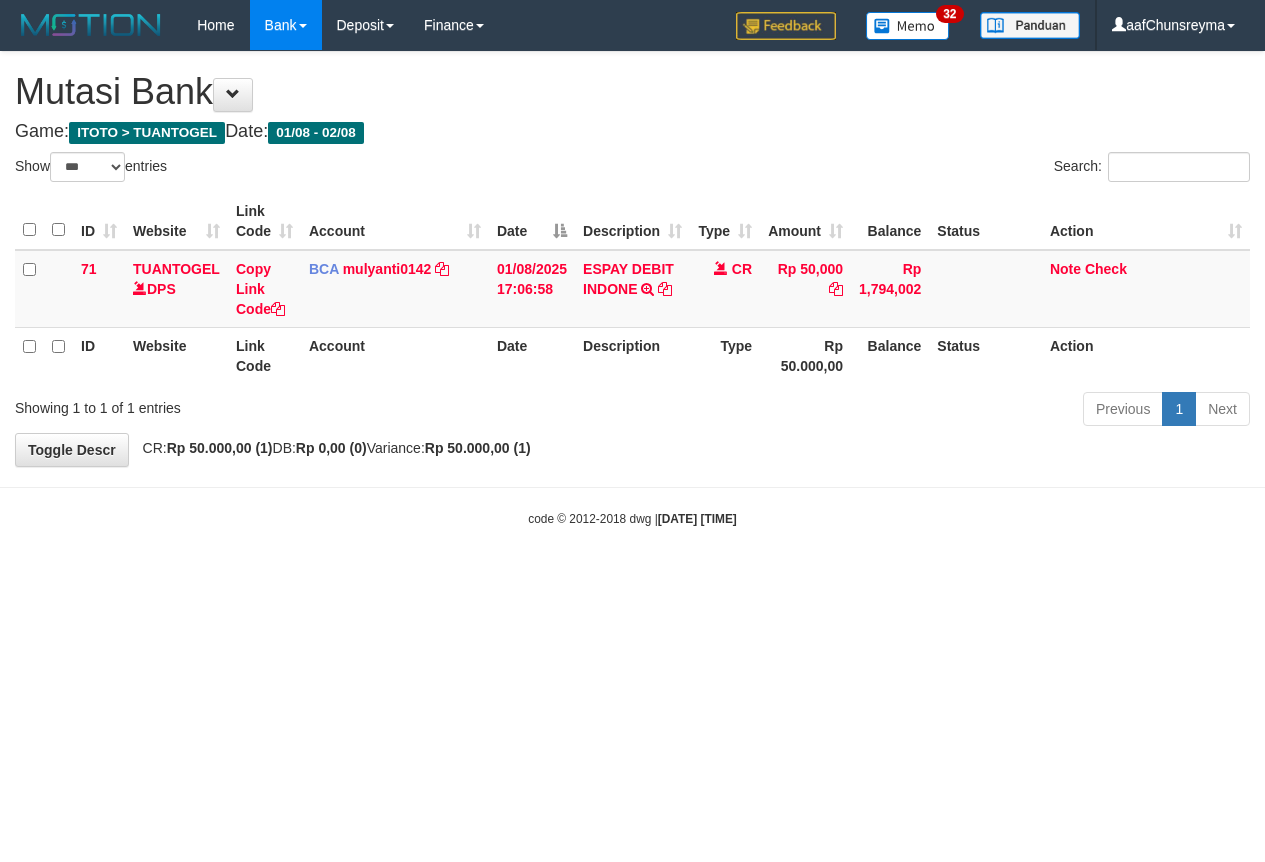 select on "***" 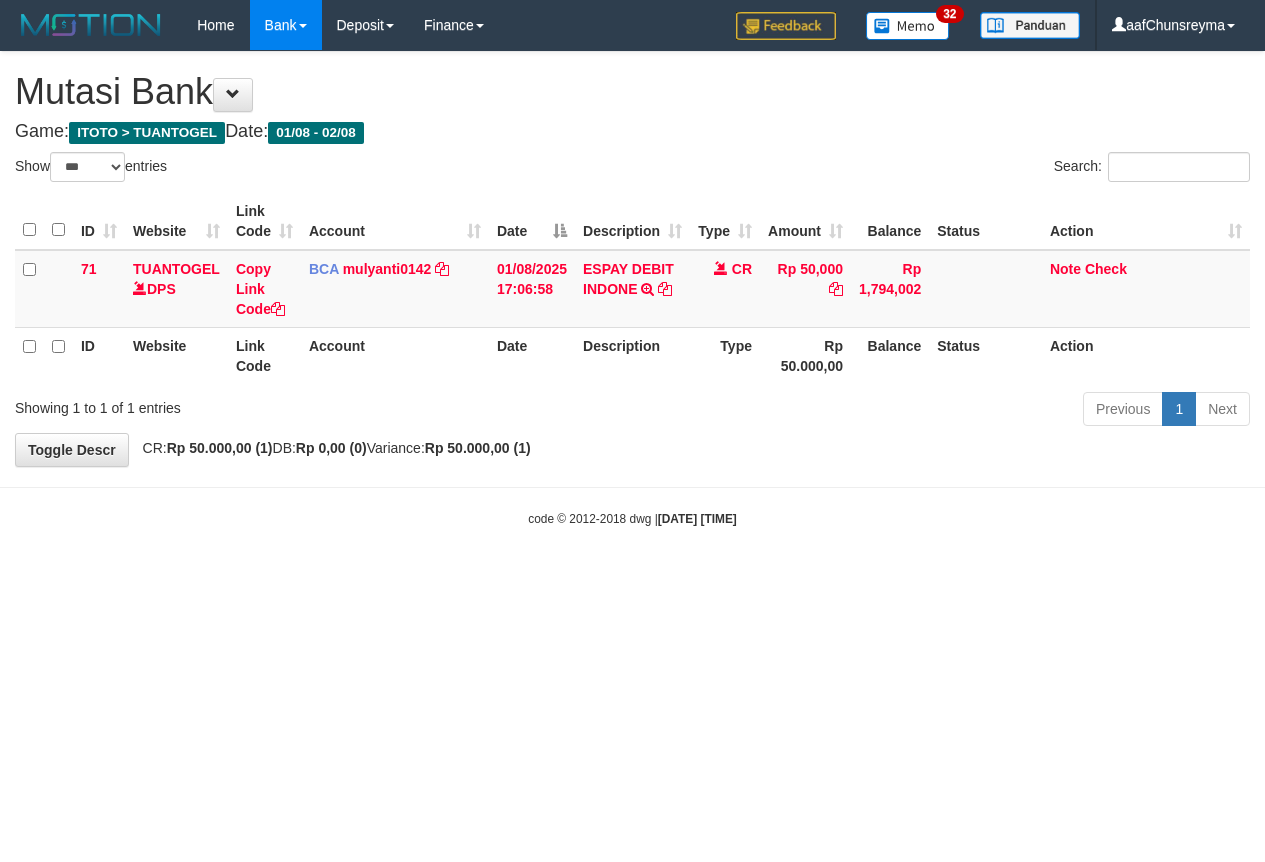 scroll, scrollTop: 0, scrollLeft: 0, axis: both 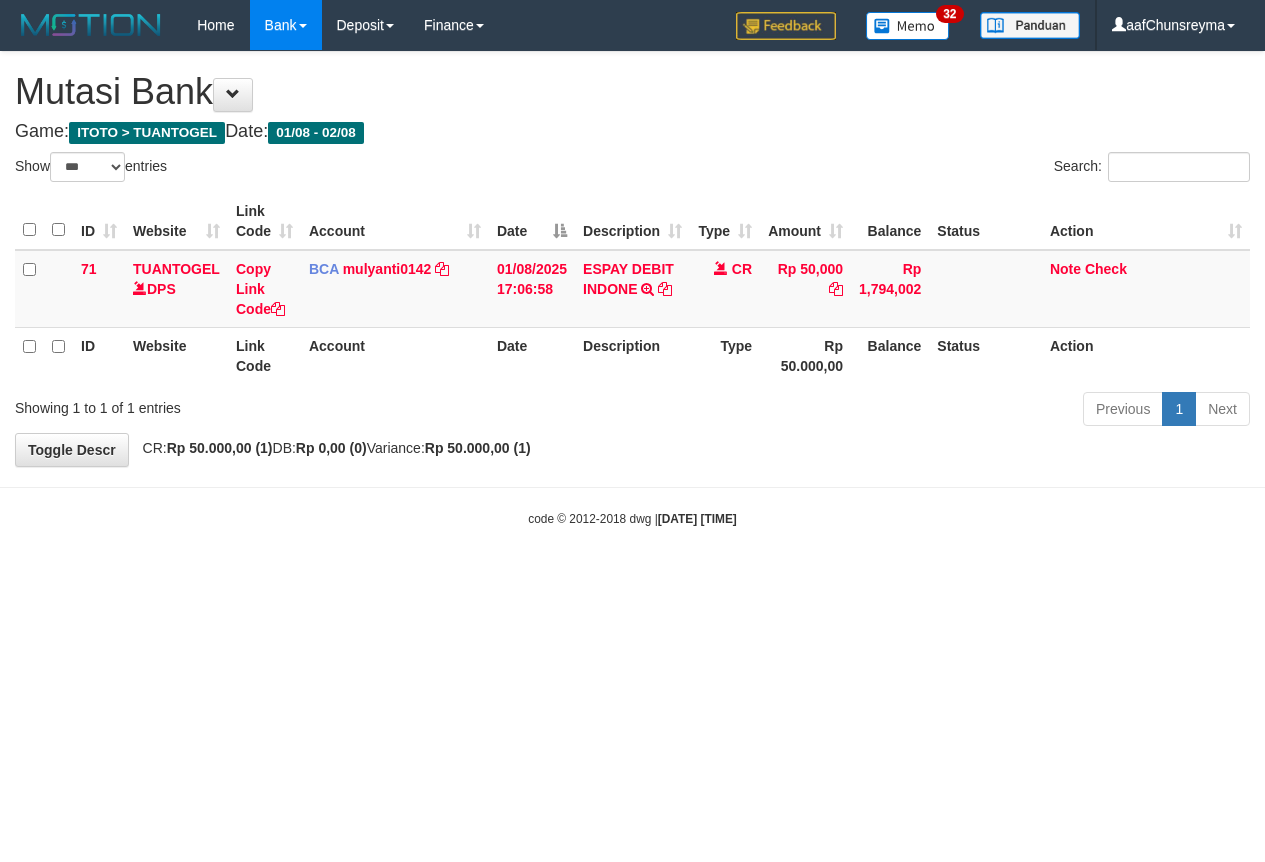 select on "***" 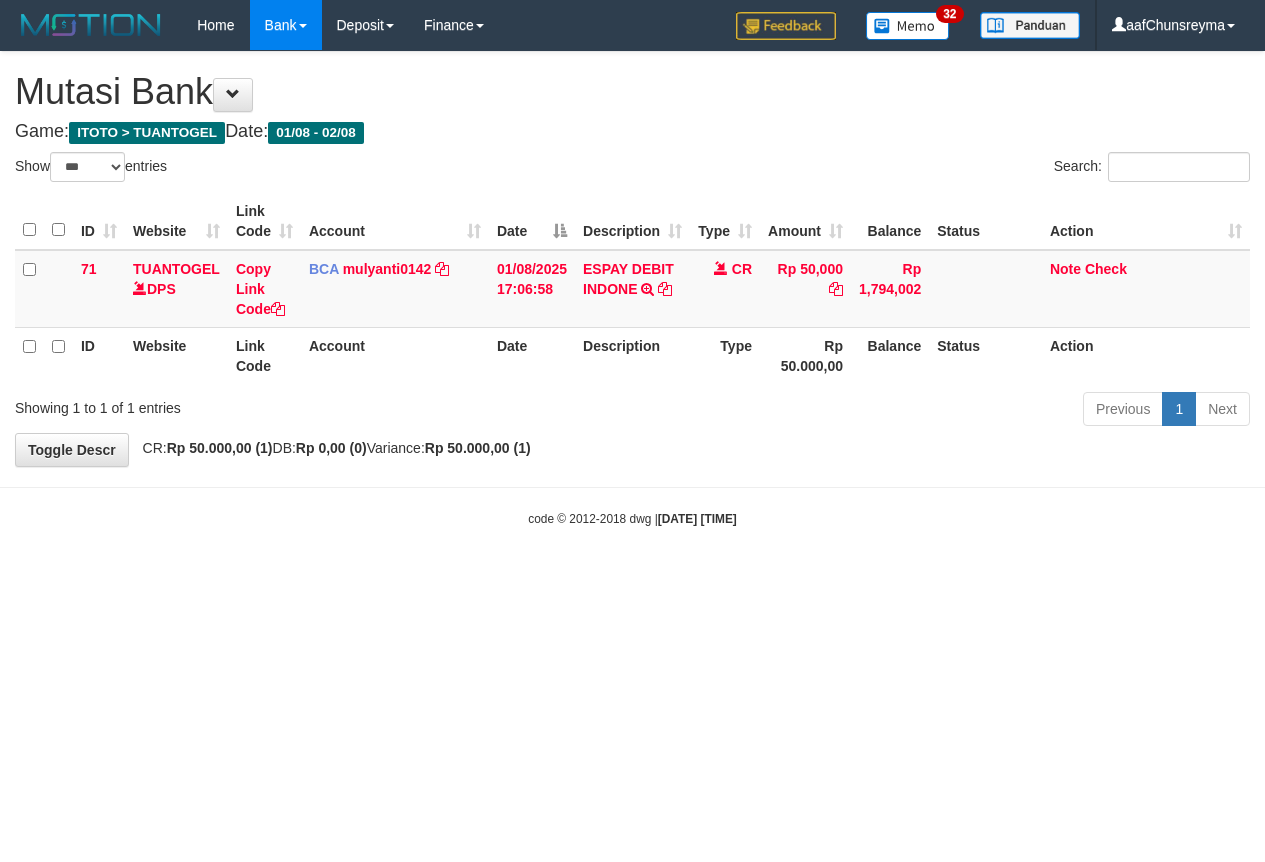 scroll, scrollTop: 0, scrollLeft: 0, axis: both 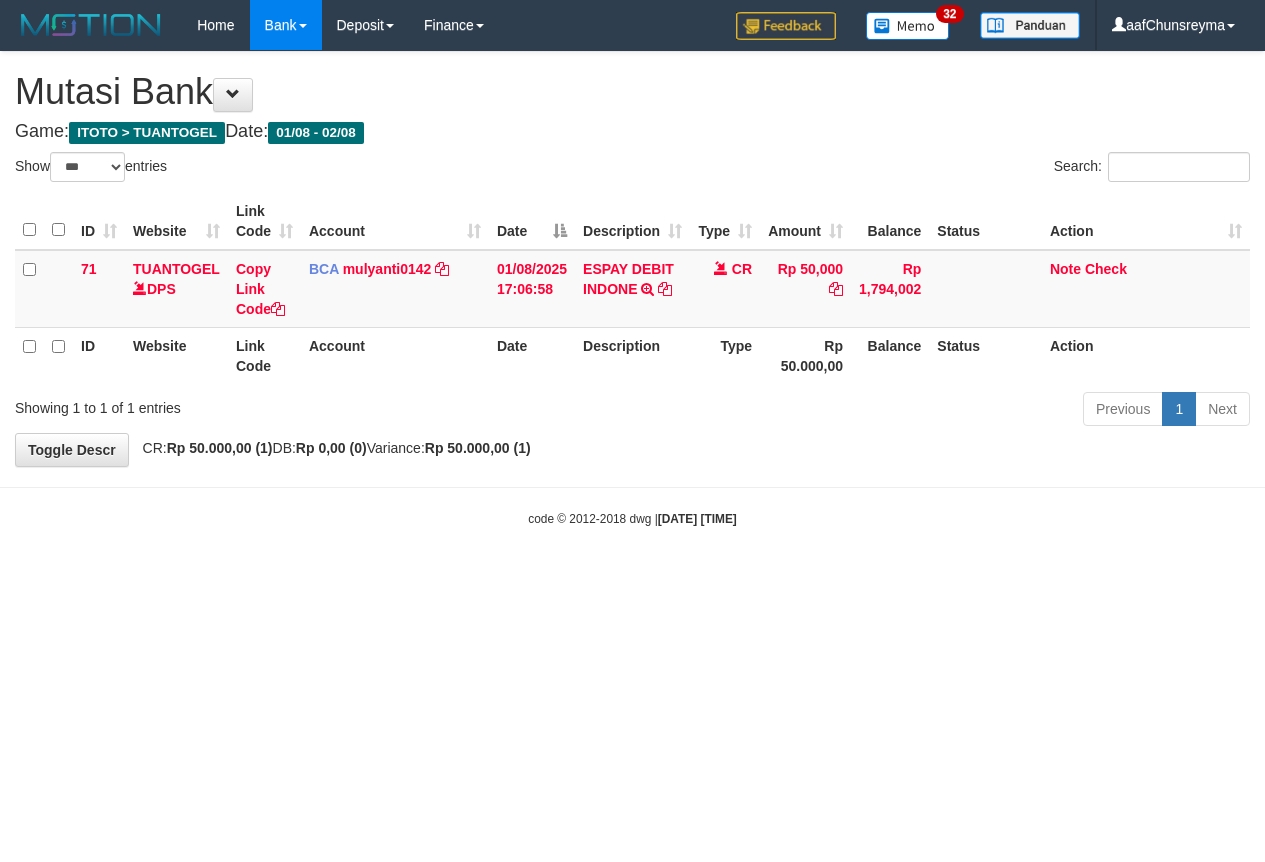 select on "***" 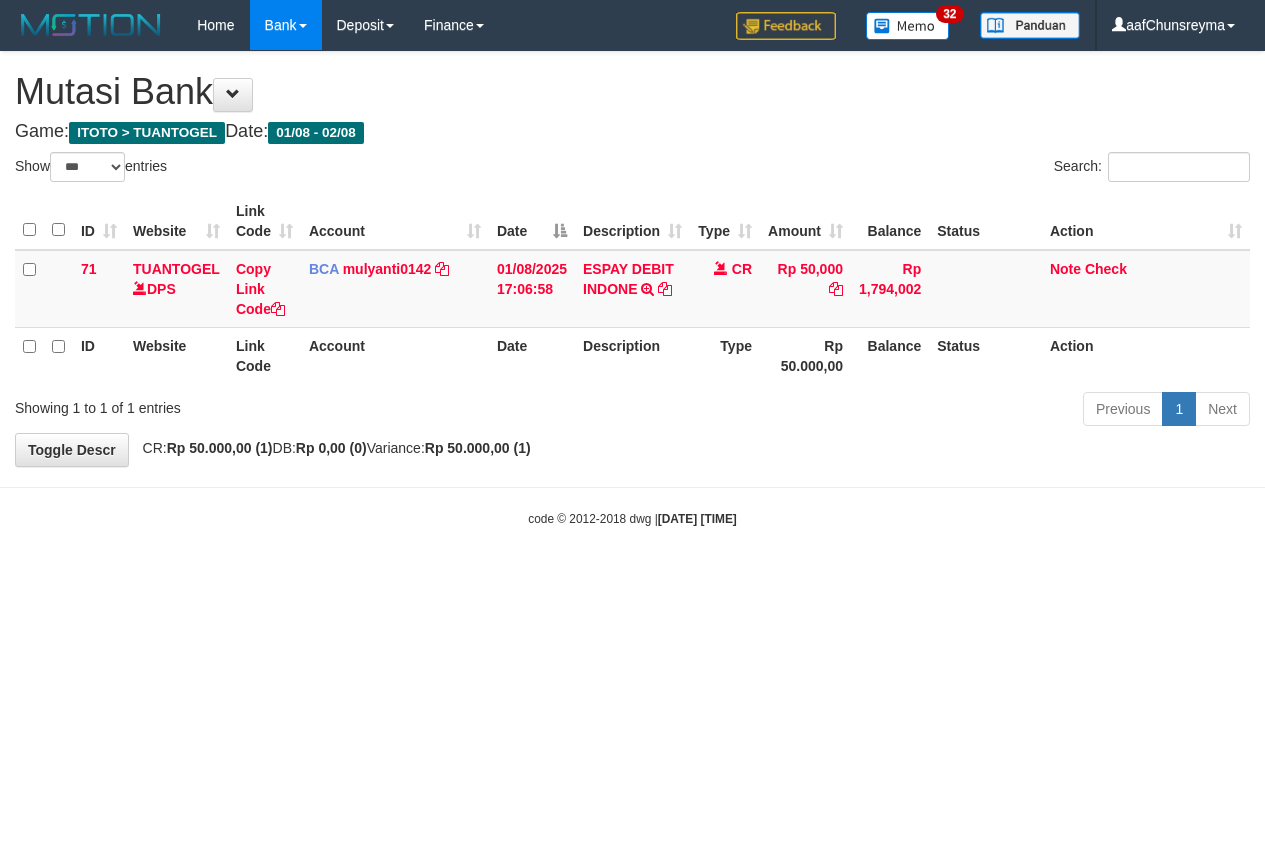 scroll, scrollTop: 0, scrollLeft: 0, axis: both 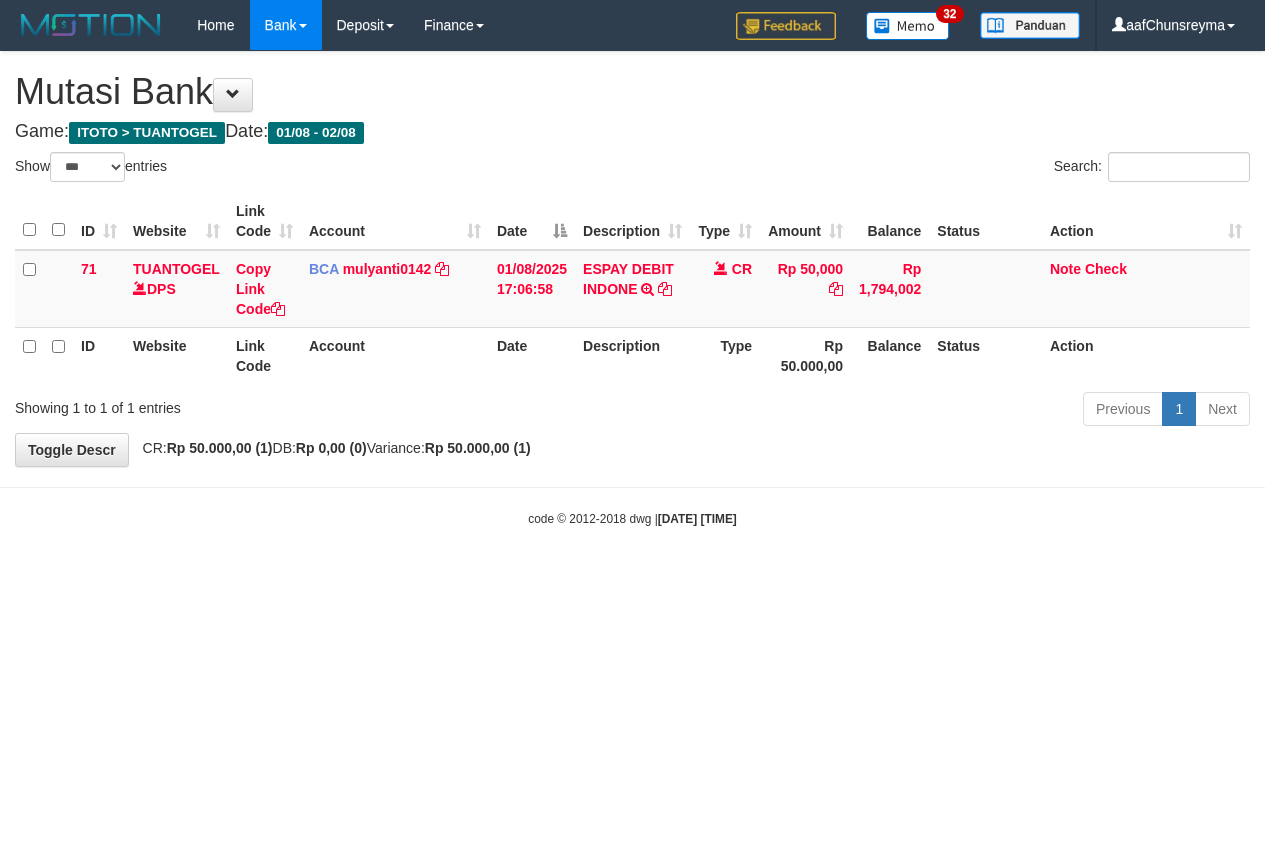 select on "***" 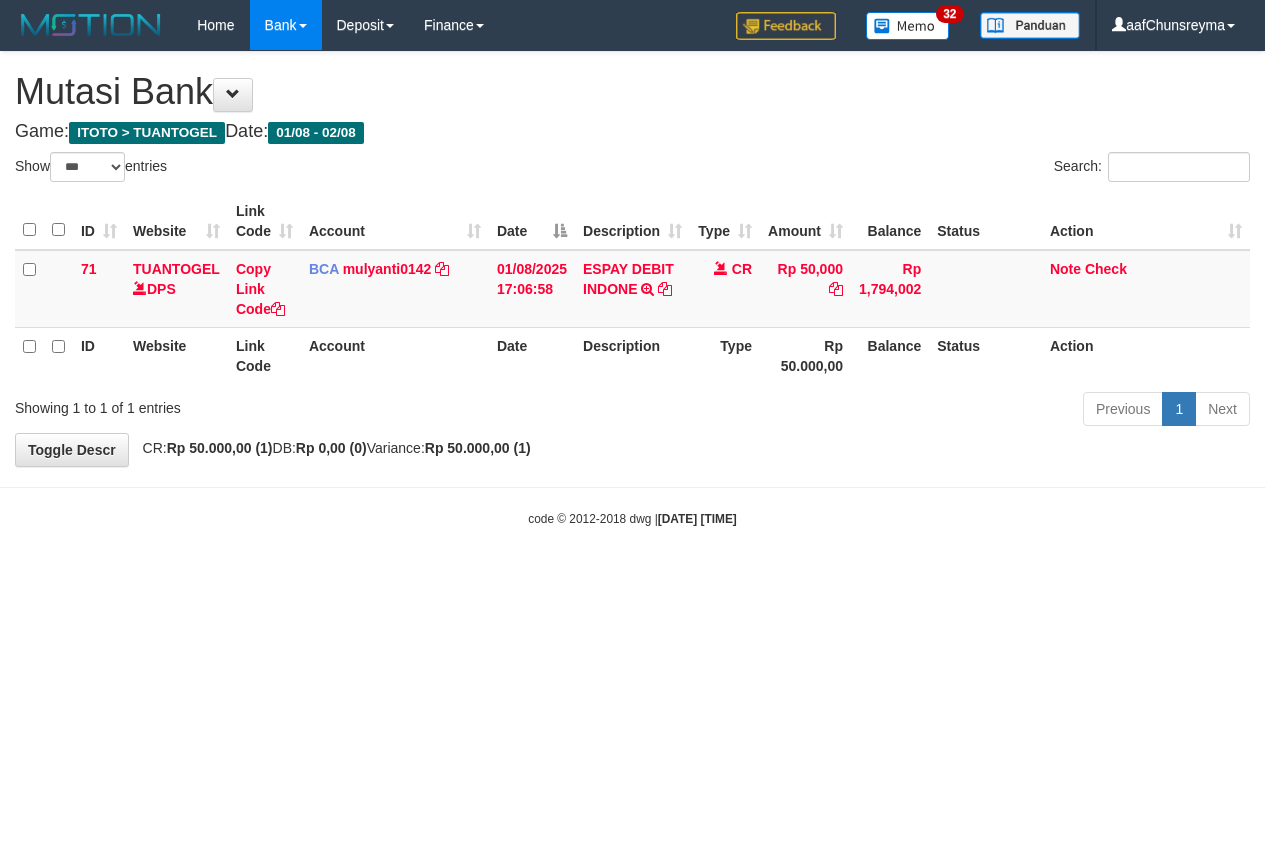scroll, scrollTop: 0, scrollLeft: 0, axis: both 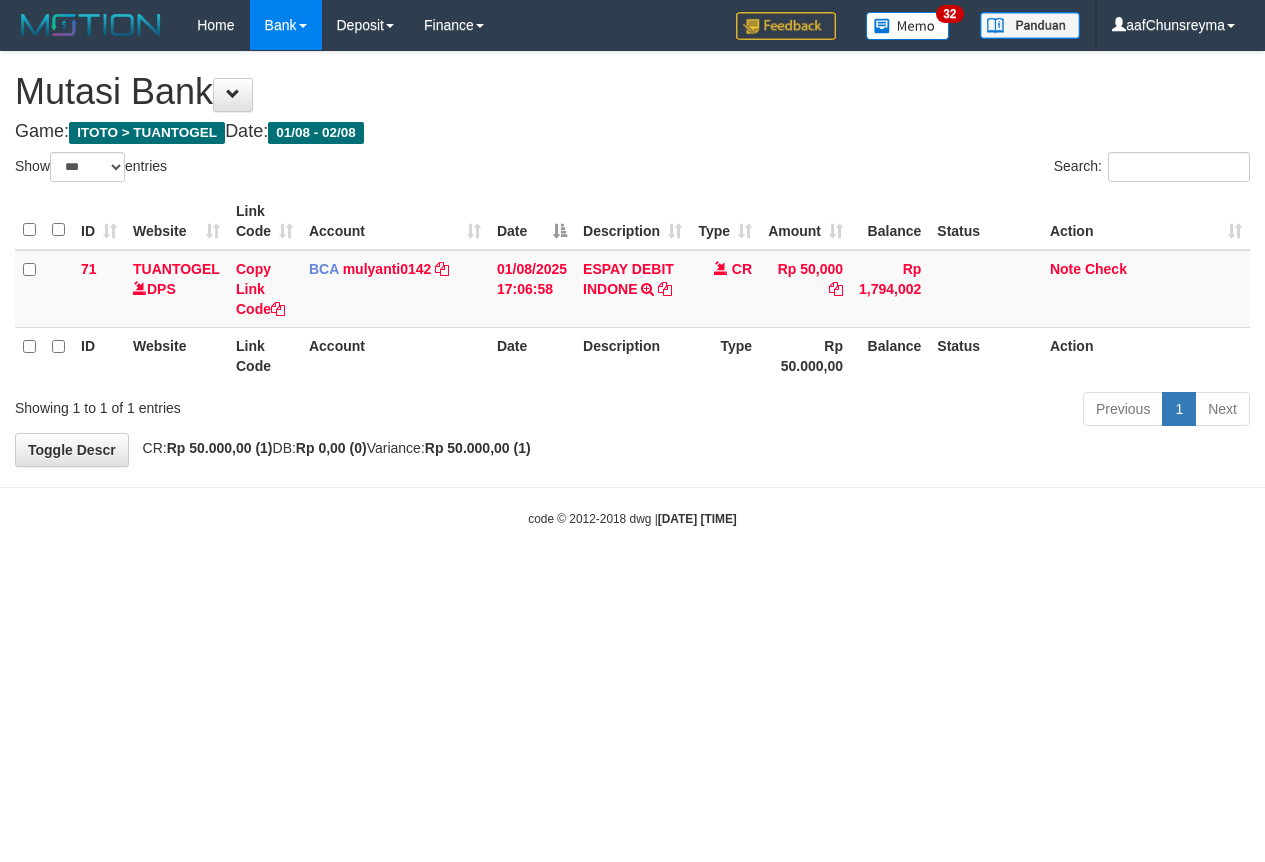 select on "***" 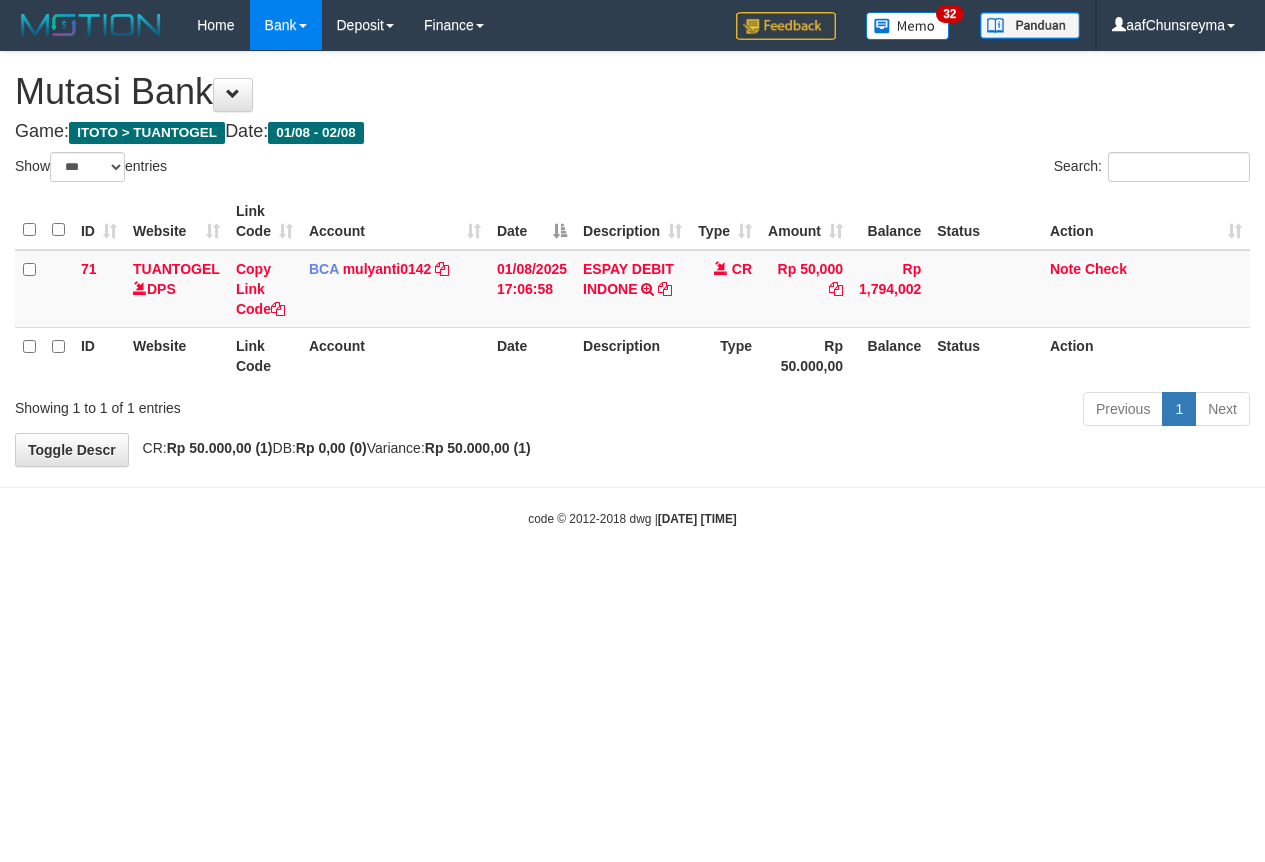 scroll, scrollTop: 0, scrollLeft: 0, axis: both 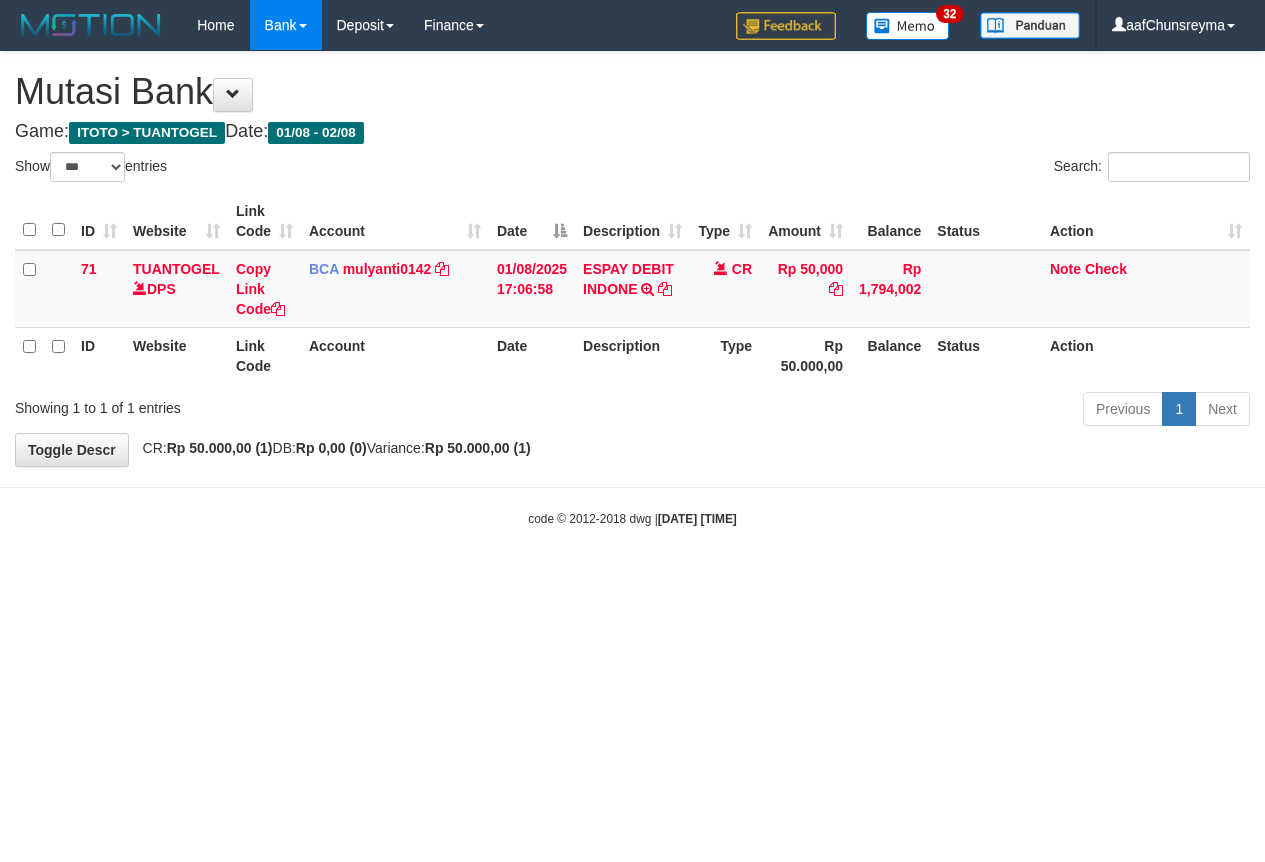 select on "***" 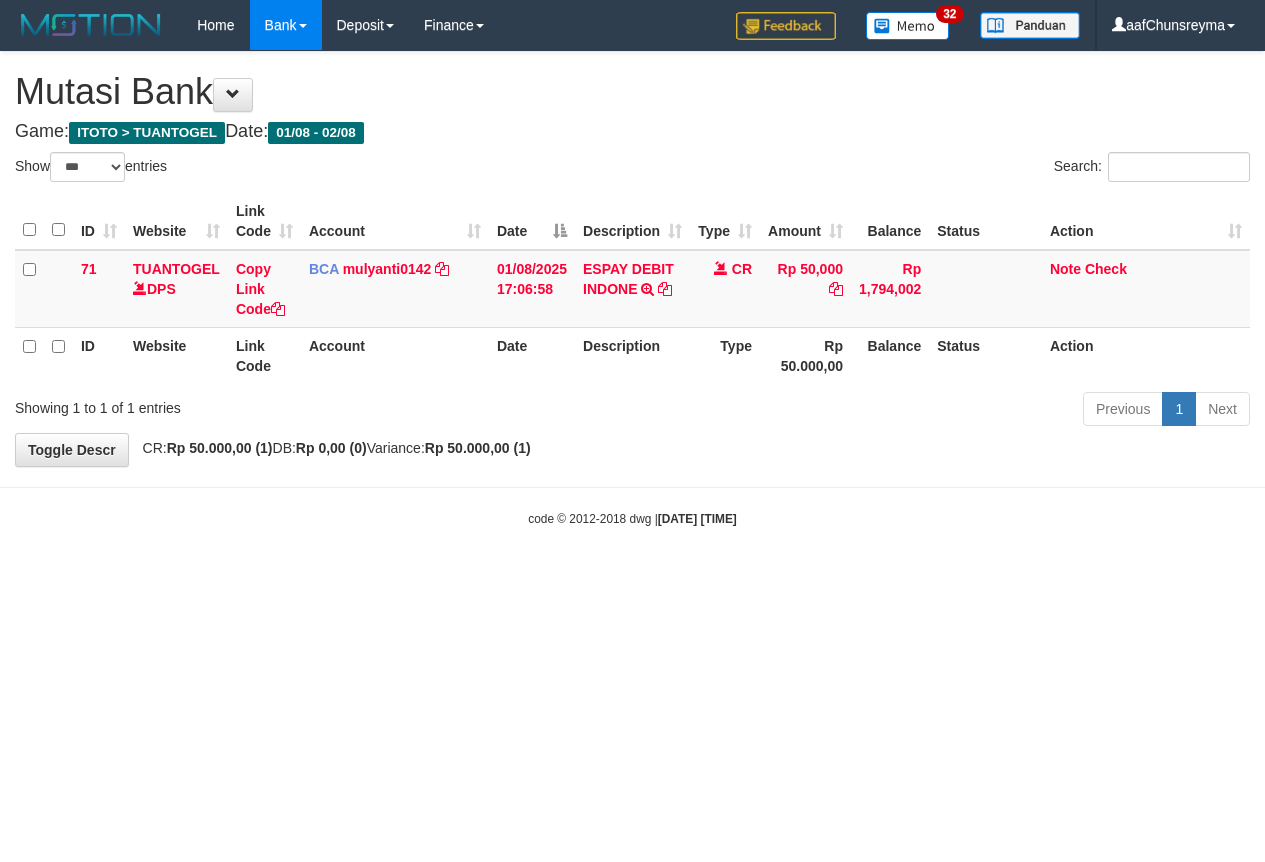 scroll, scrollTop: 0, scrollLeft: 0, axis: both 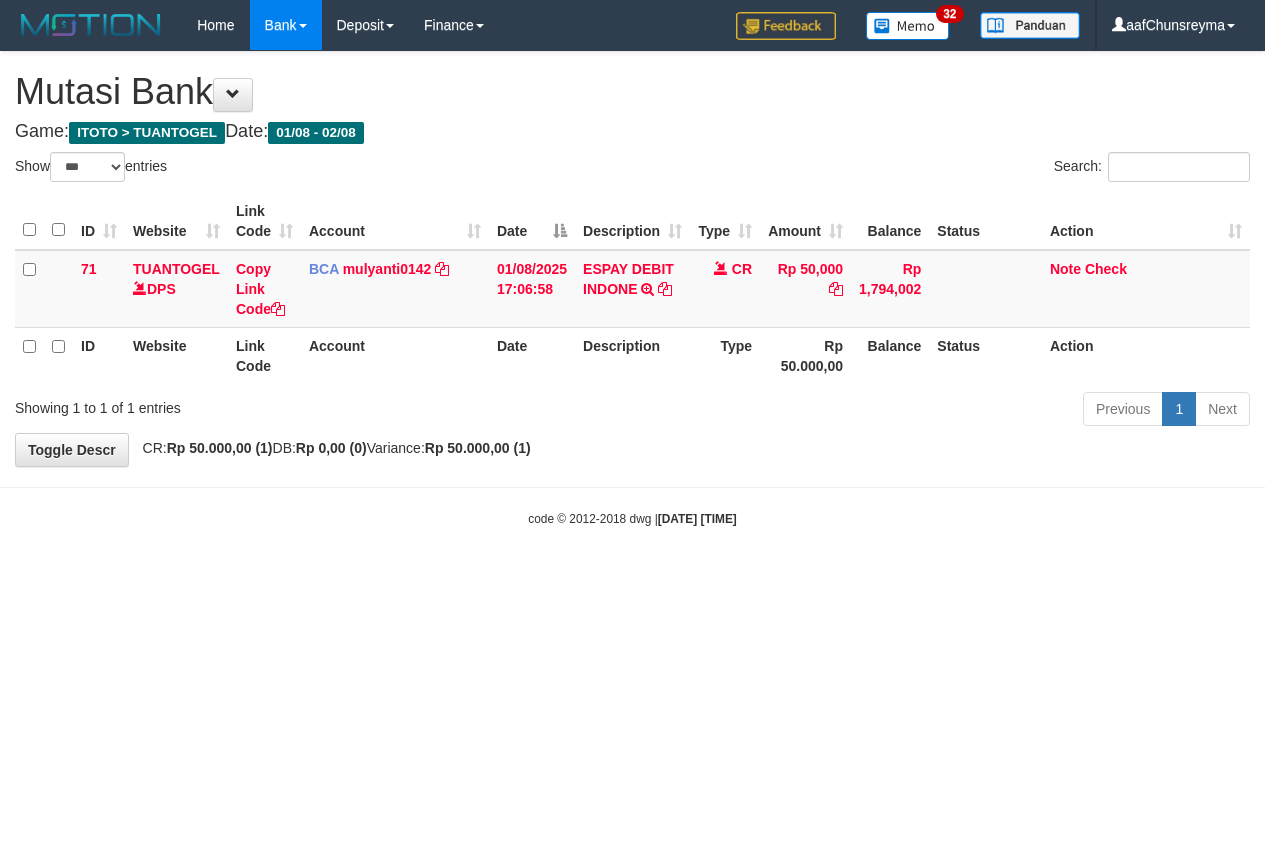 select on "***" 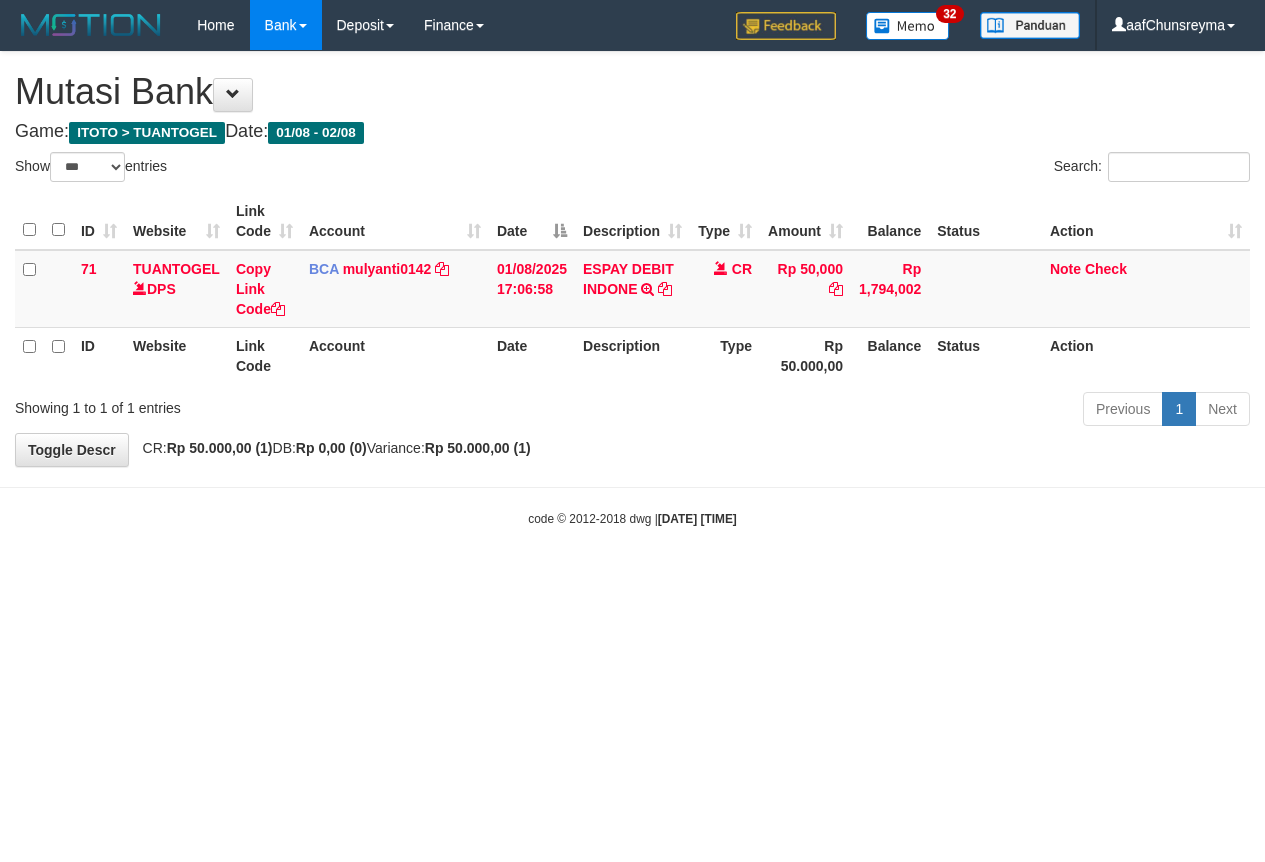 scroll, scrollTop: 0, scrollLeft: 0, axis: both 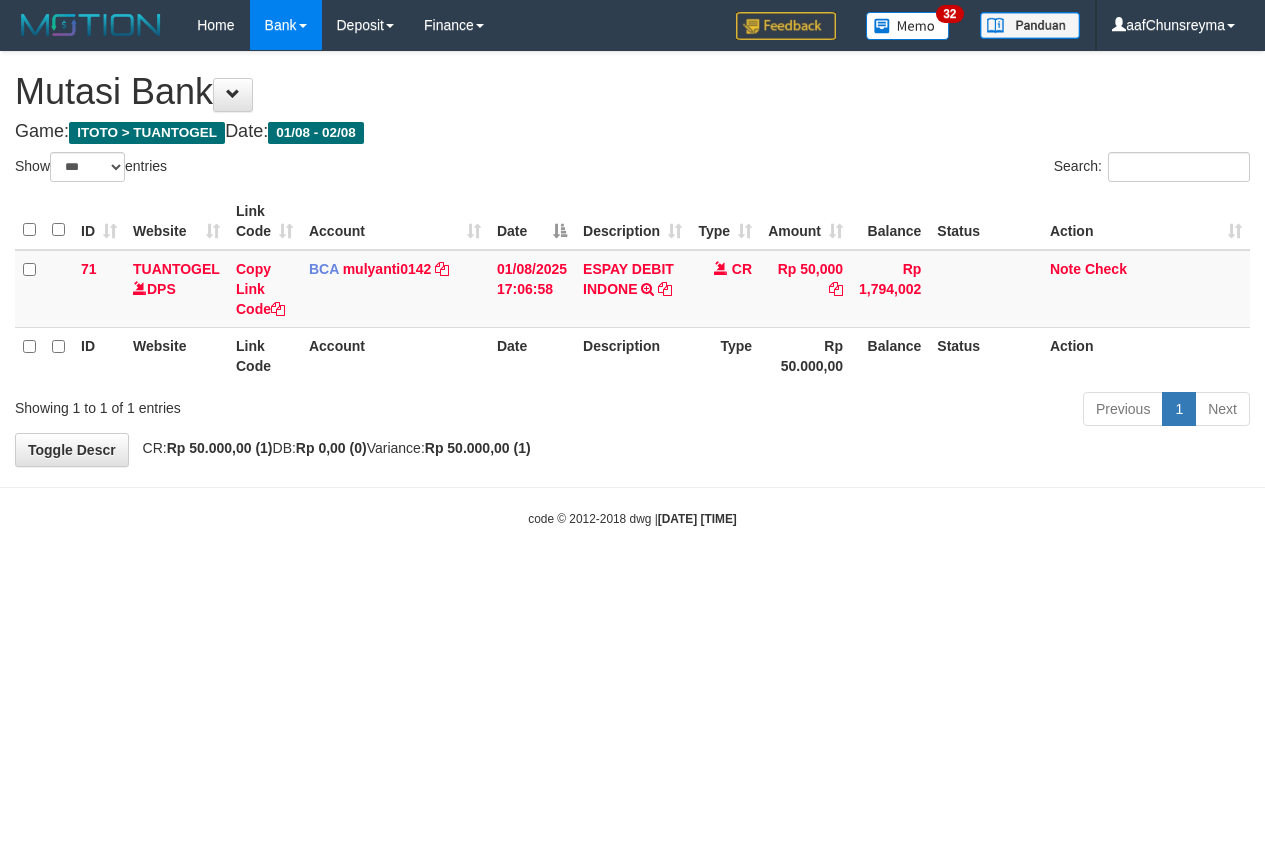 select on "***" 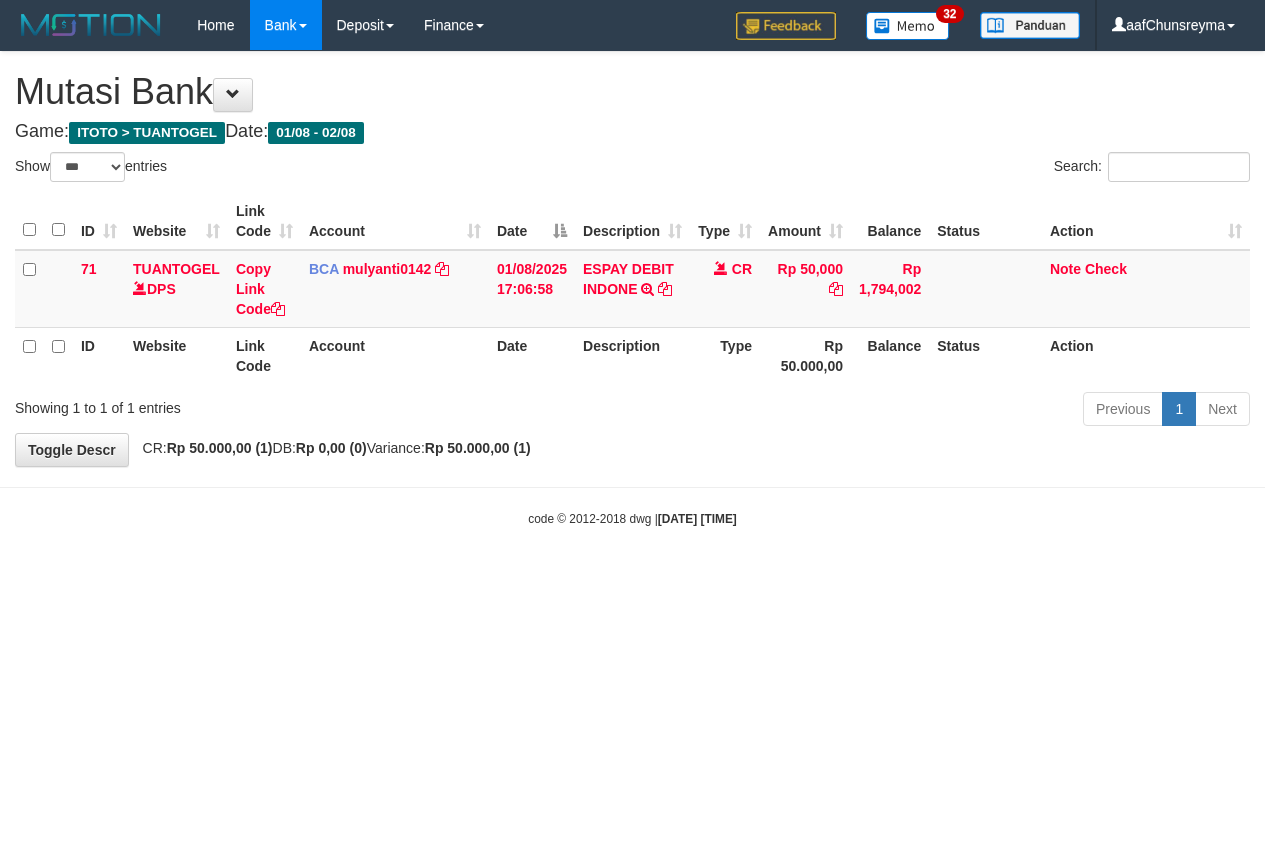 scroll, scrollTop: 0, scrollLeft: 0, axis: both 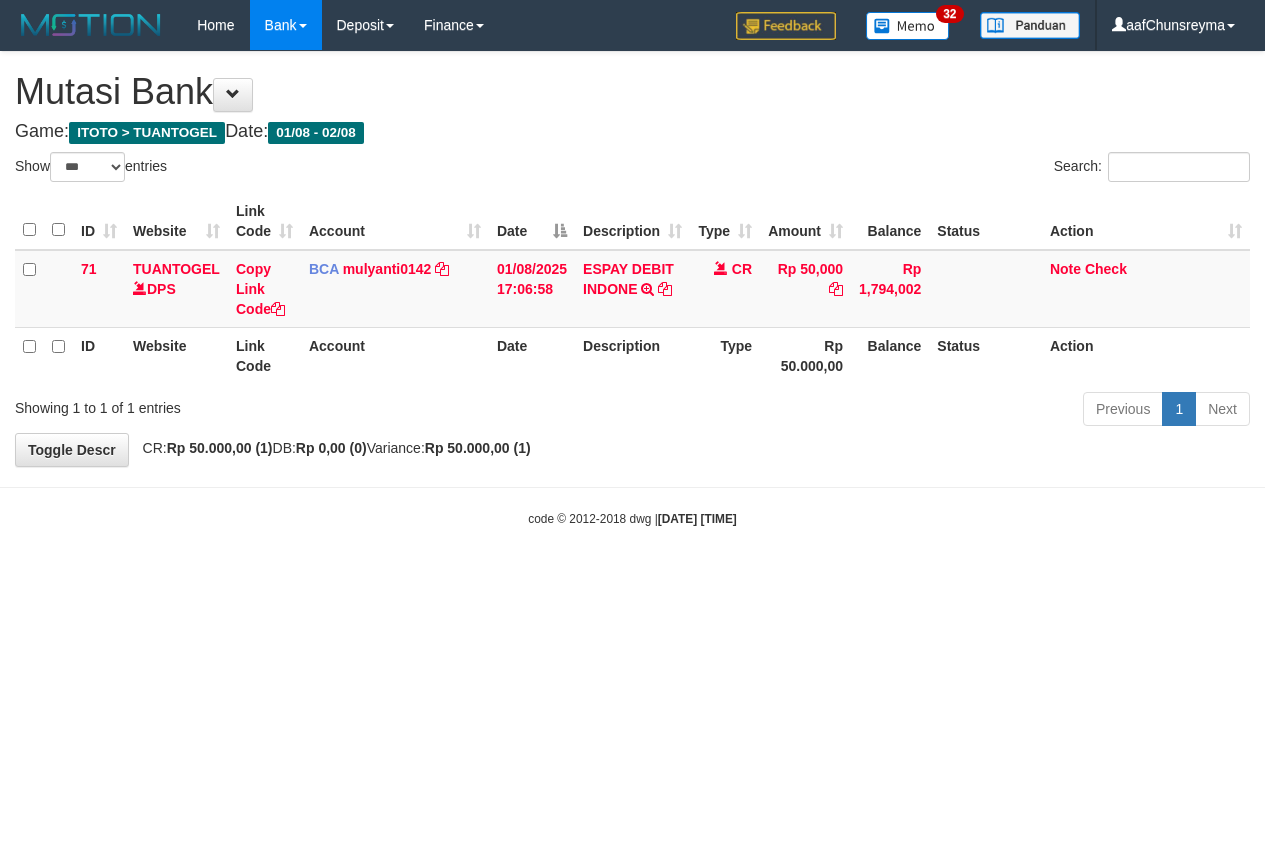 select on "***" 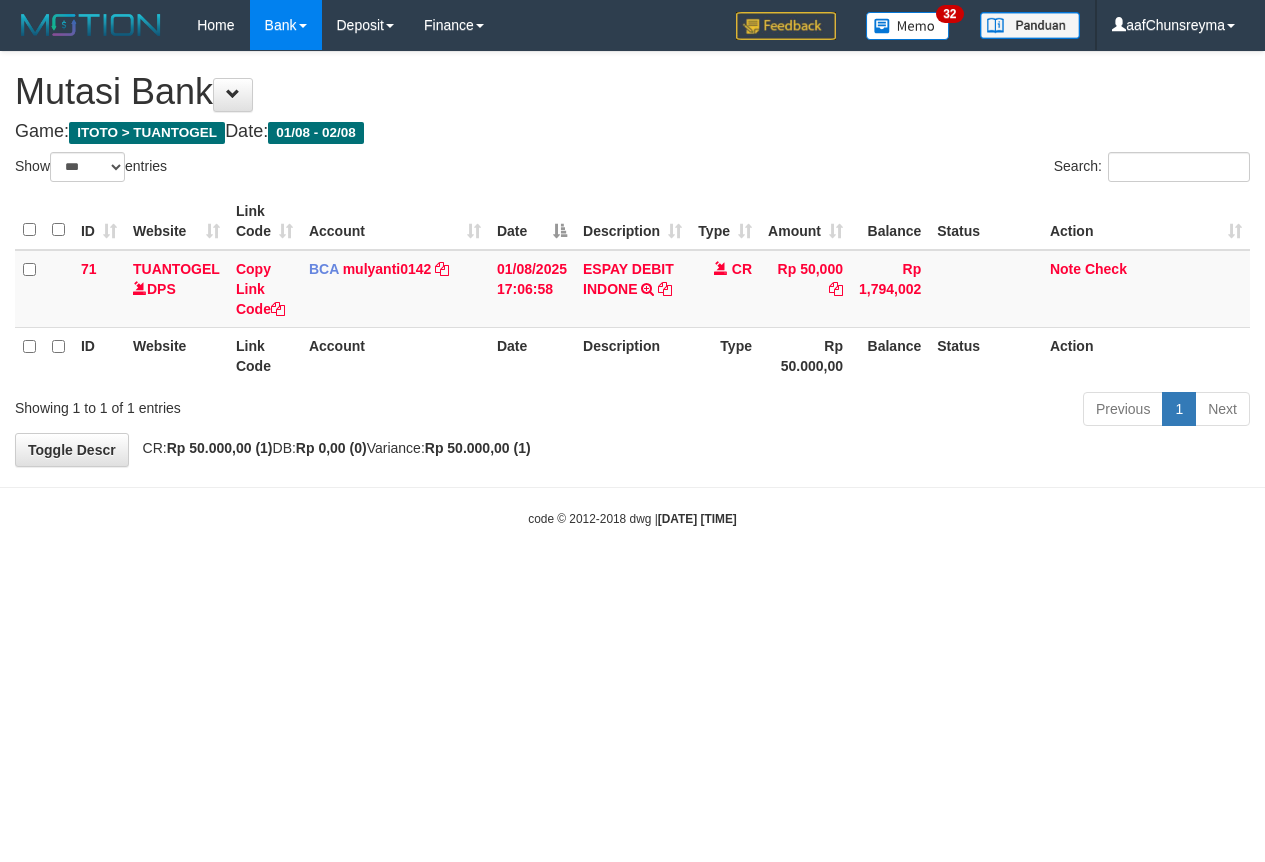 scroll, scrollTop: 0, scrollLeft: 0, axis: both 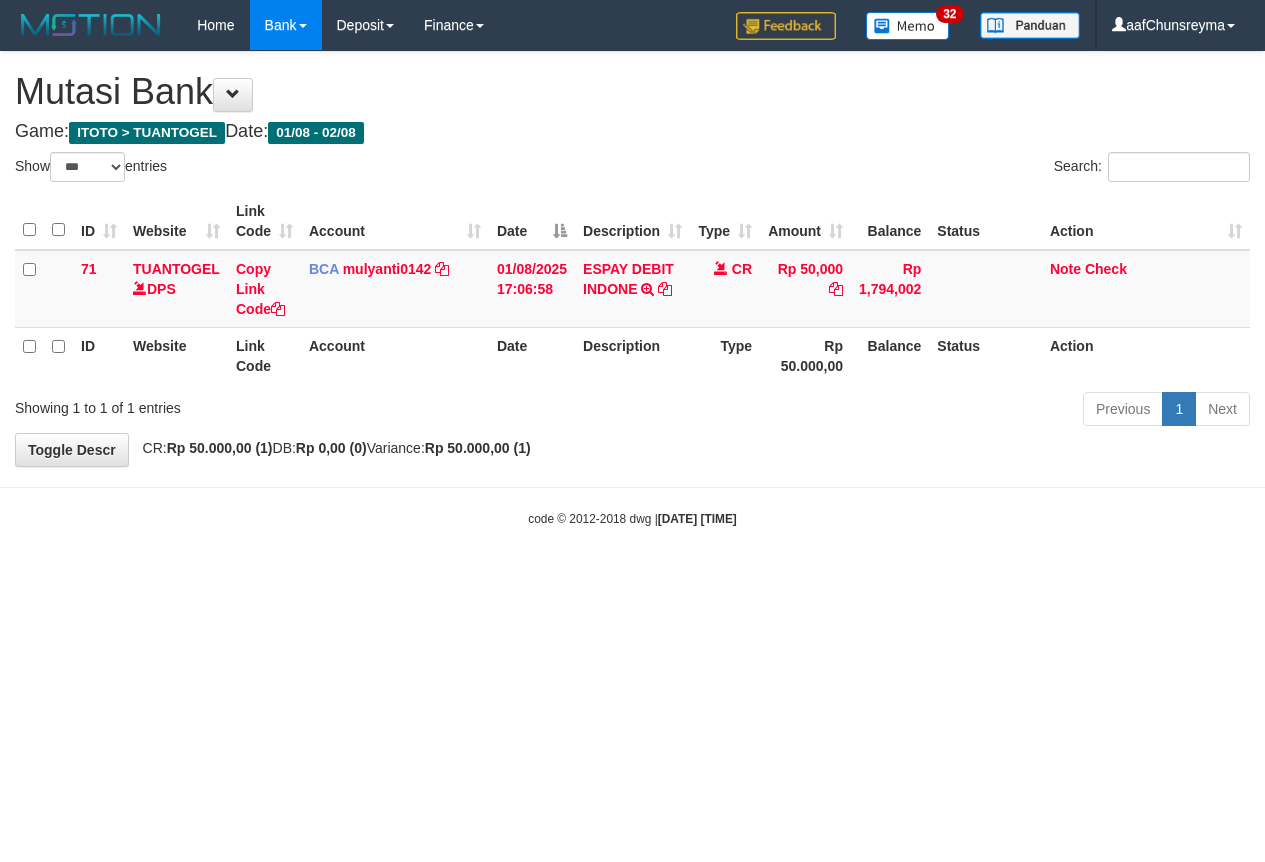 select on "***" 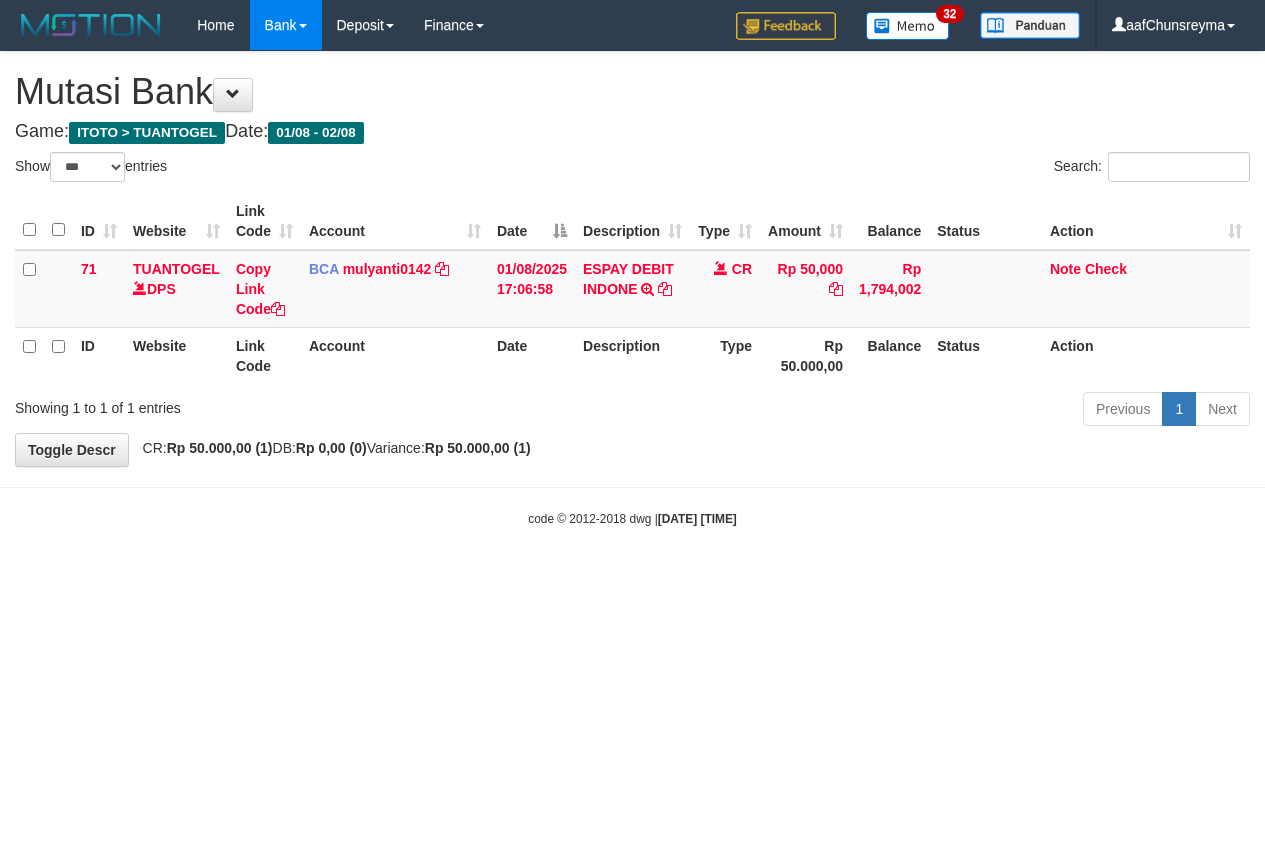 scroll, scrollTop: 0, scrollLeft: 0, axis: both 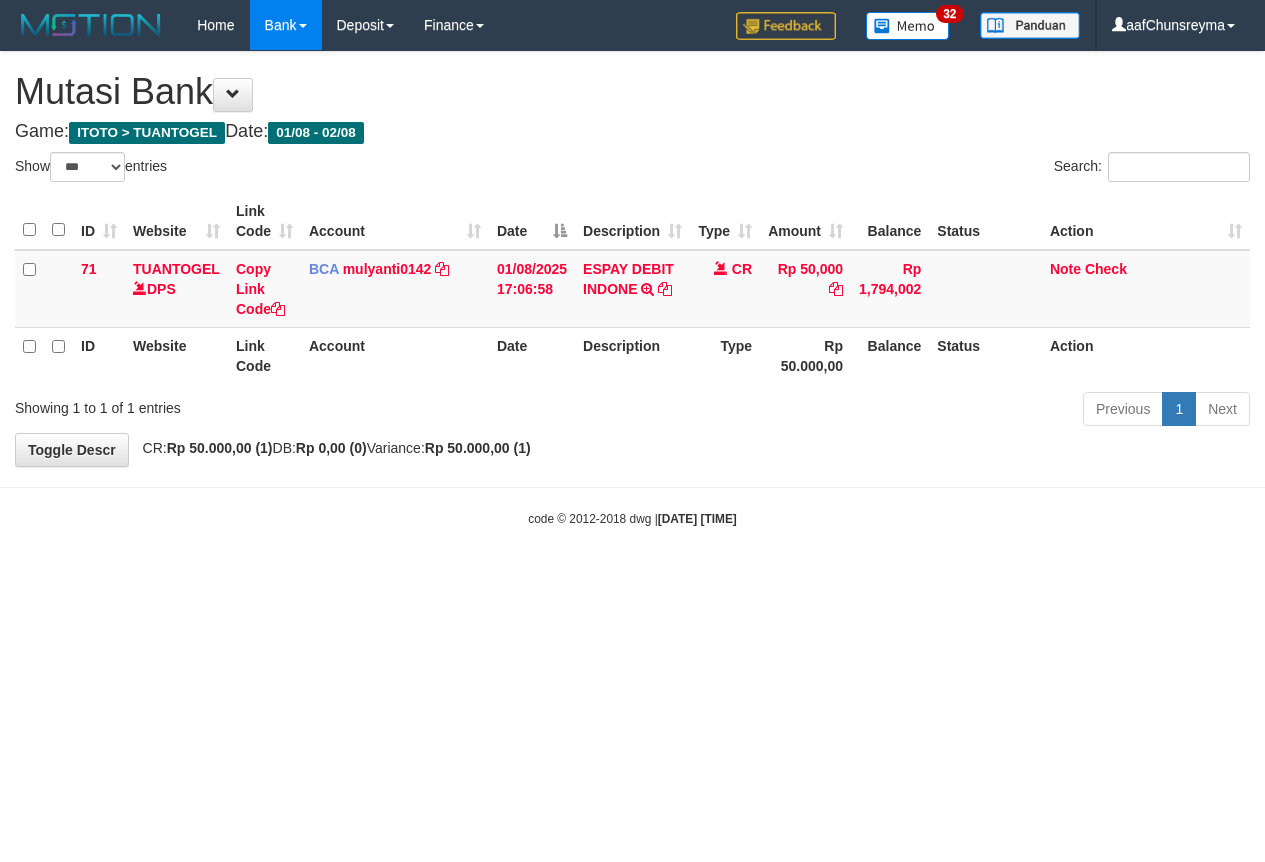 select on "***" 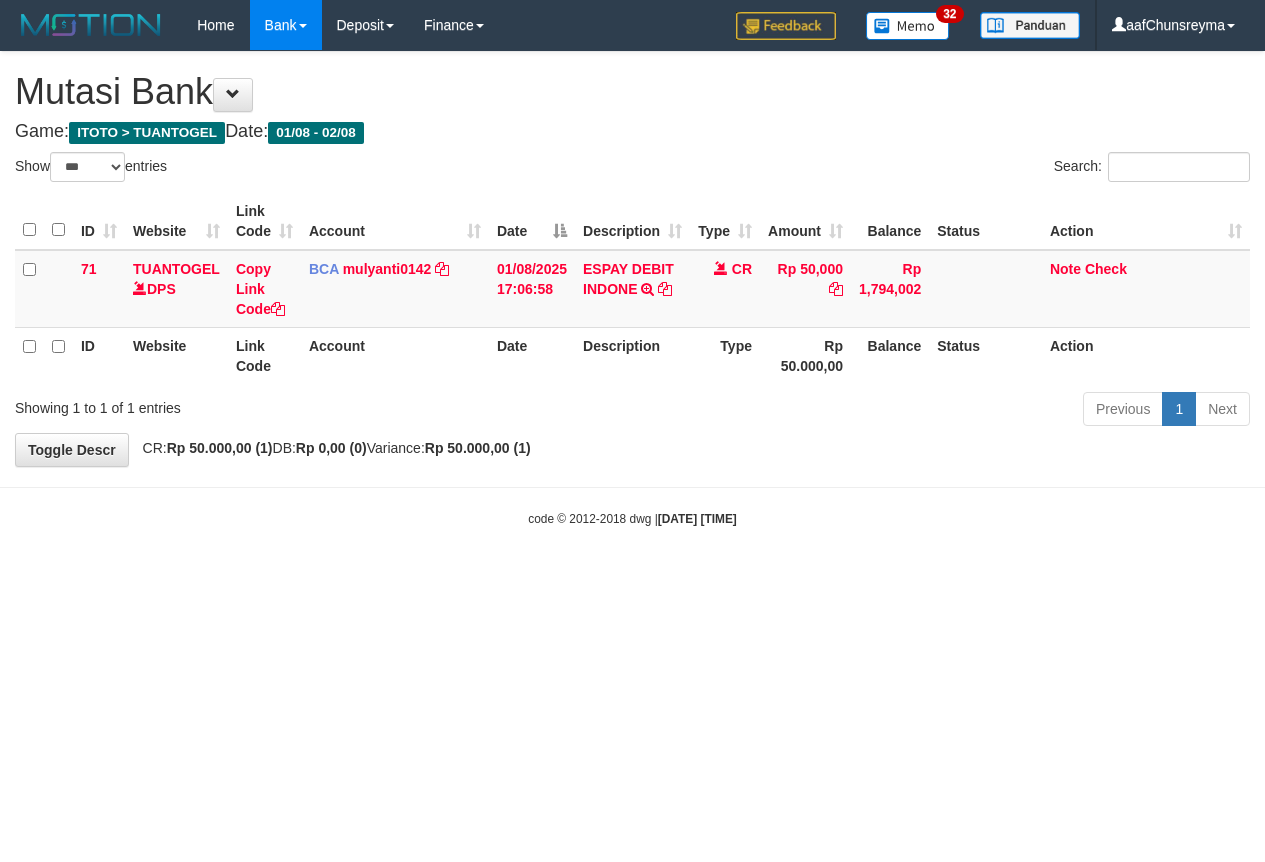scroll, scrollTop: 0, scrollLeft: 0, axis: both 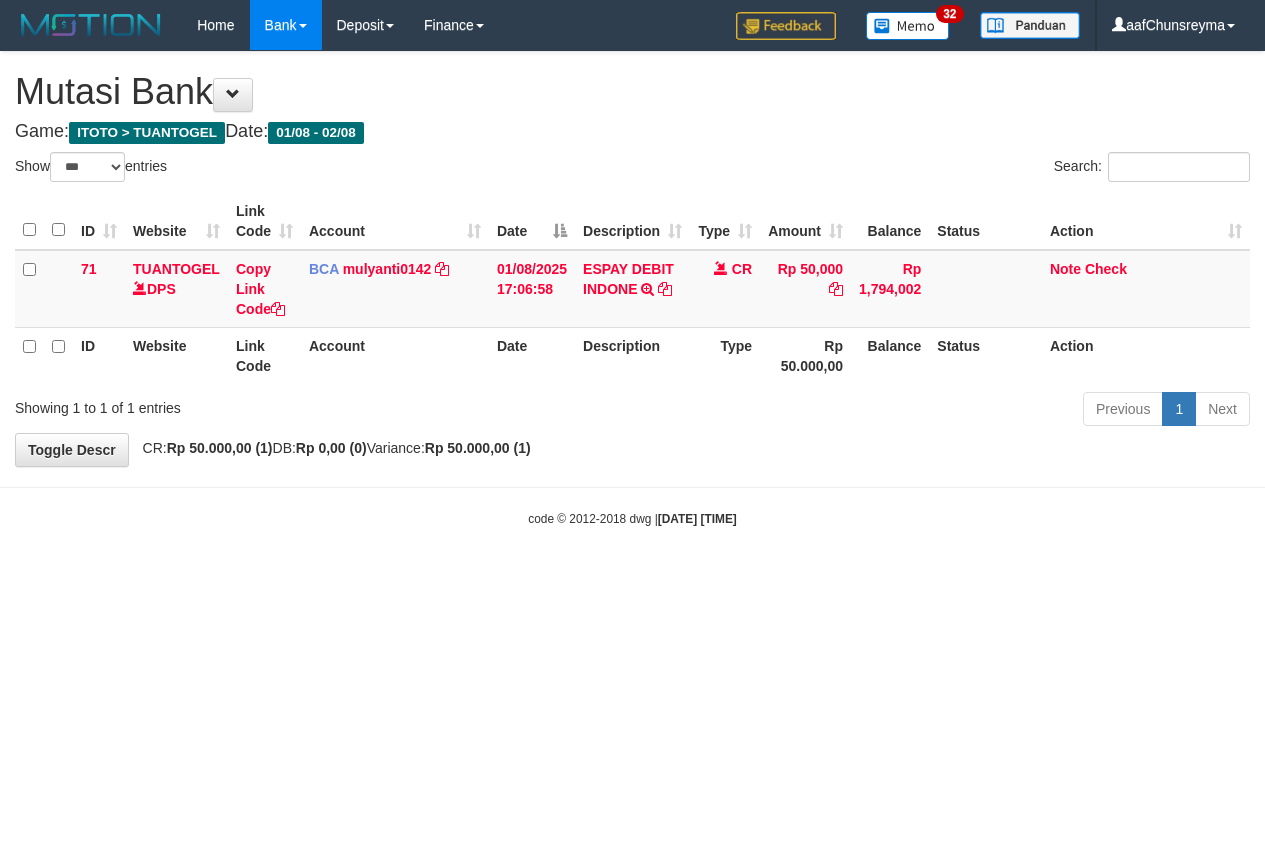 select on "***" 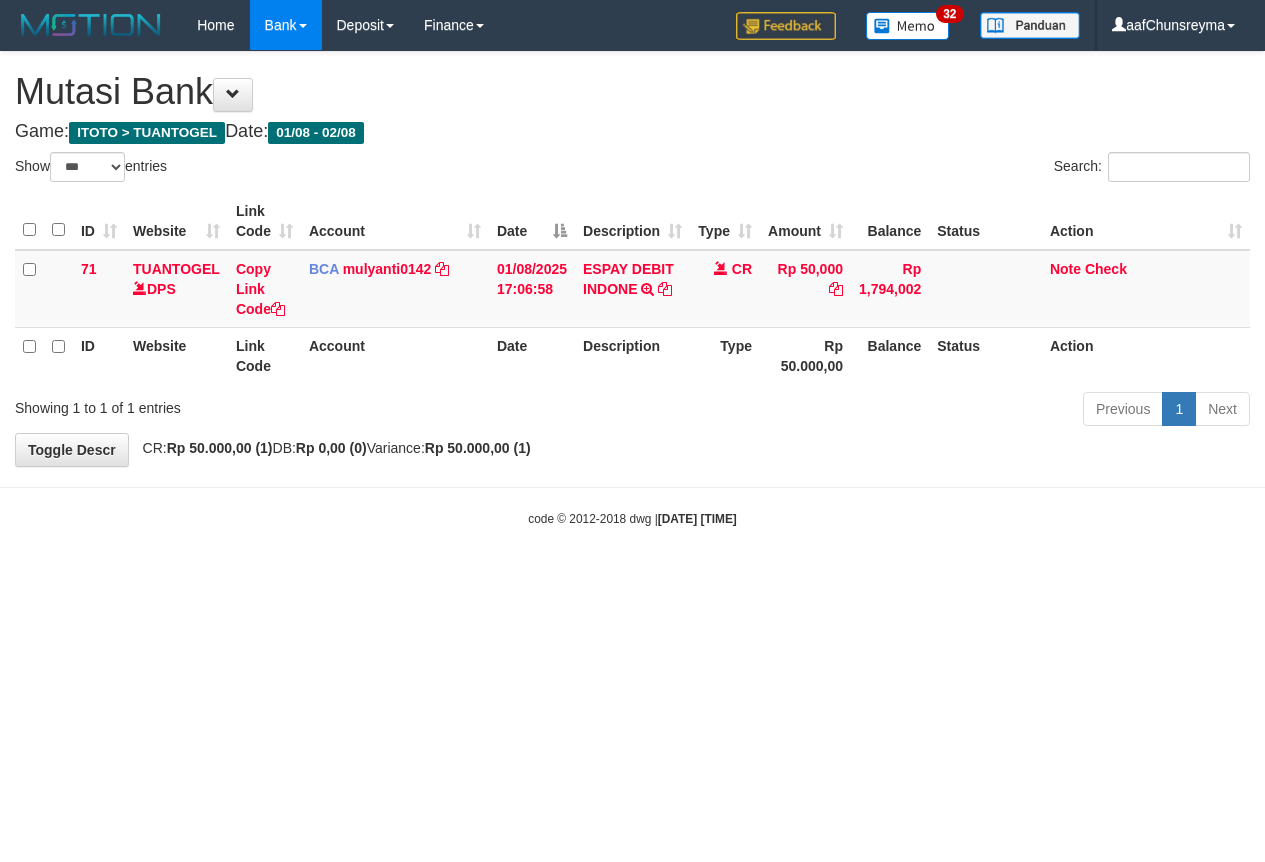 scroll, scrollTop: 0, scrollLeft: 0, axis: both 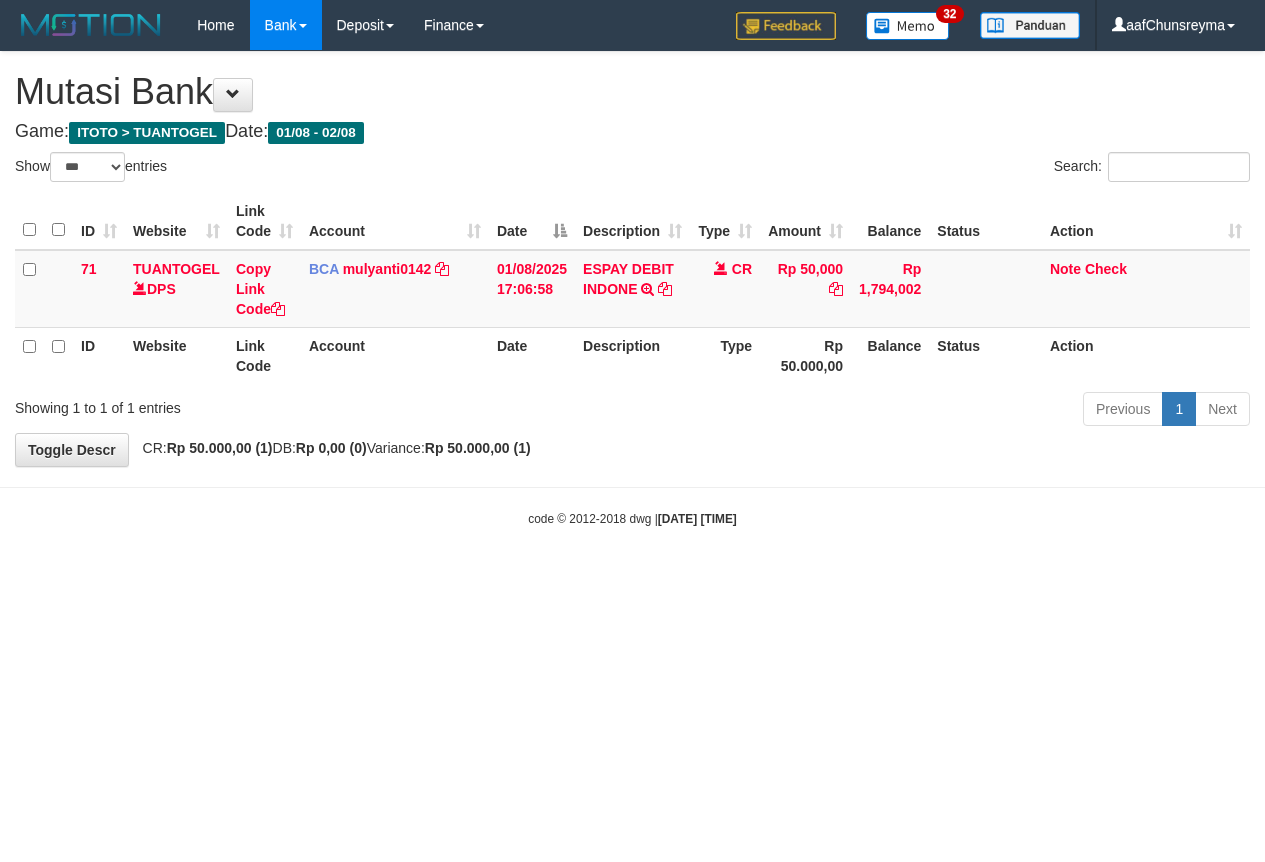 select on "***" 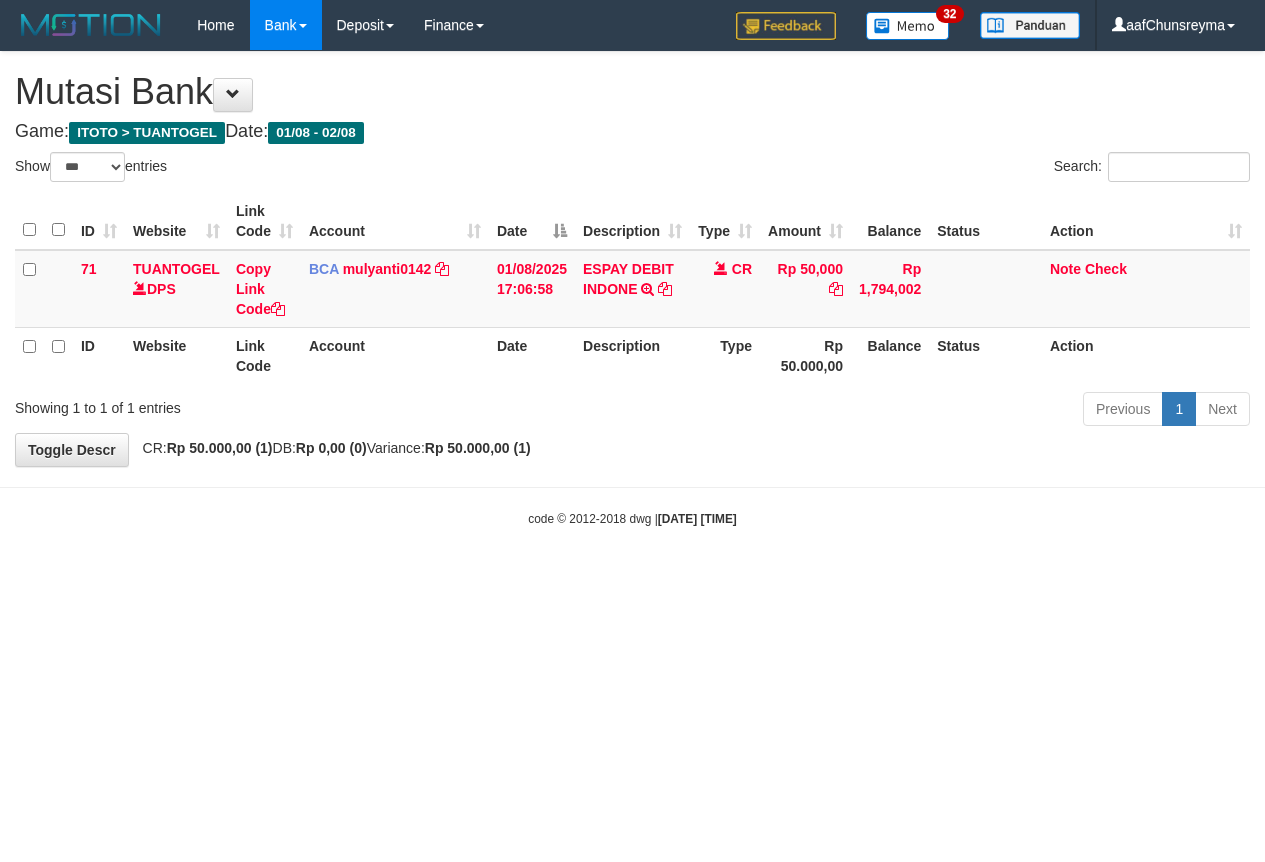 scroll, scrollTop: 0, scrollLeft: 0, axis: both 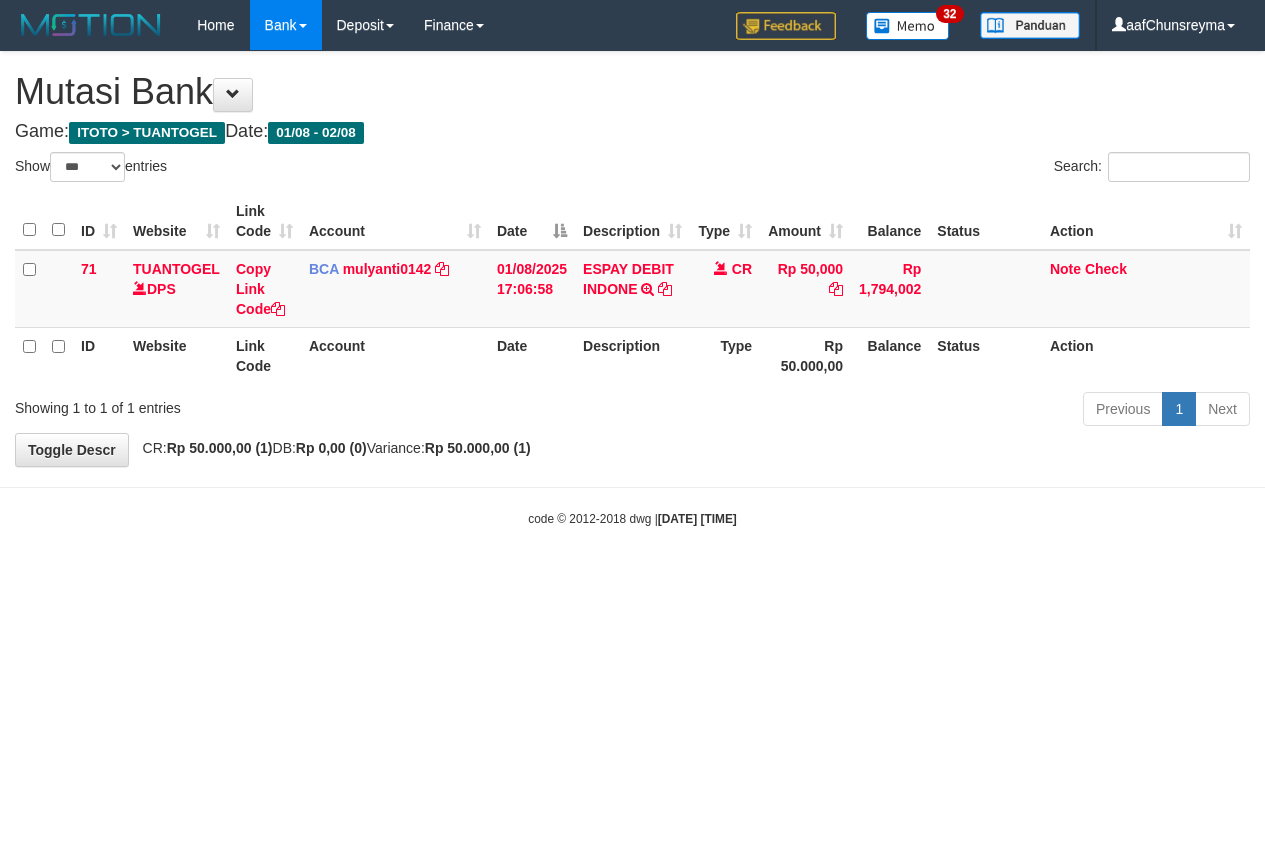 select on "***" 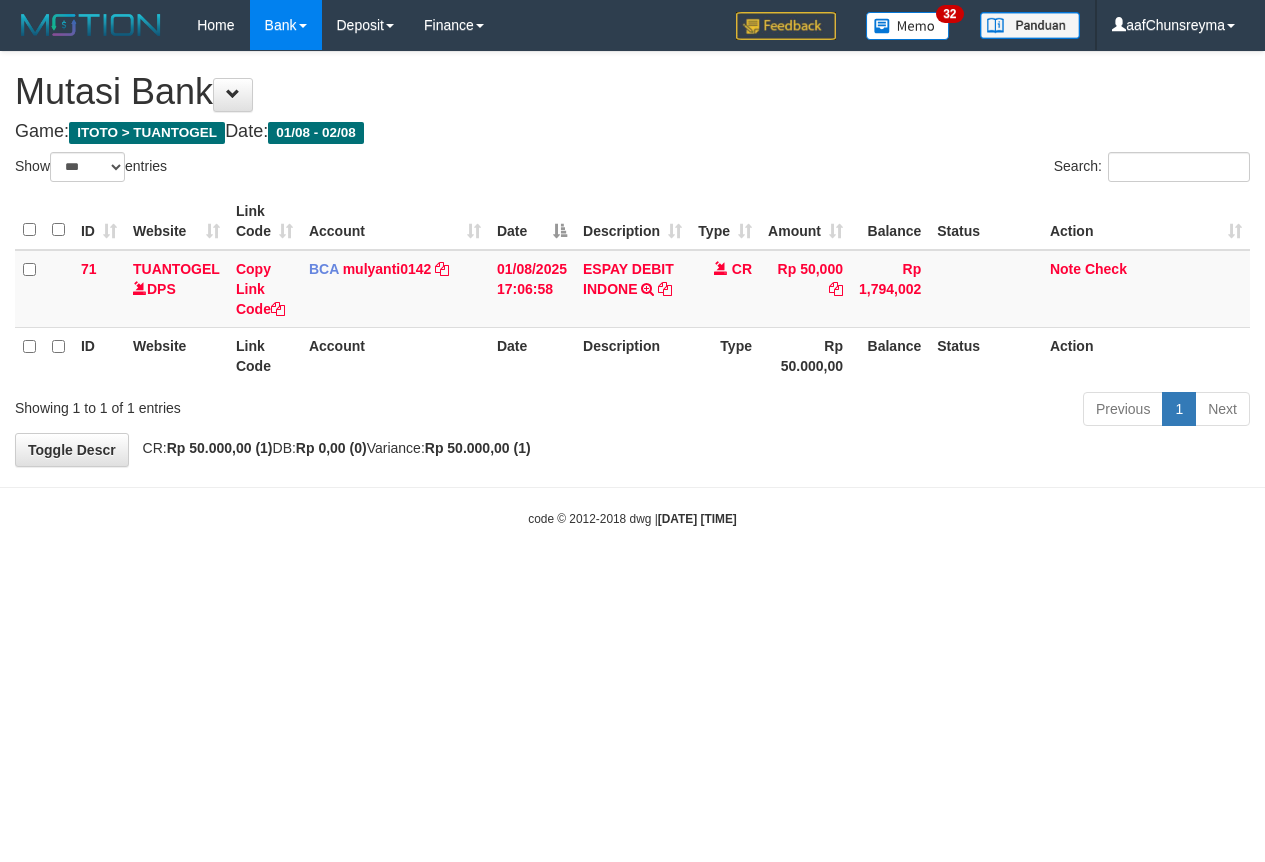scroll, scrollTop: 0, scrollLeft: 0, axis: both 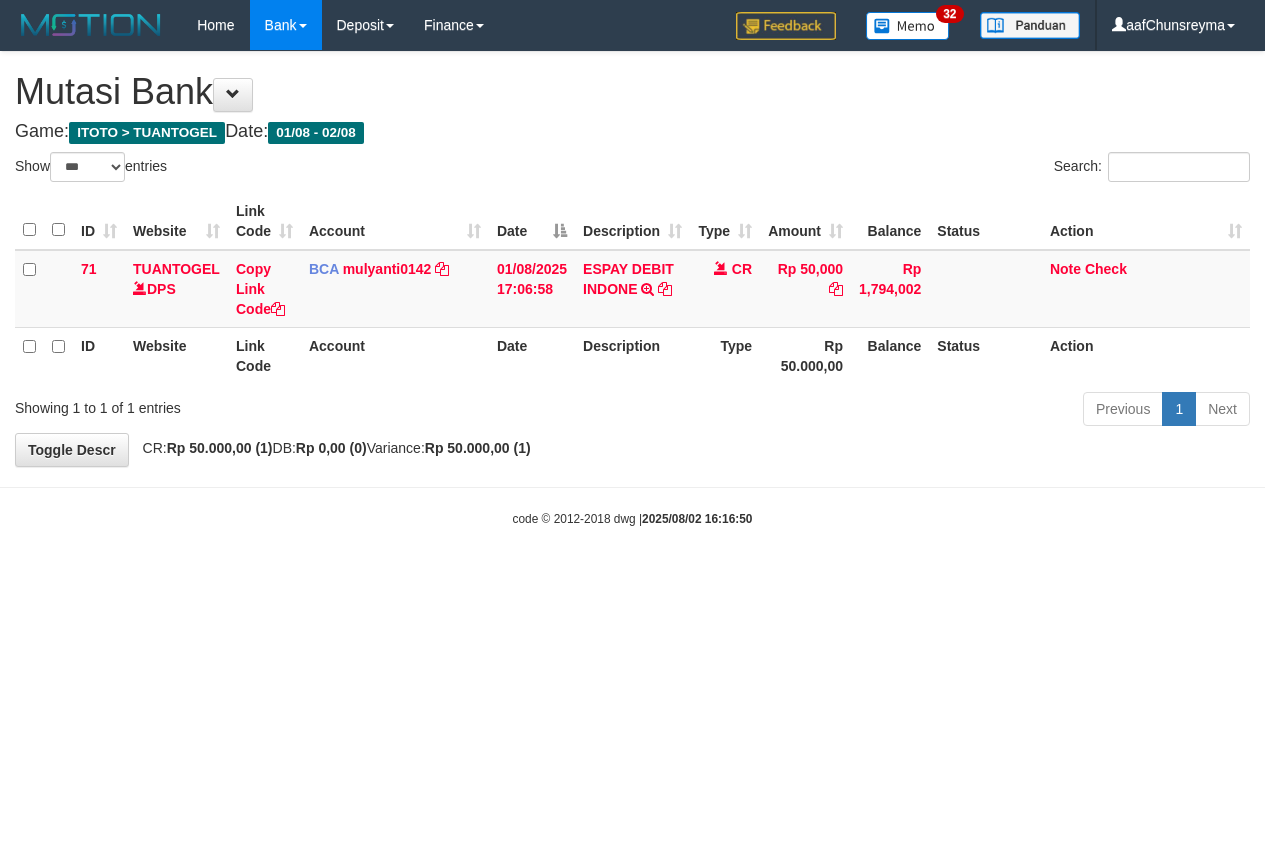 select on "***" 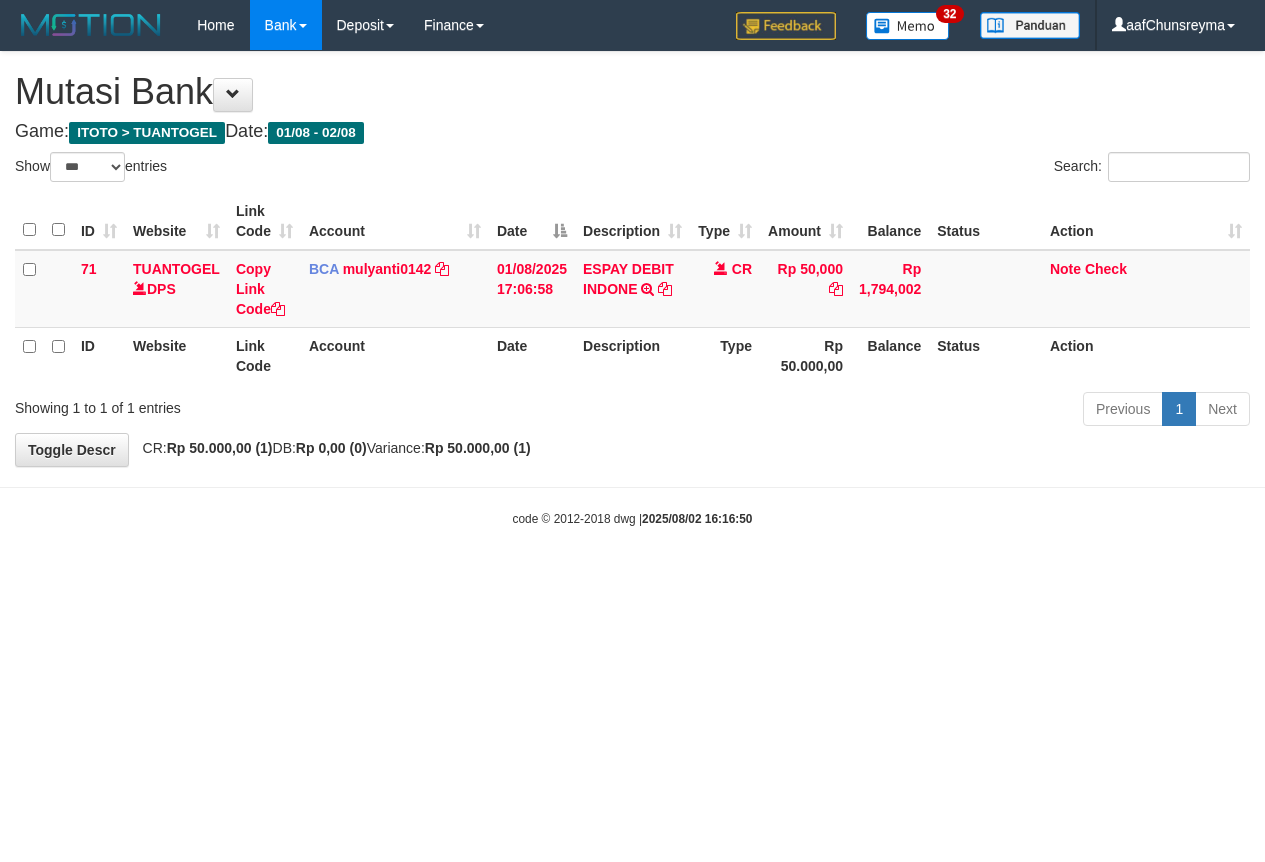scroll, scrollTop: 0, scrollLeft: 0, axis: both 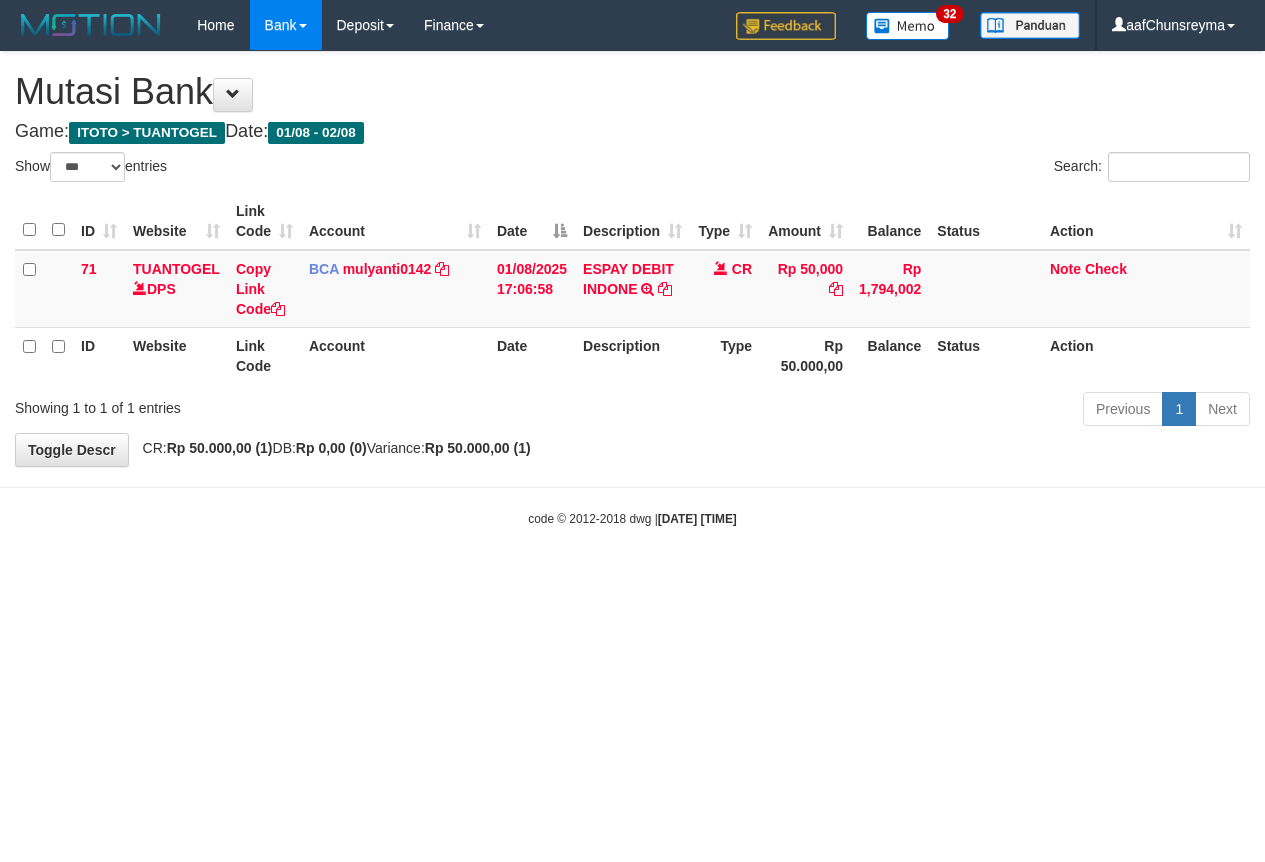 select on "***" 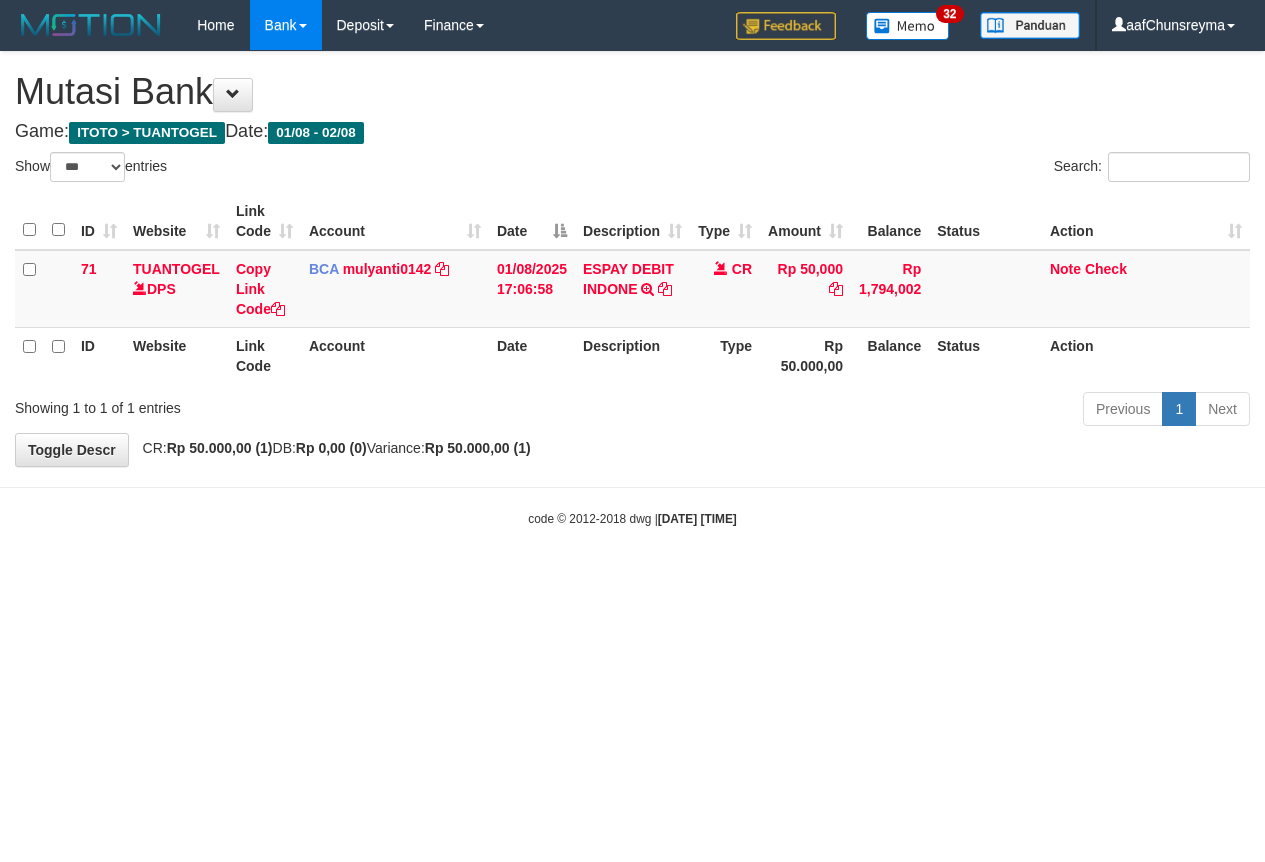 scroll, scrollTop: 0, scrollLeft: 0, axis: both 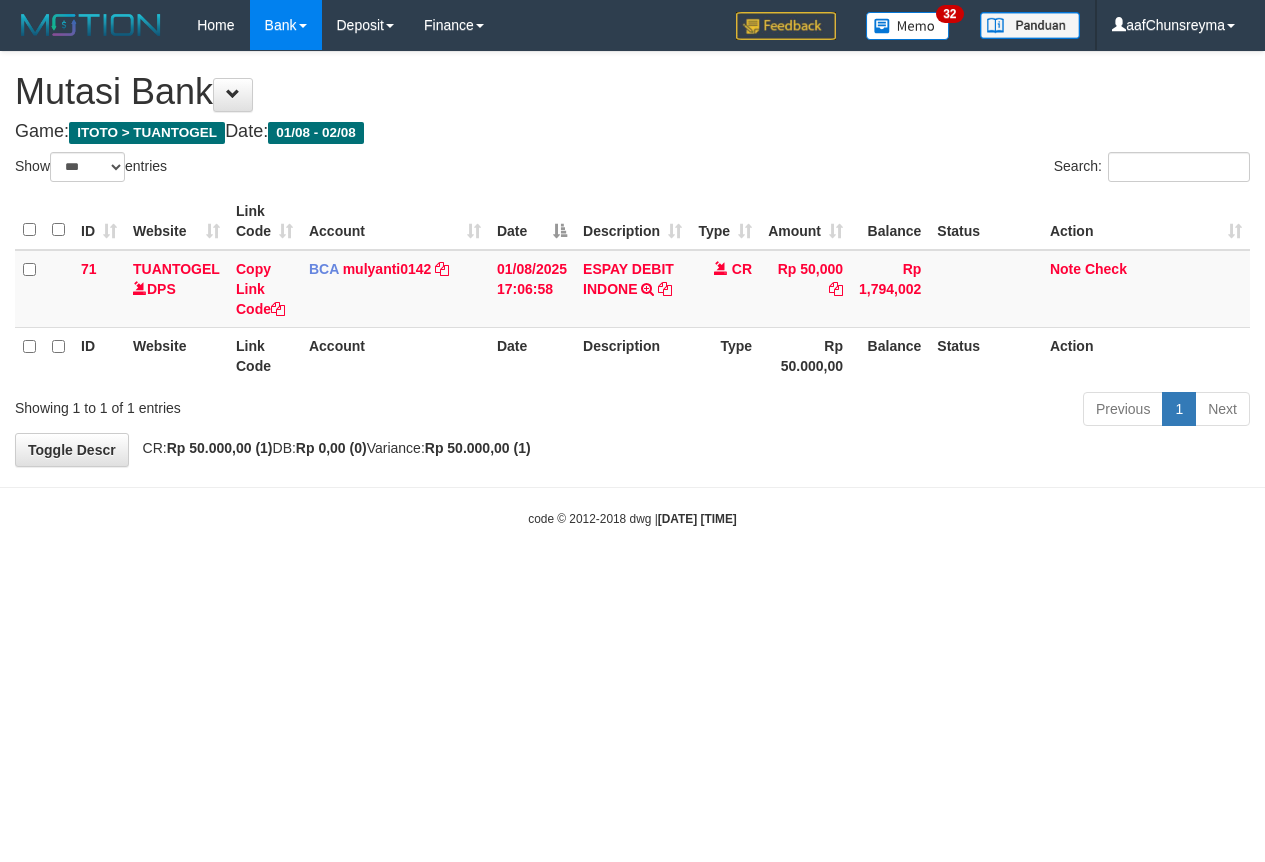 select on "***" 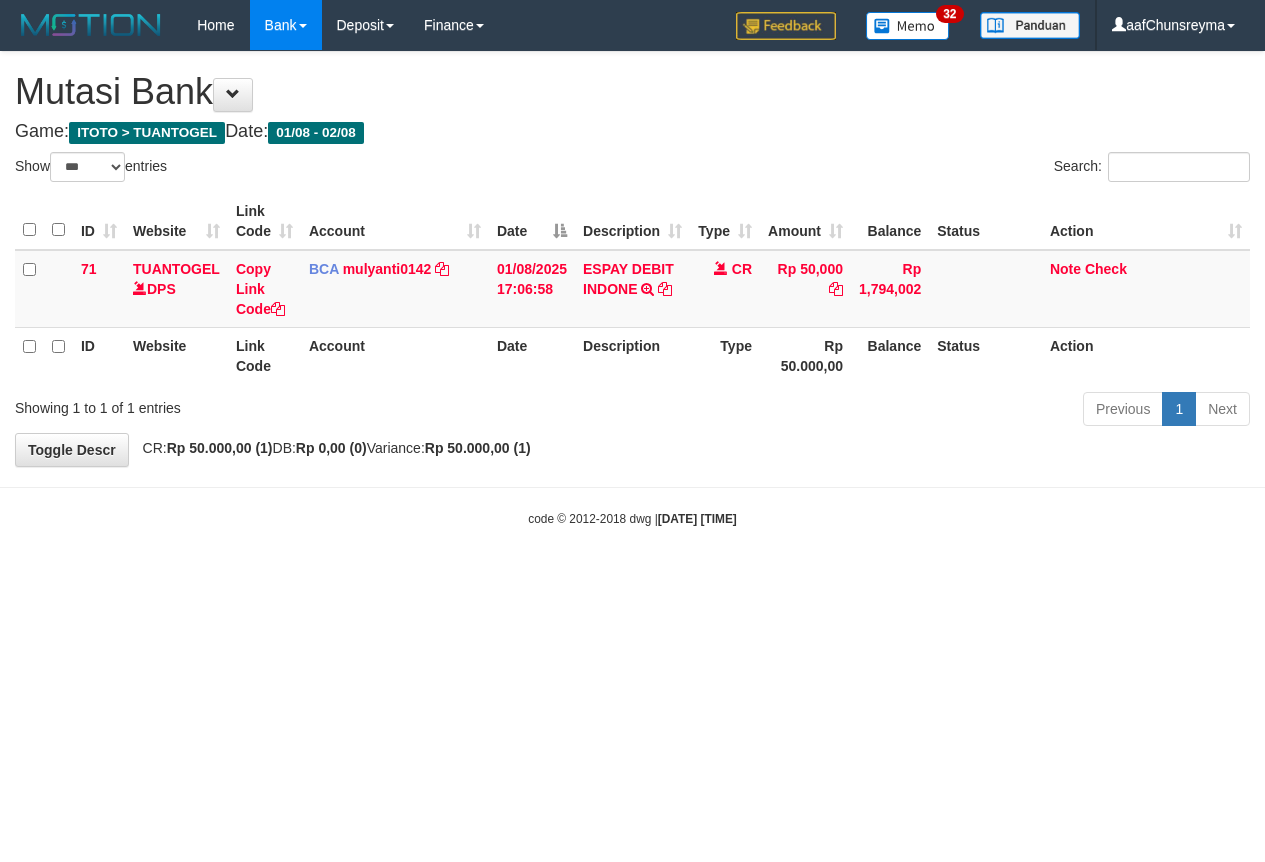 scroll, scrollTop: 0, scrollLeft: 0, axis: both 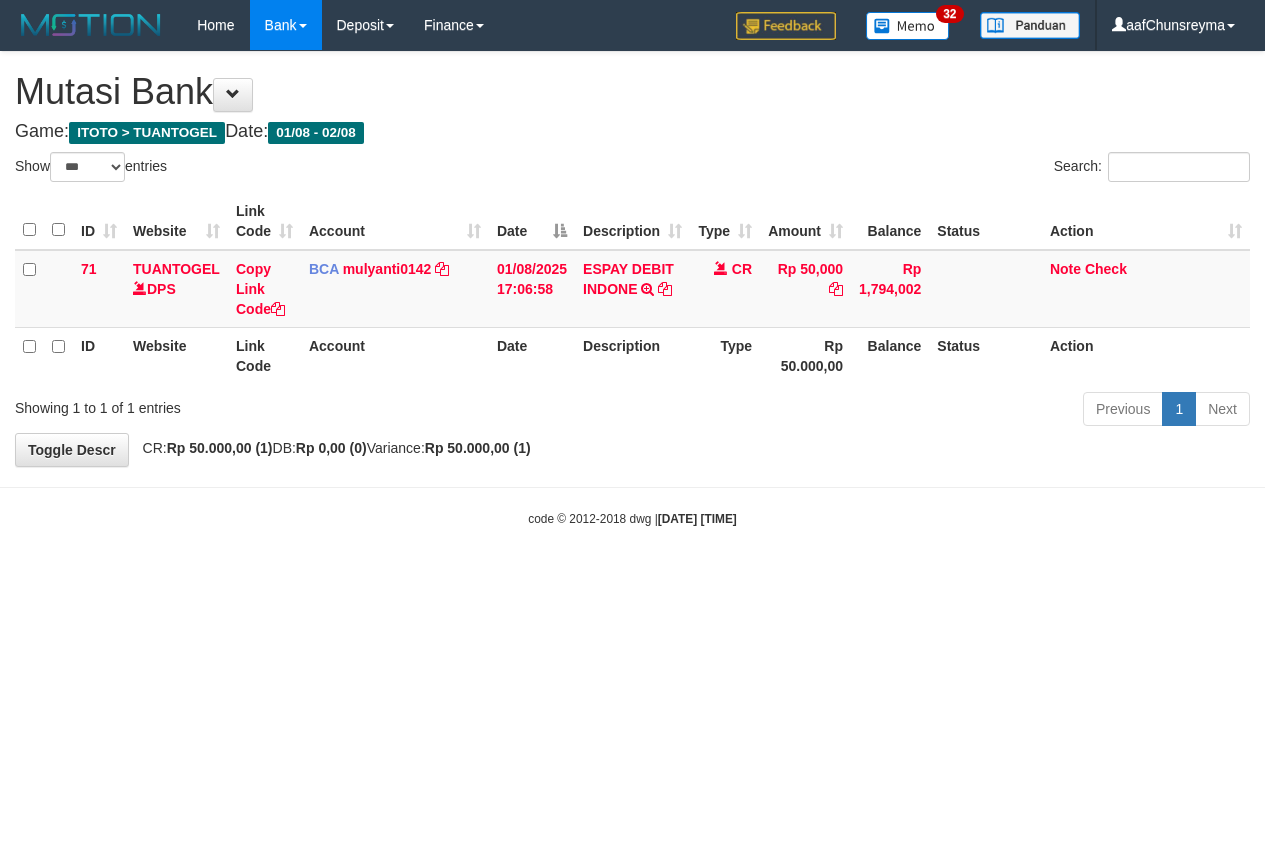 select on "***" 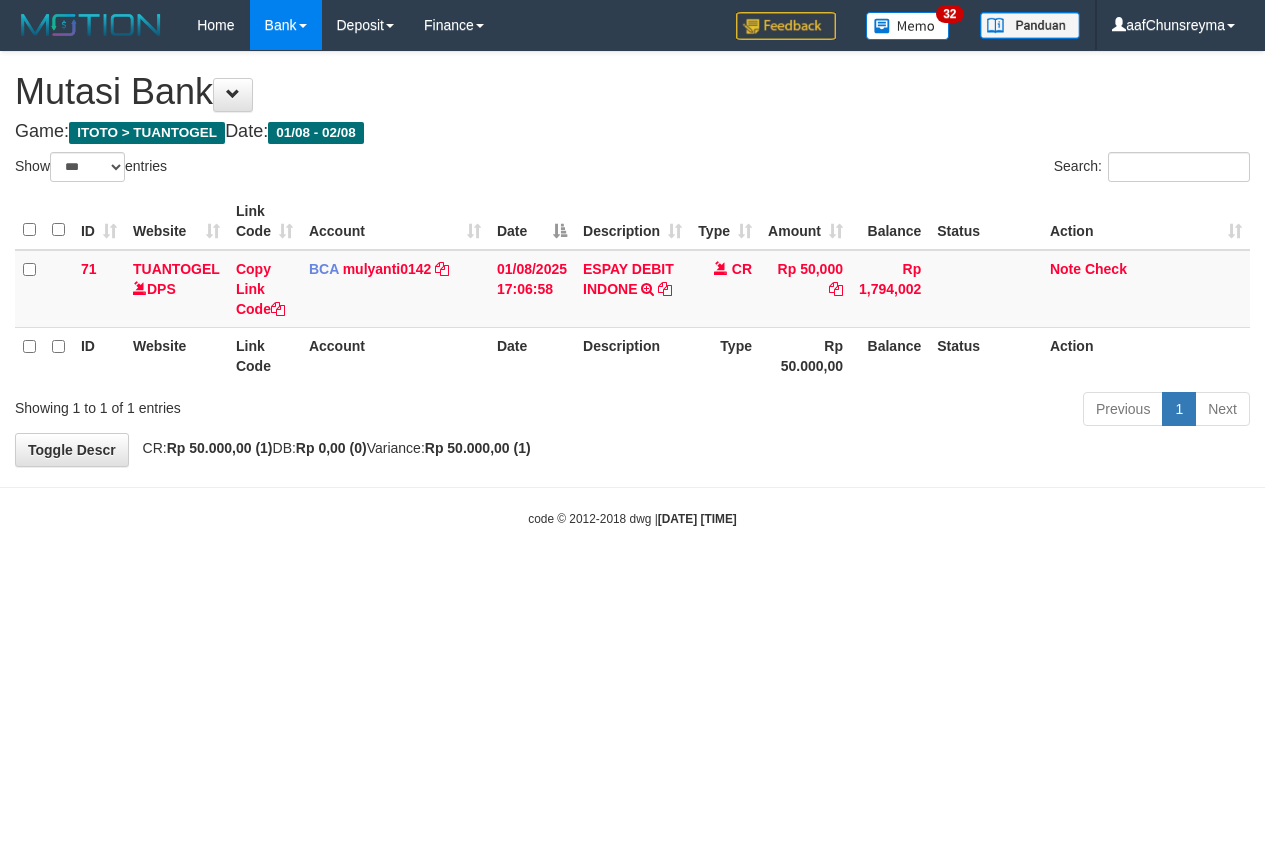 scroll, scrollTop: 0, scrollLeft: 0, axis: both 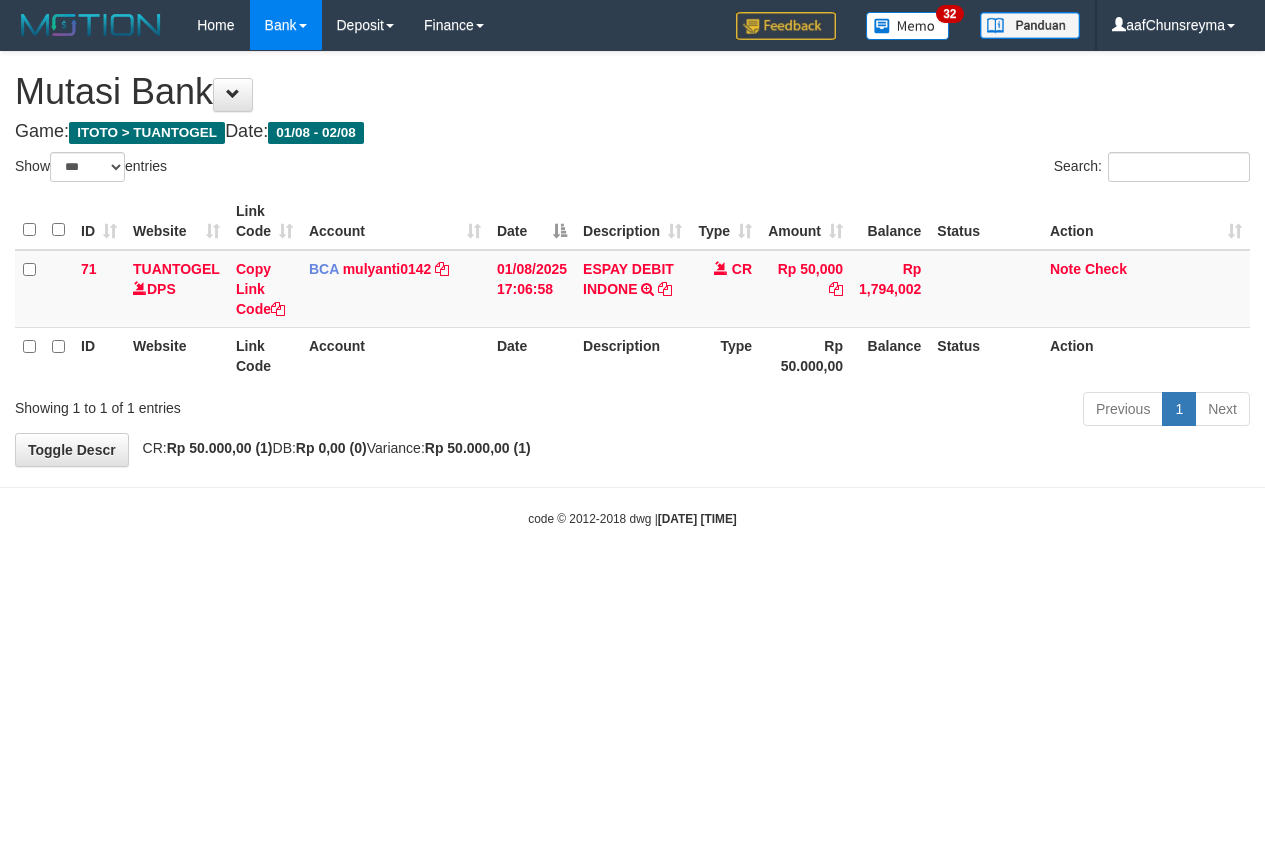 select on "***" 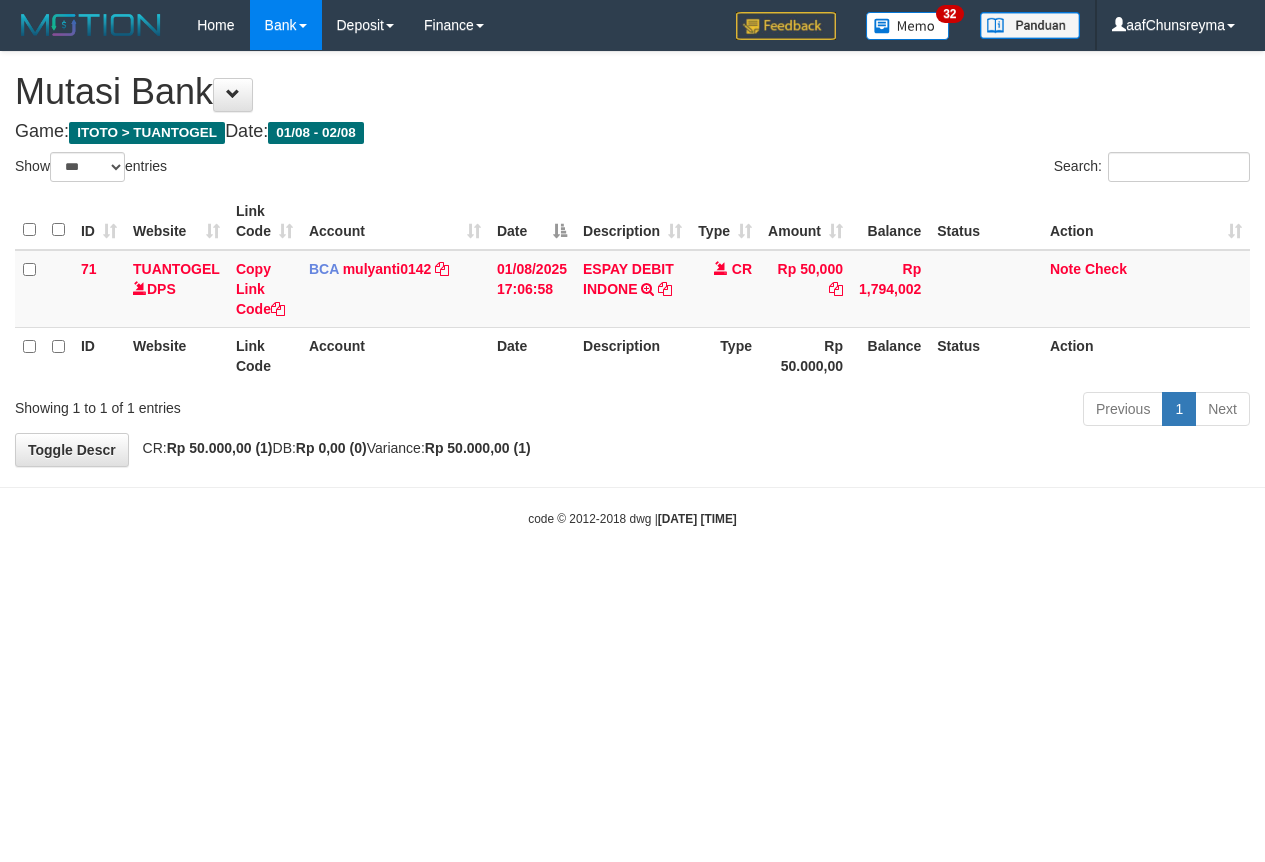 scroll, scrollTop: 0, scrollLeft: 0, axis: both 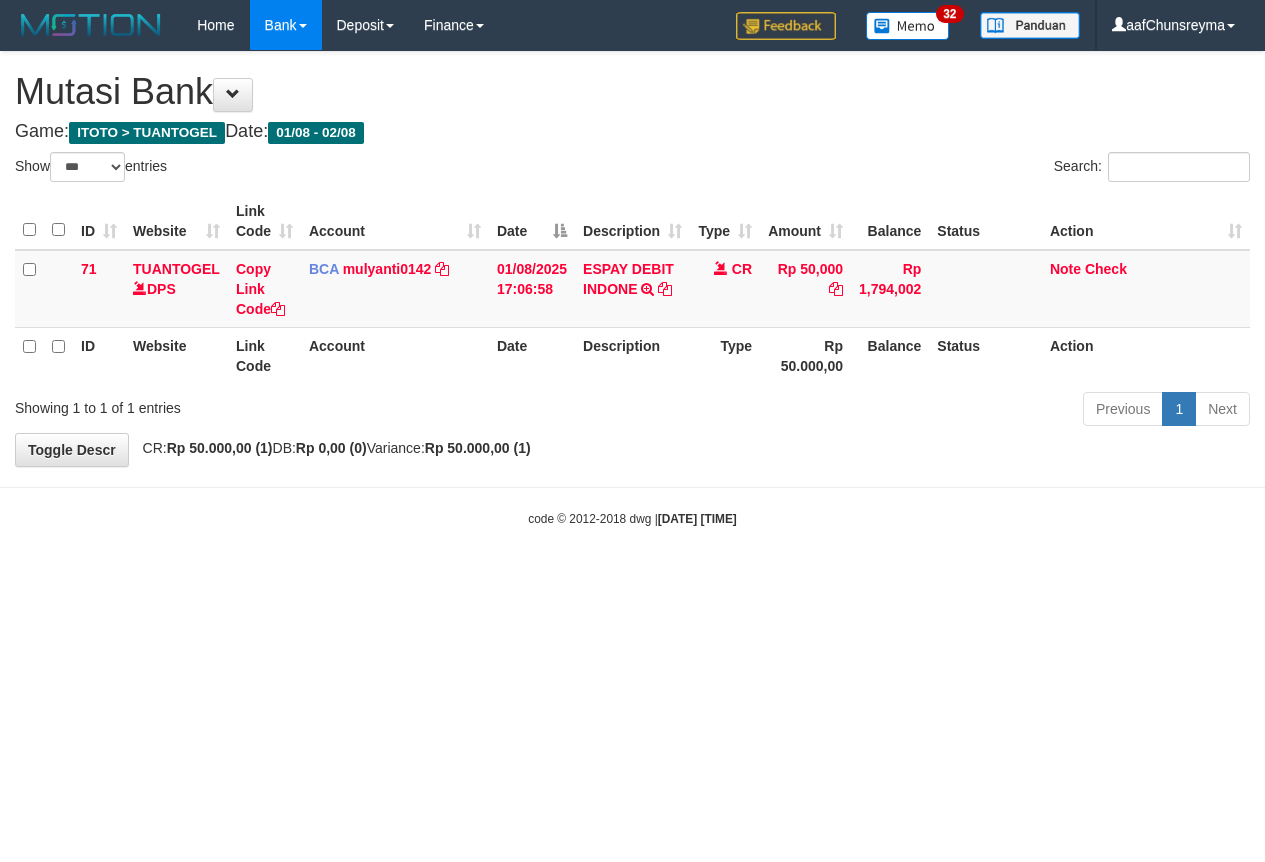 select on "***" 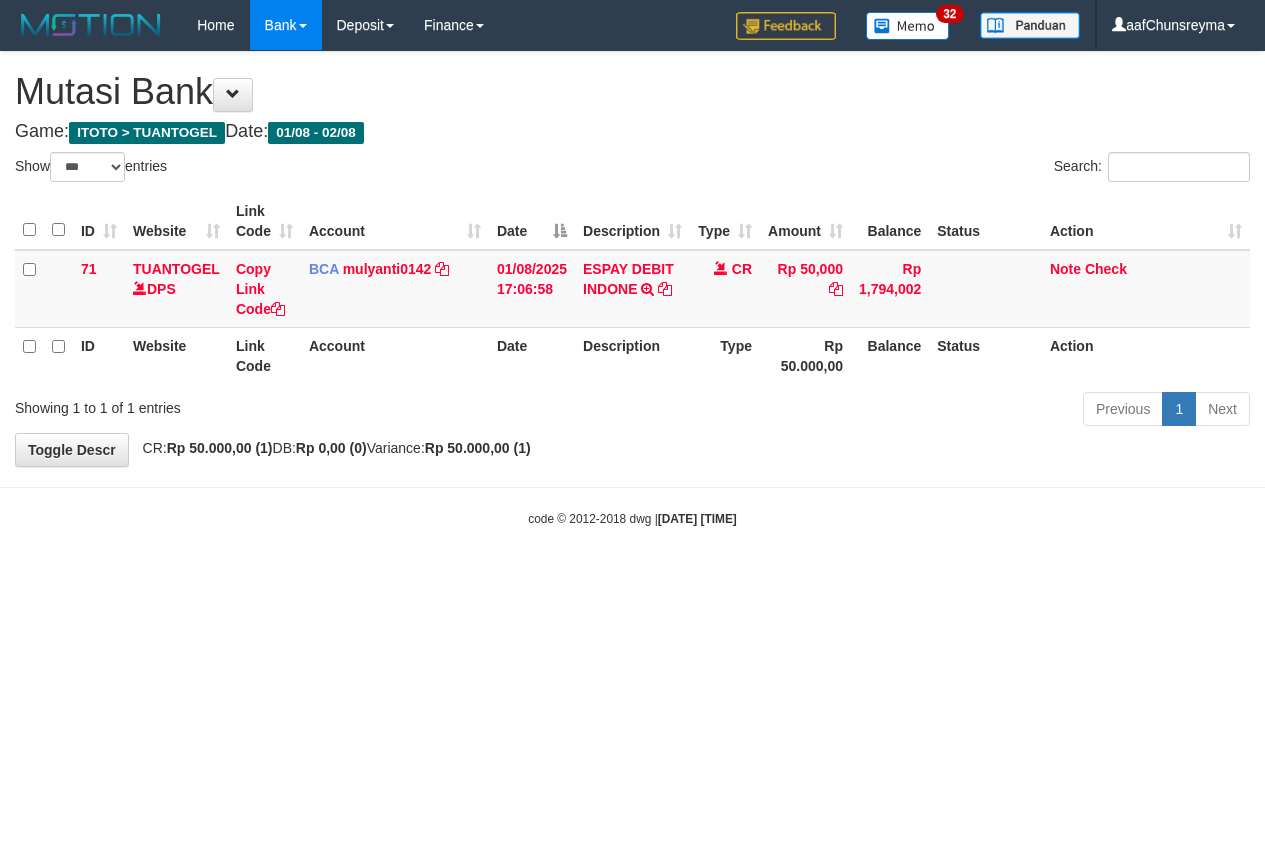 scroll, scrollTop: 0, scrollLeft: 0, axis: both 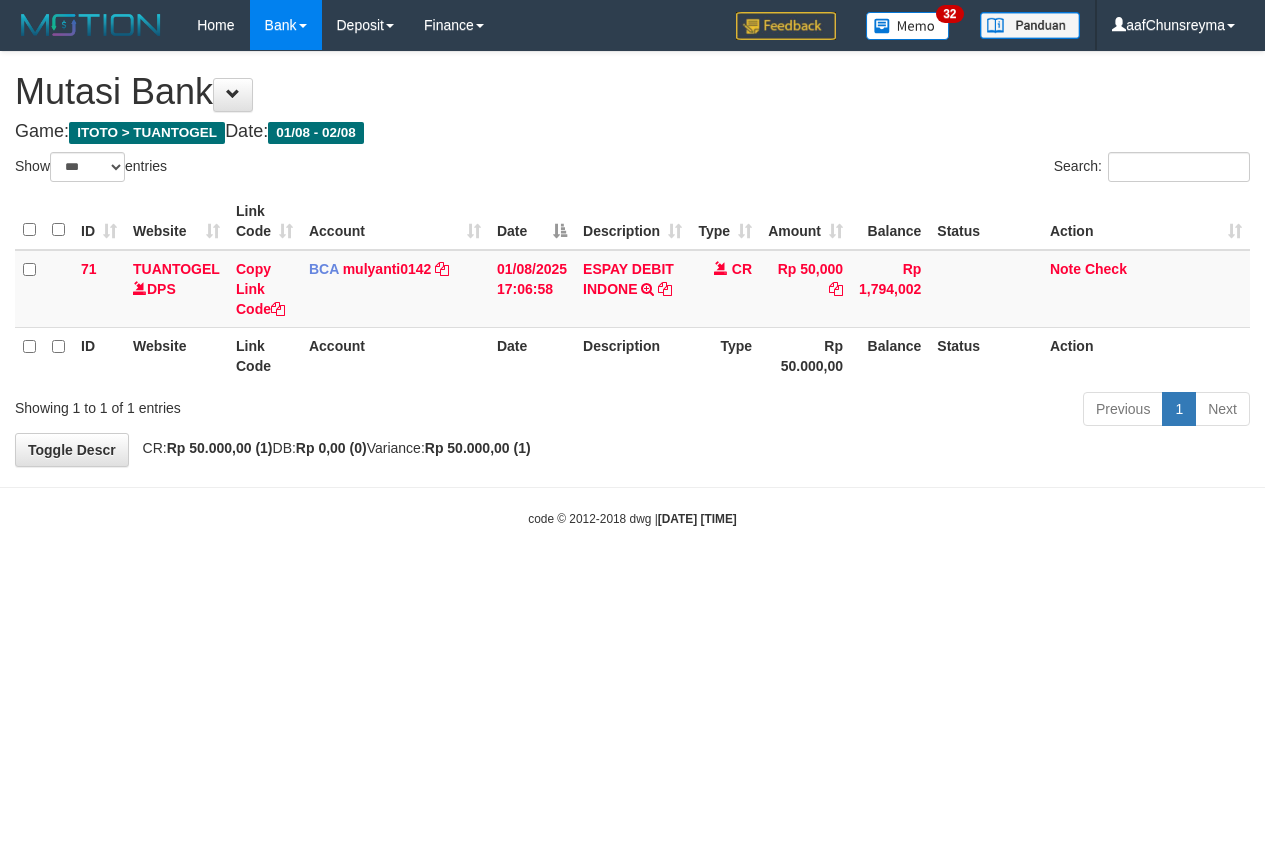 select on "***" 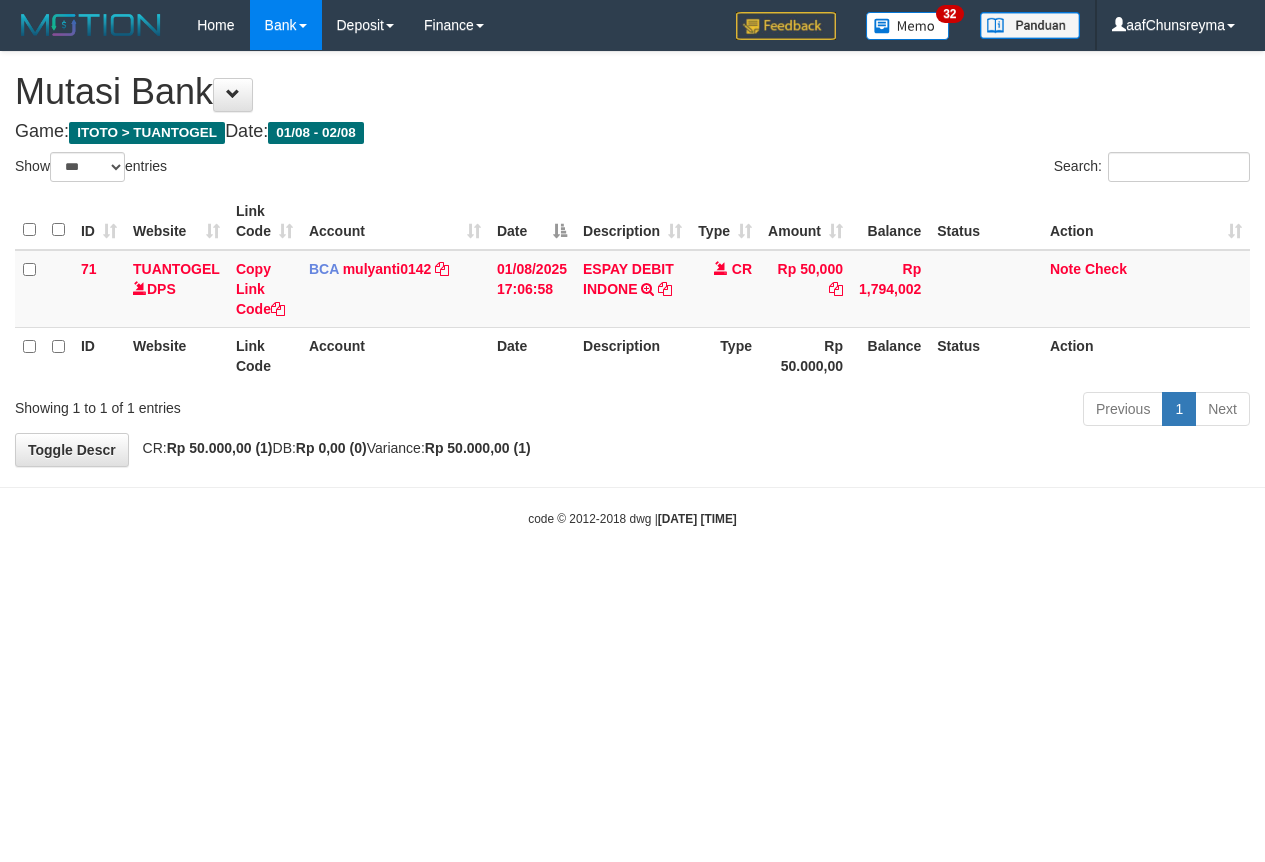 scroll, scrollTop: 0, scrollLeft: 0, axis: both 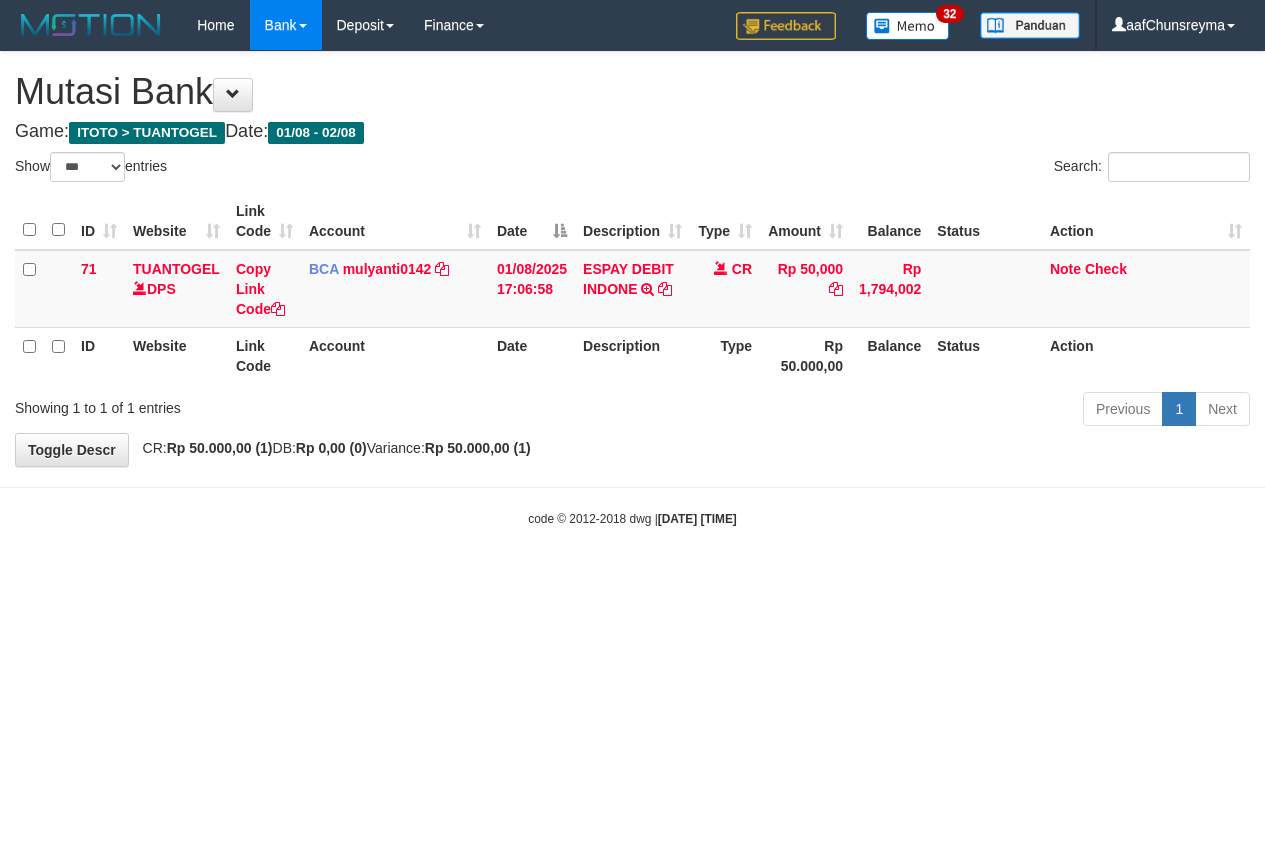 select on "***" 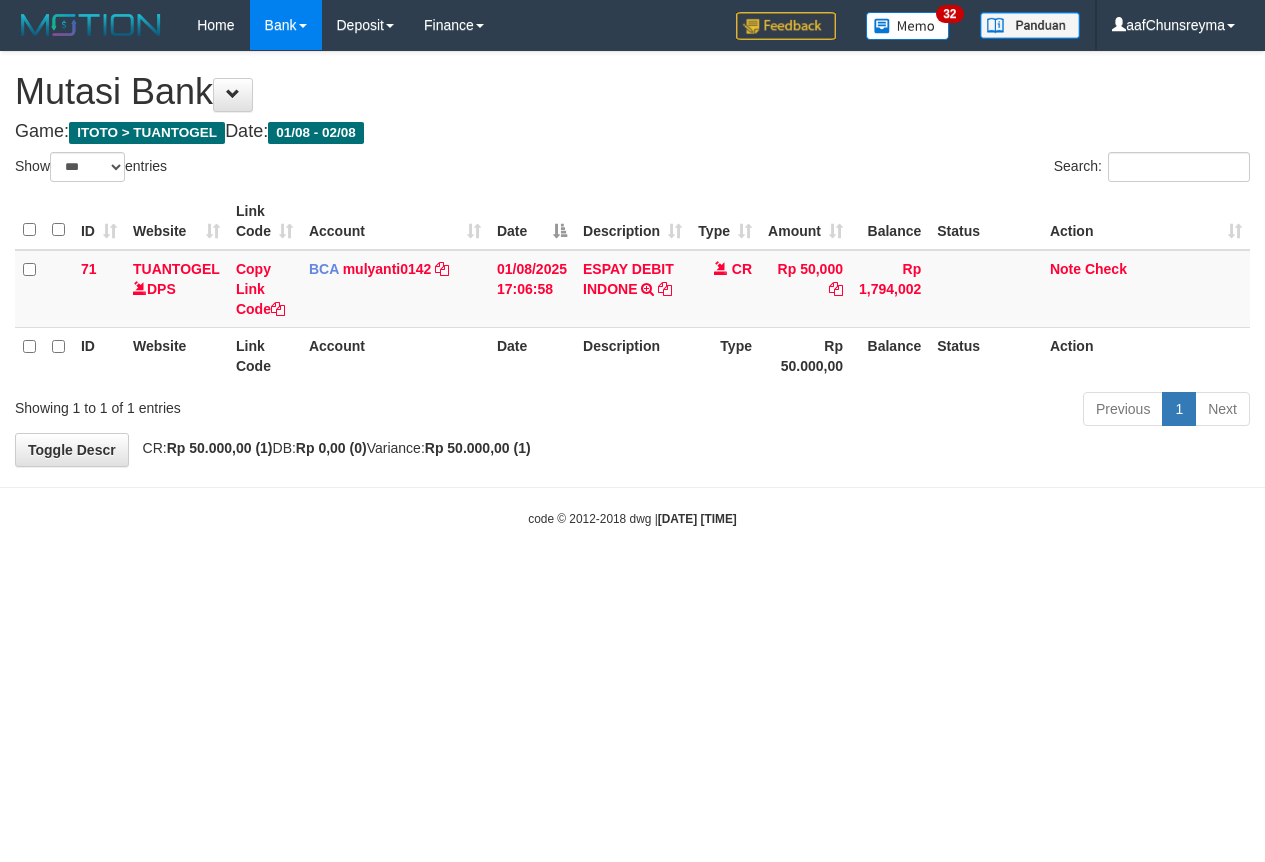 scroll, scrollTop: 0, scrollLeft: 0, axis: both 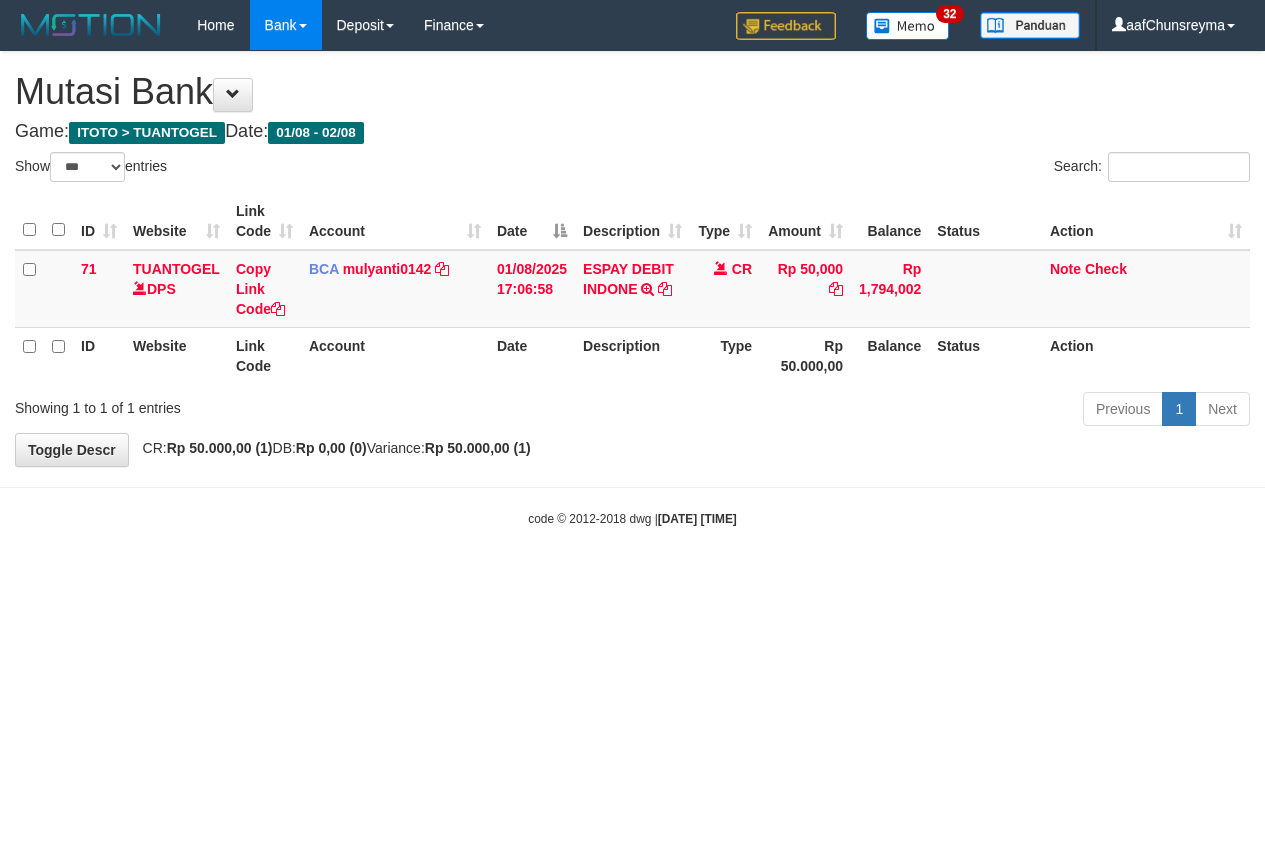select on "***" 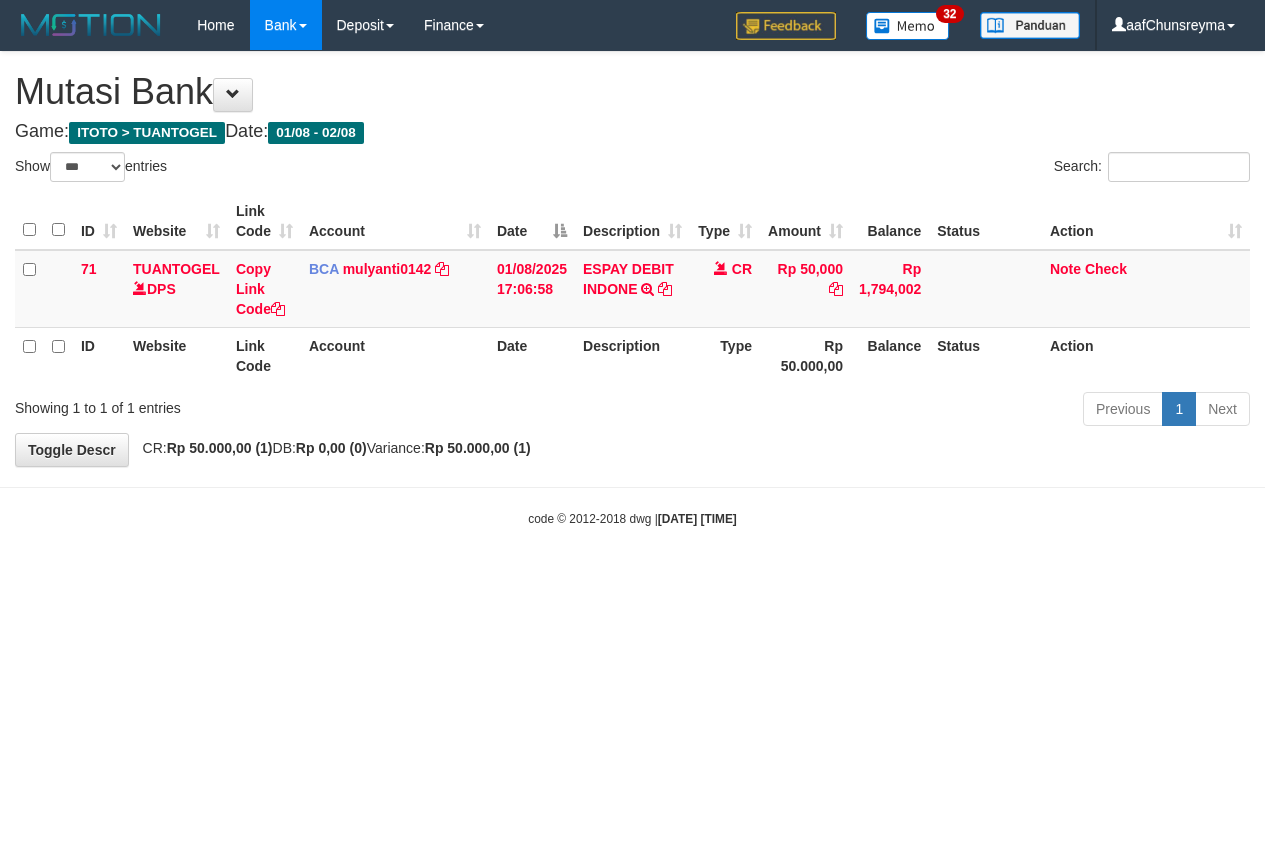 scroll, scrollTop: 0, scrollLeft: 0, axis: both 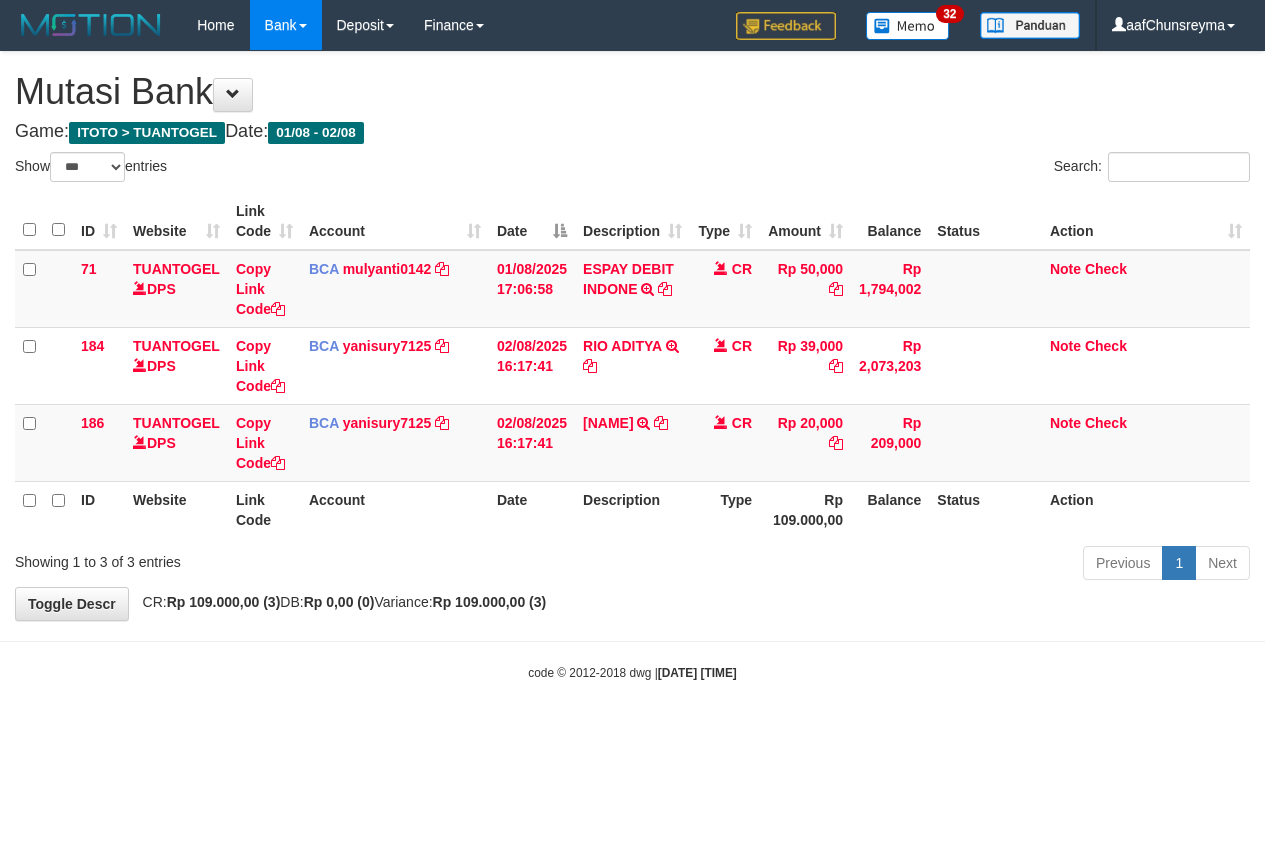 select on "***" 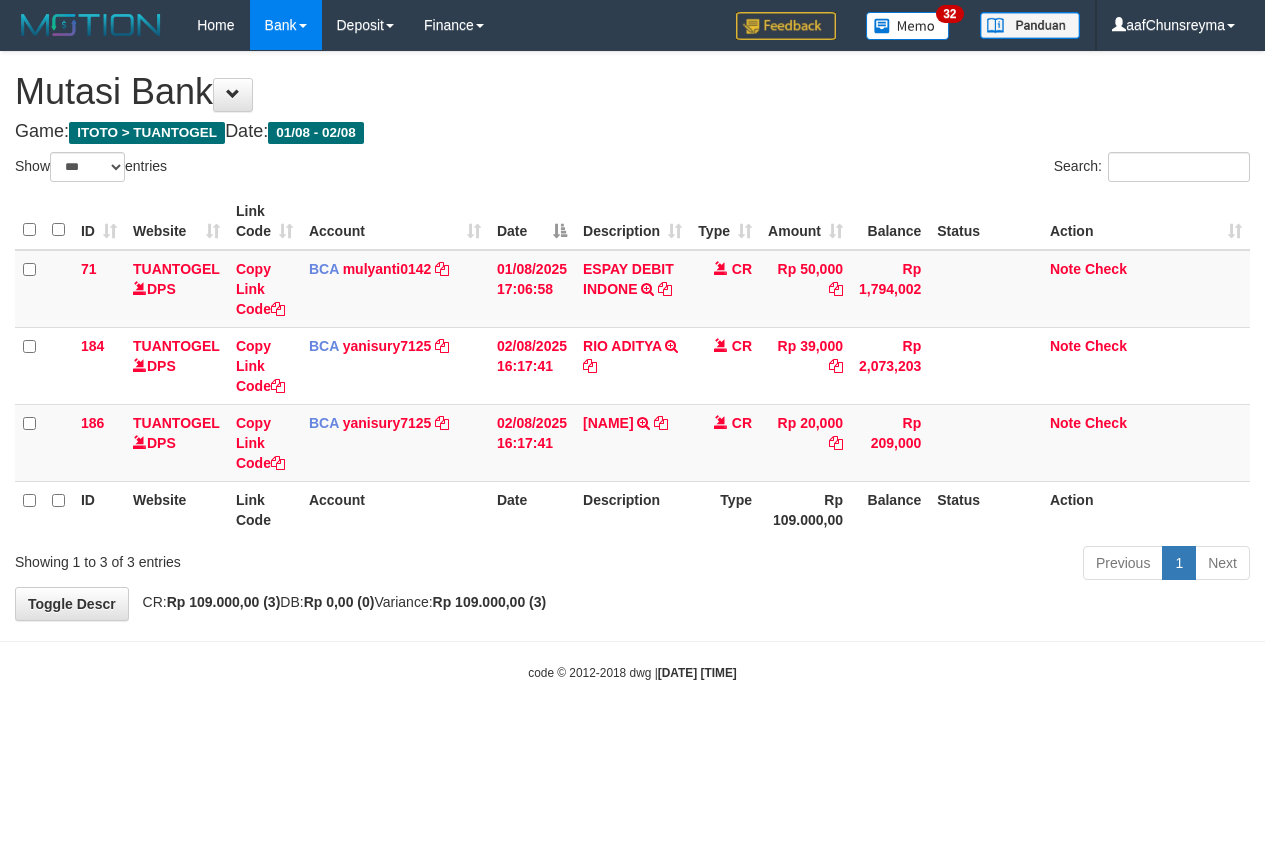 scroll, scrollTop: 0, scrollLeft: 0, axis: both 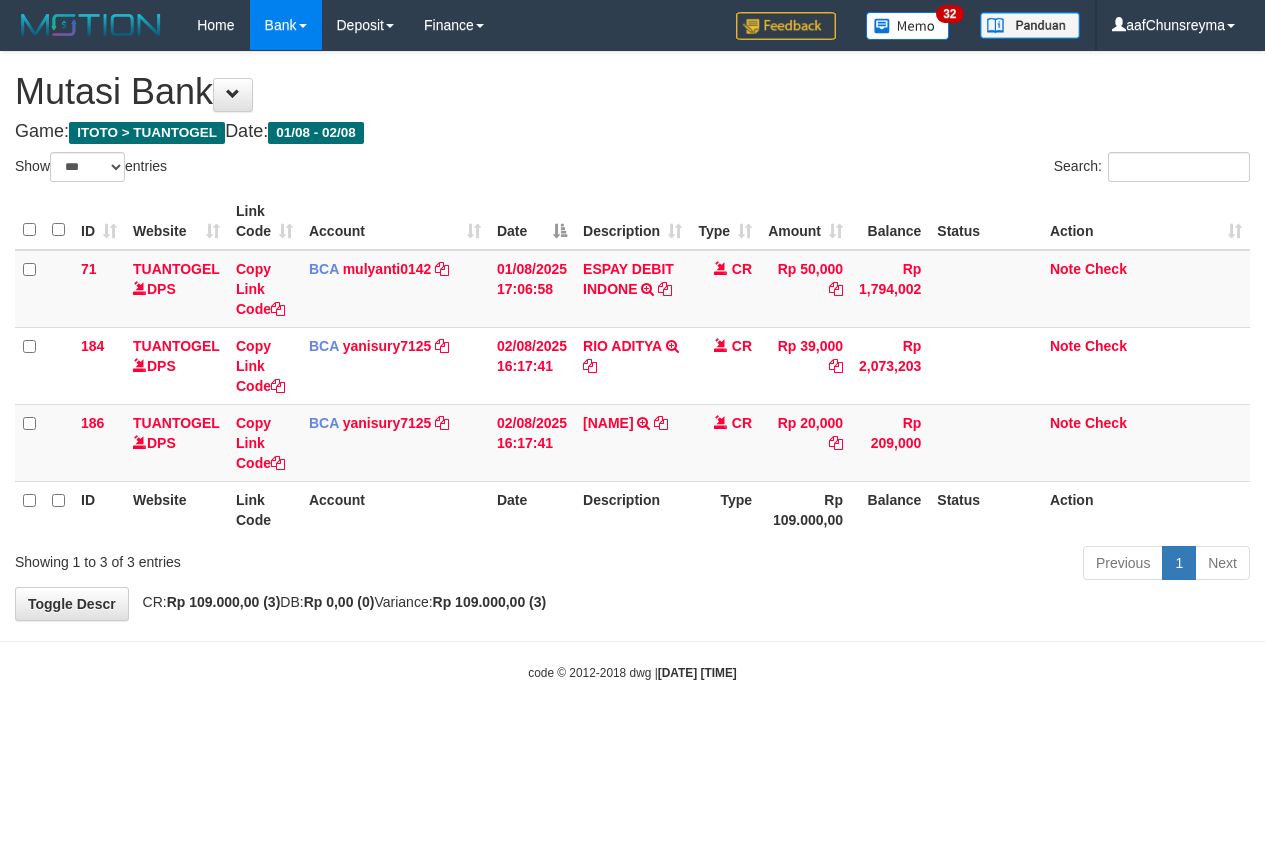 select on "***" 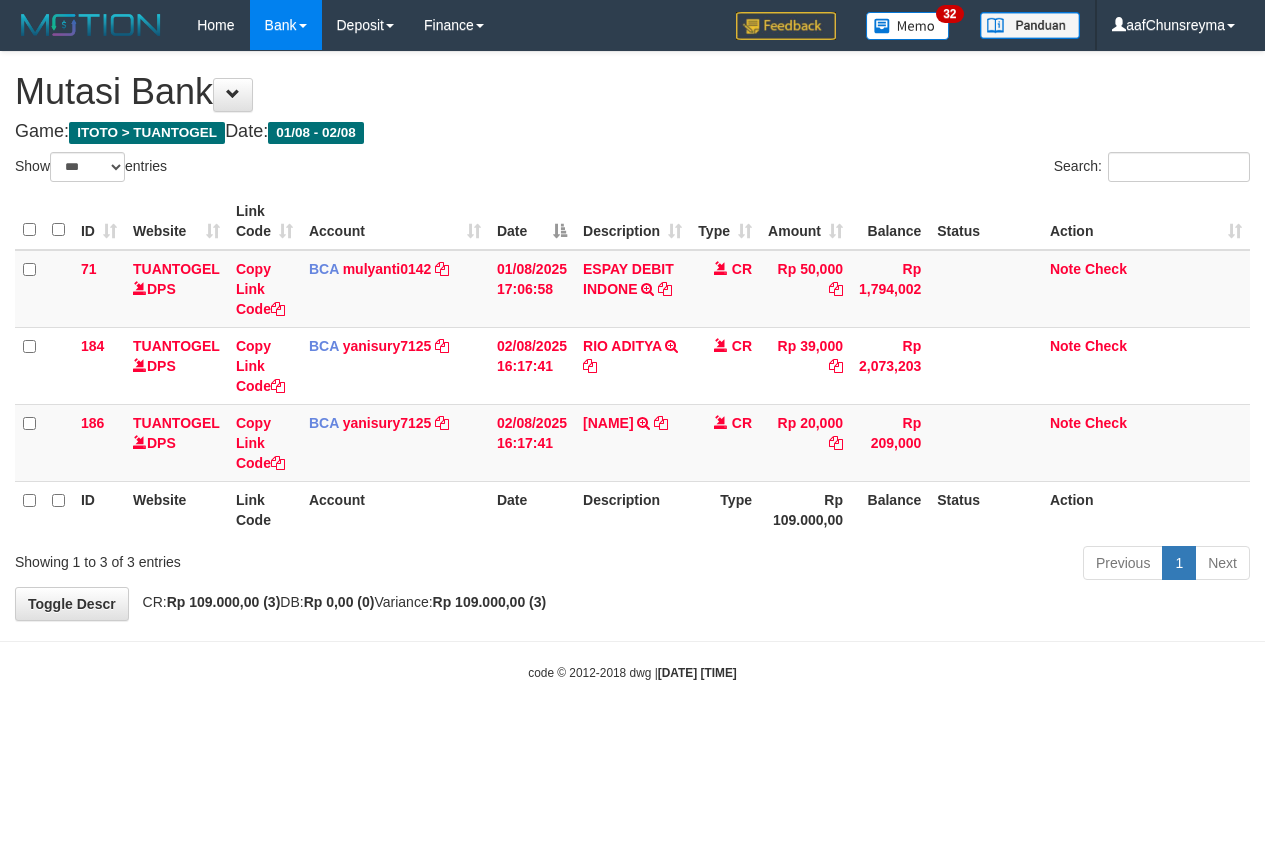 scroll, scrollTop: 0, scrollLeft: 0, axis: both 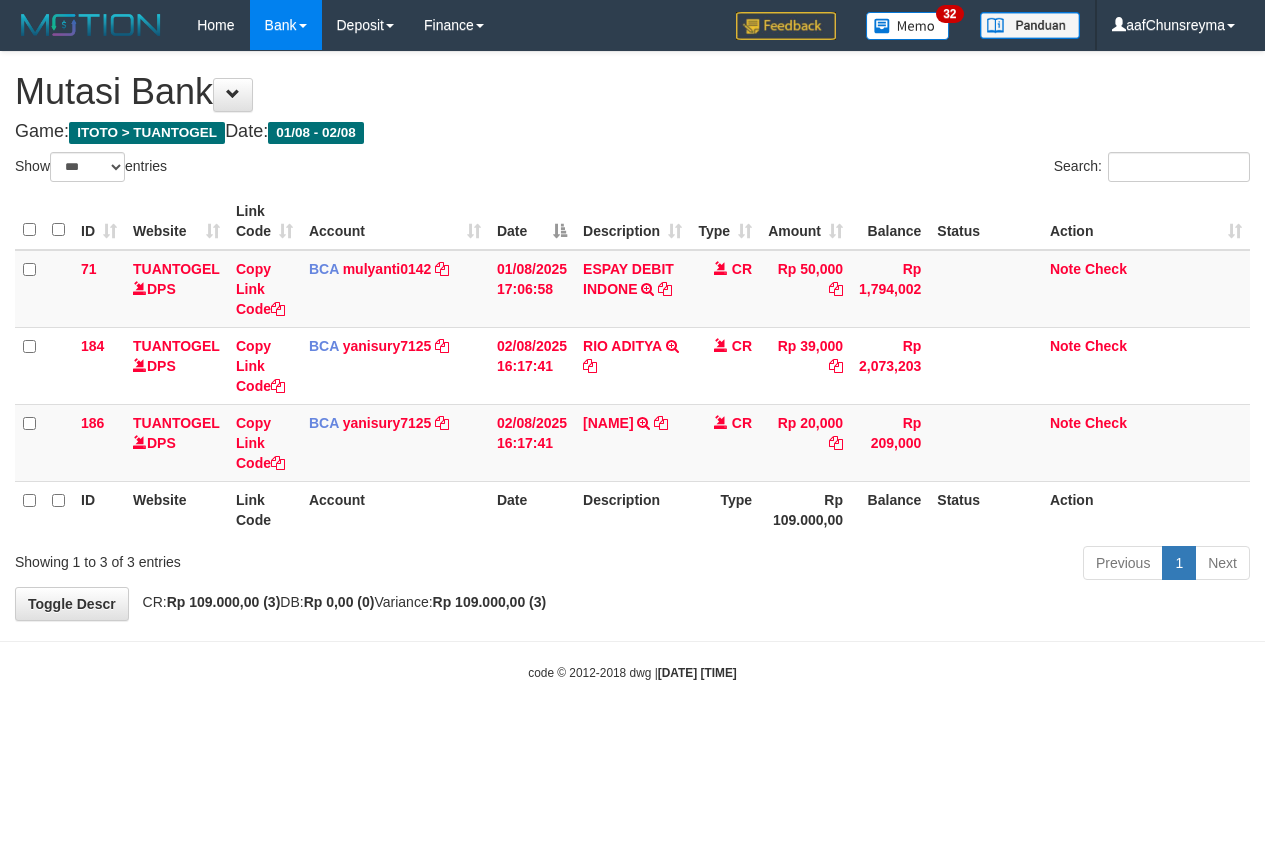 select on "***" 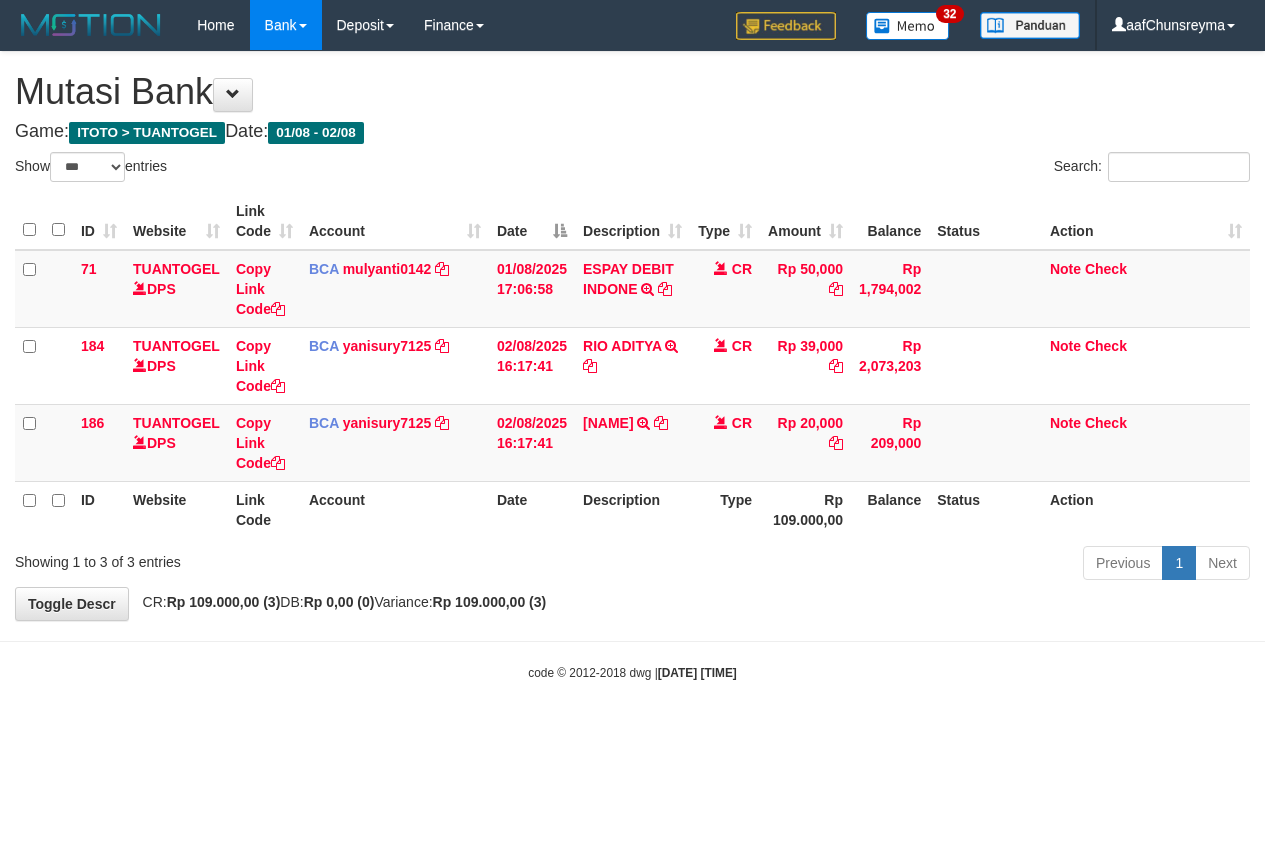 scroll, scrollTop: 0, scrollLeft: 0, axis: both 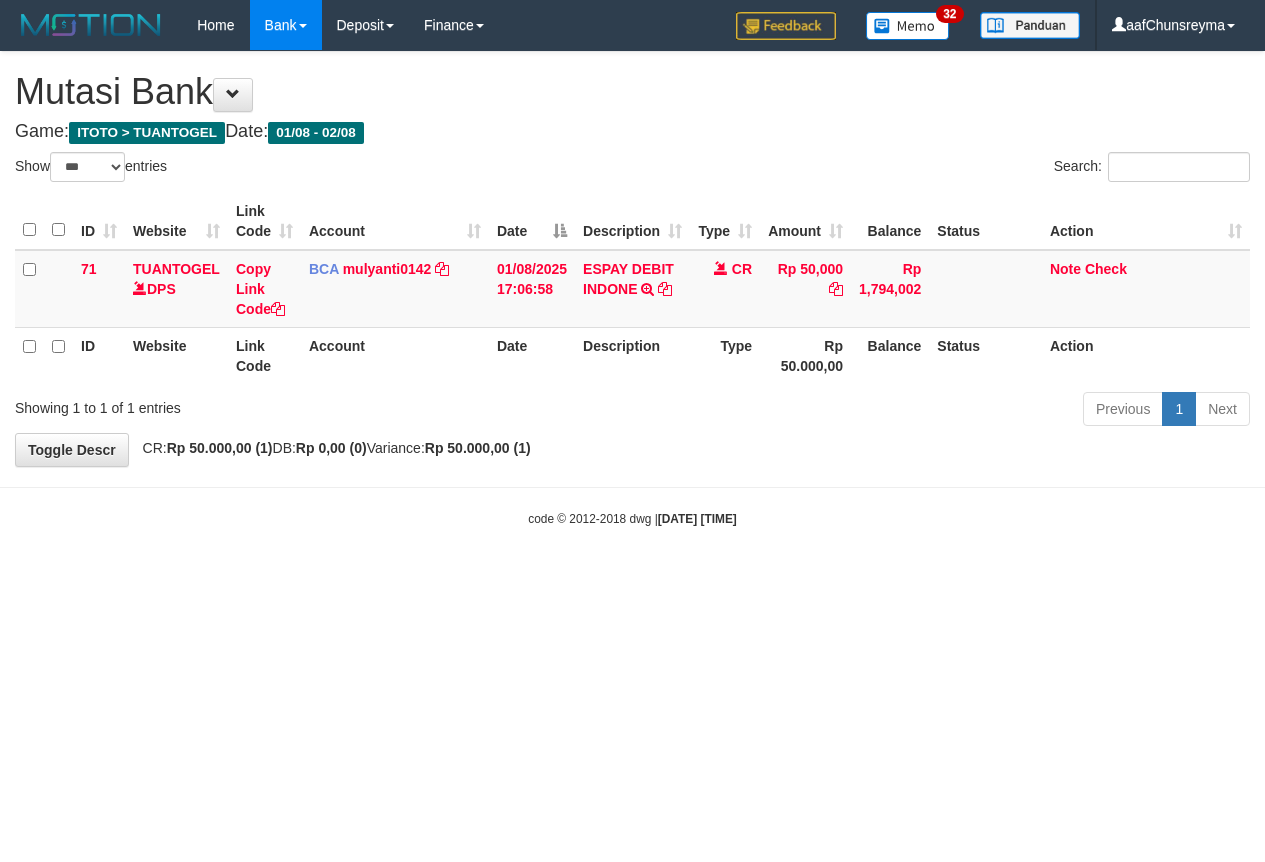 select on "***" 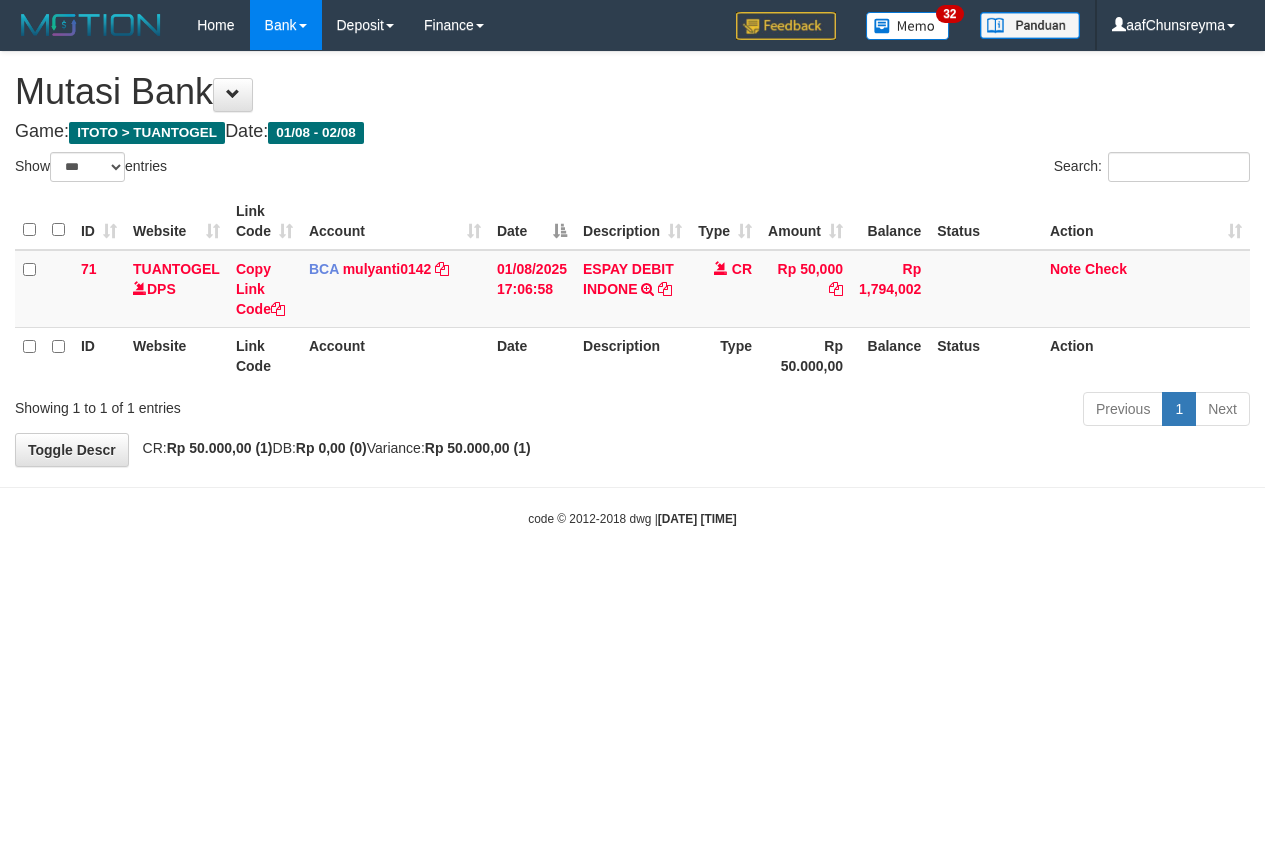 scroll, scrollTop: 0, scrollLeft: 0, axis: both 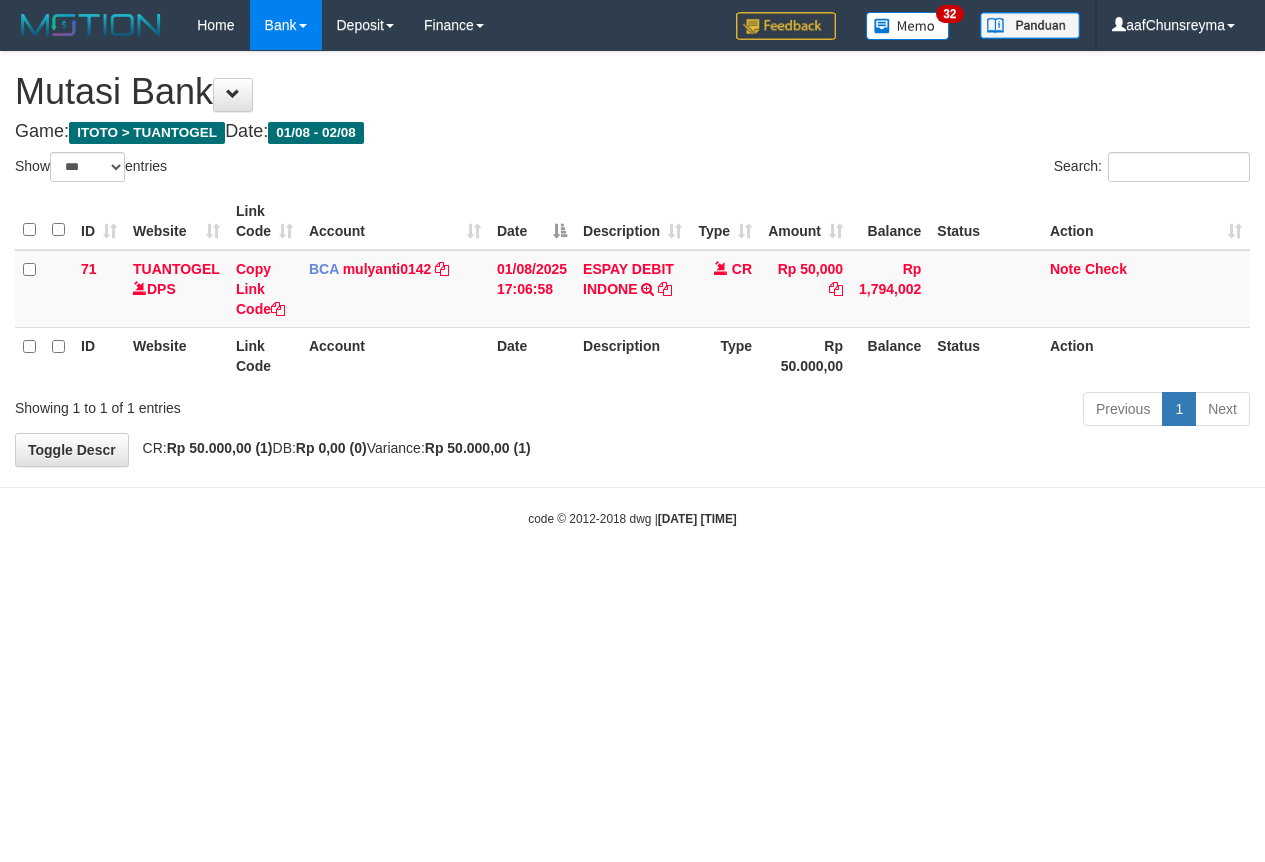 select on "***" 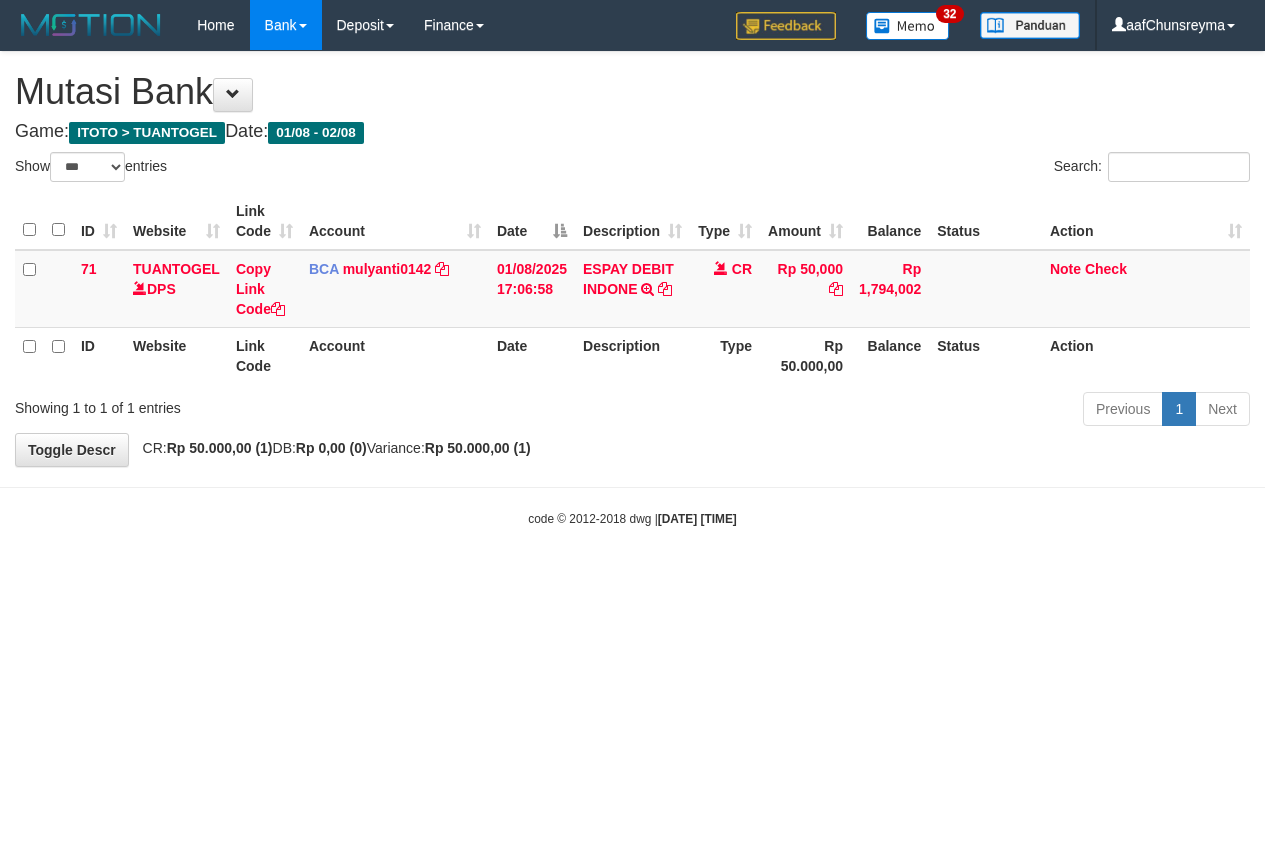 scroll, scrollTop: 0, scrollLeft: 0, axis: both 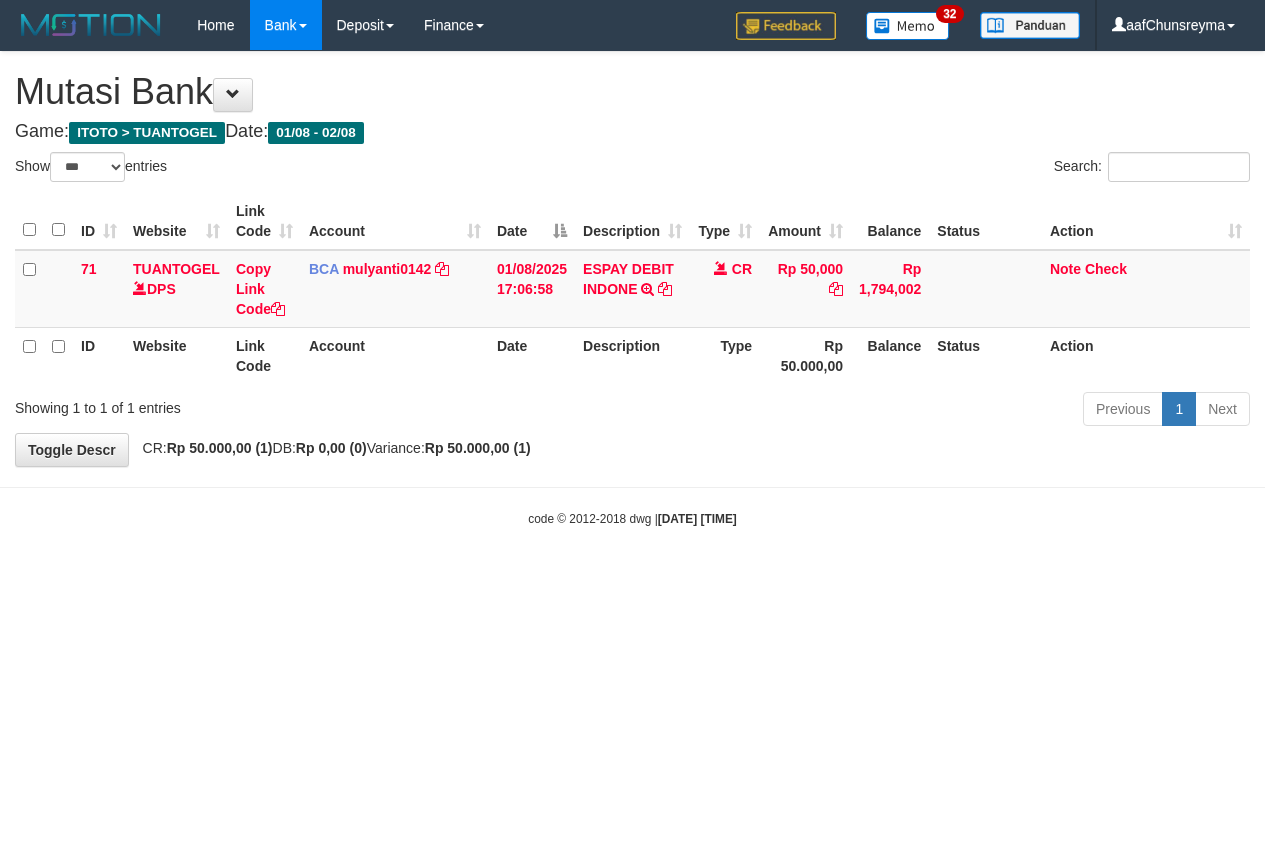 select on "***" 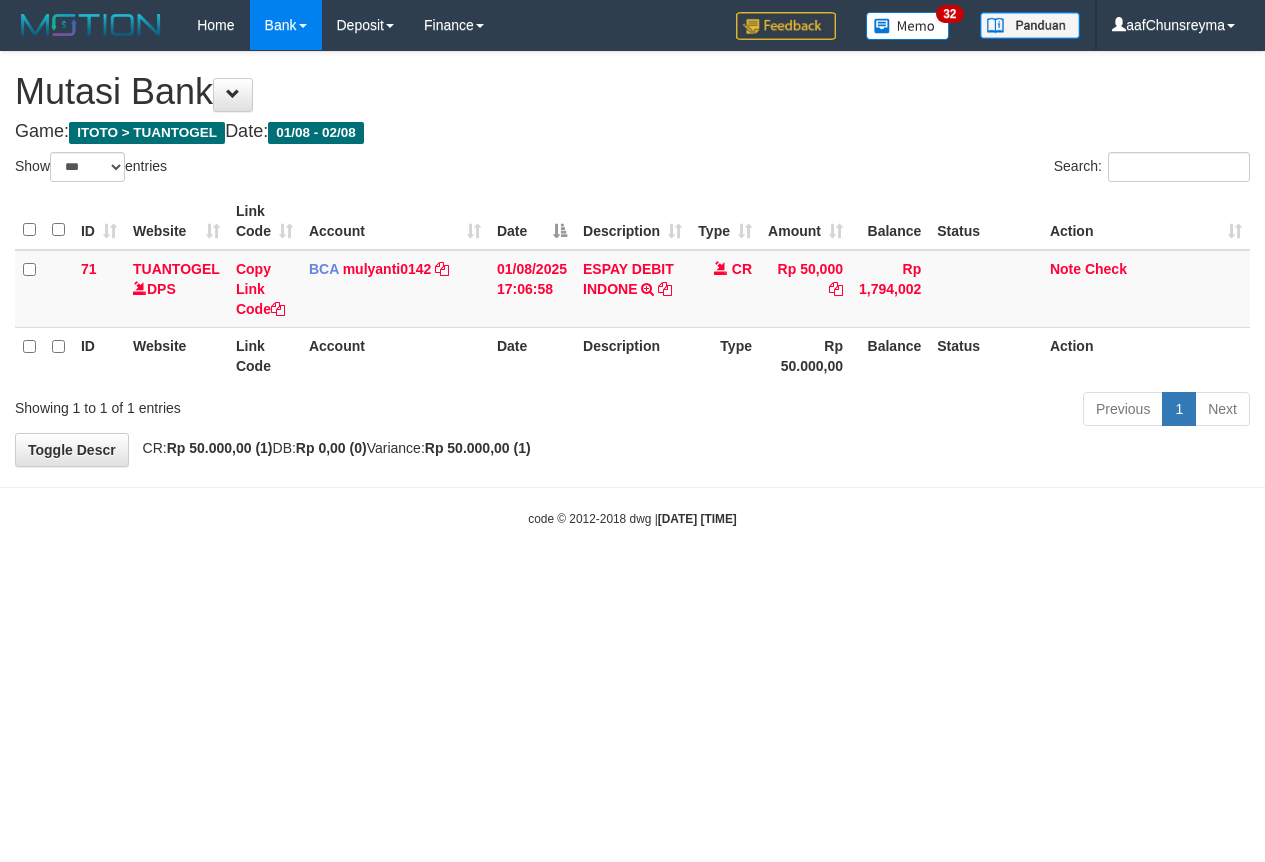 scroll, scrollTop: 0, scrollLeft: 0, axis: both 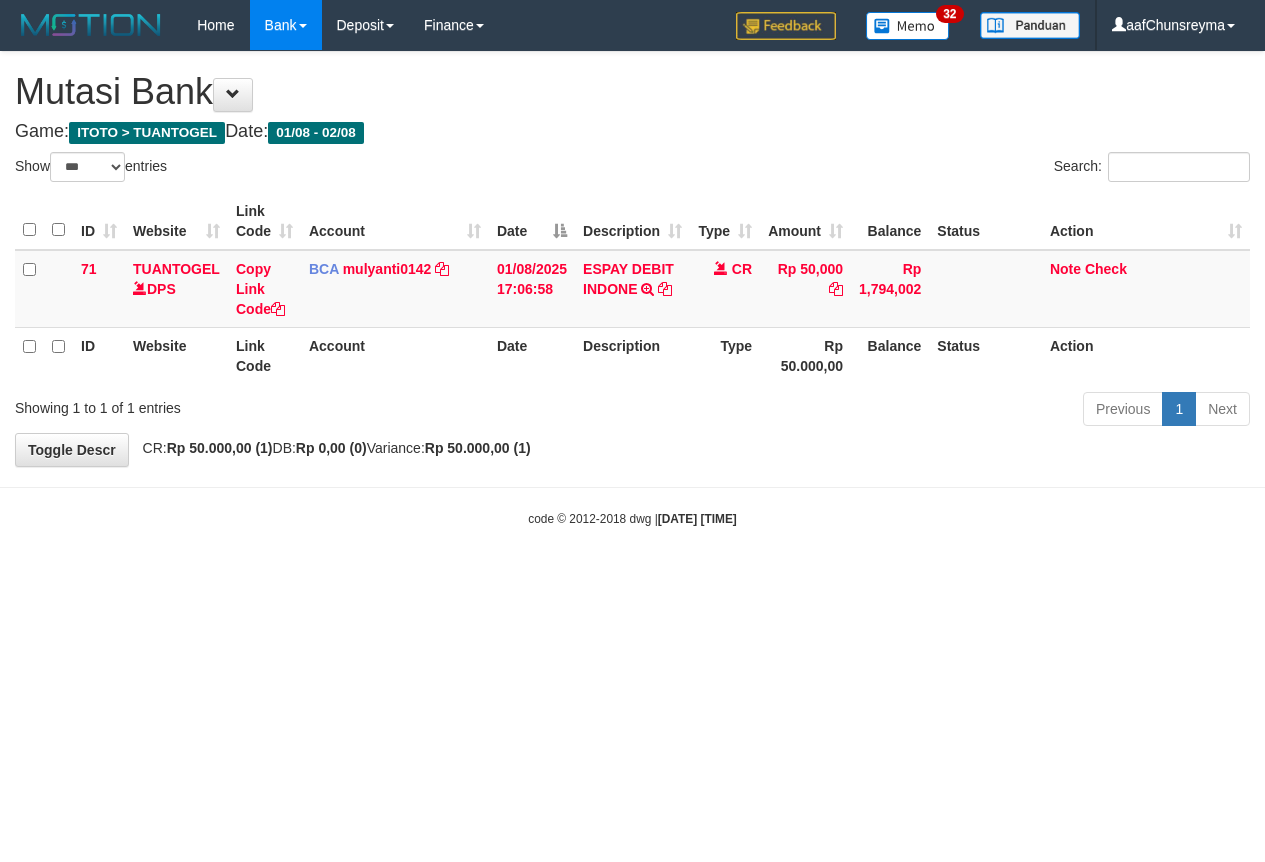 select on "***" 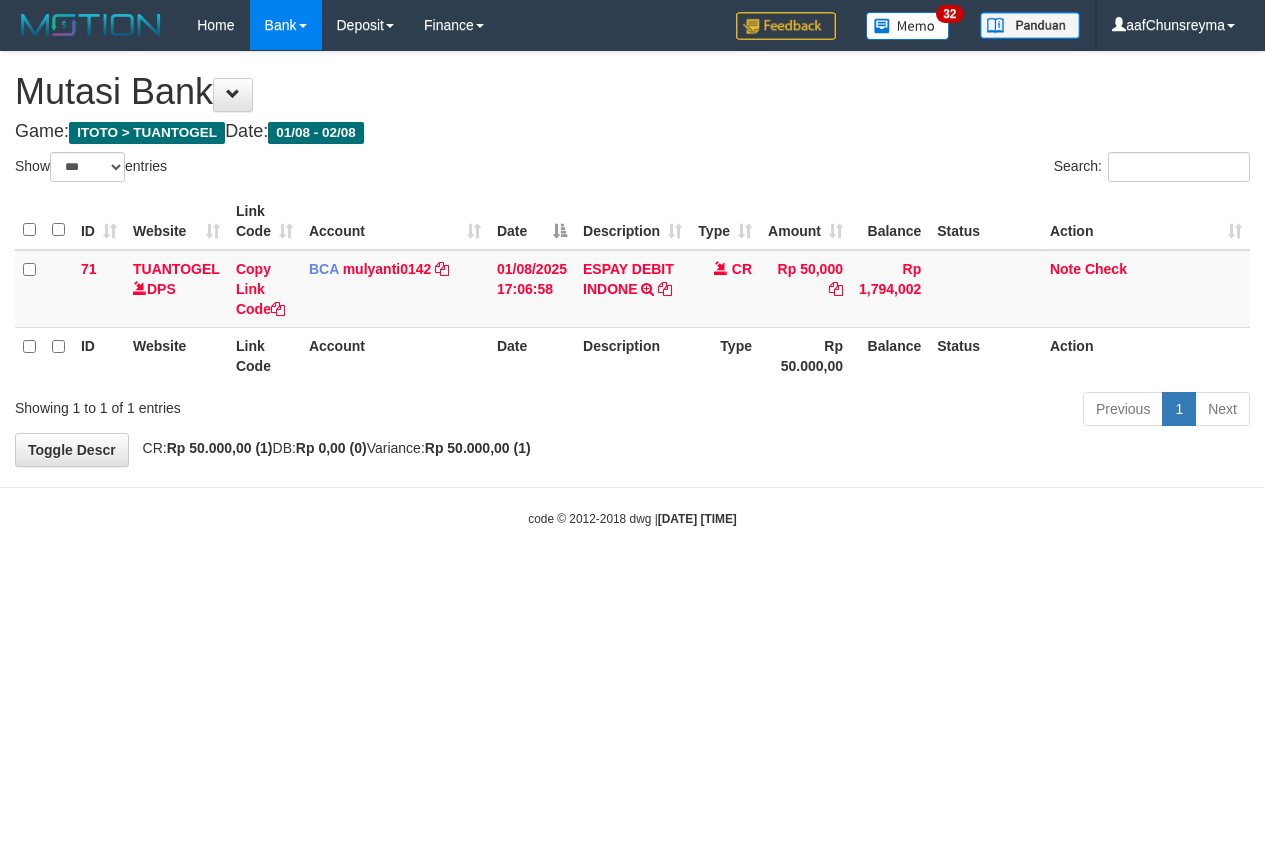 scroll, scrollTop: 0, scrollLeft: 0, axis: both 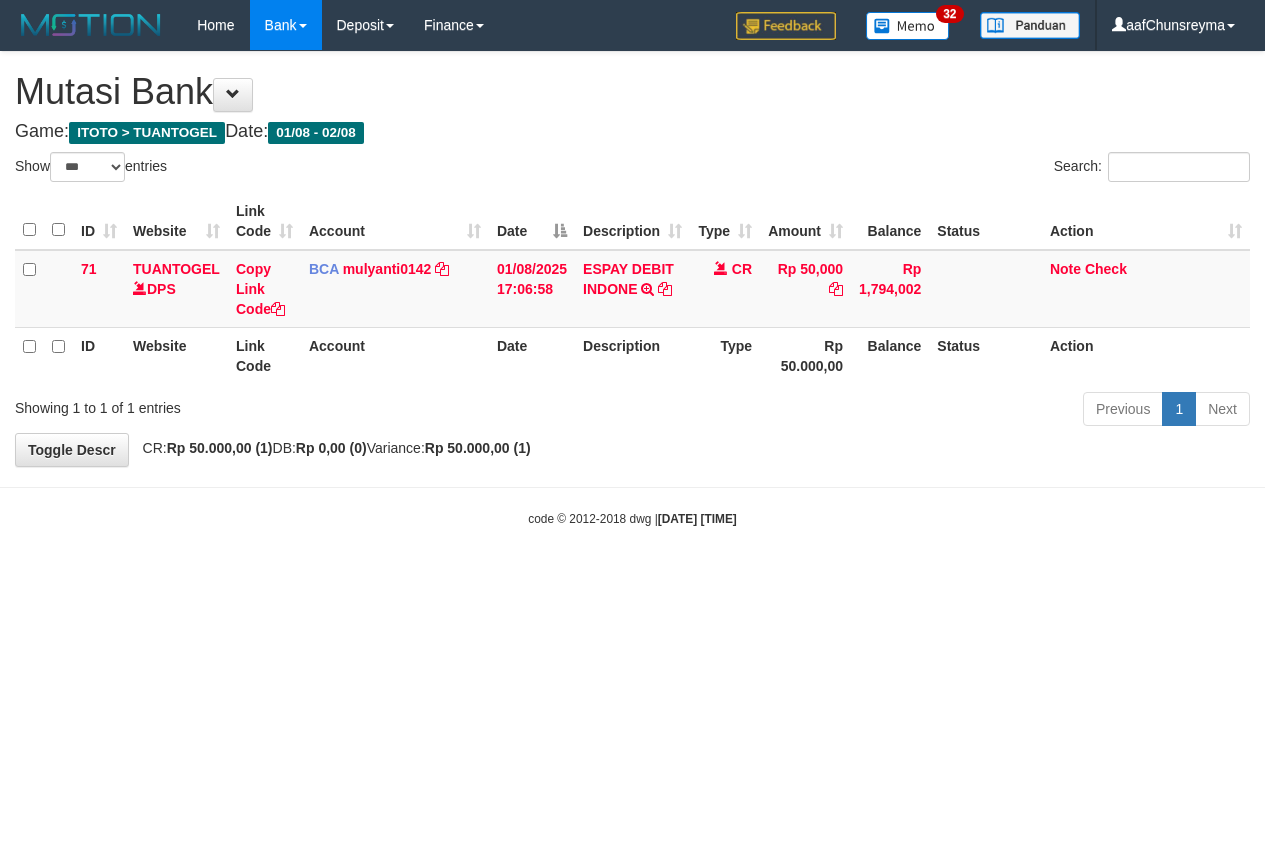 select on "***" 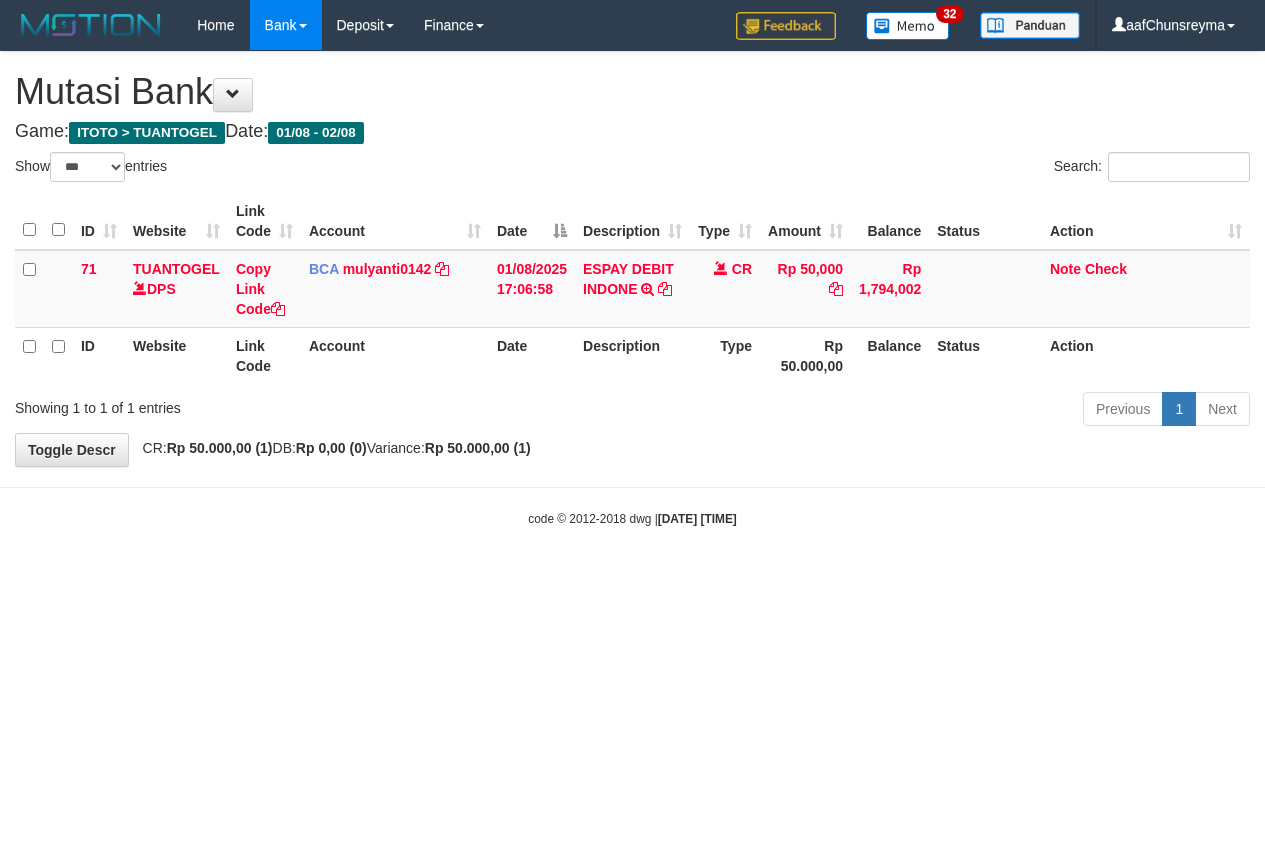 scroll, scrollTop: 0, scrollLeft: 0, axis: both 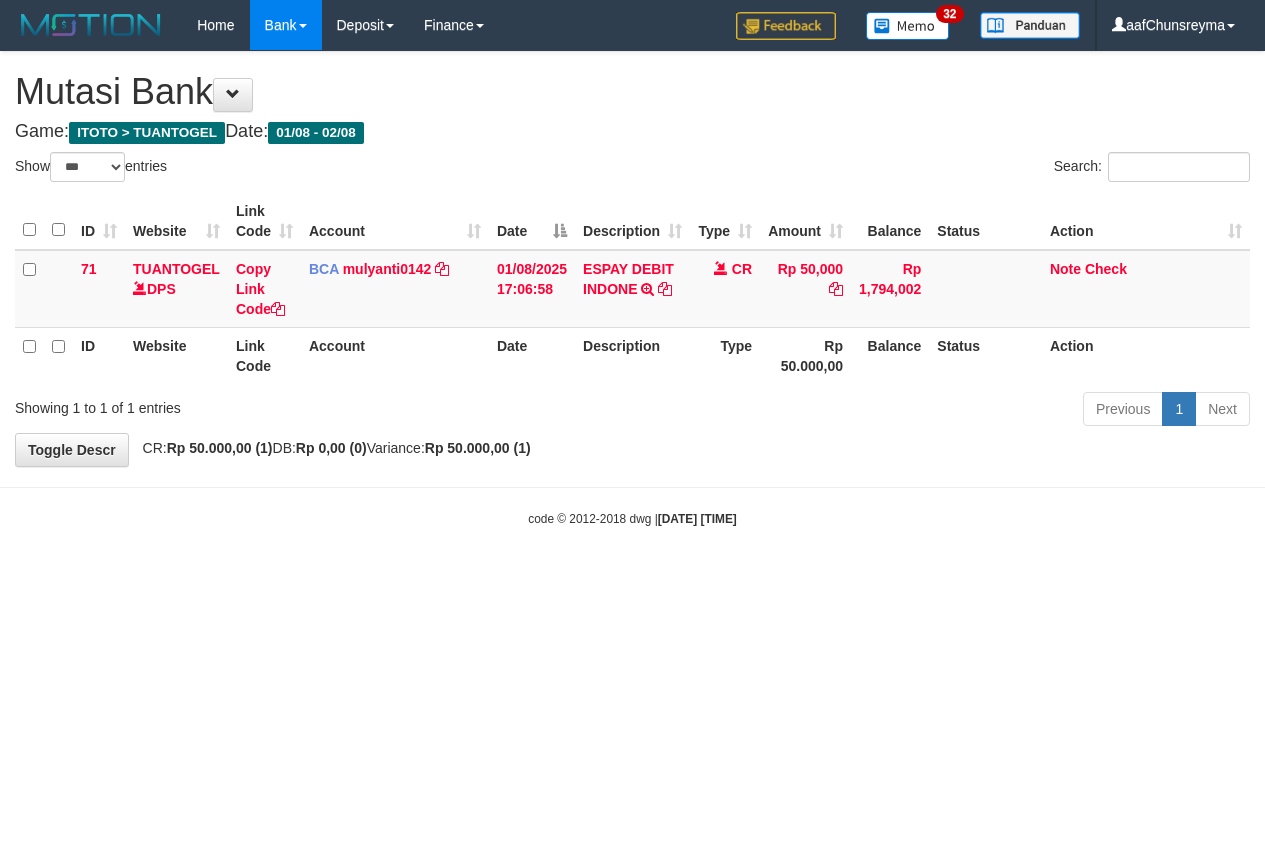 select on "***" 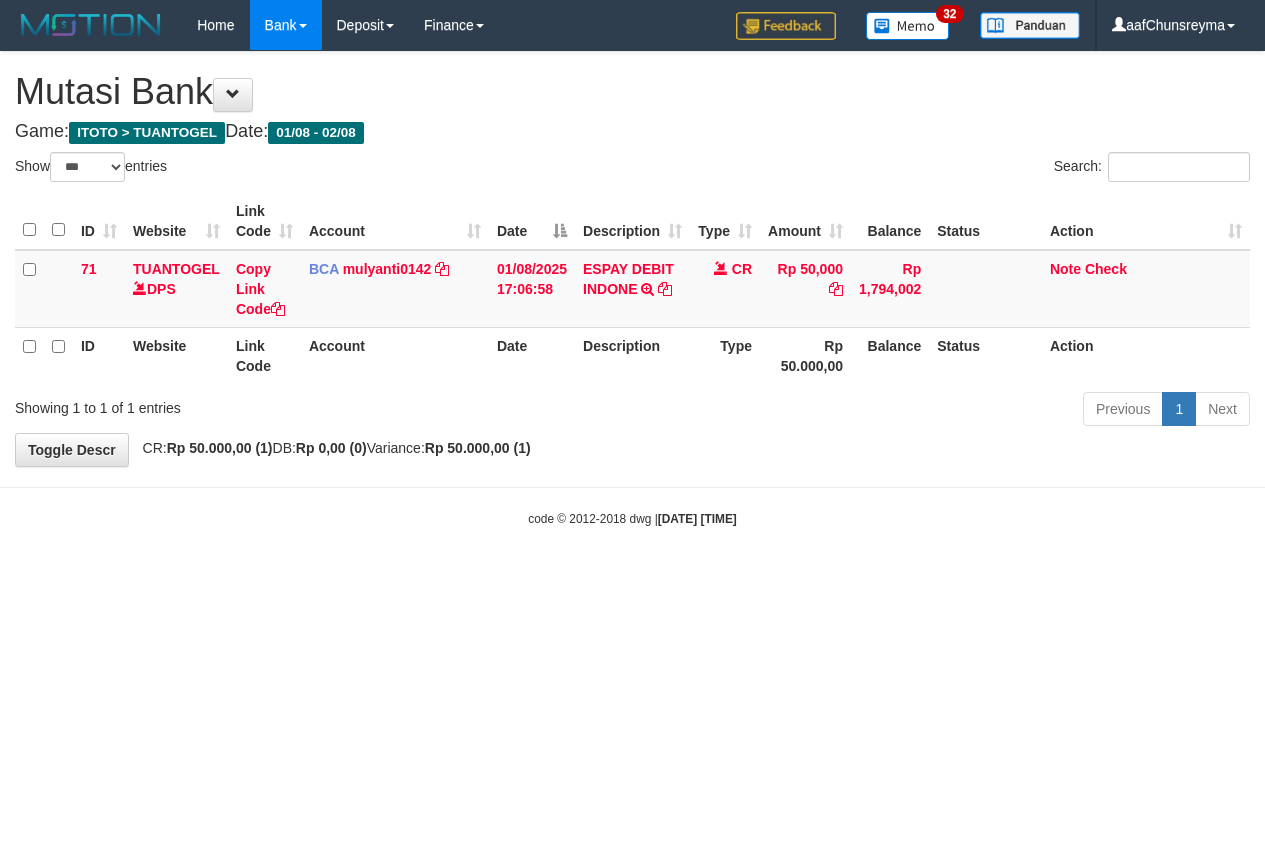 scroll, scrollTop: 0, scrollLeft: 0, axis: both 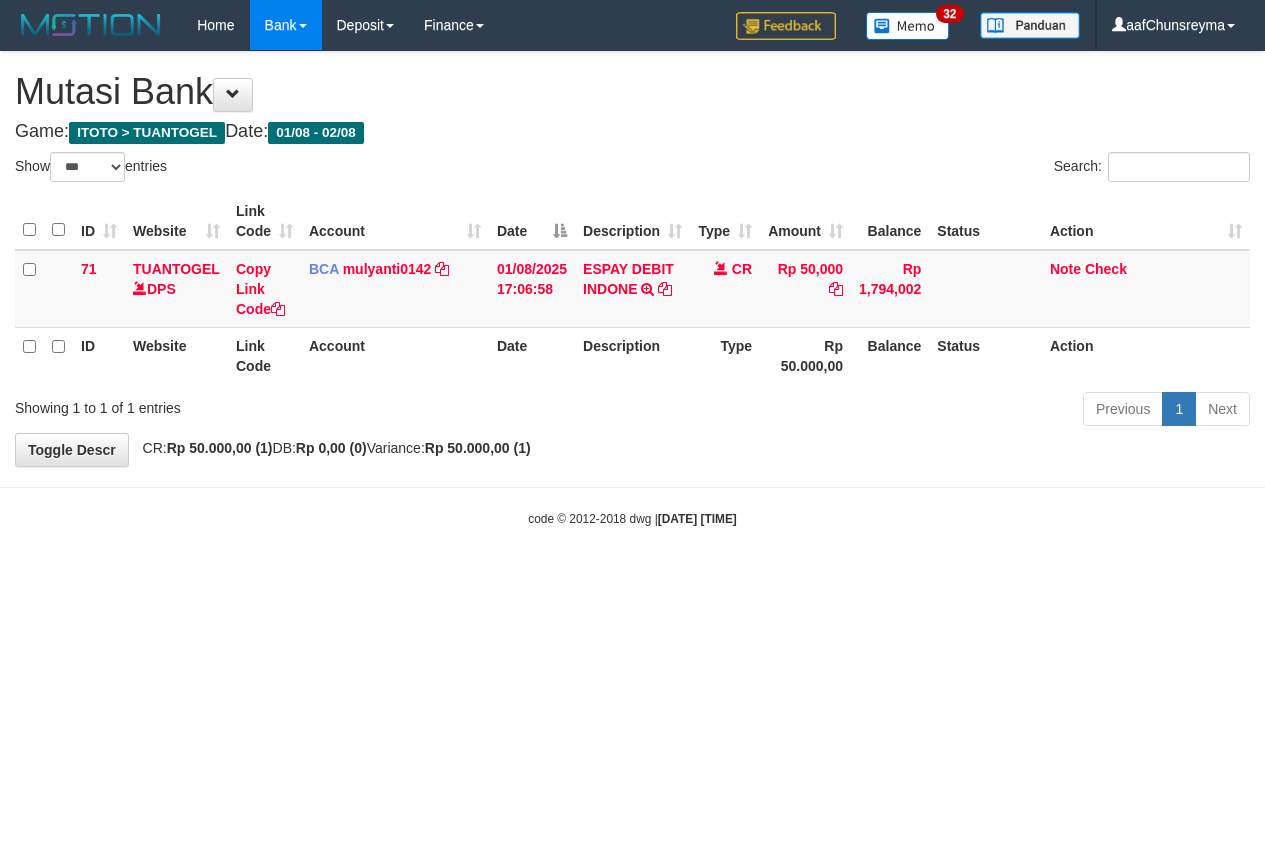 select on "***" 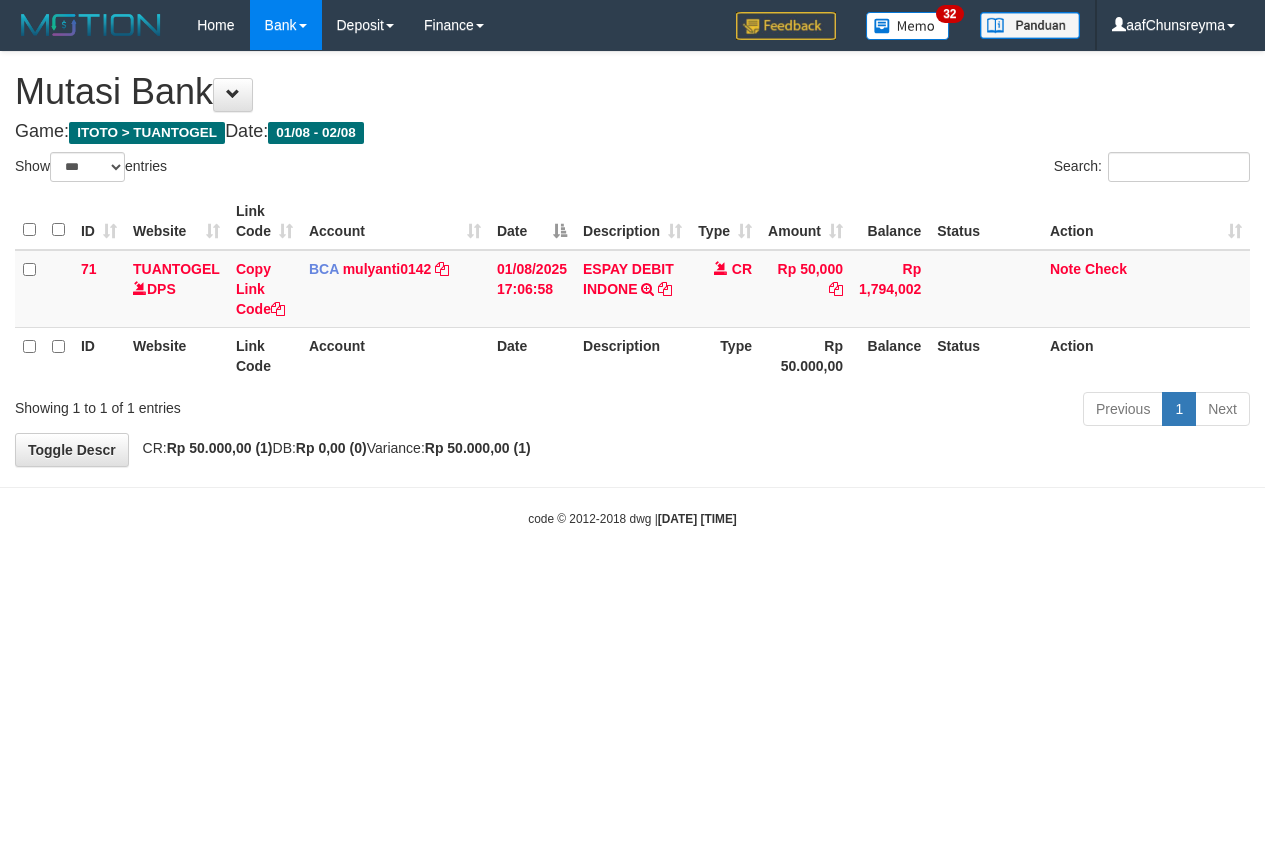 scroll, scrollTop: 0, scrollLeft: 0, axis: both 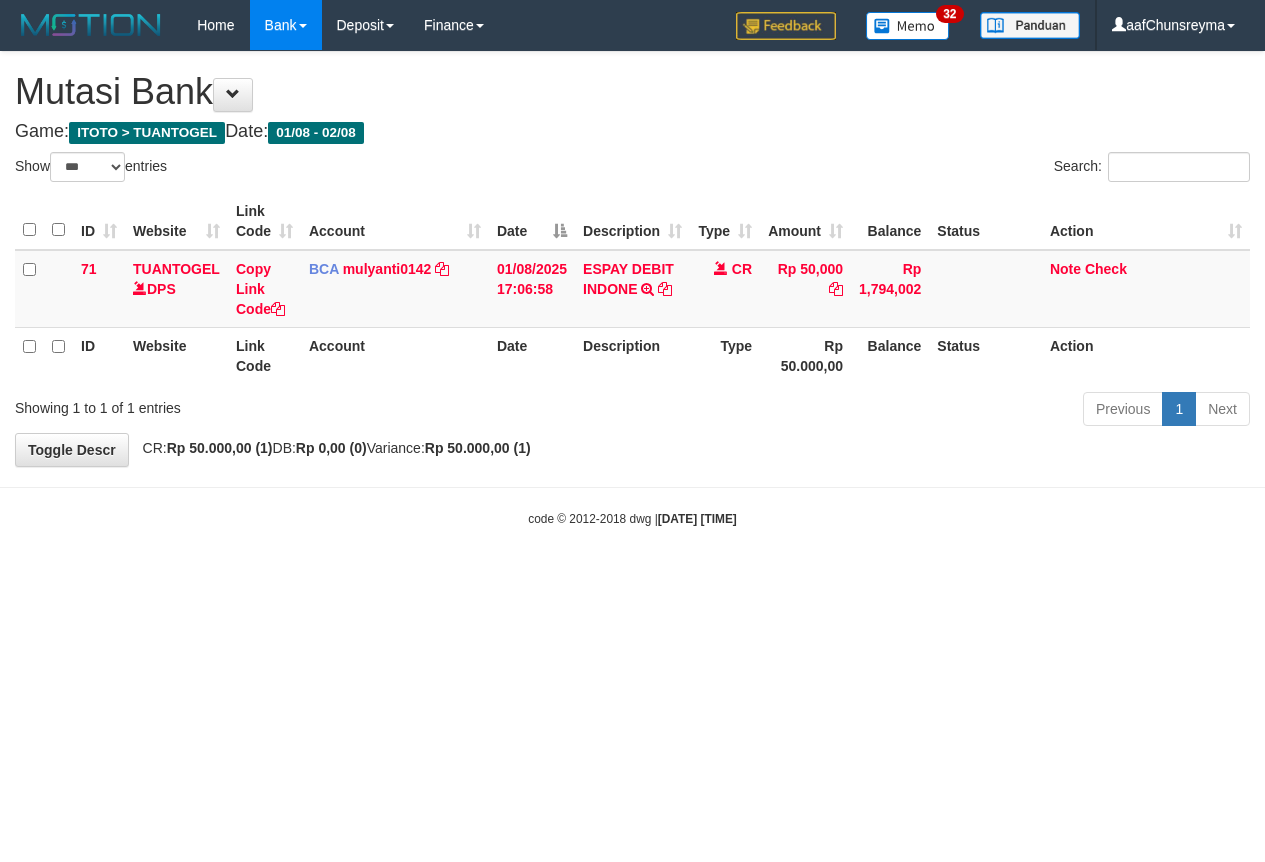 select on "***" 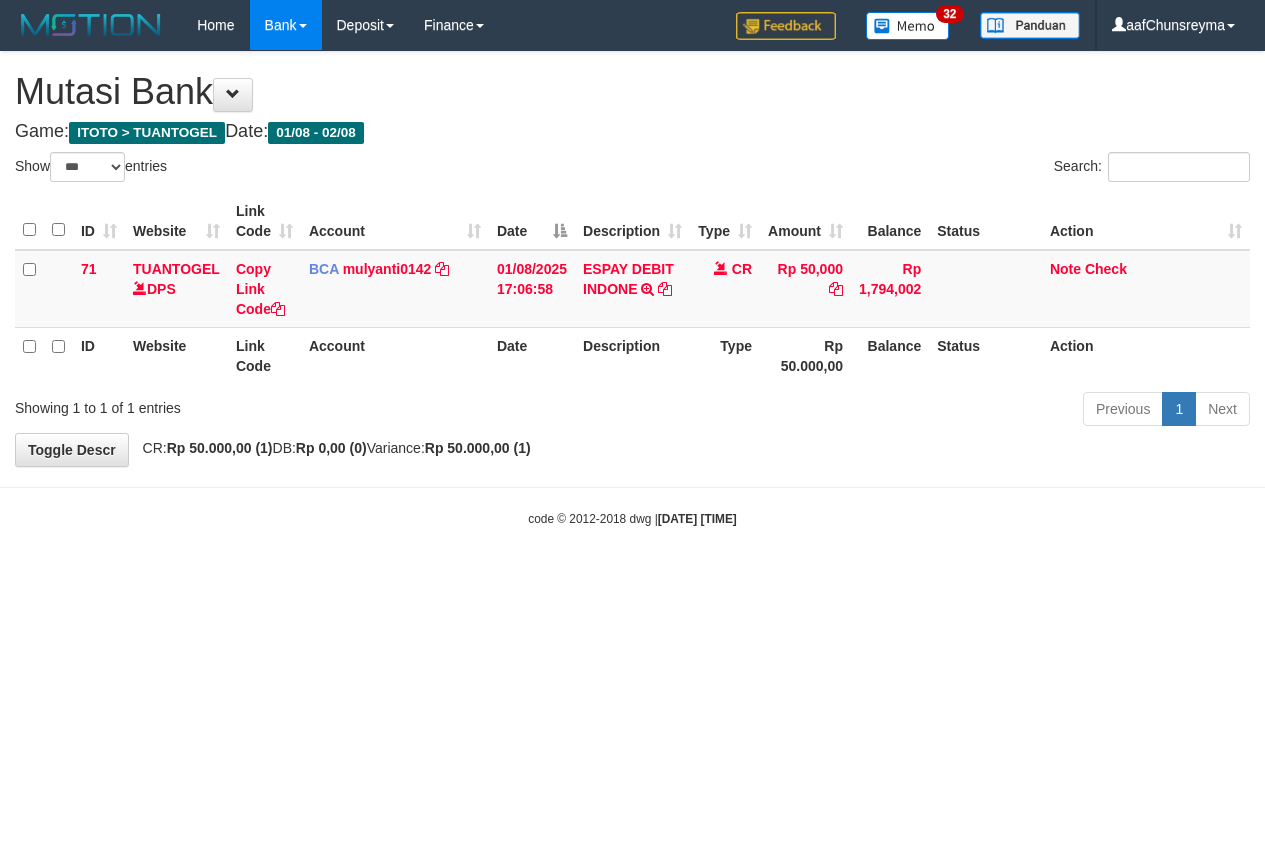 scroll, scrollTop: 0, scrollLeft: 0, axis: both 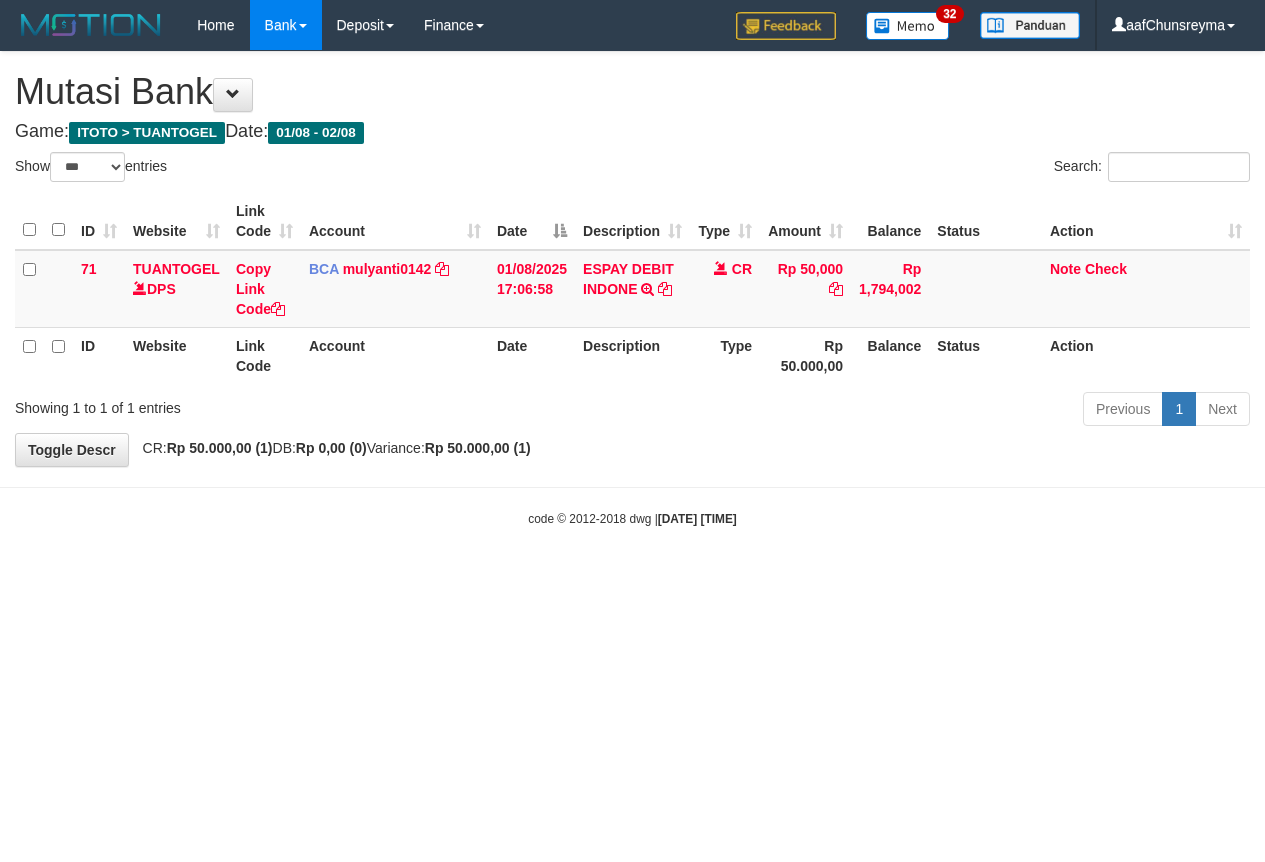 select on "***" 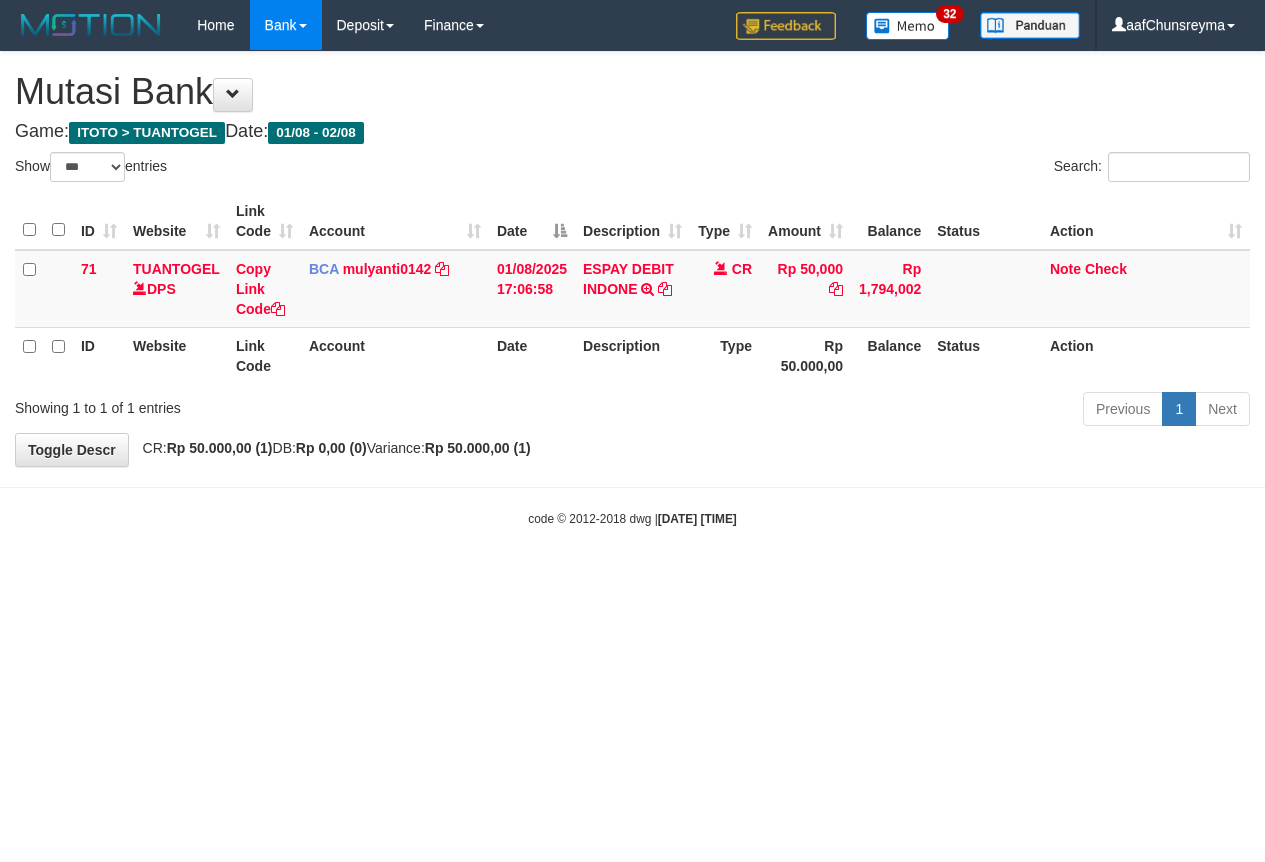 scroll, scrollTop: 0, scrollLeft: 0, axis: both 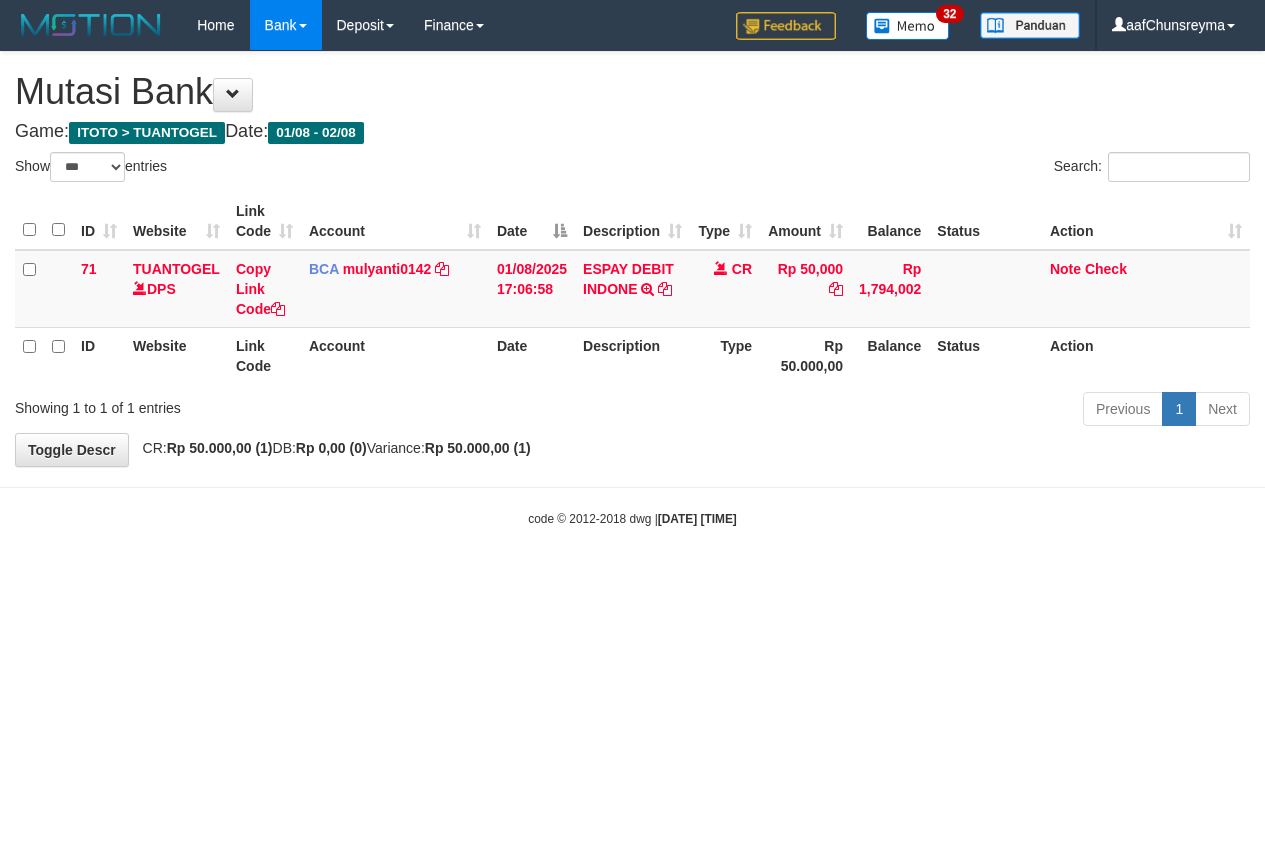 select on "***" 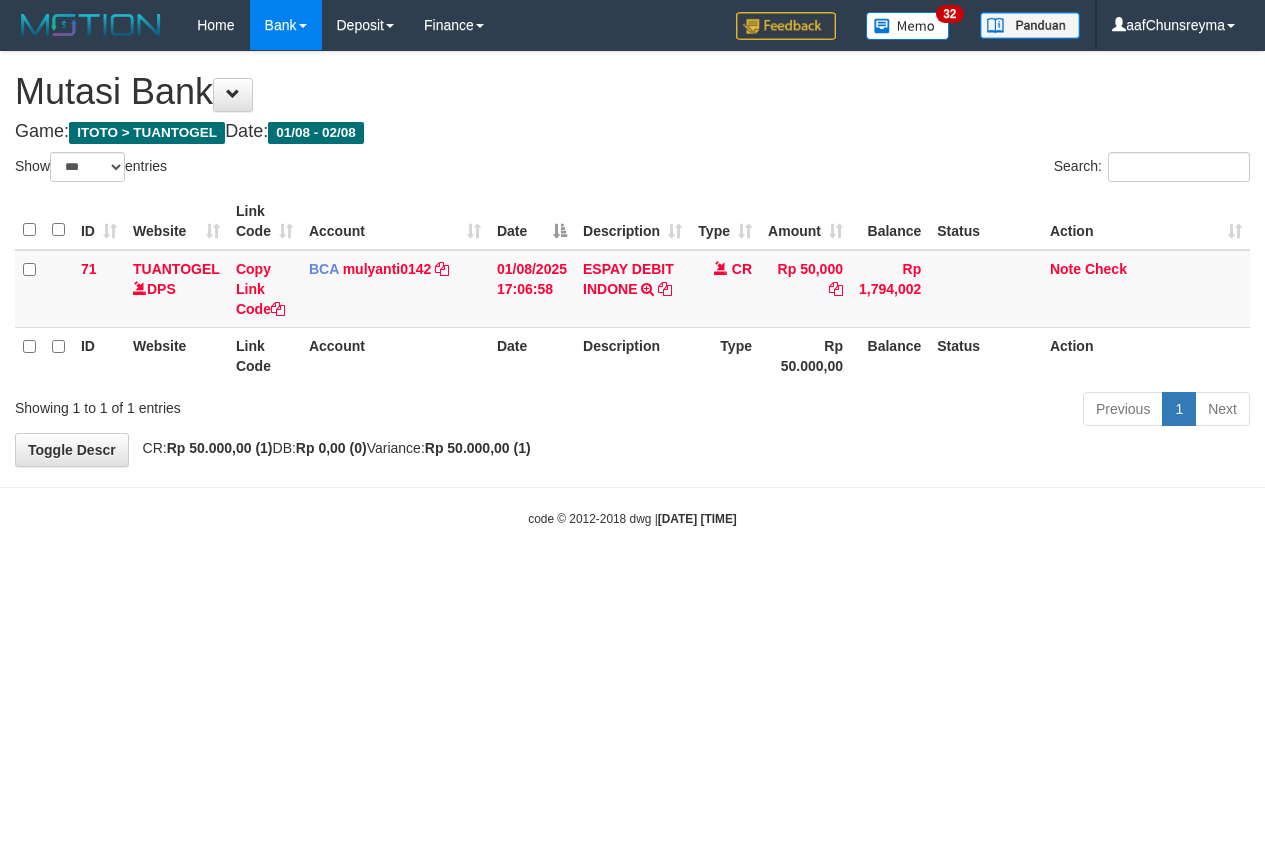 scroll, scrollTop: 0, scrollLeft: 0, axis: both 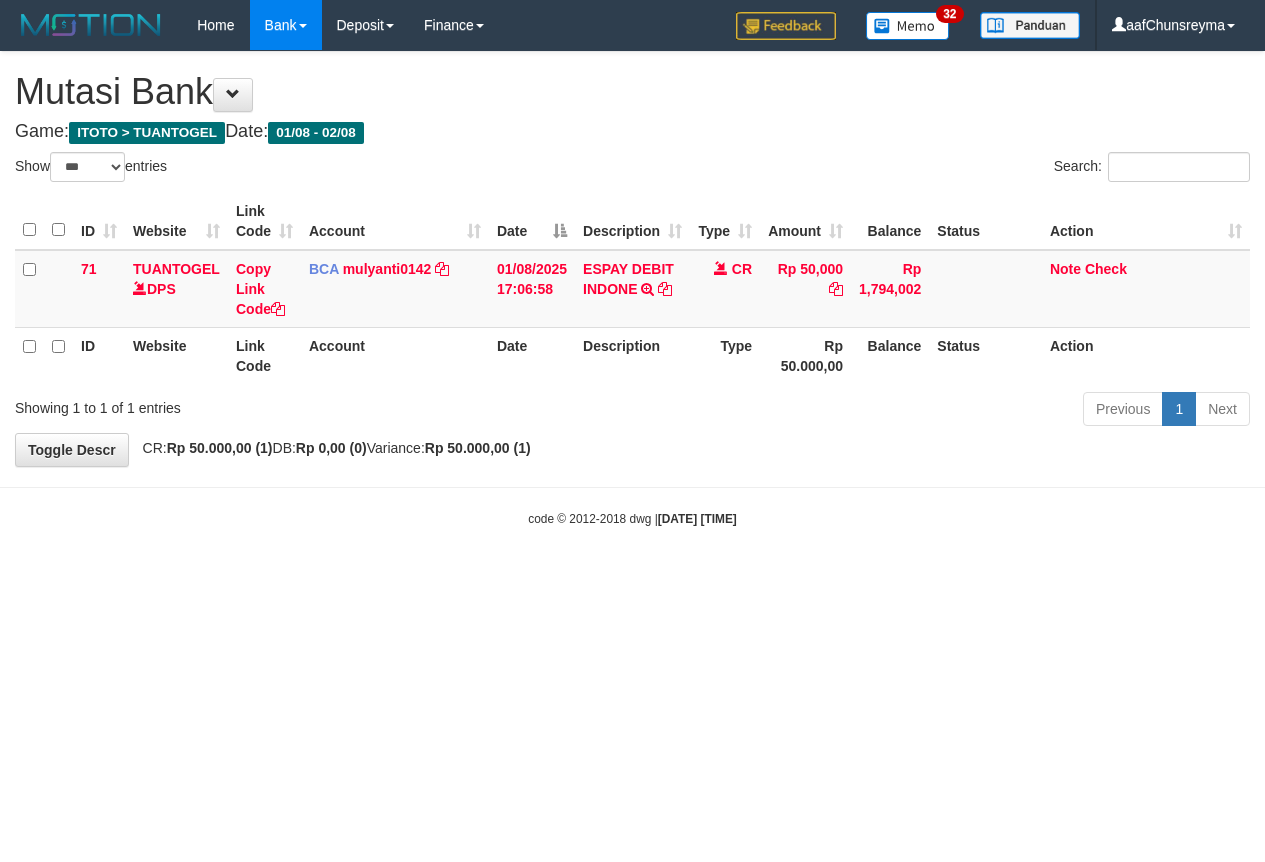 select on "***" 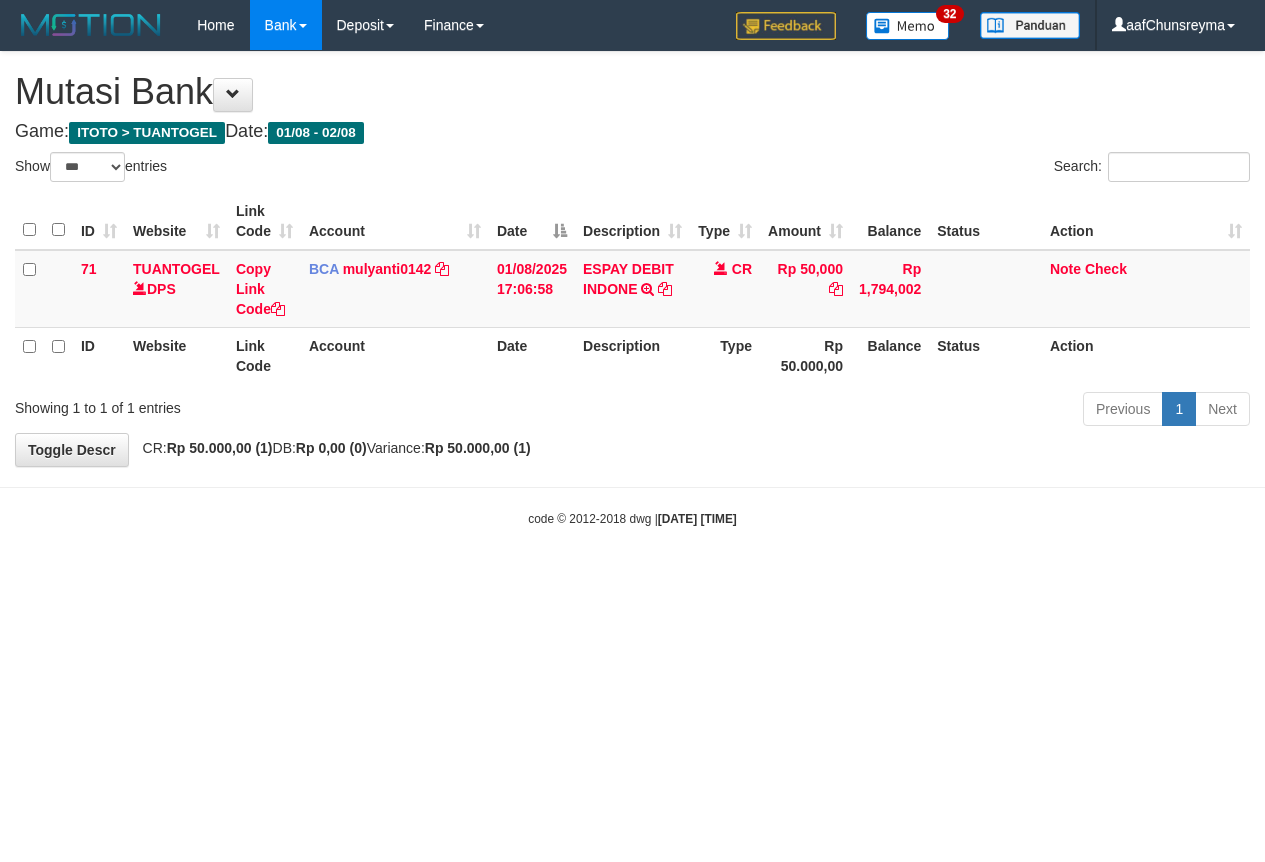 scroll, scrollTop: 0, scrollLeft: 0, axis: both 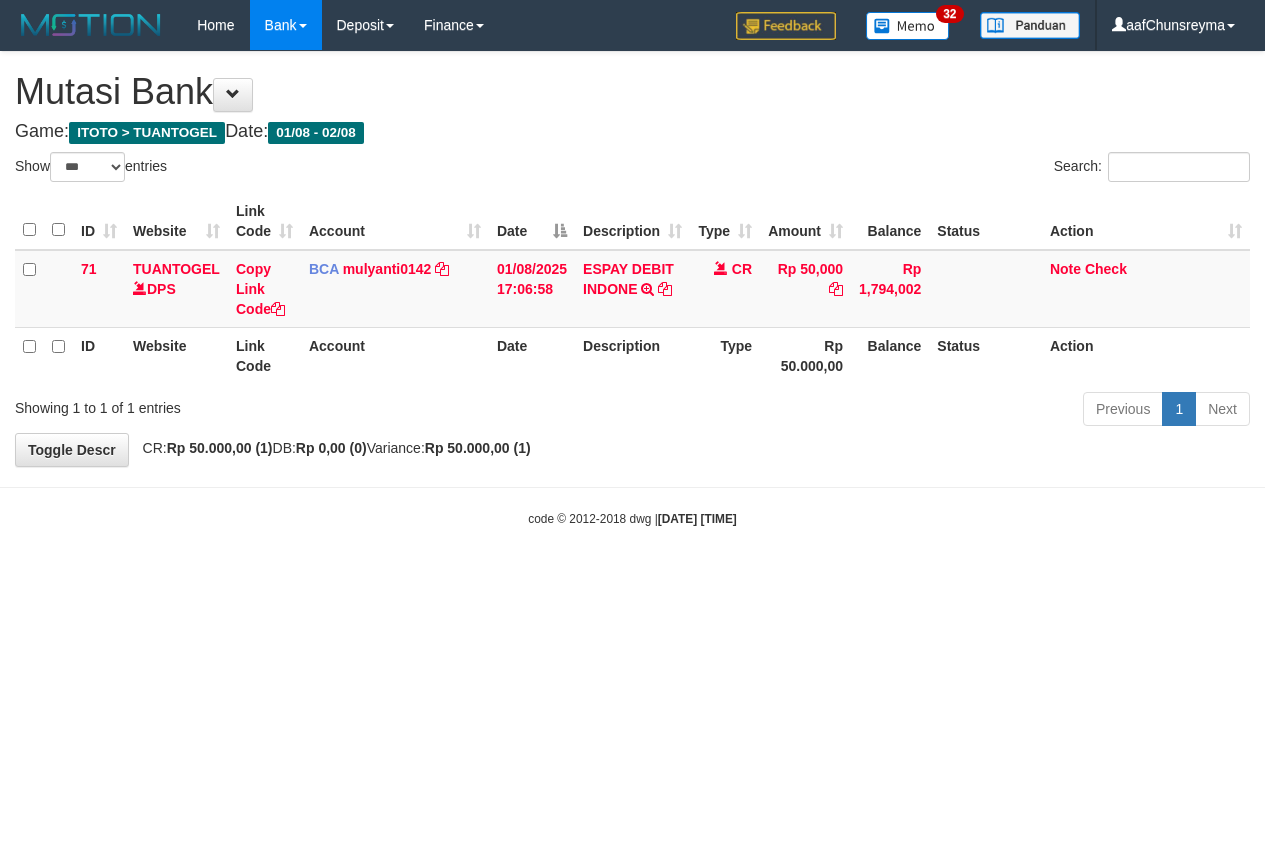 select on "***" 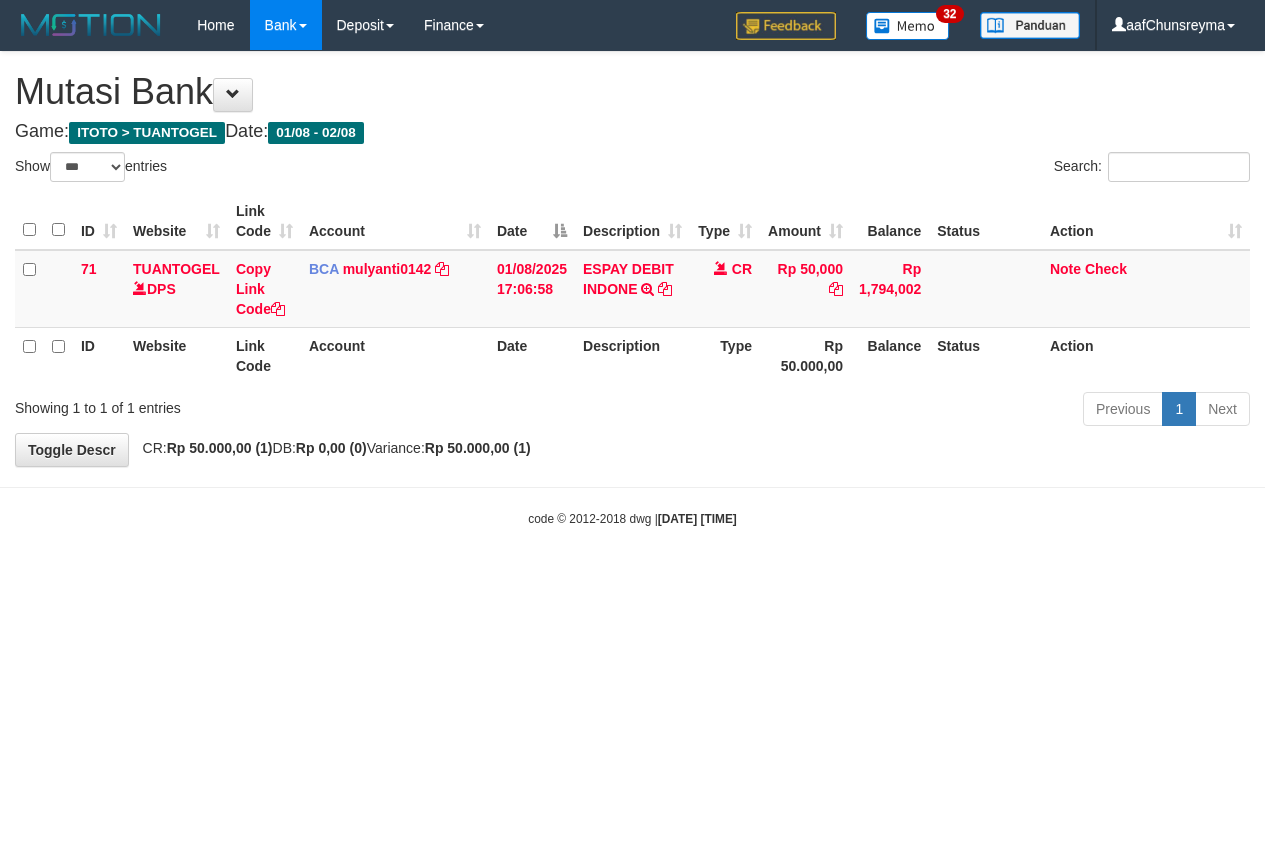 scroll, scrollTop: 0, scrollLeft: 0, axis: both 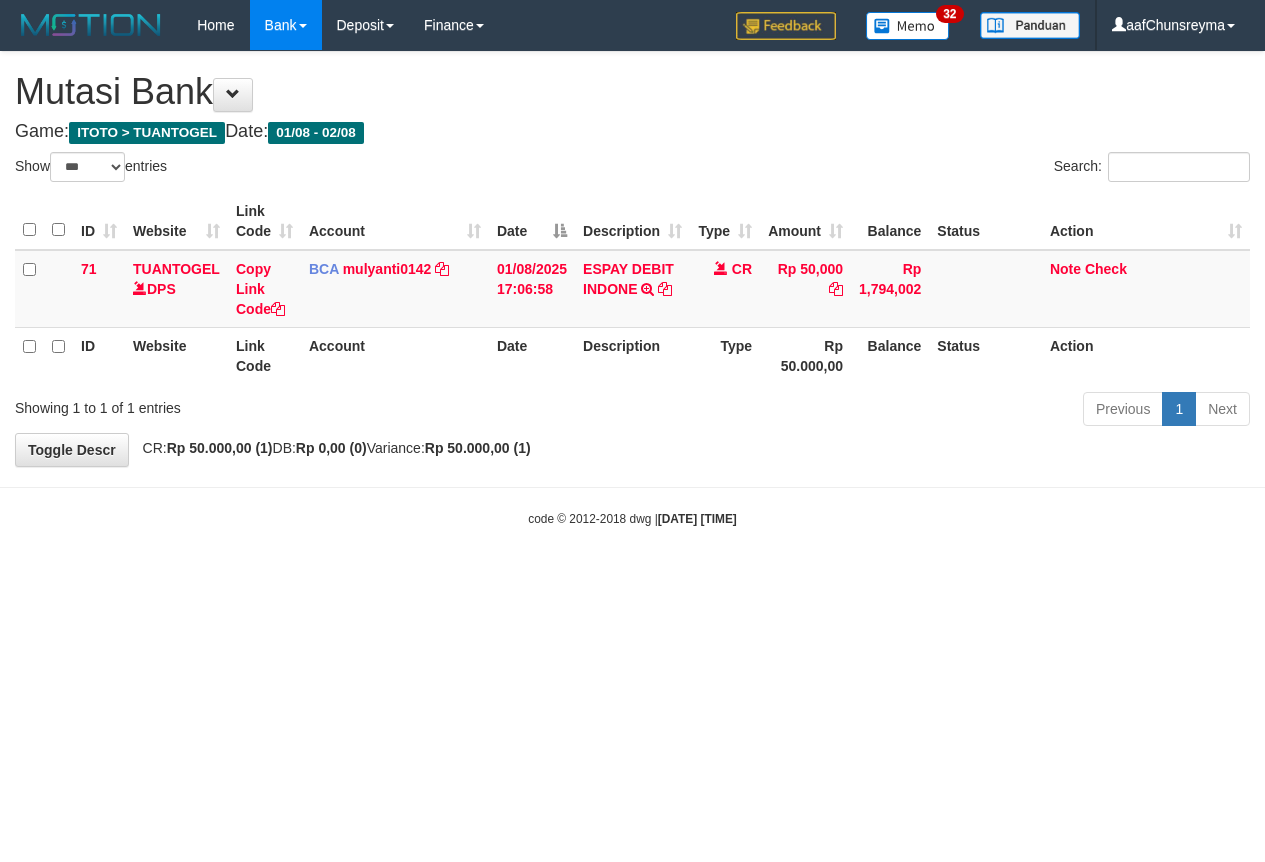 select on "***" 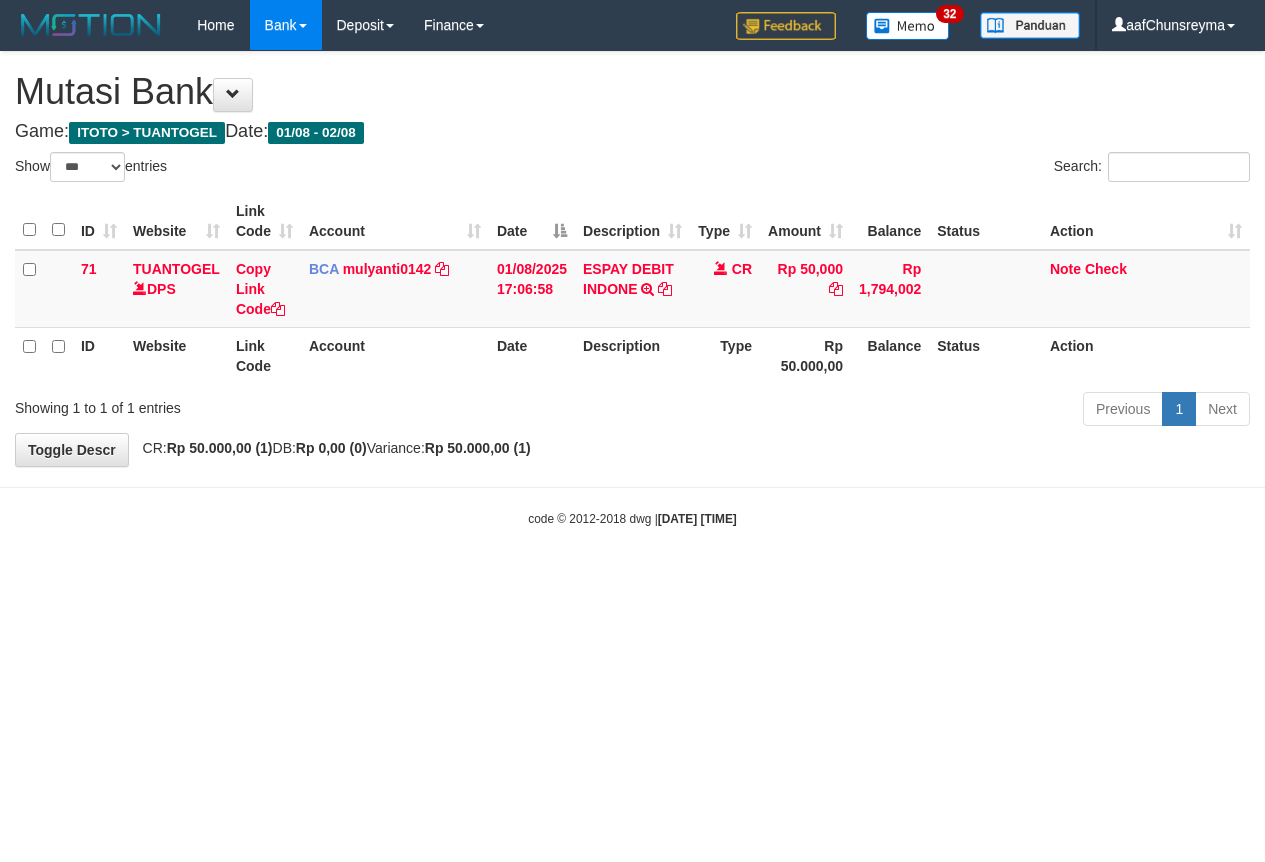 scroll, scrollTop: 0, scrollLeft: 0, axis: both 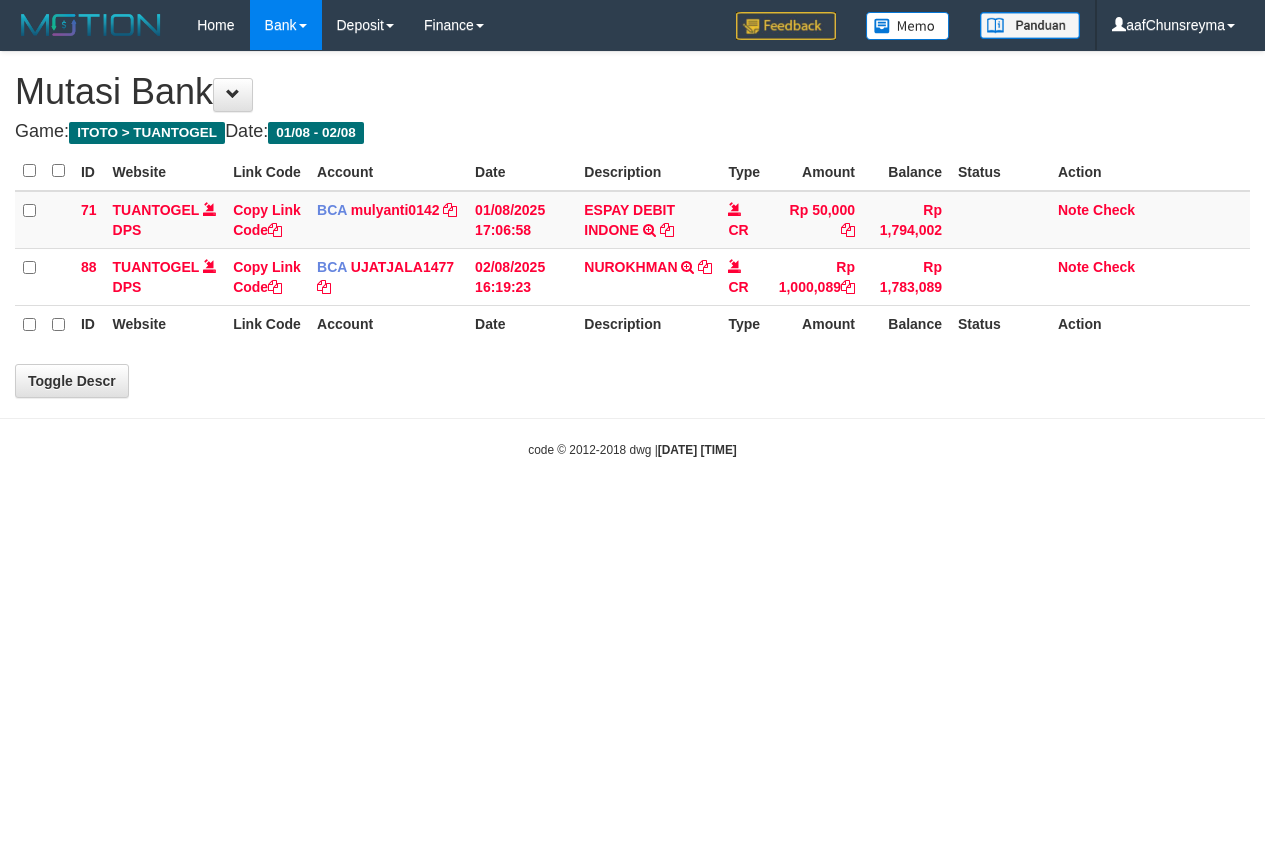 select on "***" 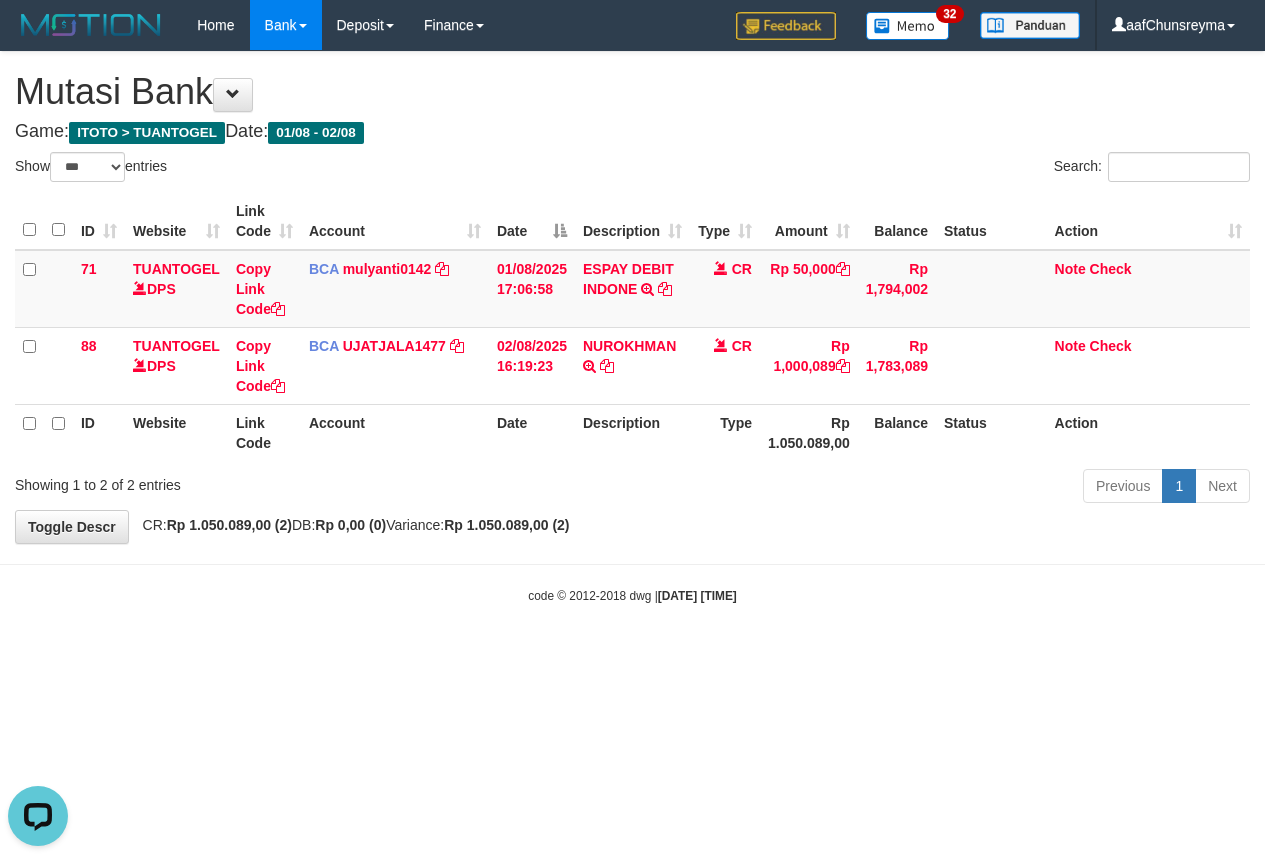 scroll, scrollTop: 0, scrollLeft: 0, axis: both 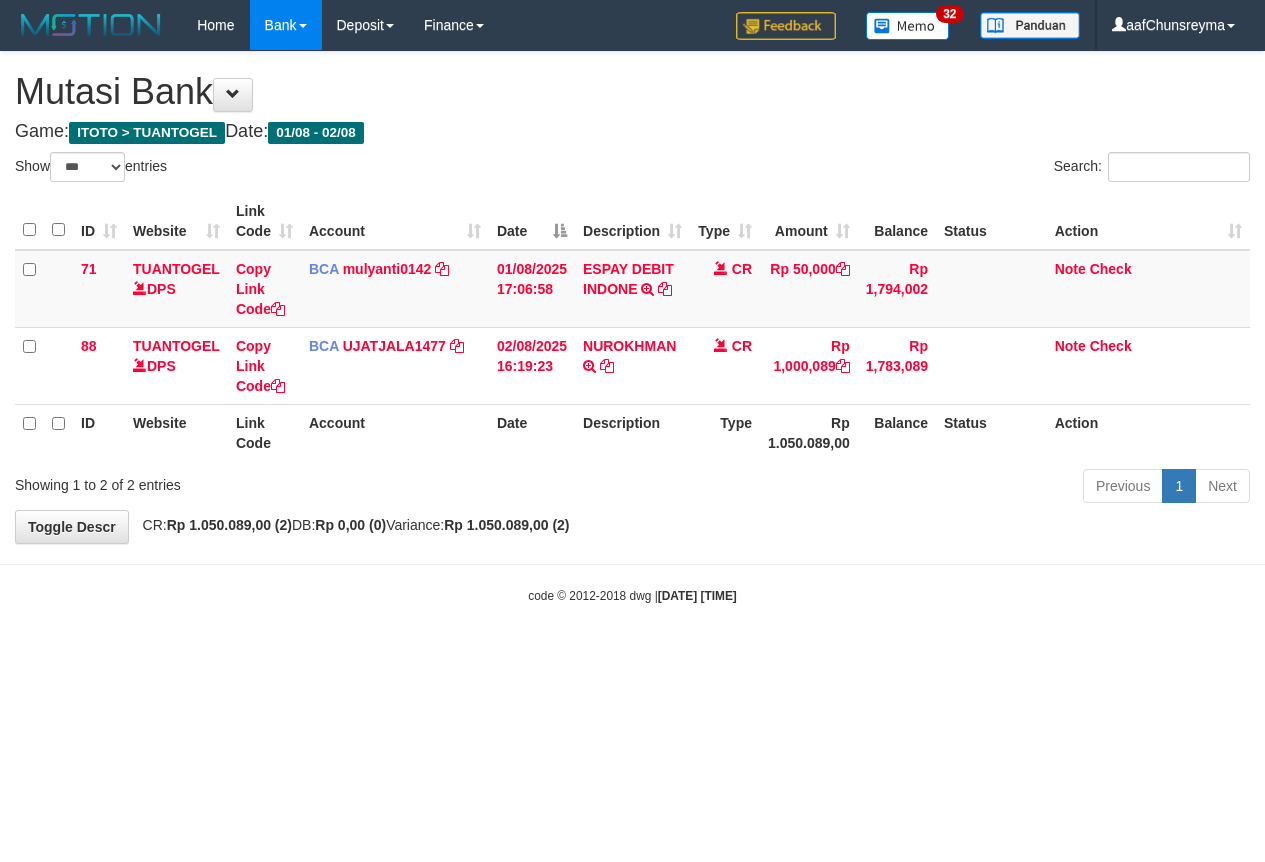 select on "***" 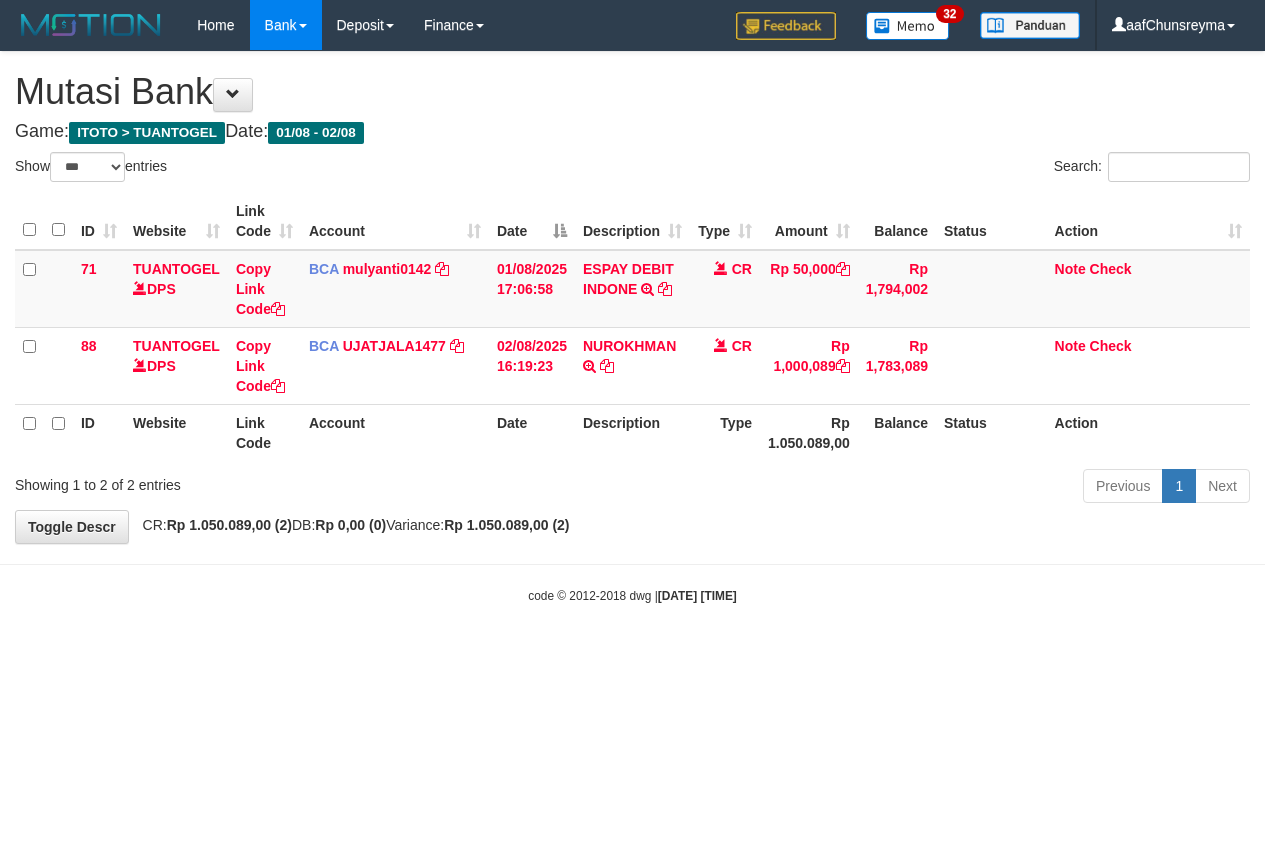 scroll, scrollTop: 0, scrollLeft: 0, axis: both 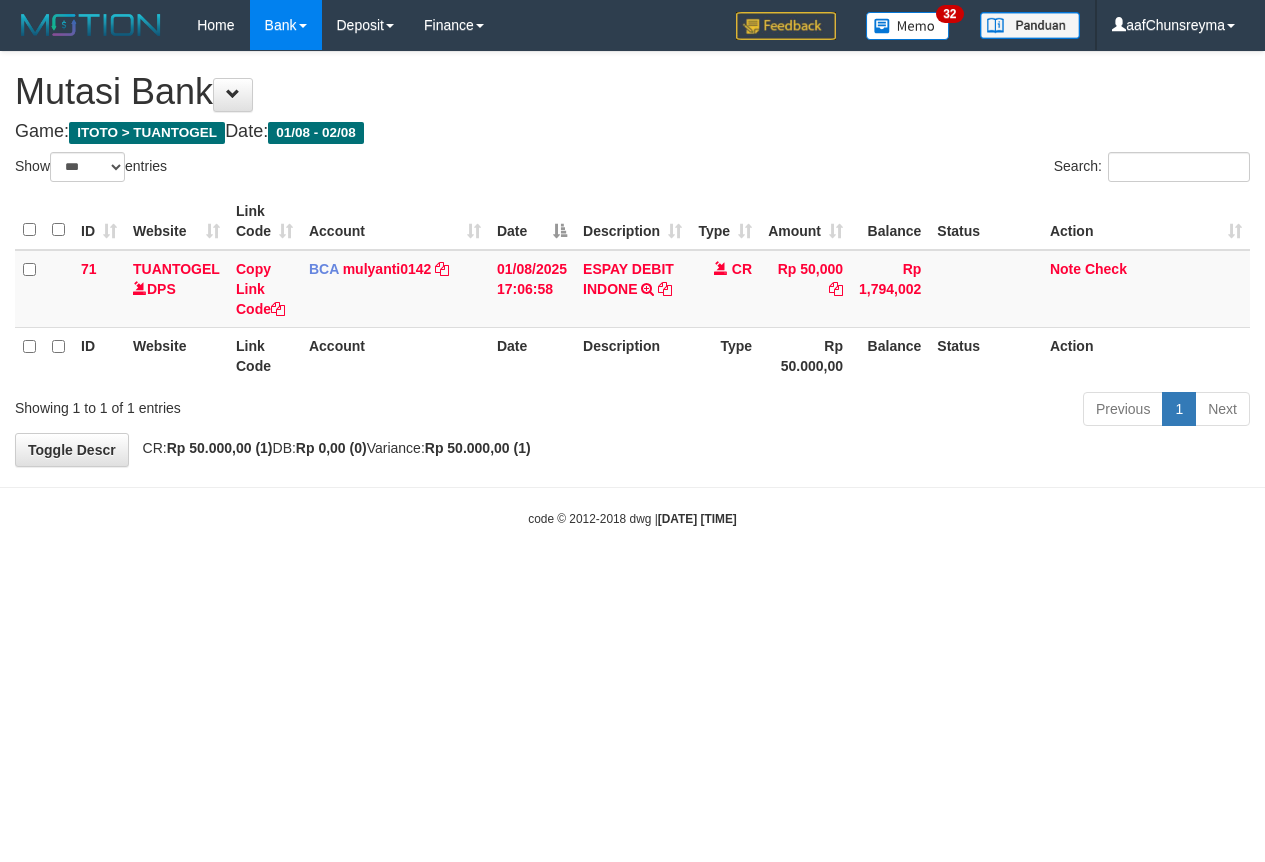 select on "***" 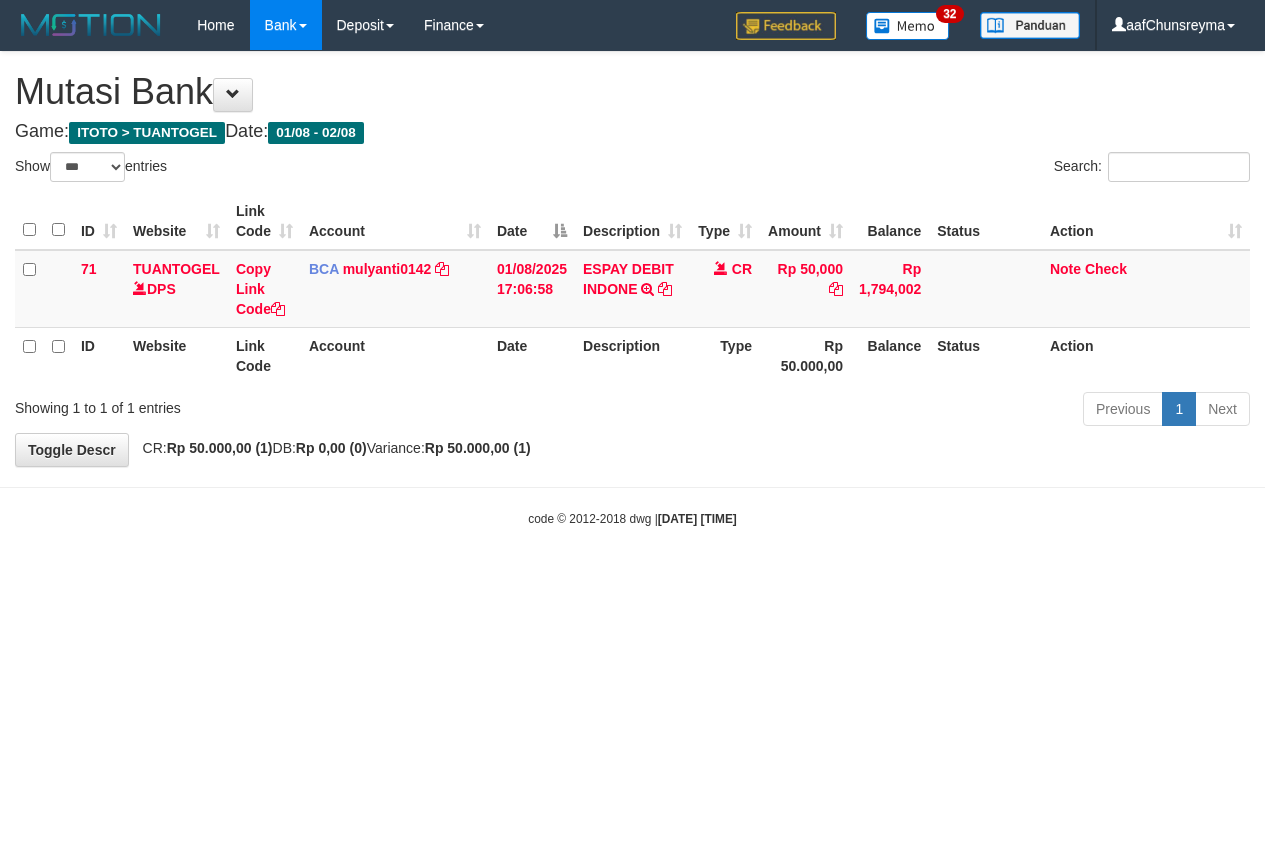 scroll, scrollTop: 0, scrollLeft: 0, axis: both 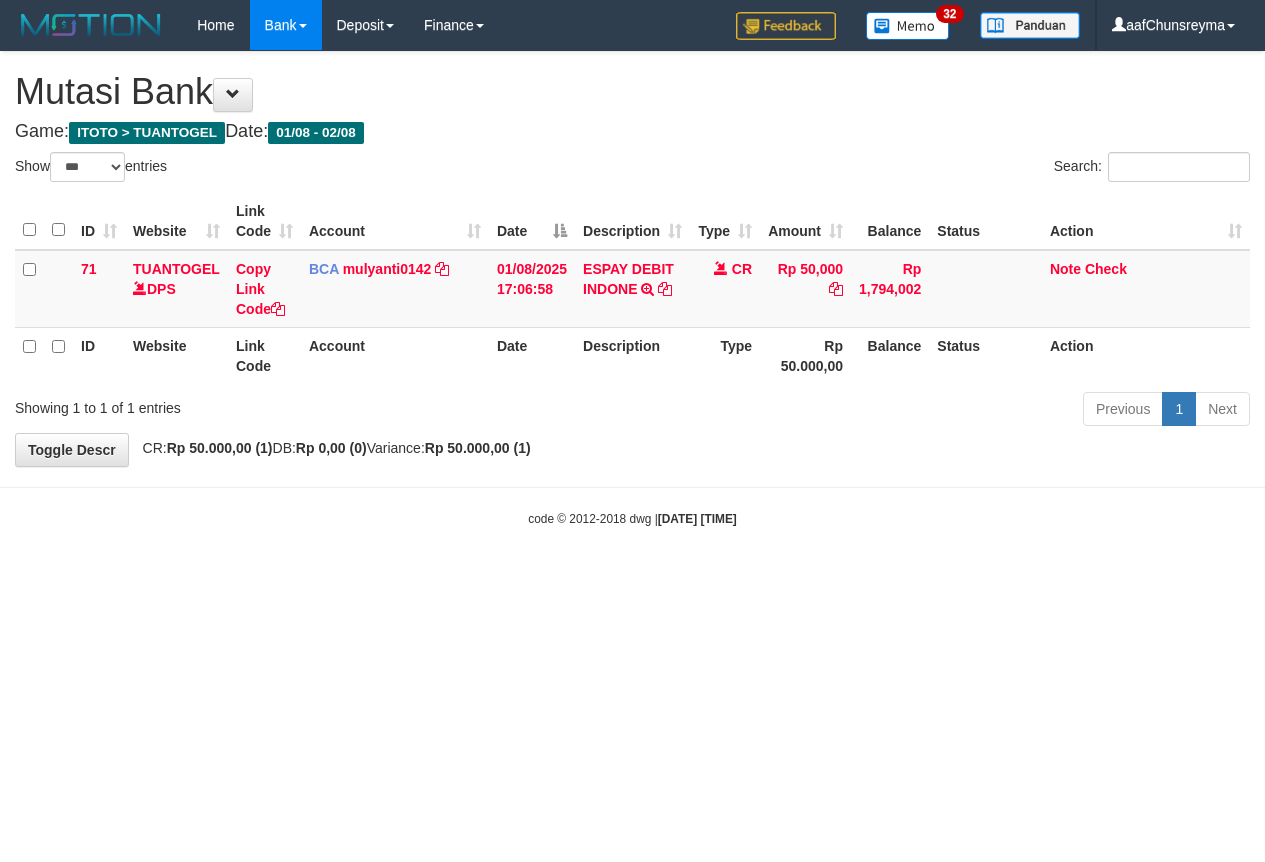 select on "***" 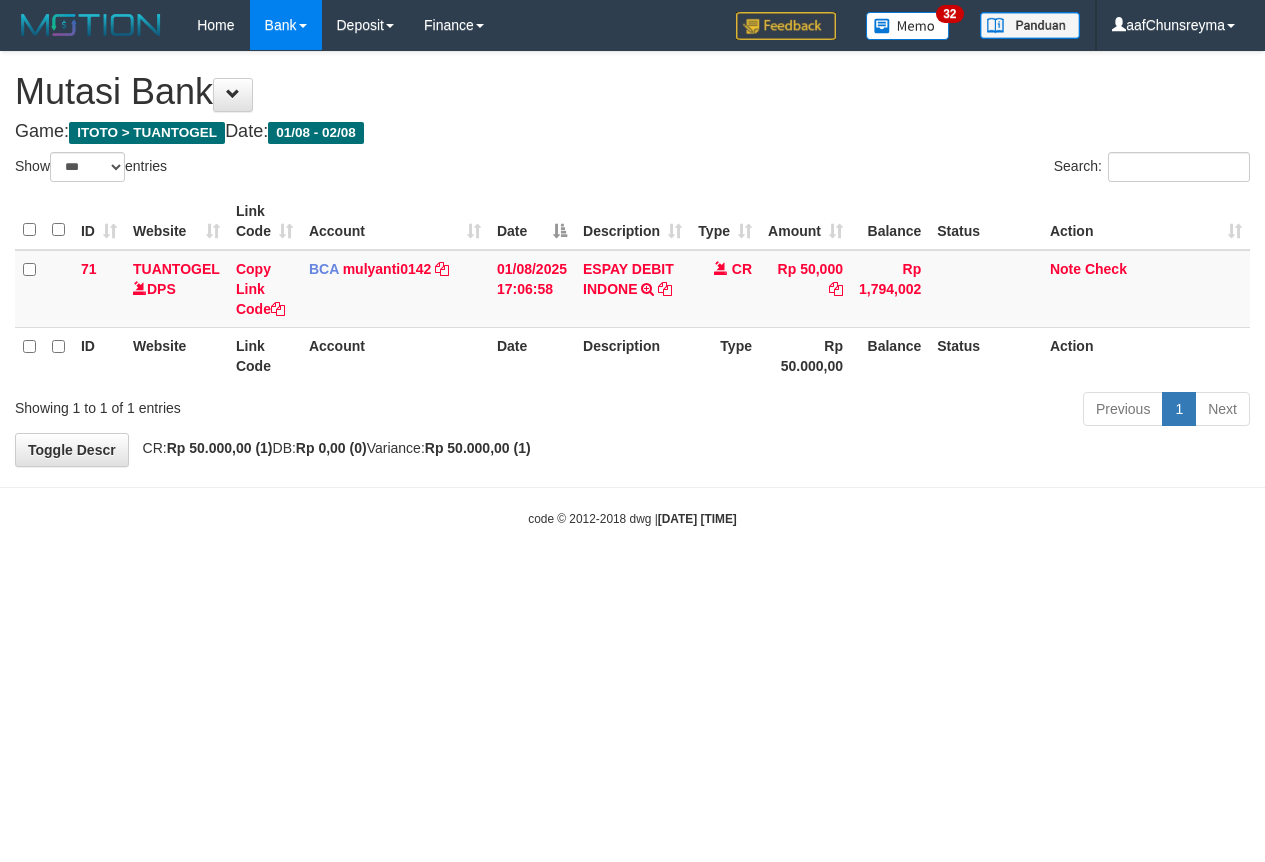 scroll, scrollTop: 0, scrollLeft: 0, axis: both 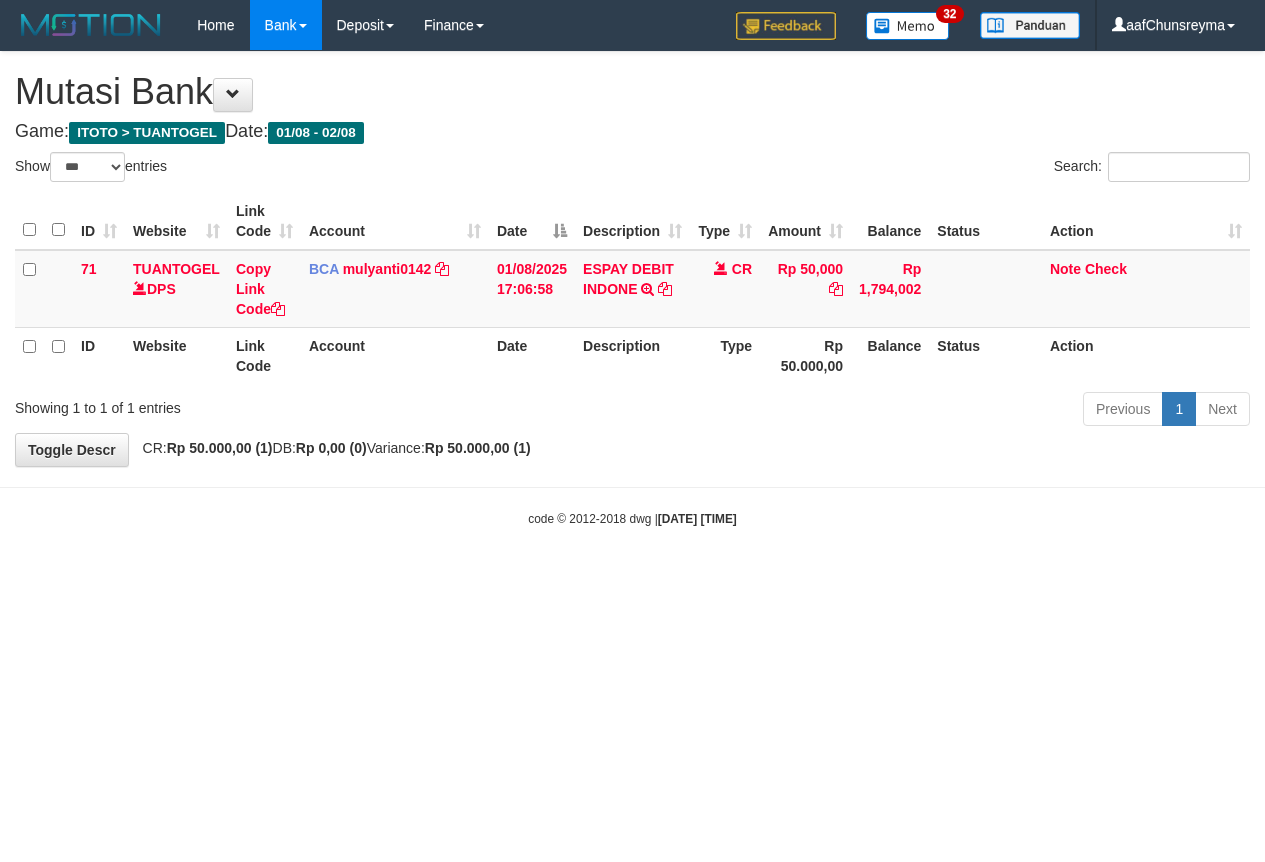 select on "***" 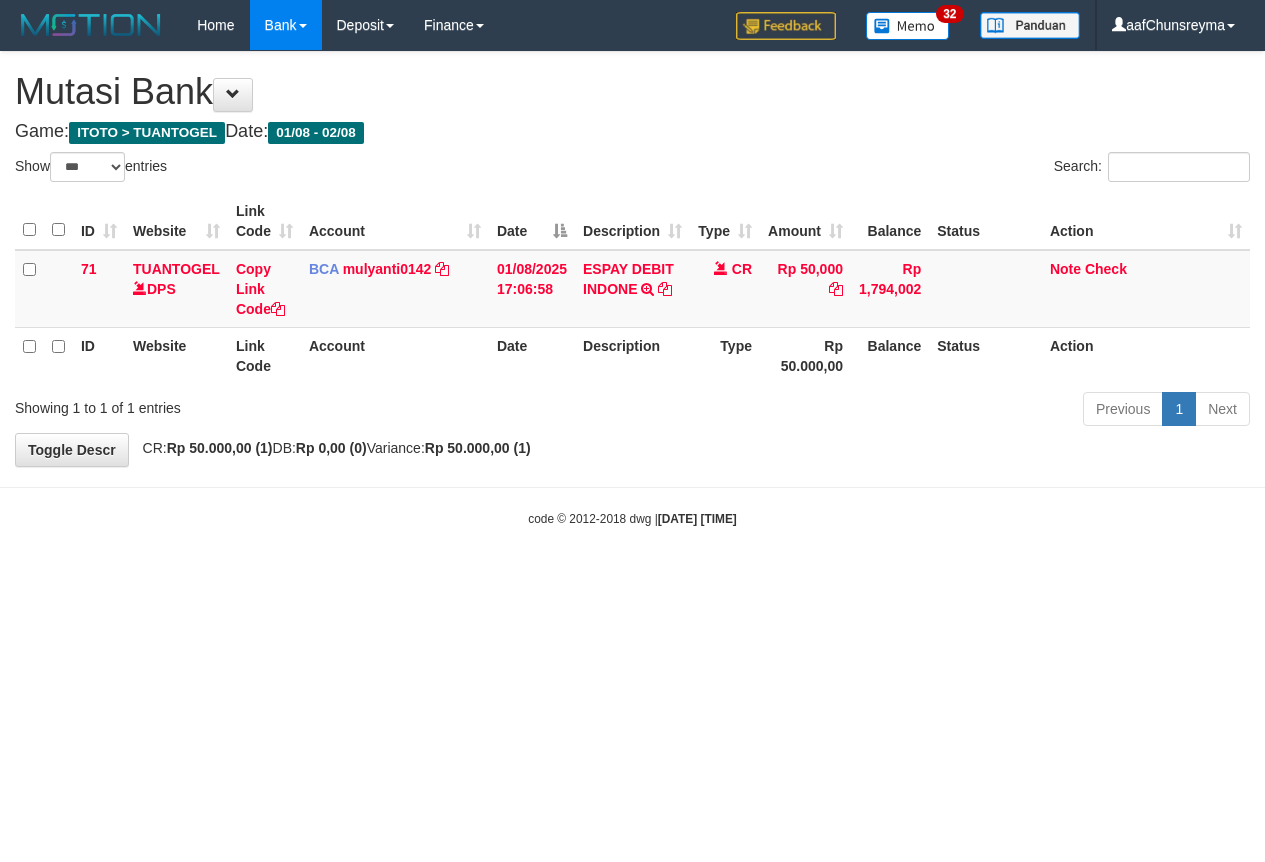 scroll, scrollTop: 0, scrollLeft: 0, axis: both 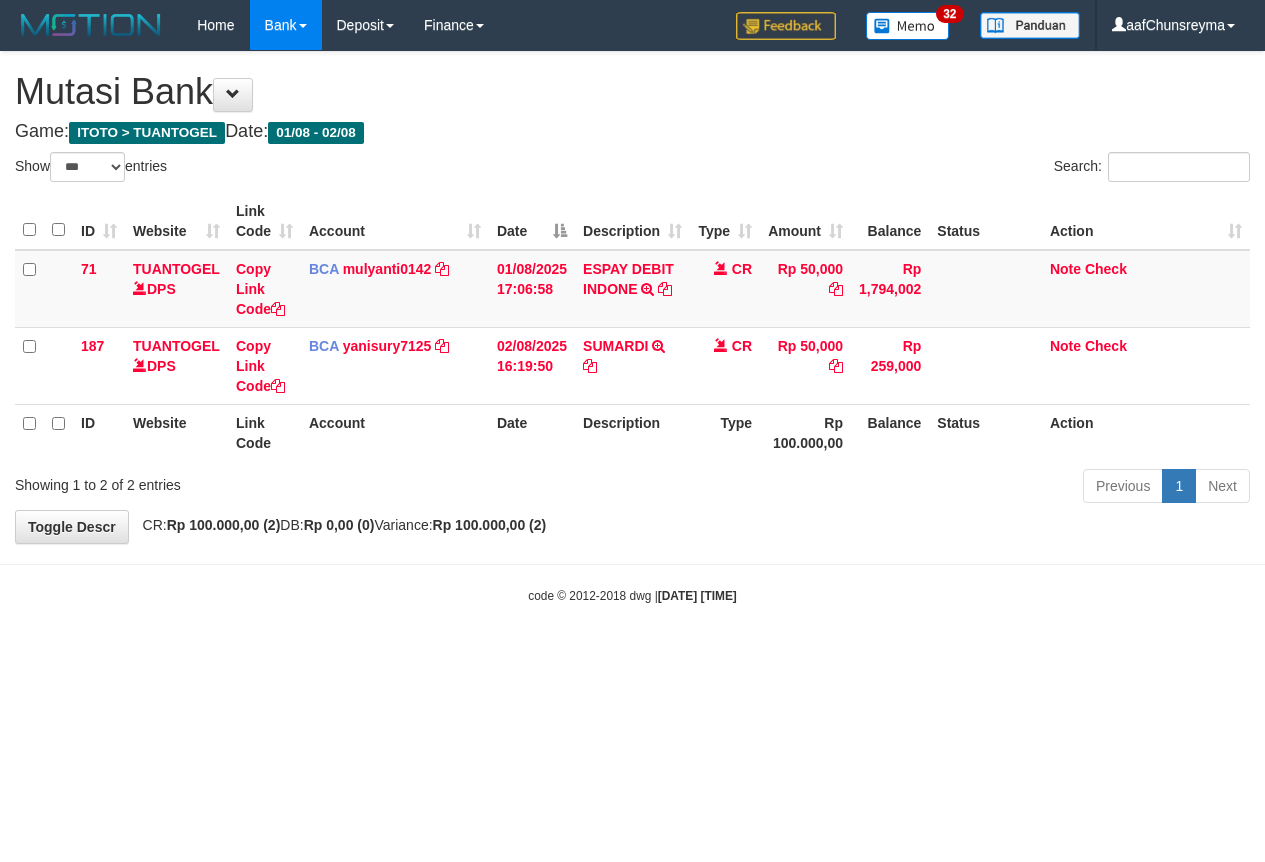 select on "***" 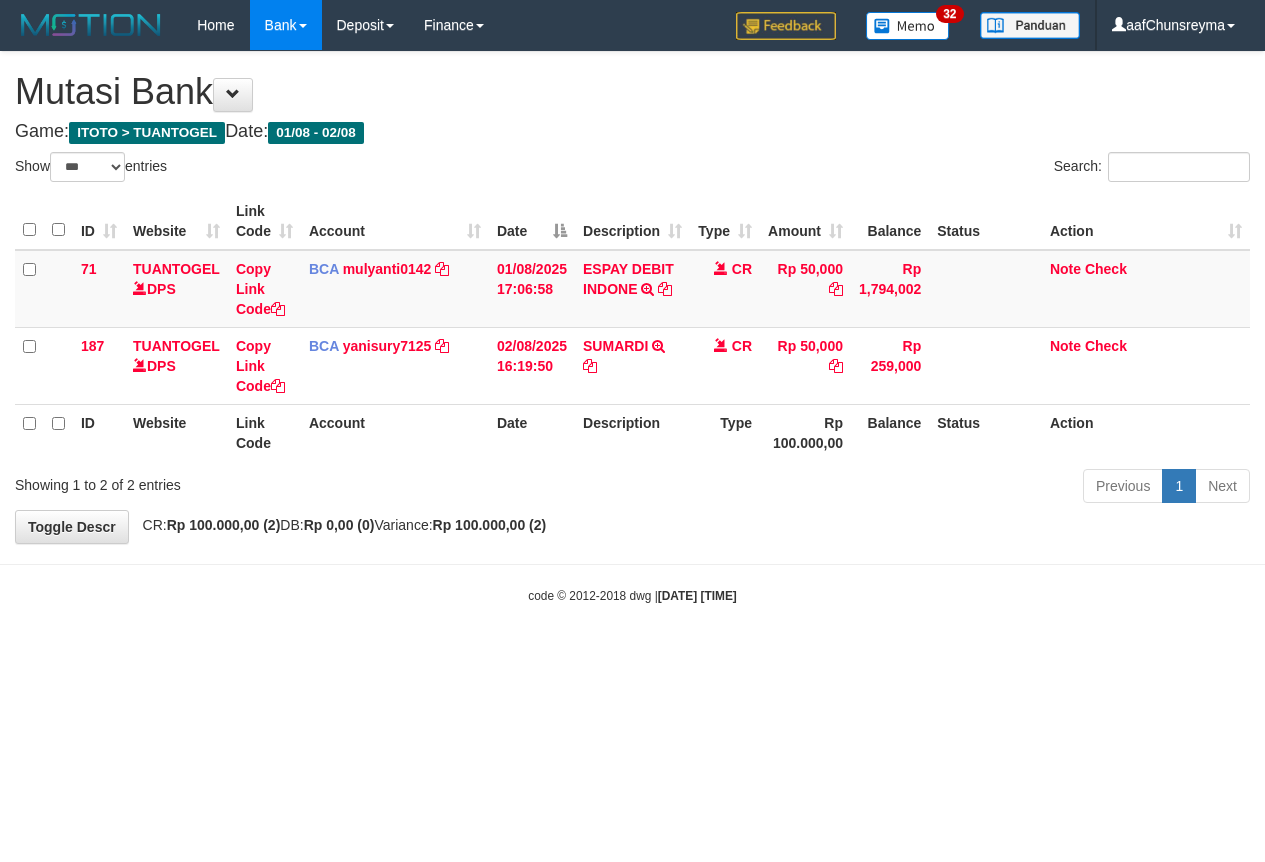 scroll, scrollTop: 0, scrollLeft: 0, axis: both 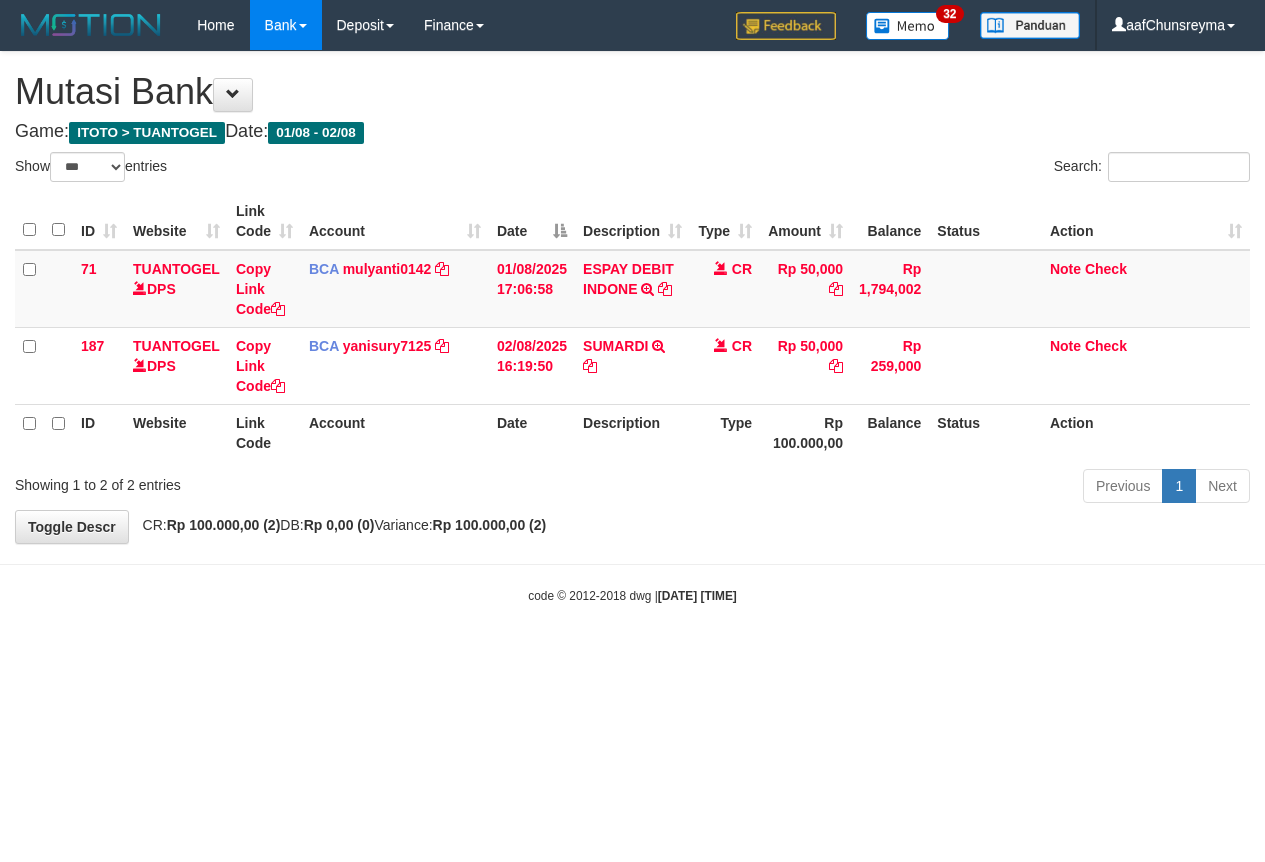 select on "***" 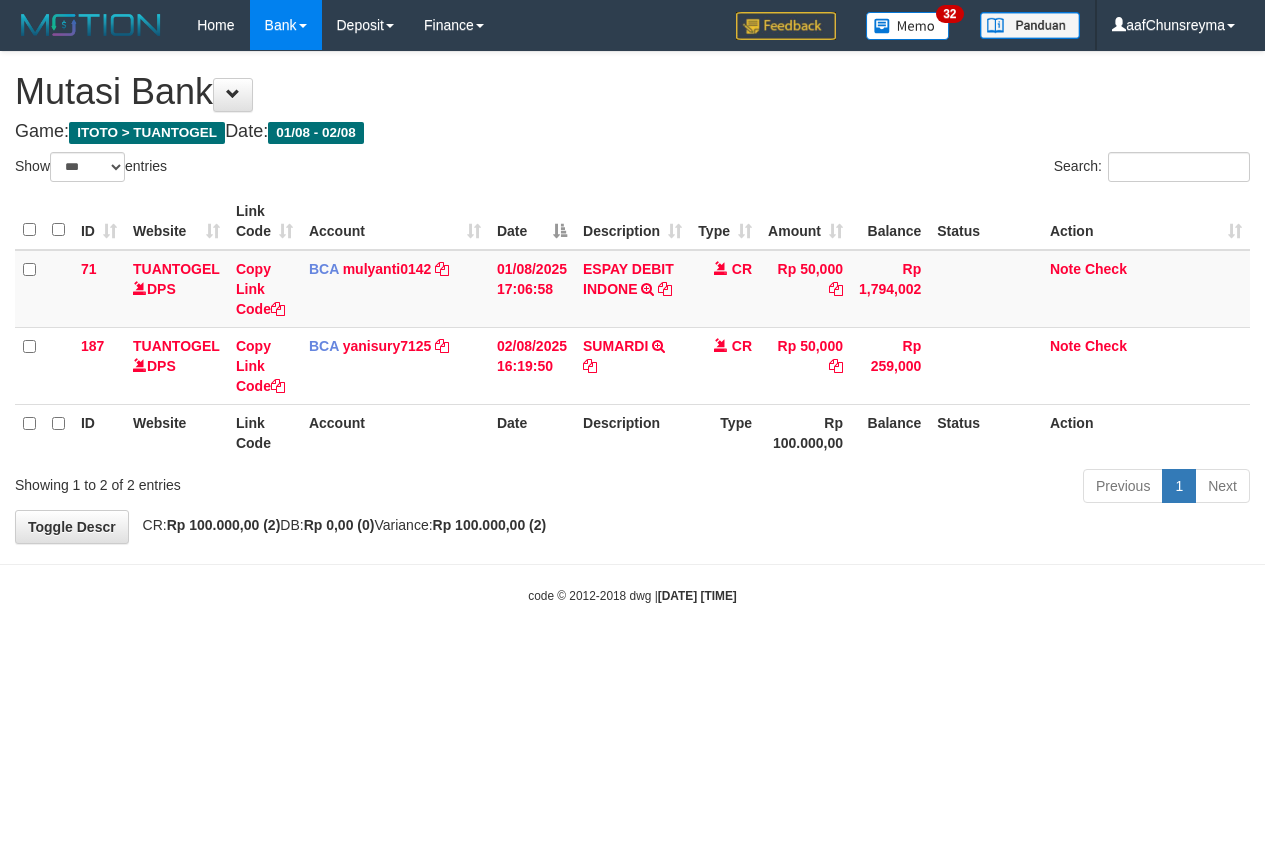 scroll, scrollTop: 0, scrollLeft: 0, axis: both 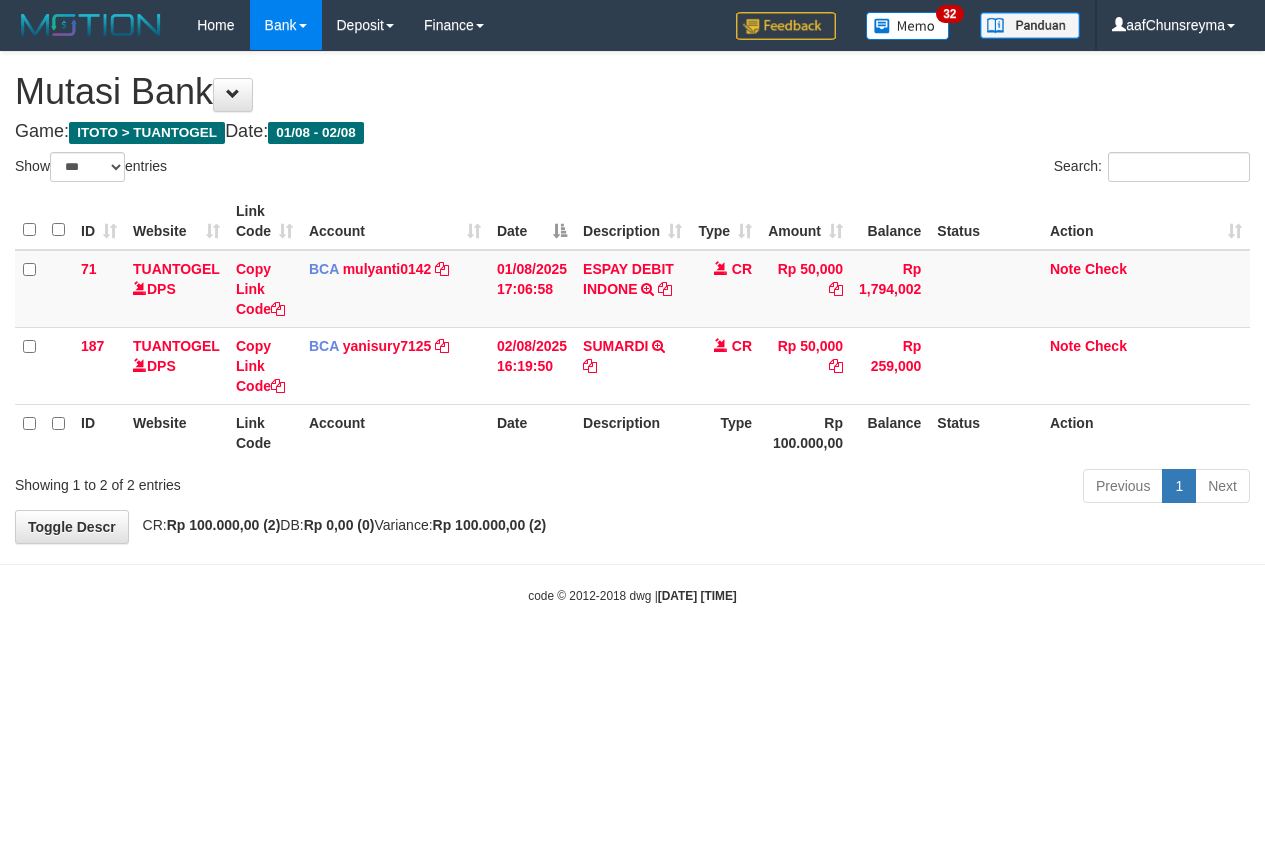select on "***" 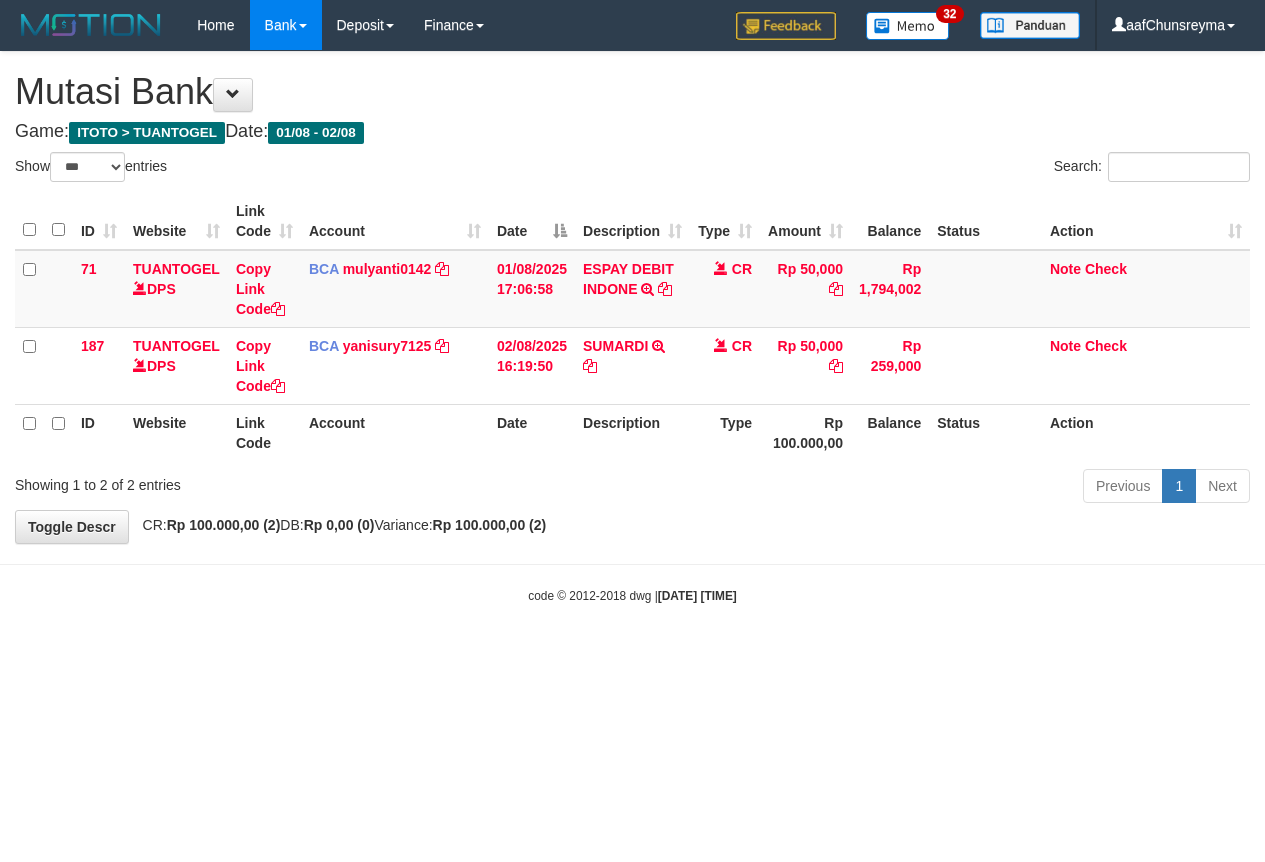 scroll, scrollTop: 0, scrollLeft: 0, axis: both 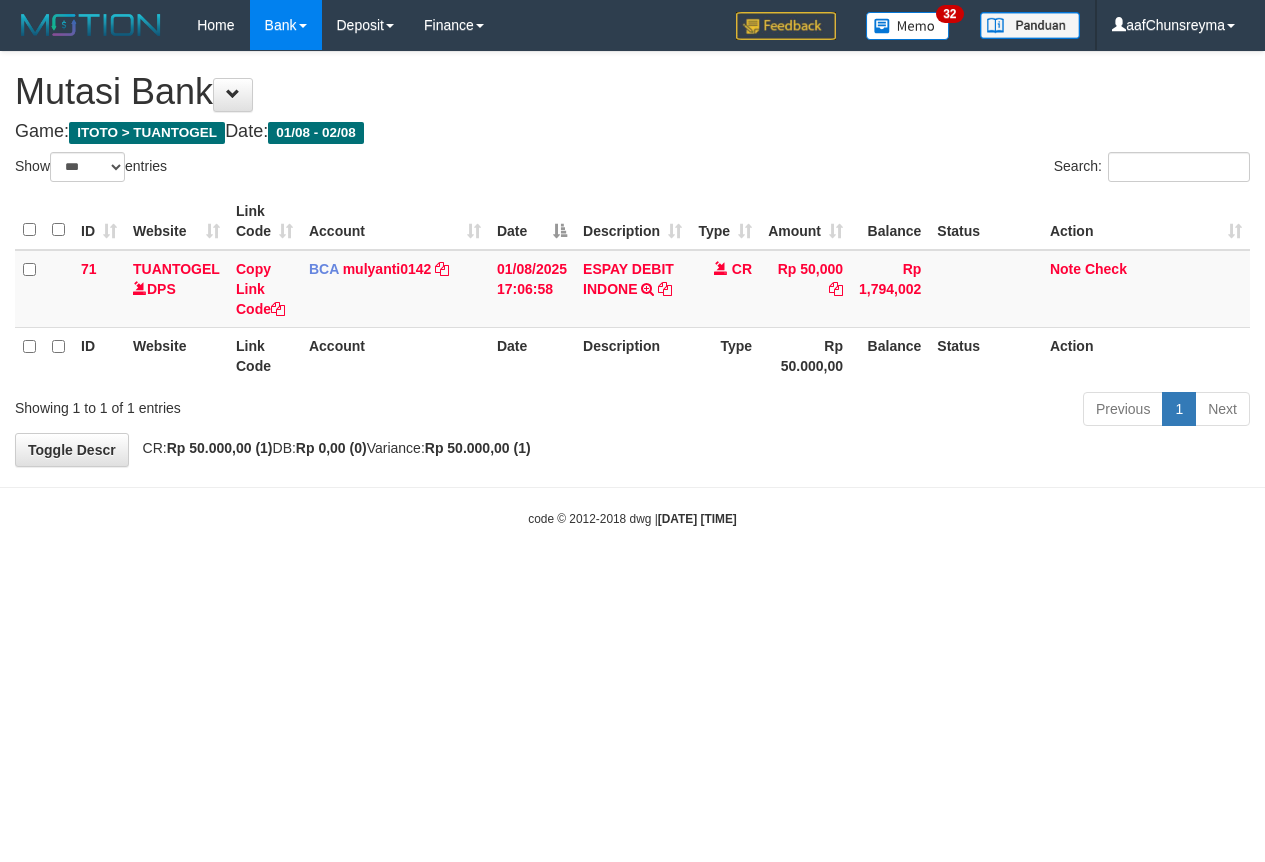 select on "***" 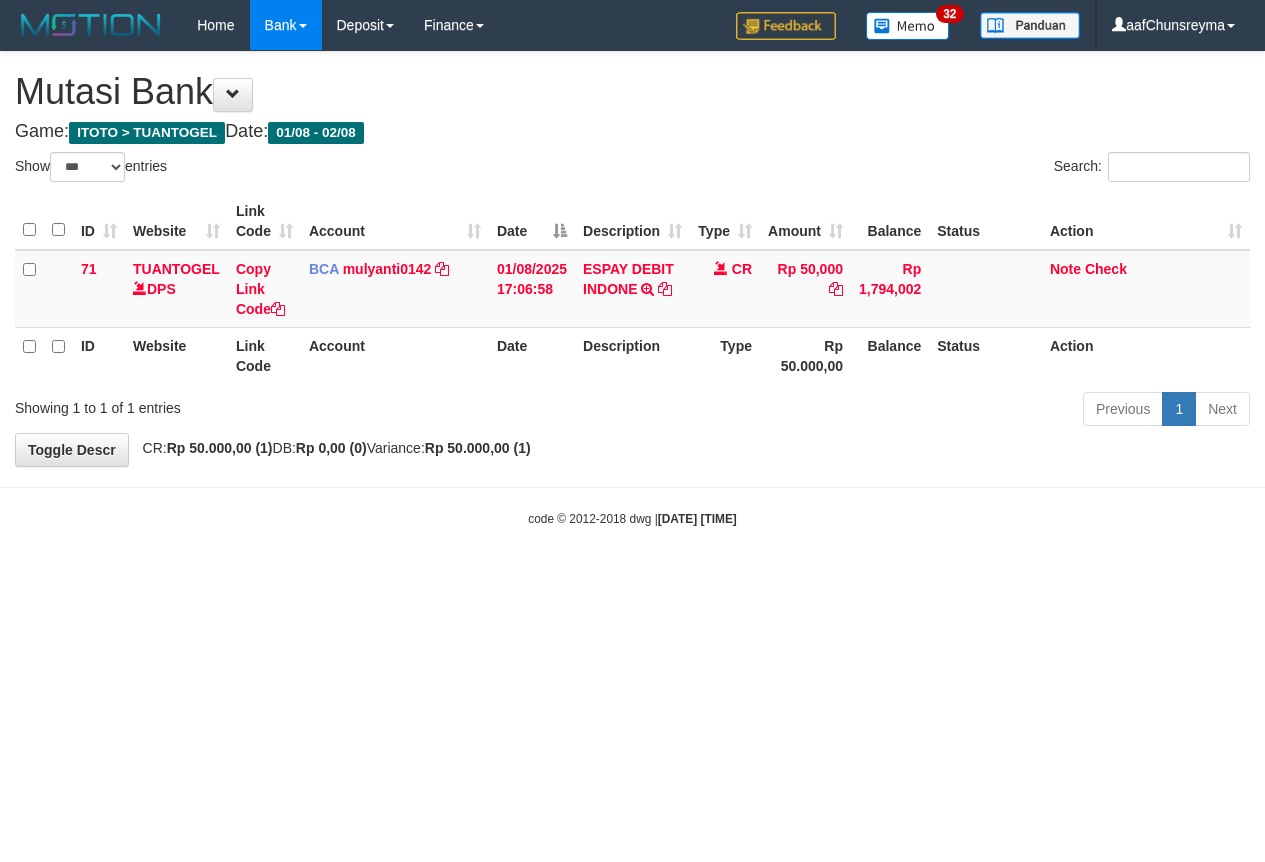 scroll, scrollTop: 0, scrollLeft: 0, axis: both 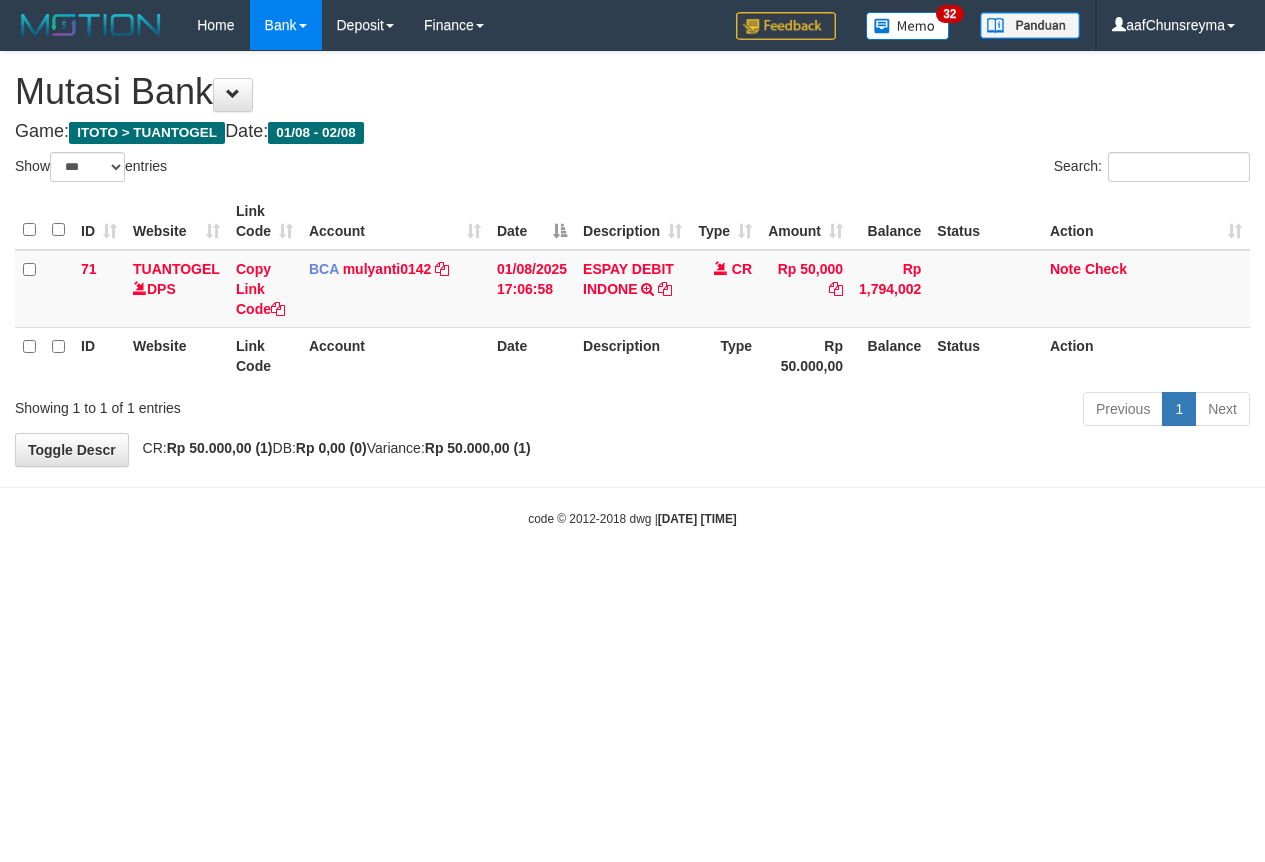 select on "***" 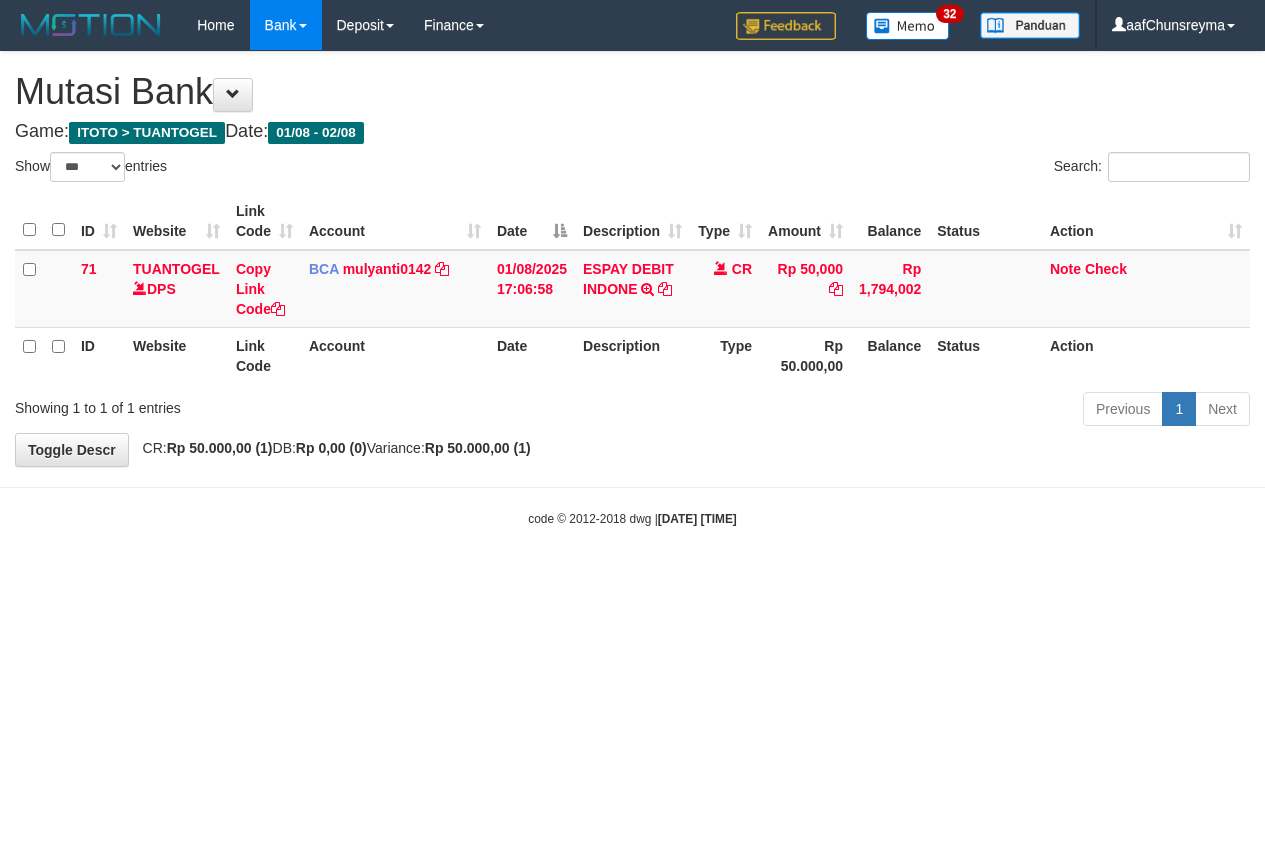 scroll, scrollTop: 0, scrollLeft: 0, axis: both 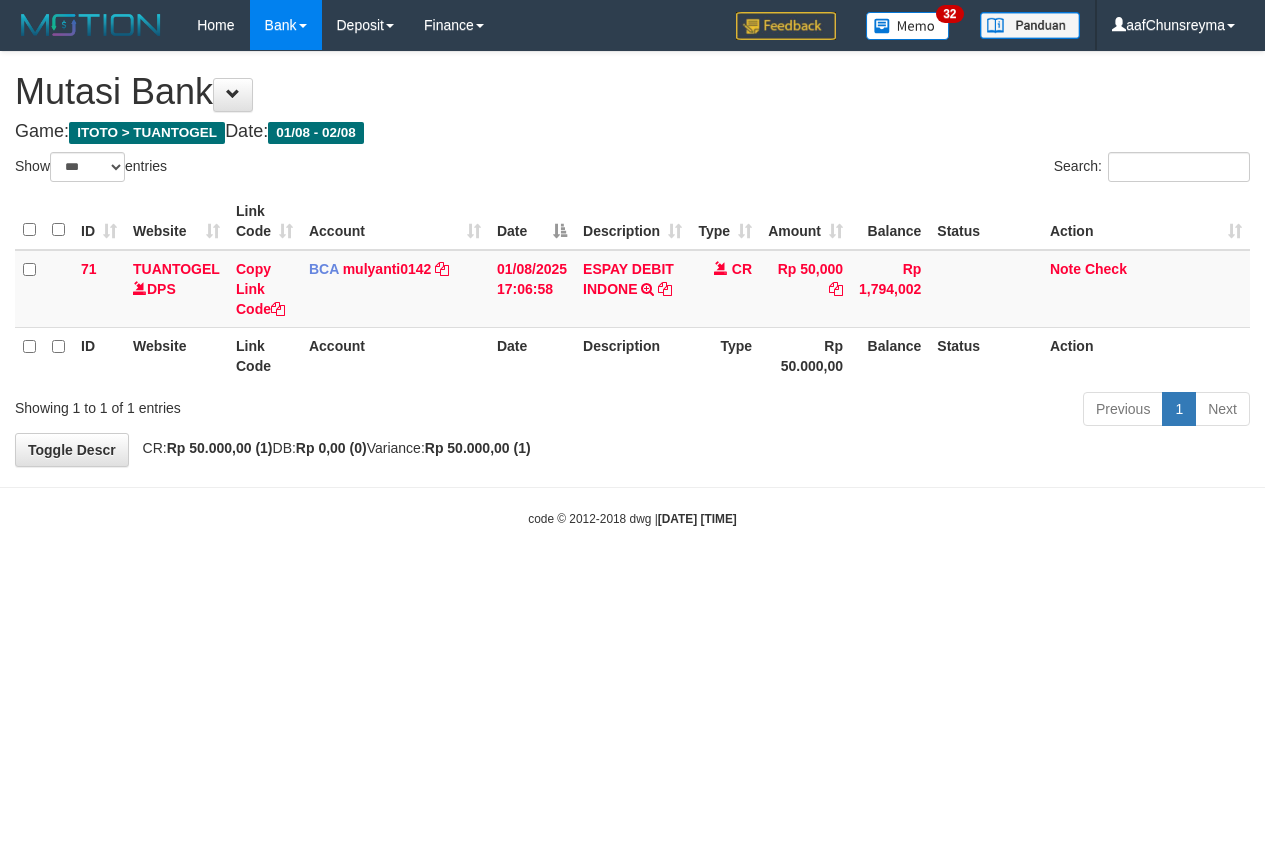 select on "***" 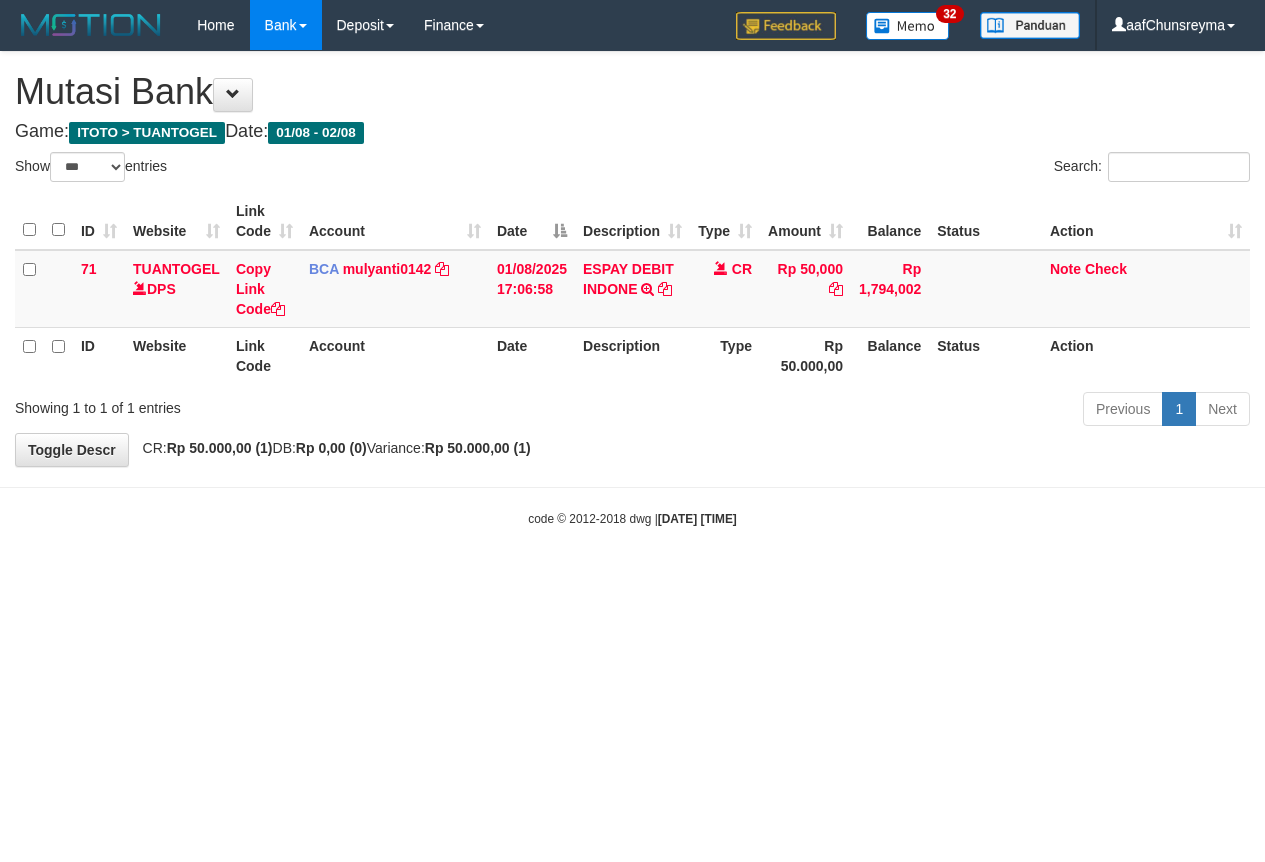 scroll, scrollTop: 0, scrollLeft: 0, axis: both 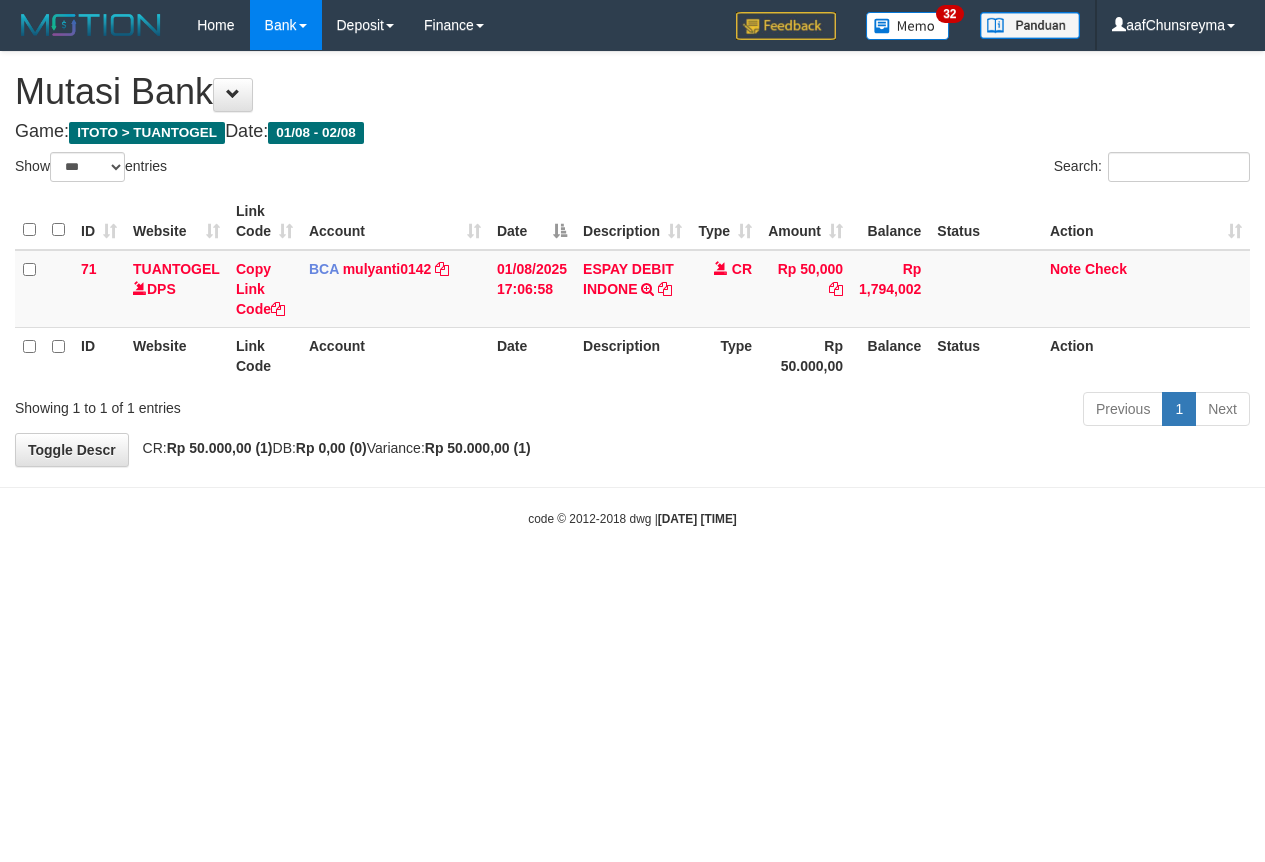 select on "***" 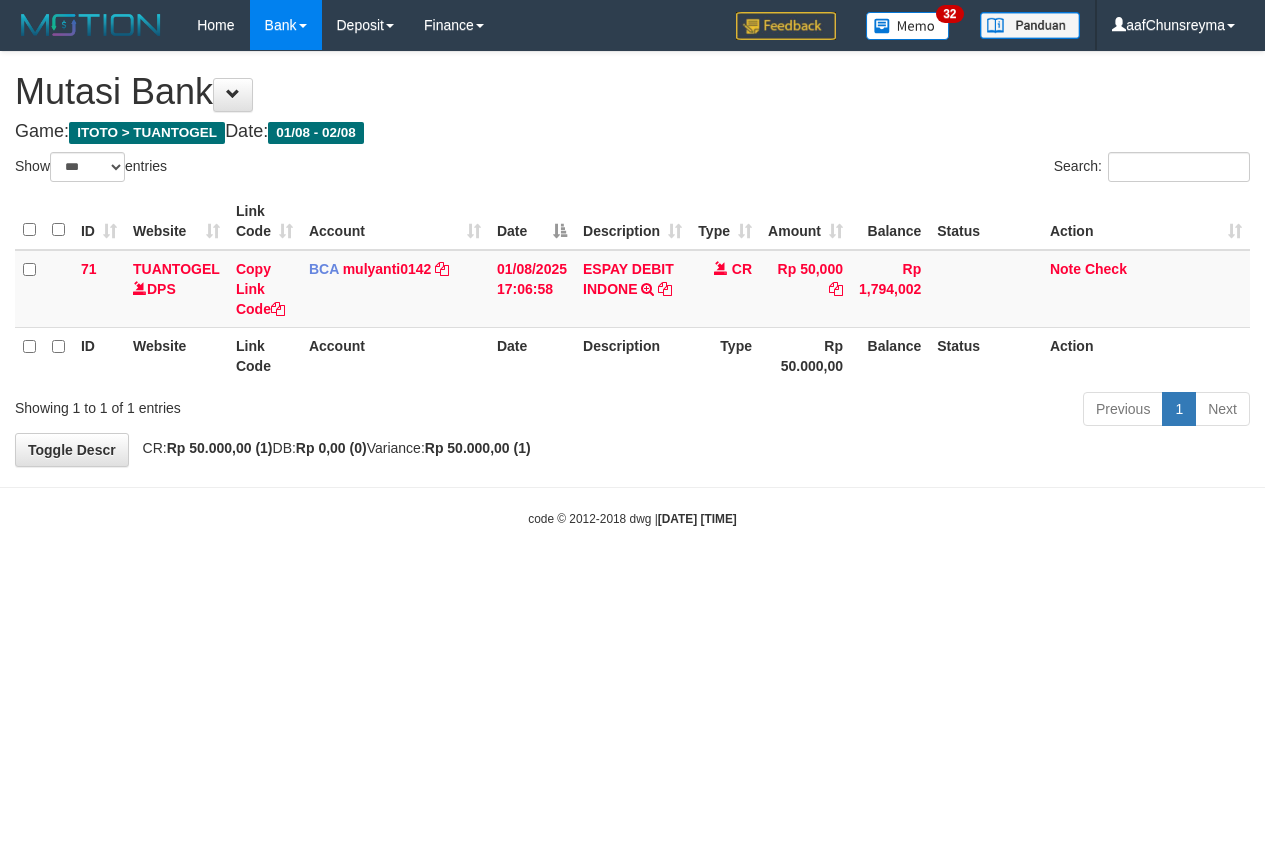 scroll, scrollTop: 0, scrollLeft: 0, axis: both 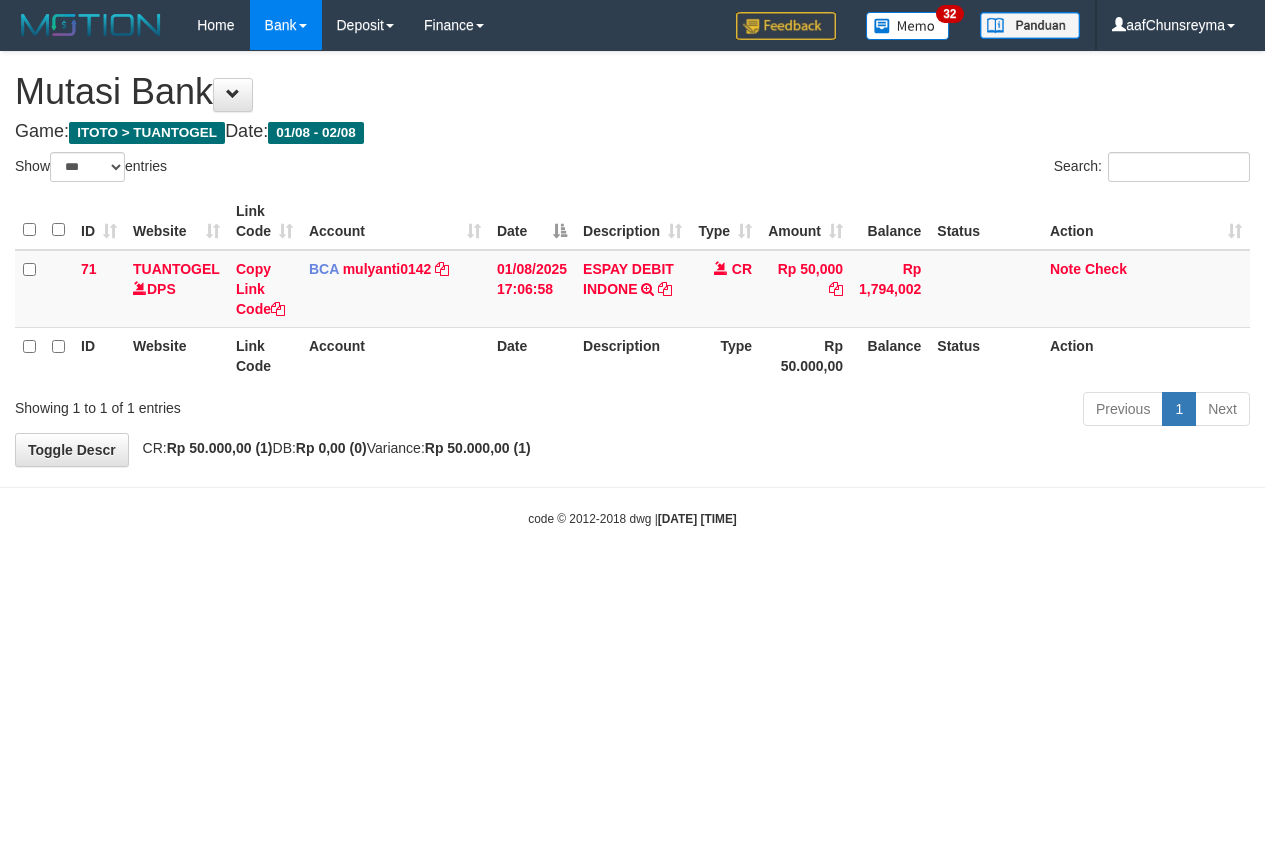select on "***" 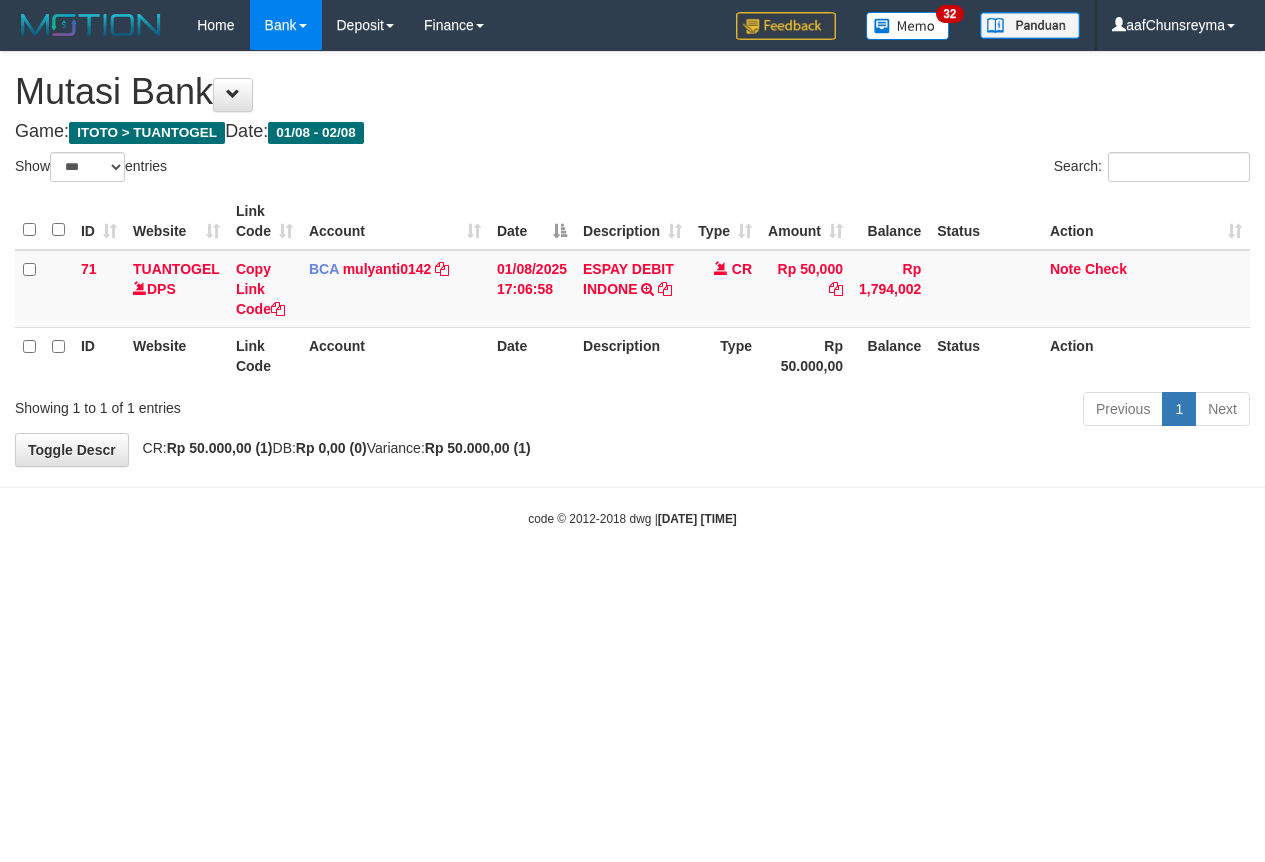 scroll, scrollTop: 0, scrollLeft: 0, axis: both 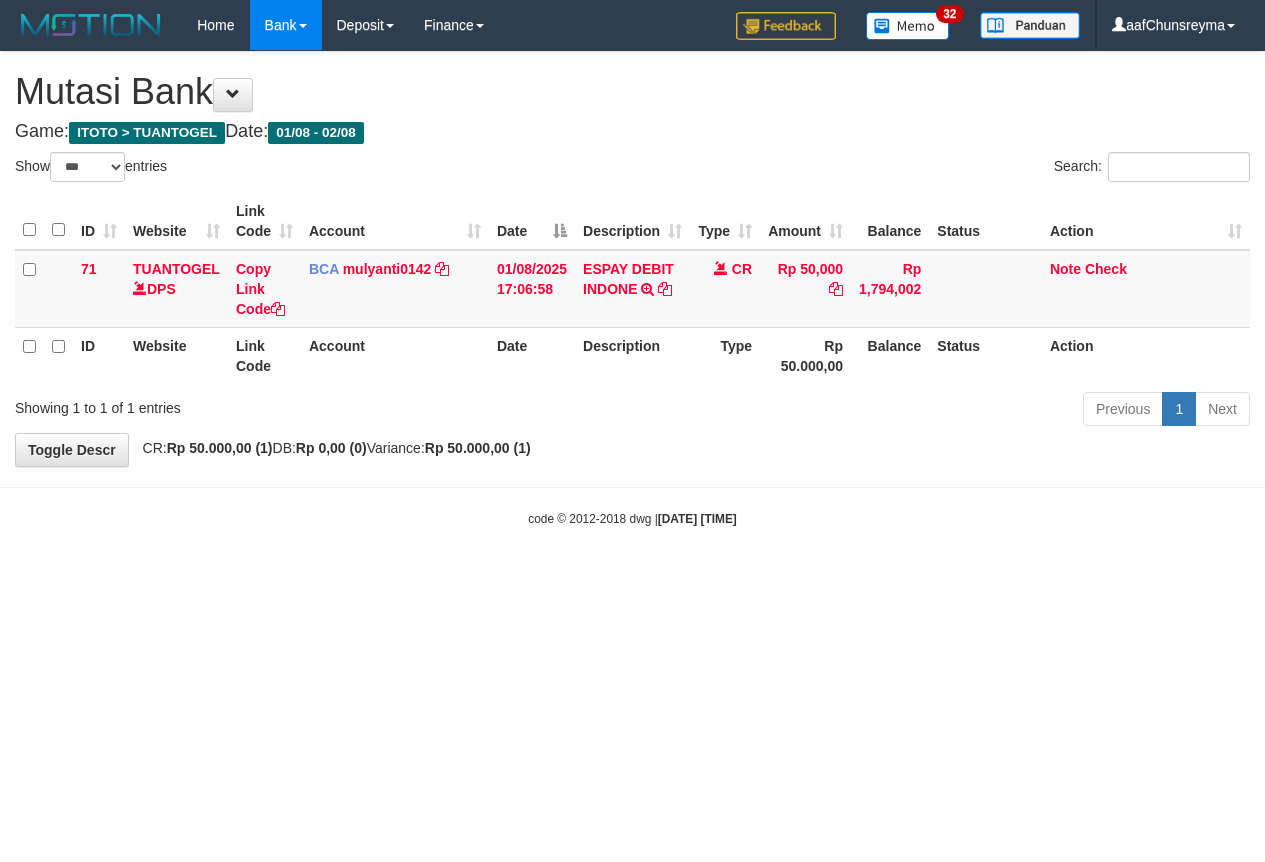 select on "***" 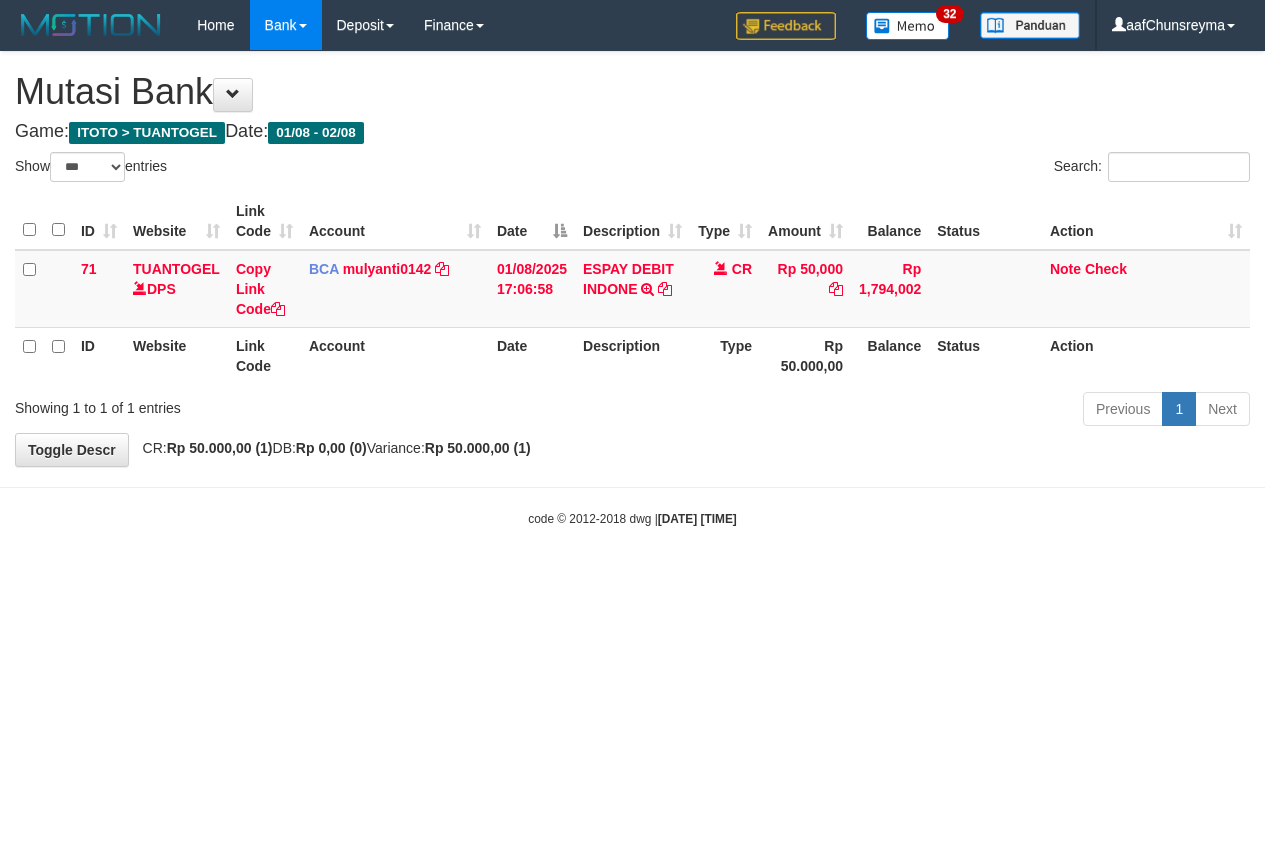 scroll, scrollTop: 0, scrollLeft: 0, axis: both 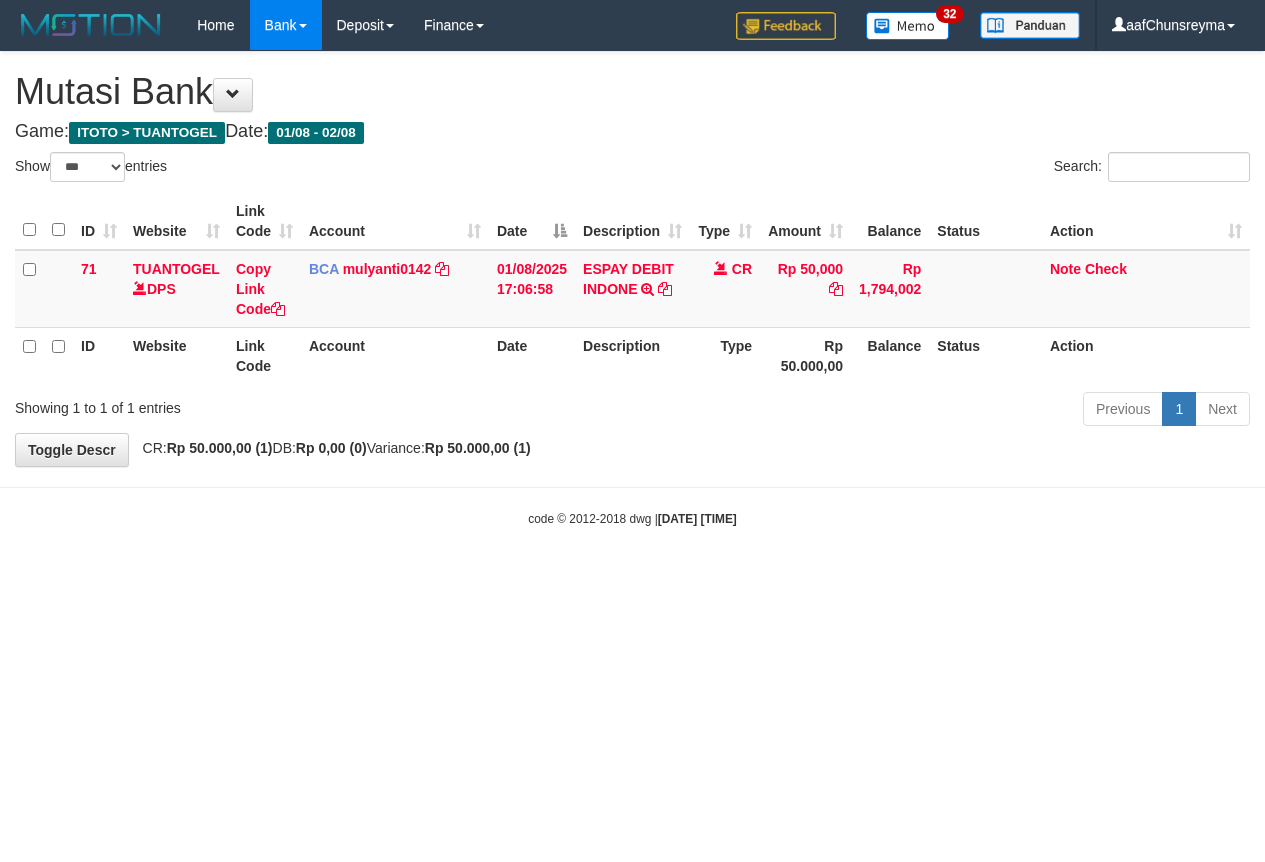 select on "***" 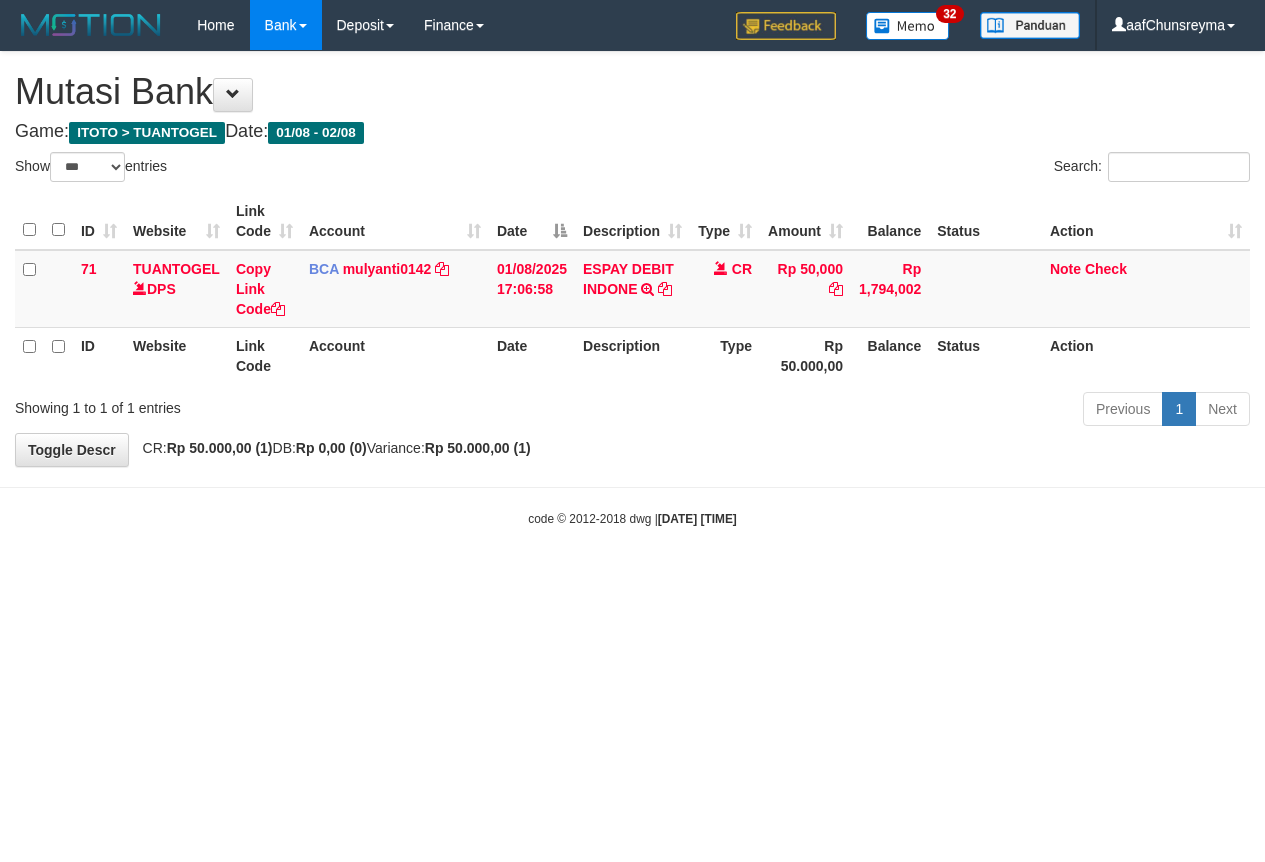 scroll, scrollTop: 0, scrollLeft: 0, axis: both 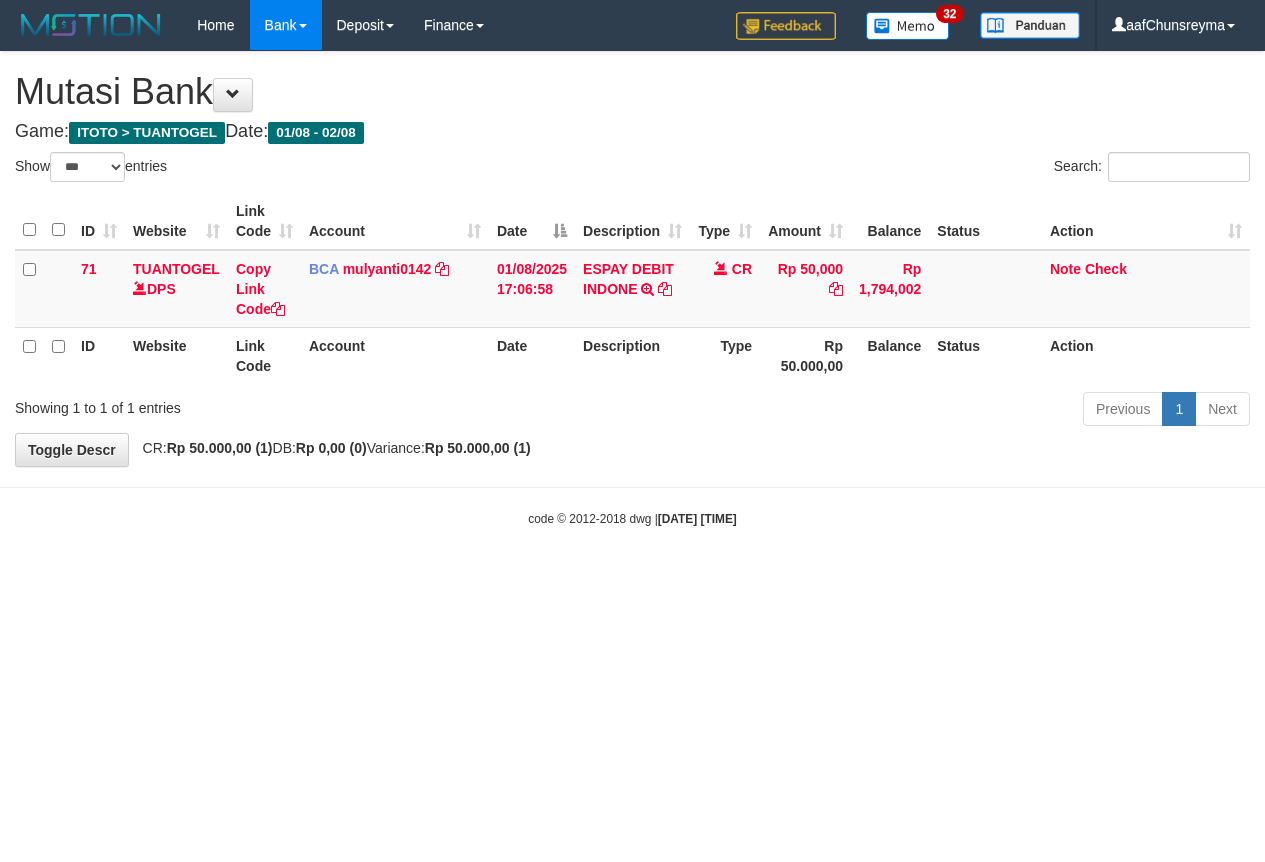 select on "***" 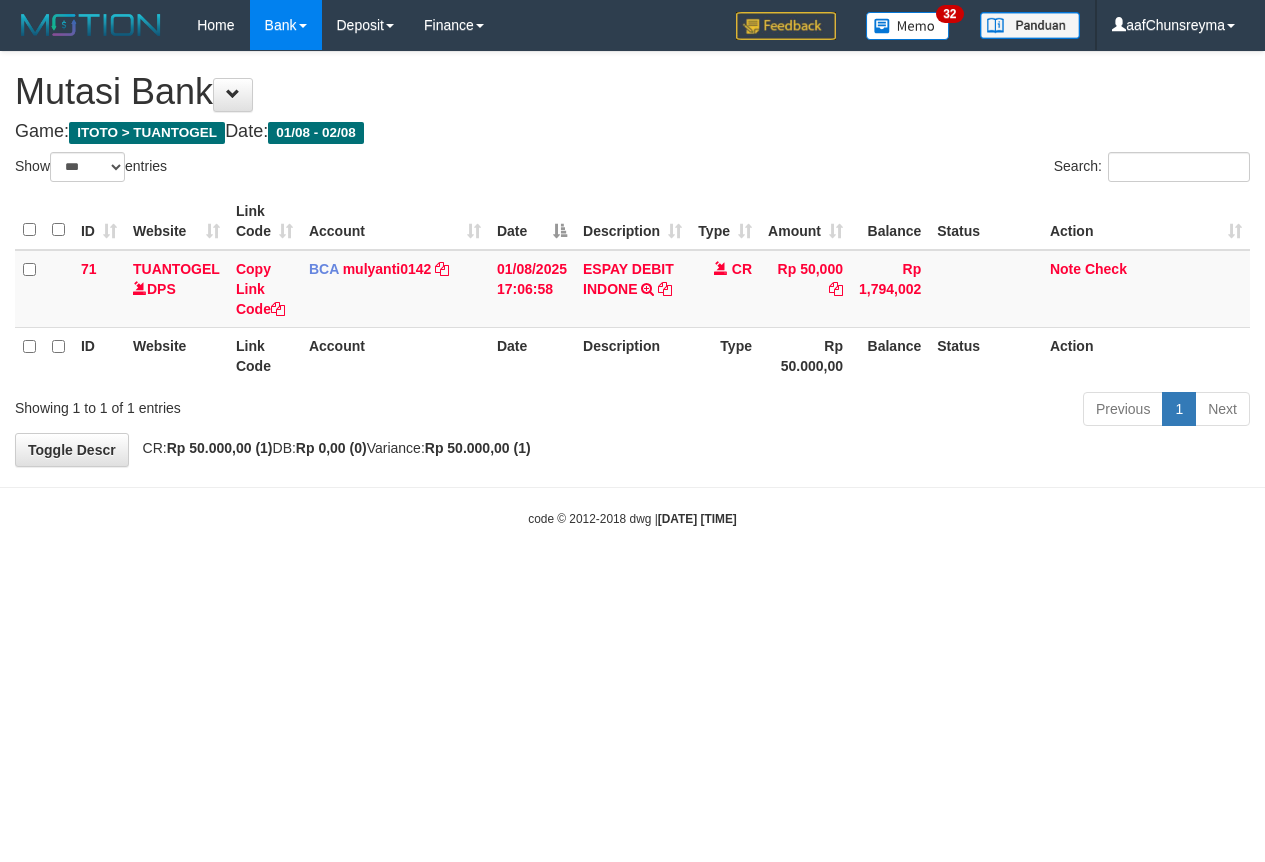 scroll, scrollTop: 0, scrollLeft: 0, axis: both 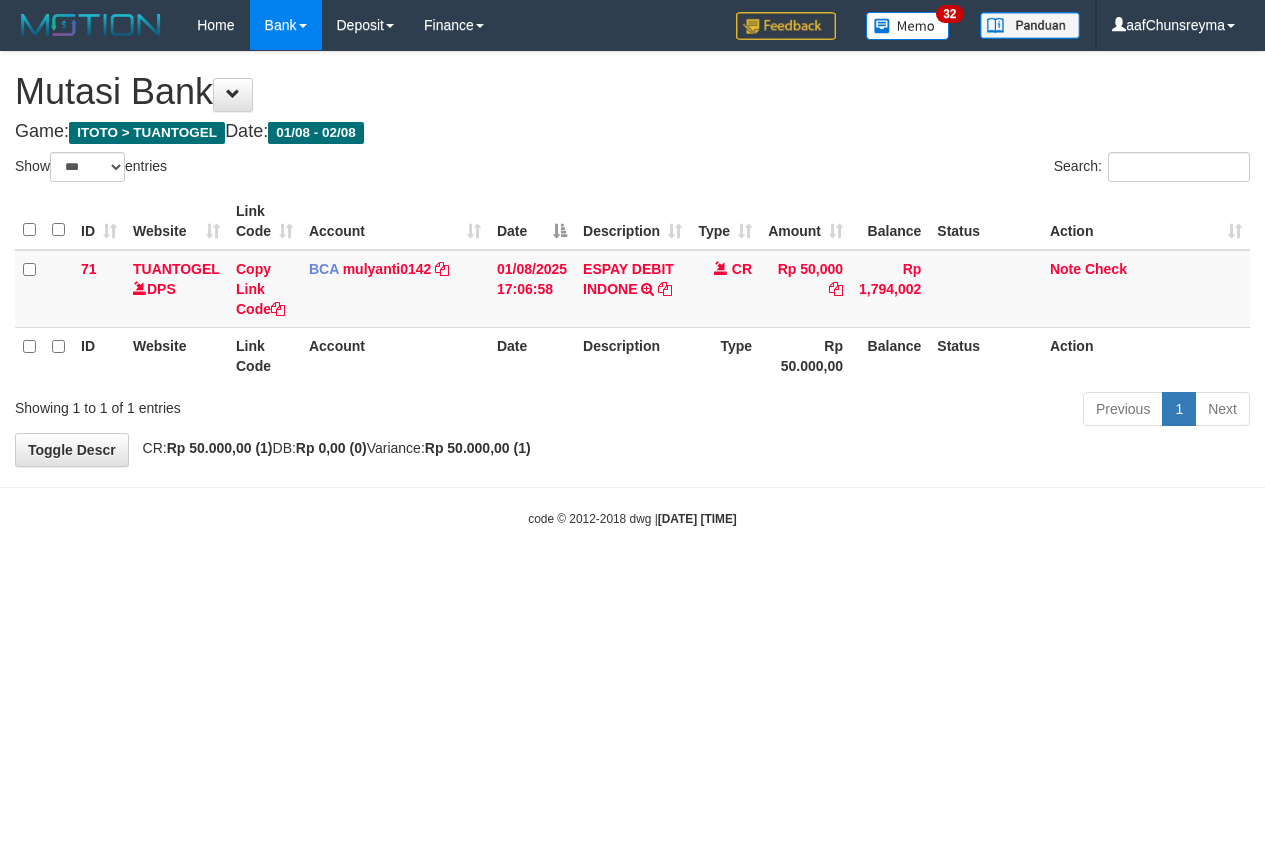 select on "***" 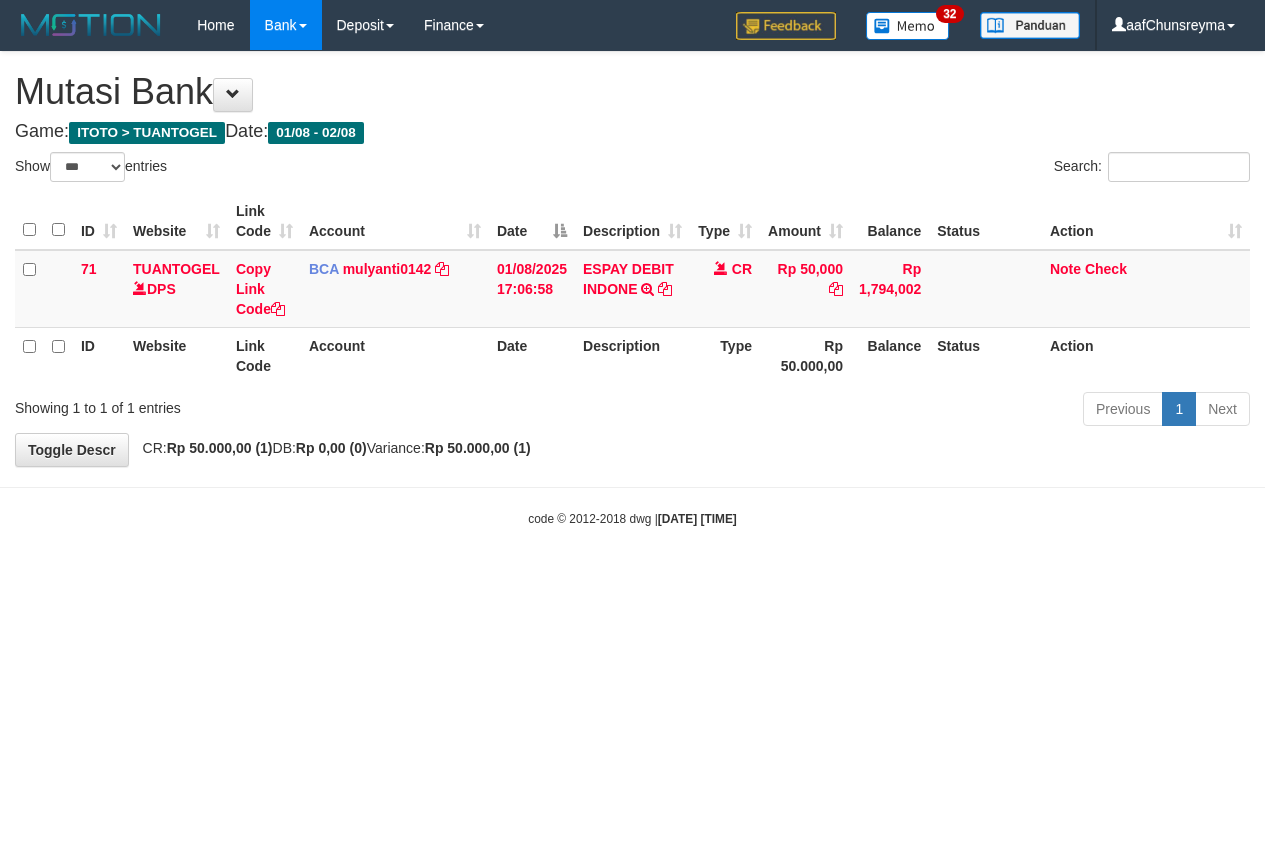 scroll, scrollTop: 0, scrollLeft: 0, axis: both 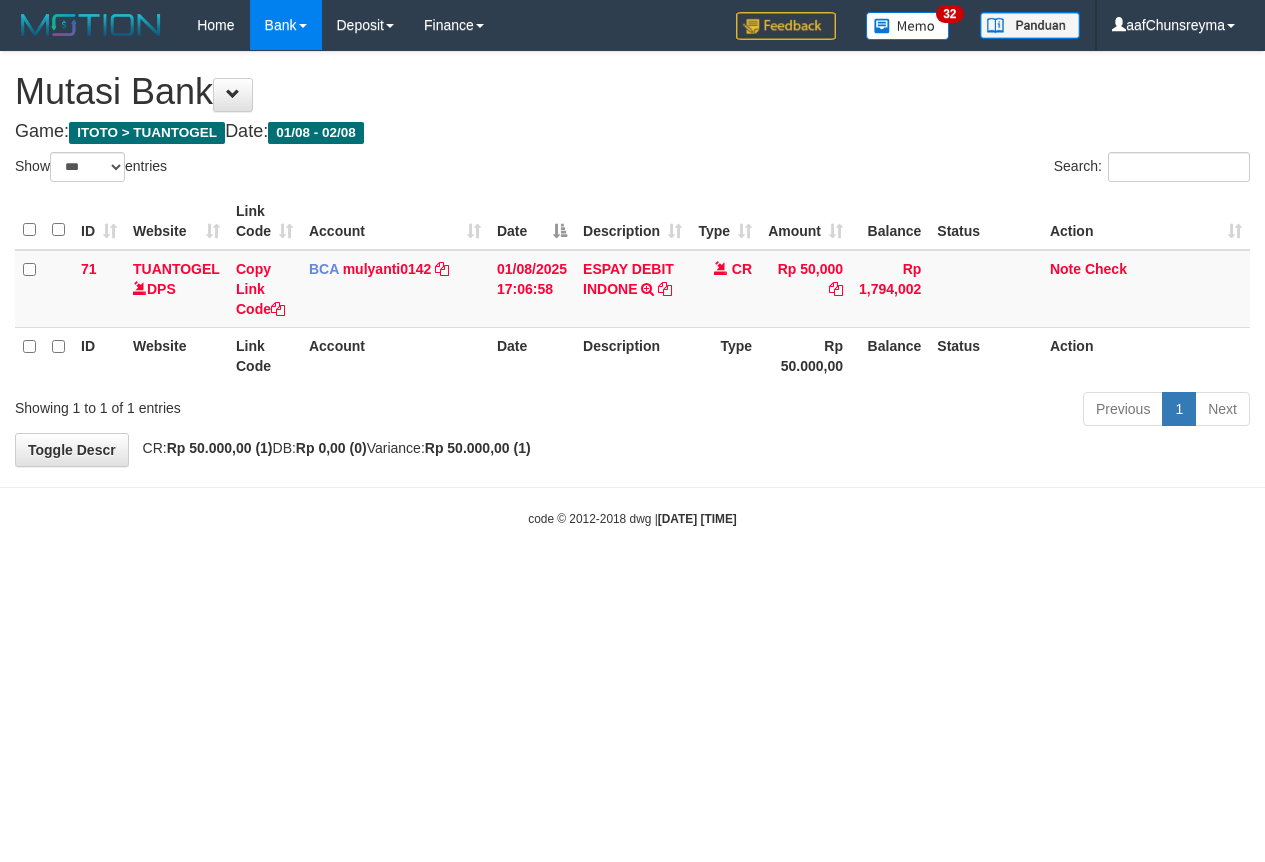 select on "***" 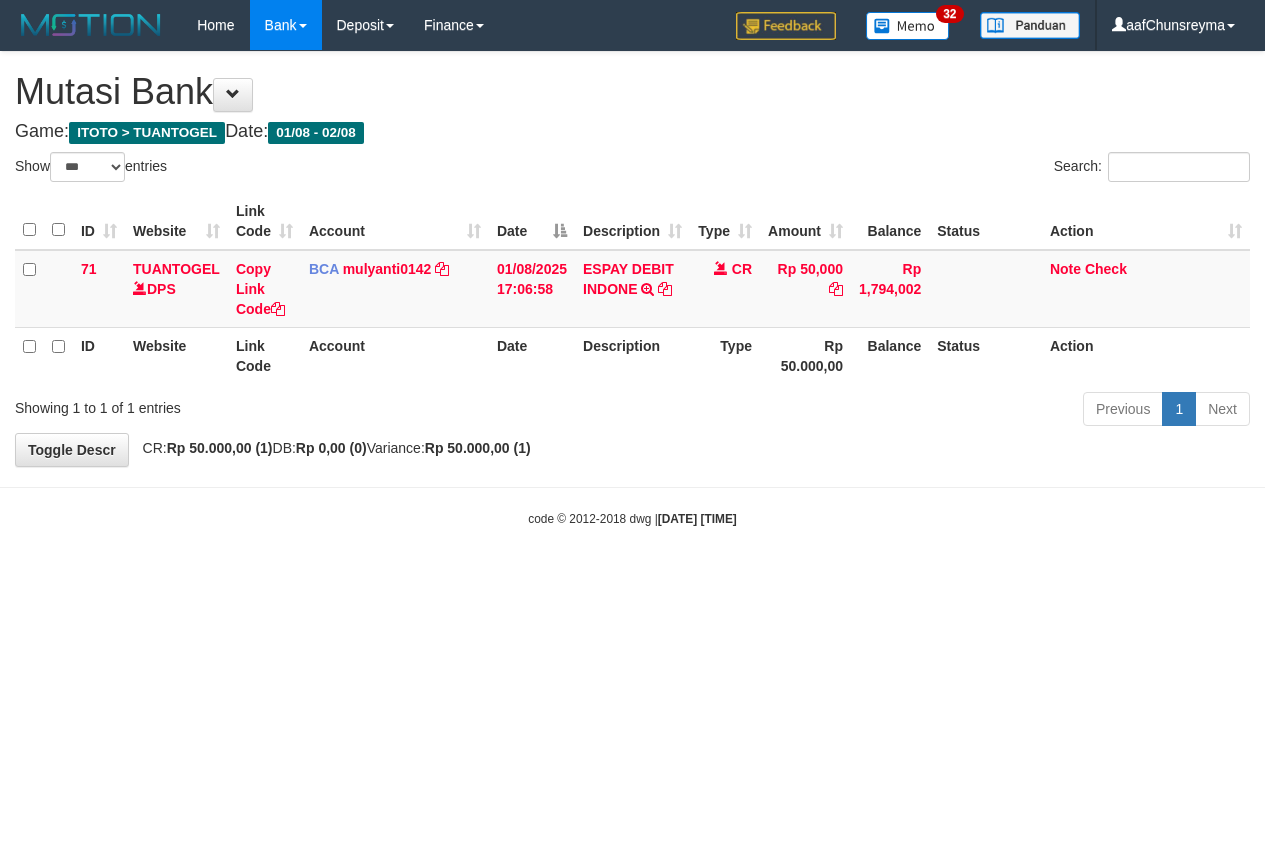 scroll, scrollTop: 0, scrollLeft: 0, axis: both 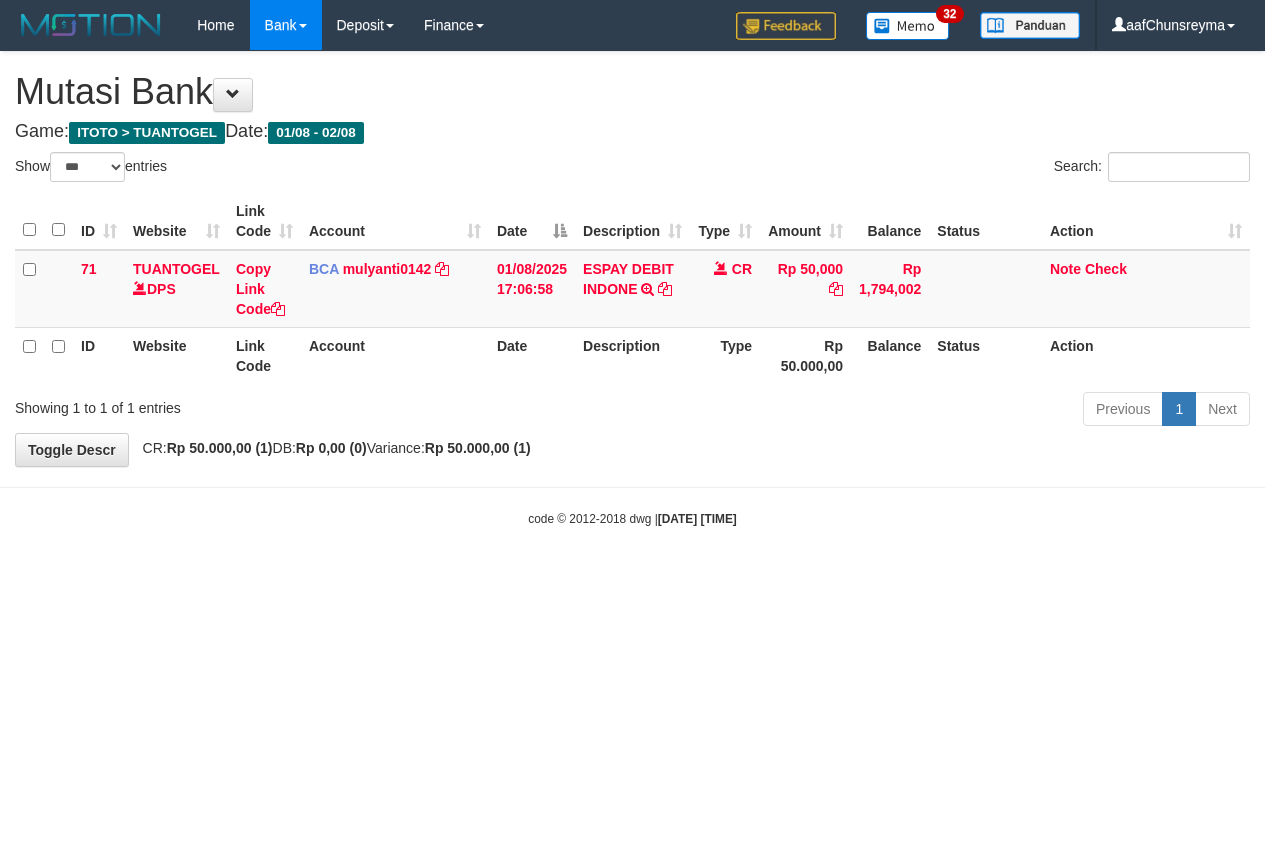 select on "***" 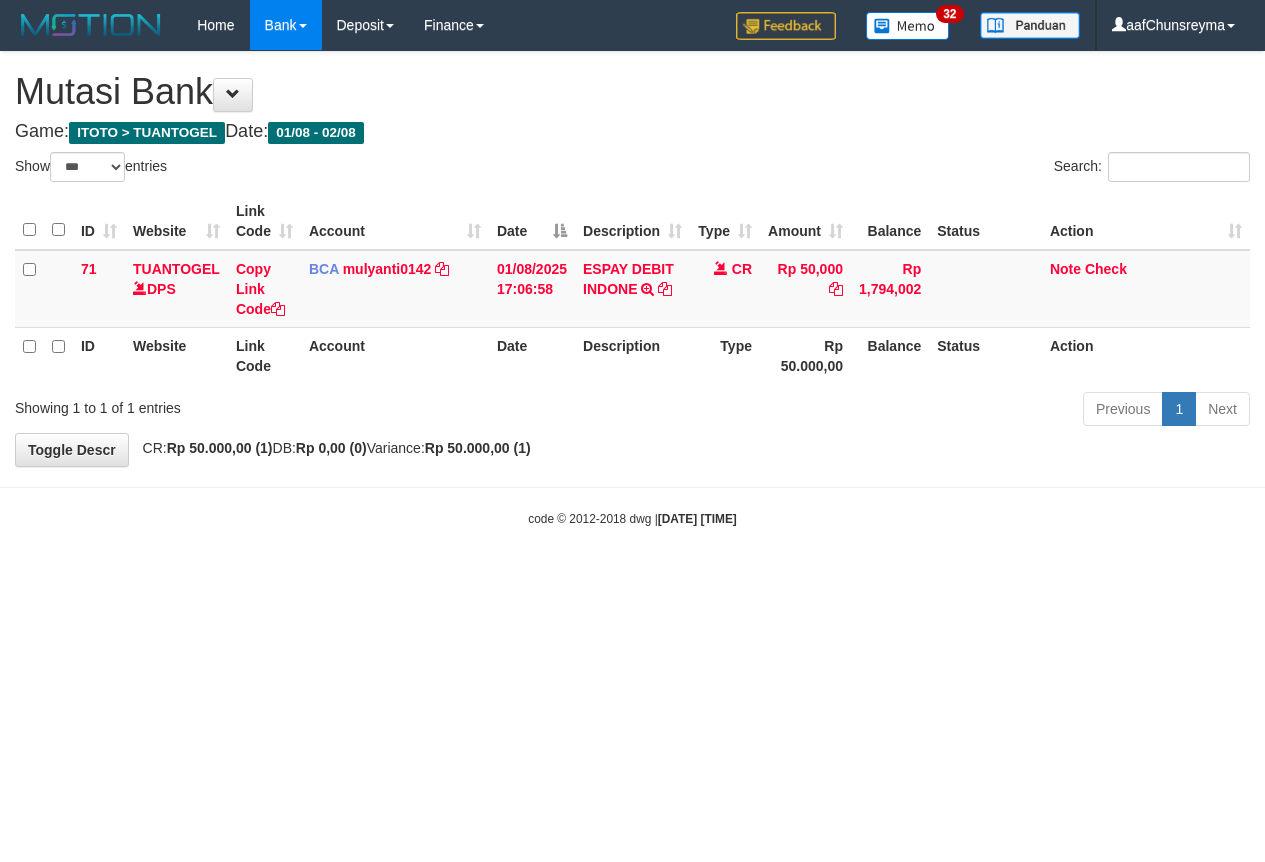 scroll, scrollTop: 0, scrollLeft: 0, axis: both 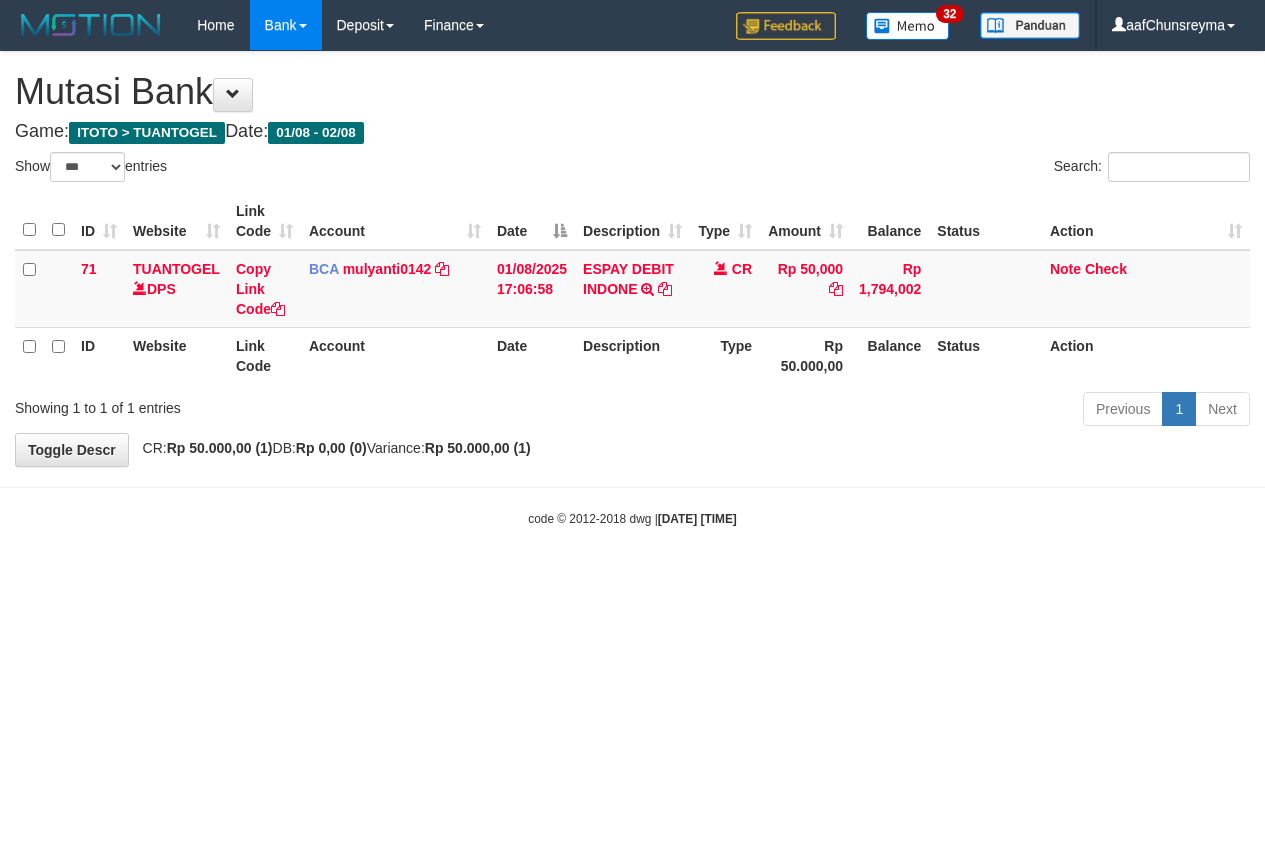 select on "***" 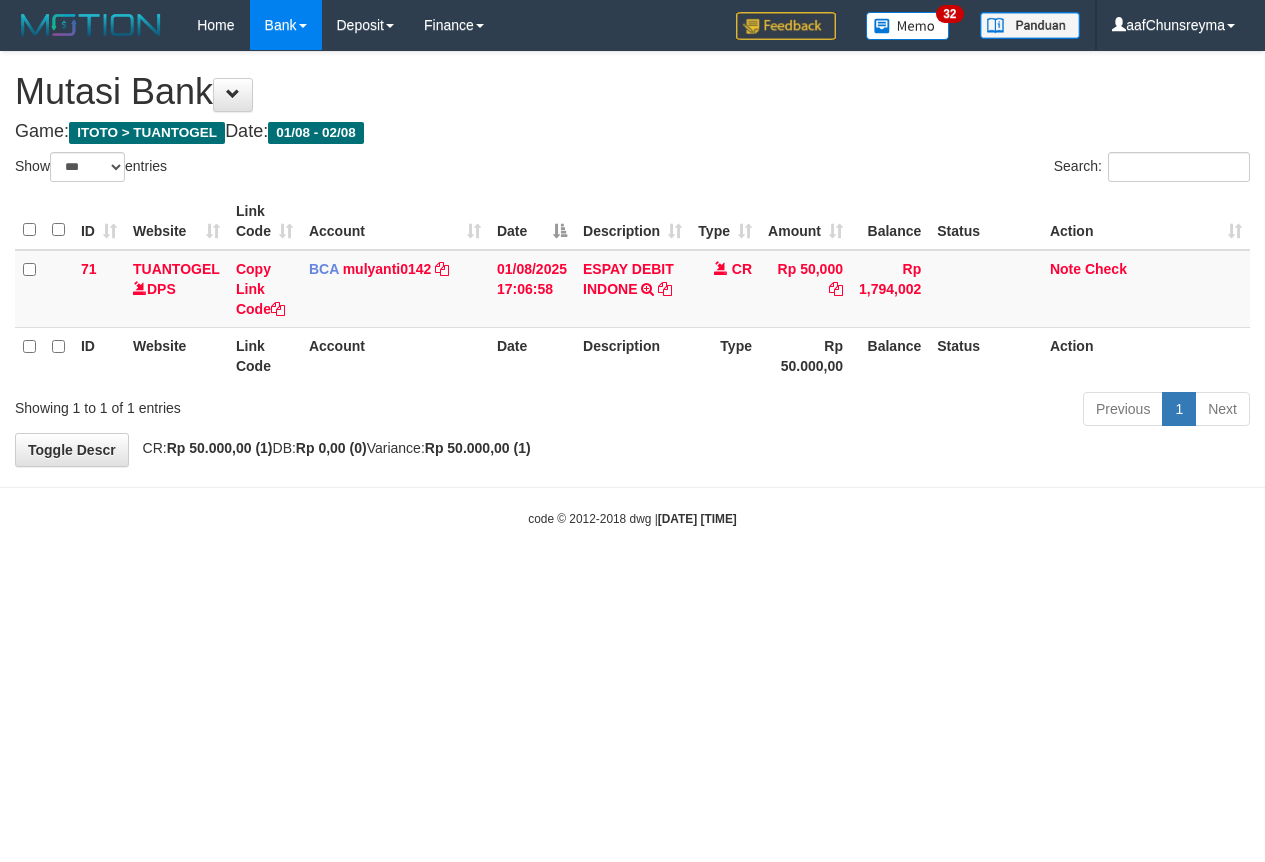 scroll, scrollTop: 0, scrollLeft: 0, axis: both 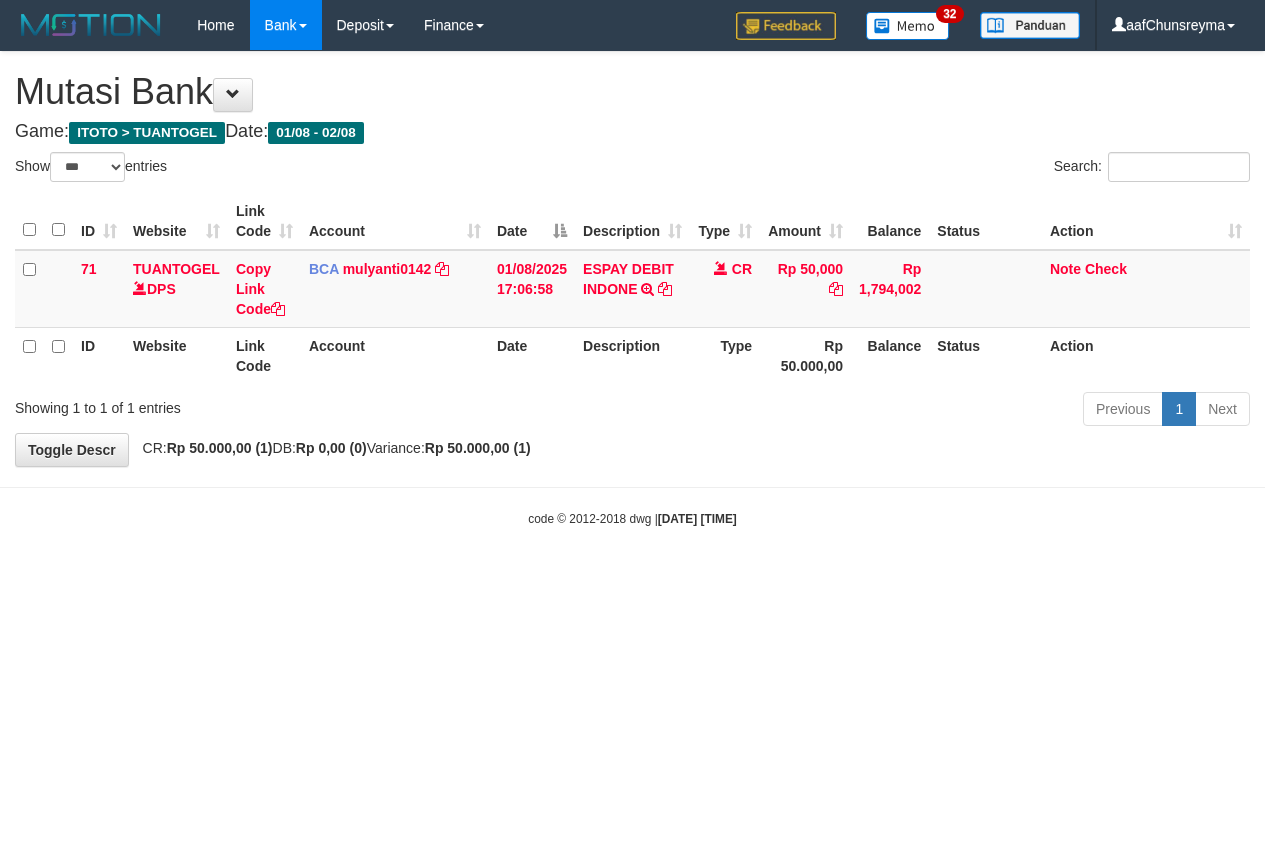 select on "***" 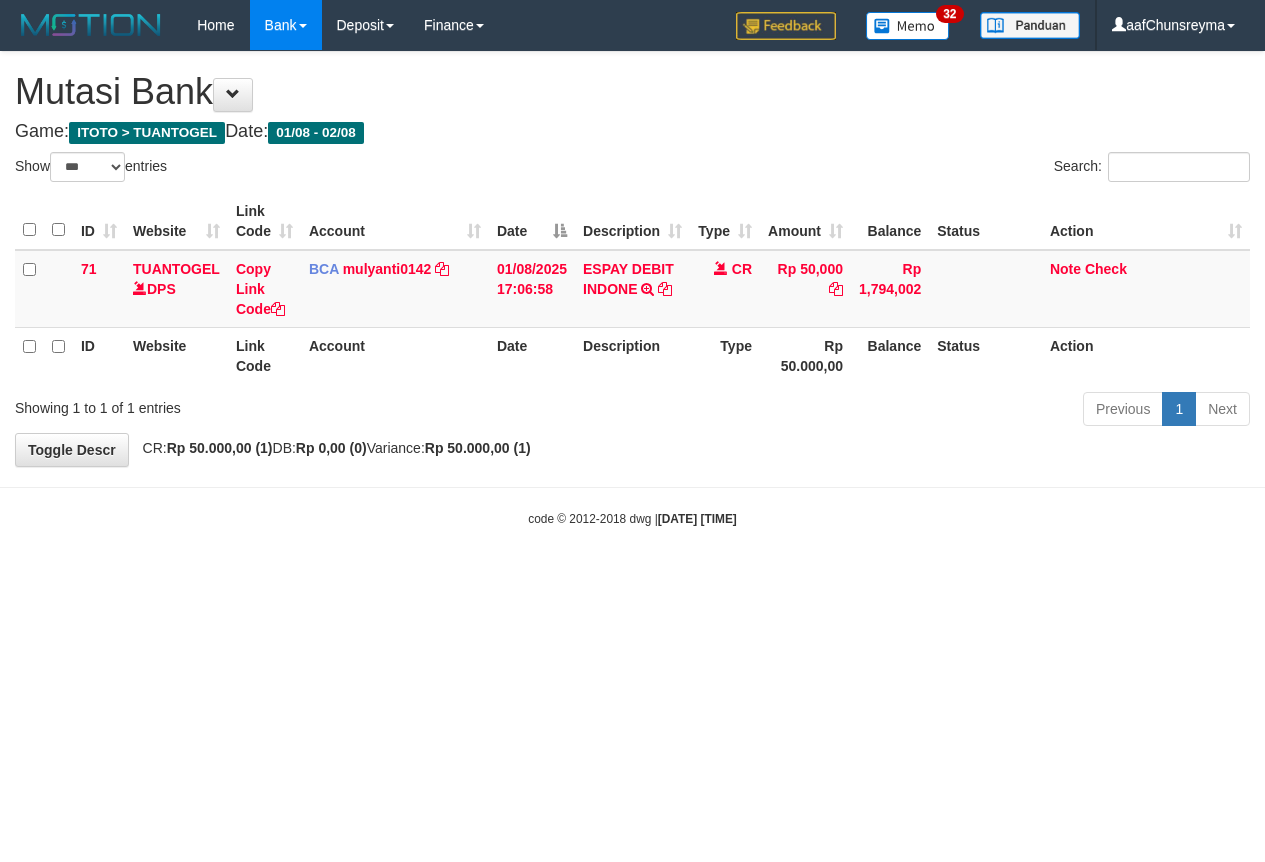 scroll, scrollTop: 0, scrollLeft: 0, axis: both 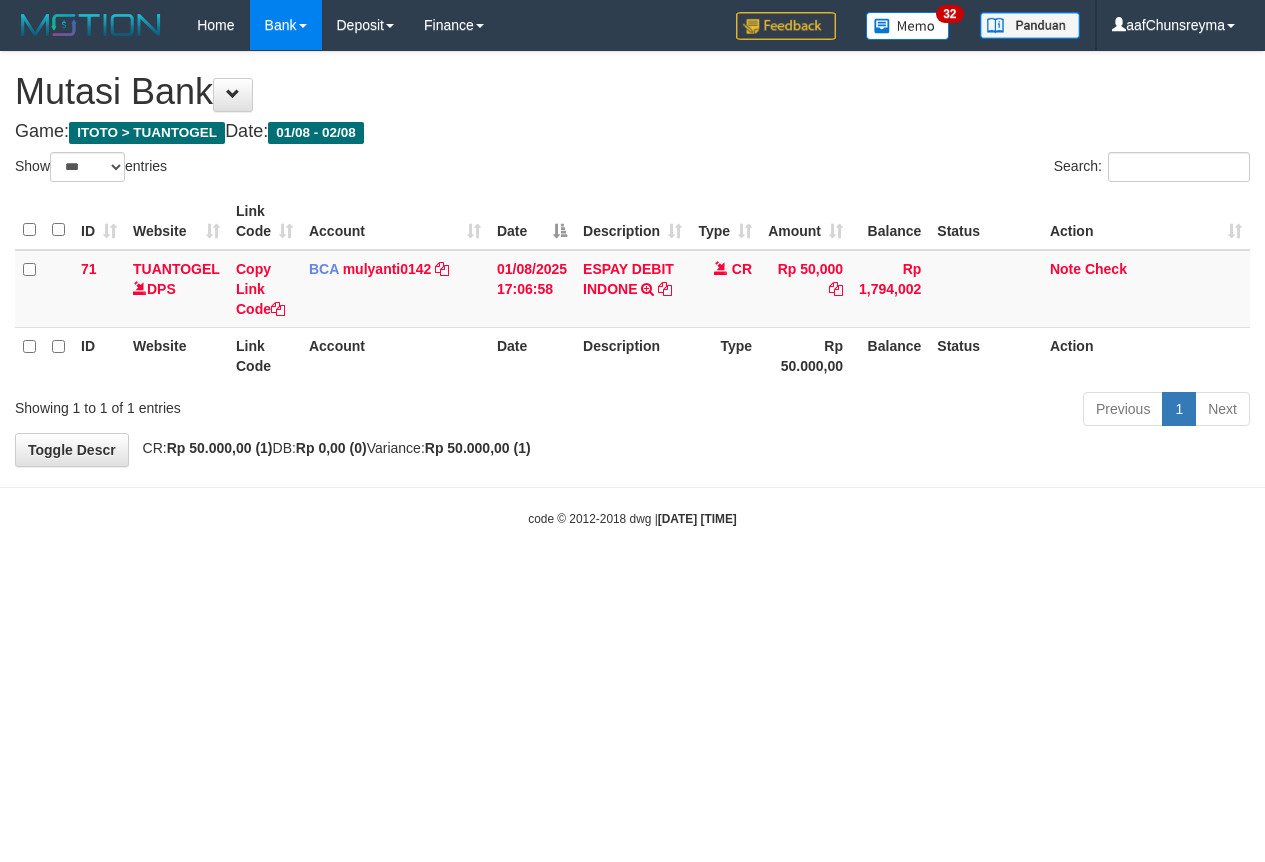 select on "***" 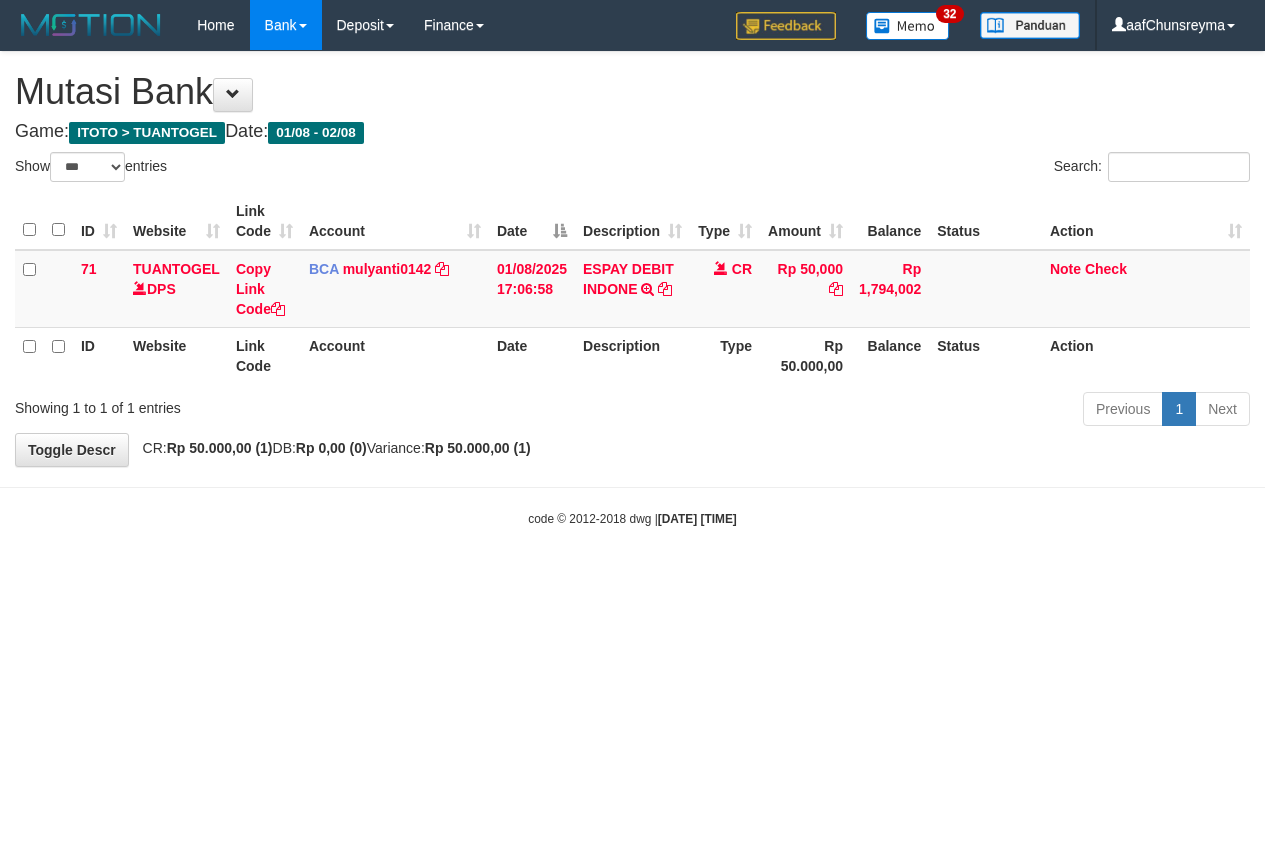 scroll, scrollTop: 0, scrollLeft: 0, axis: both 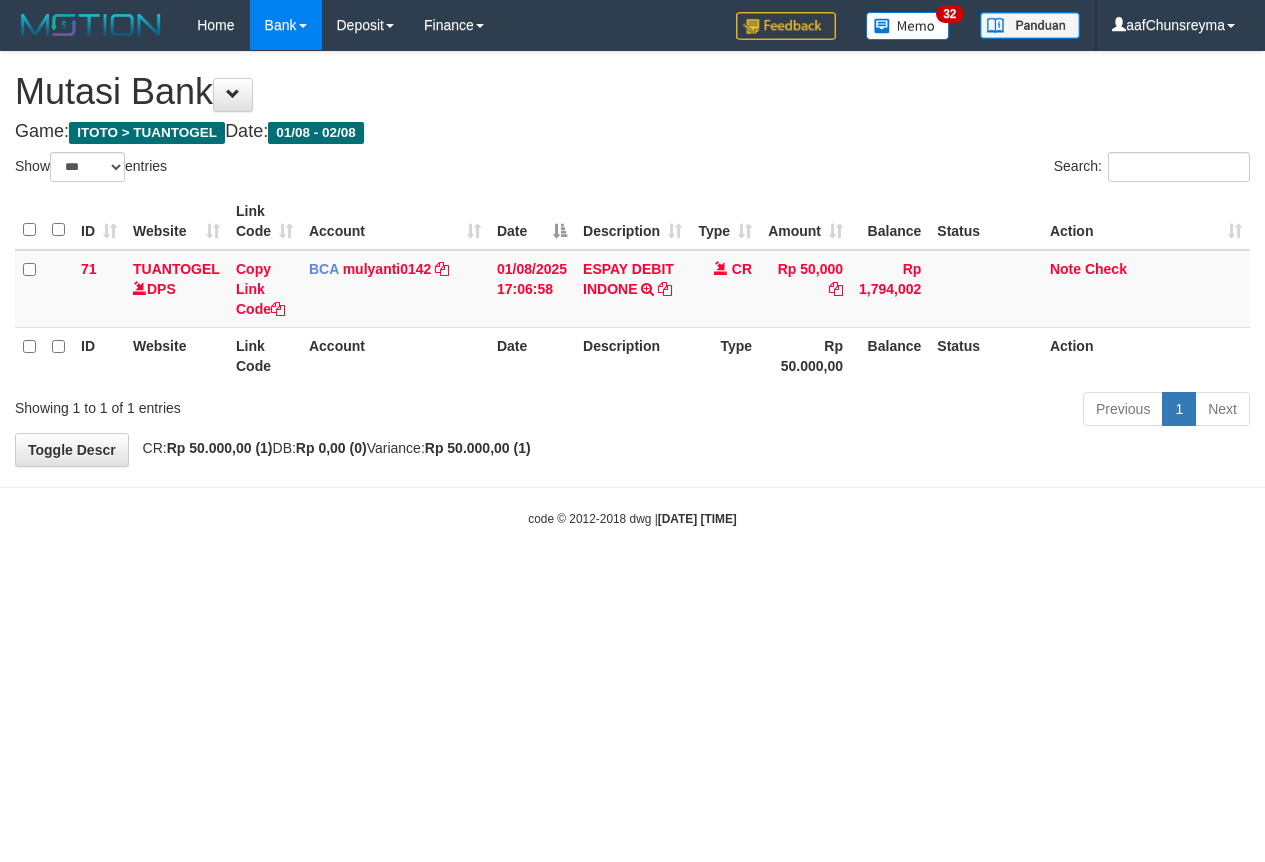 select on "***" 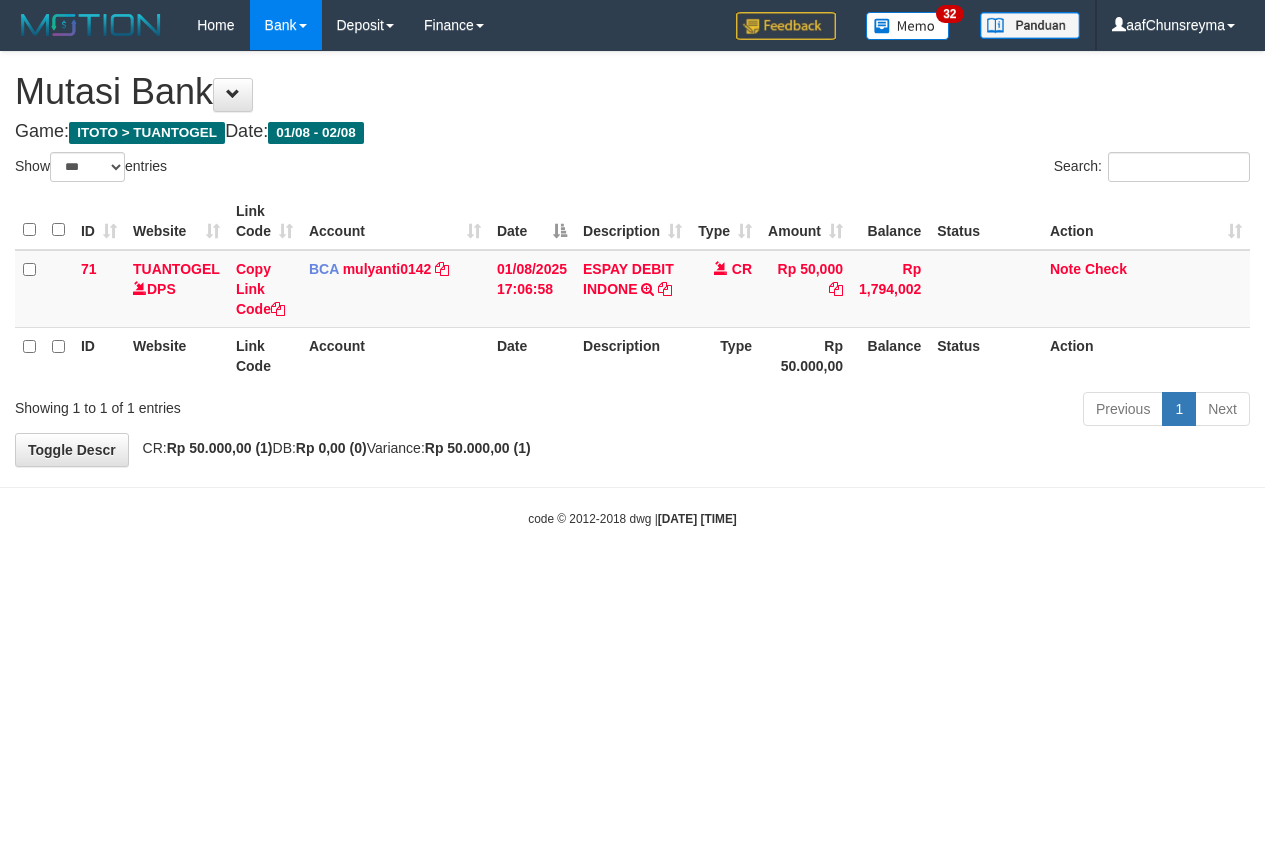 scroll, scrollTop: 0, scrollLeft: 0, axis: both 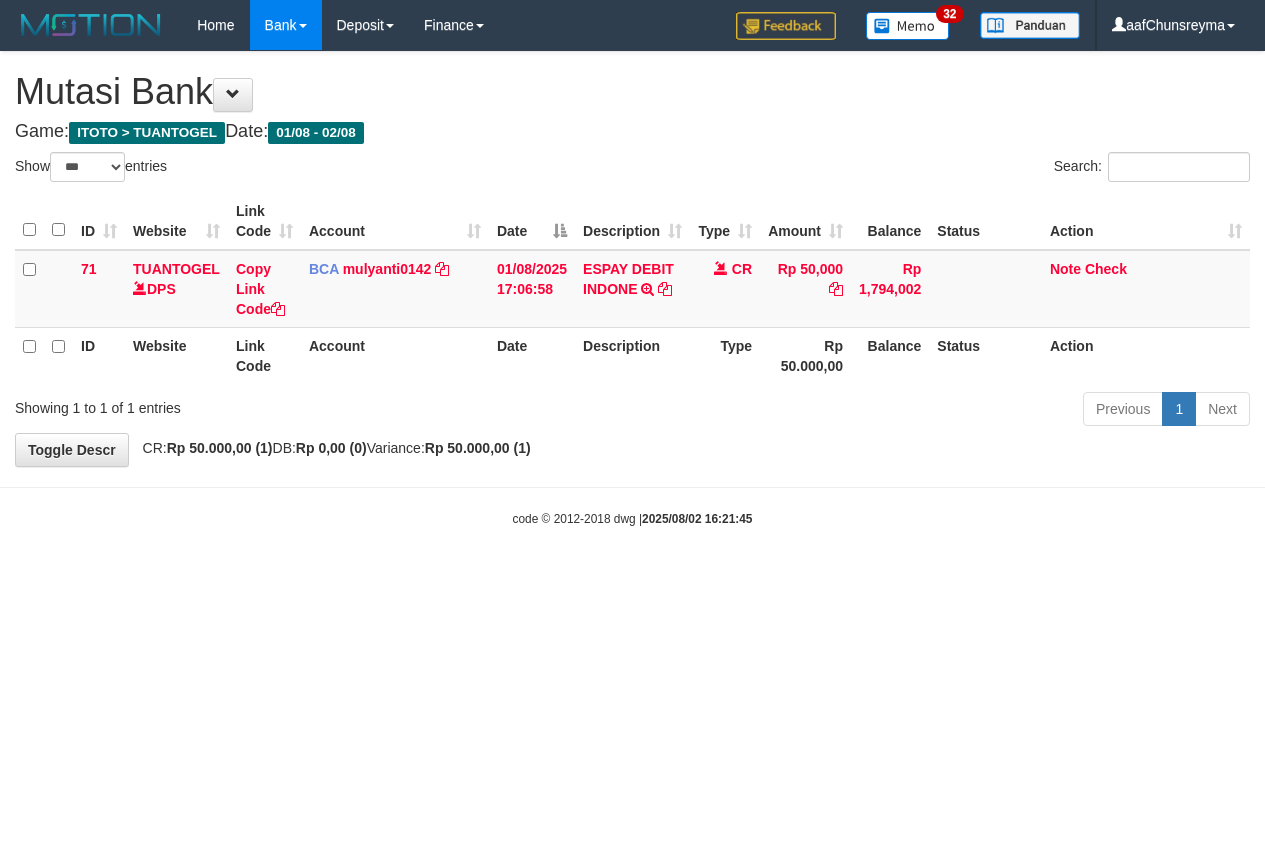 select on "***" 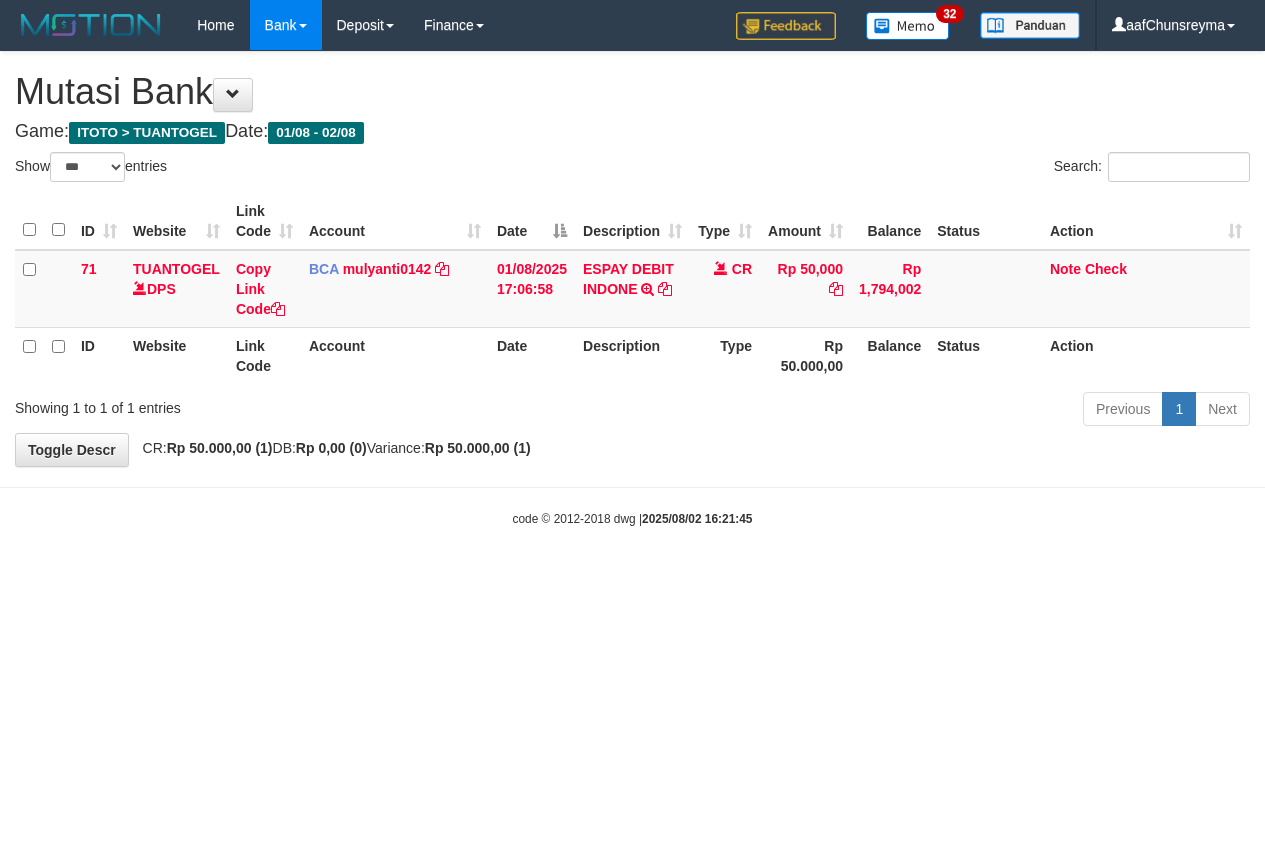 scroll, scrollTop: 0, scrollLeft: 0, axis: both 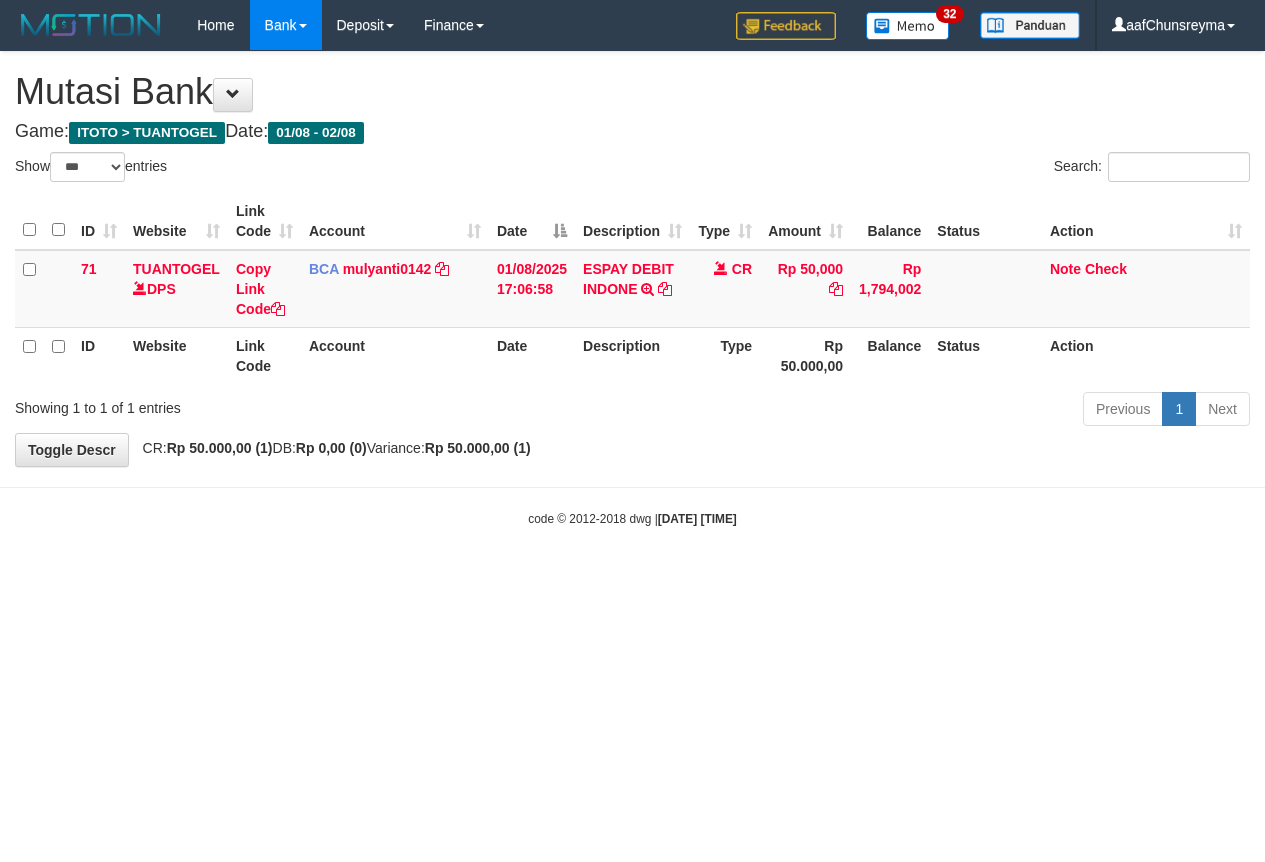 select on "***" 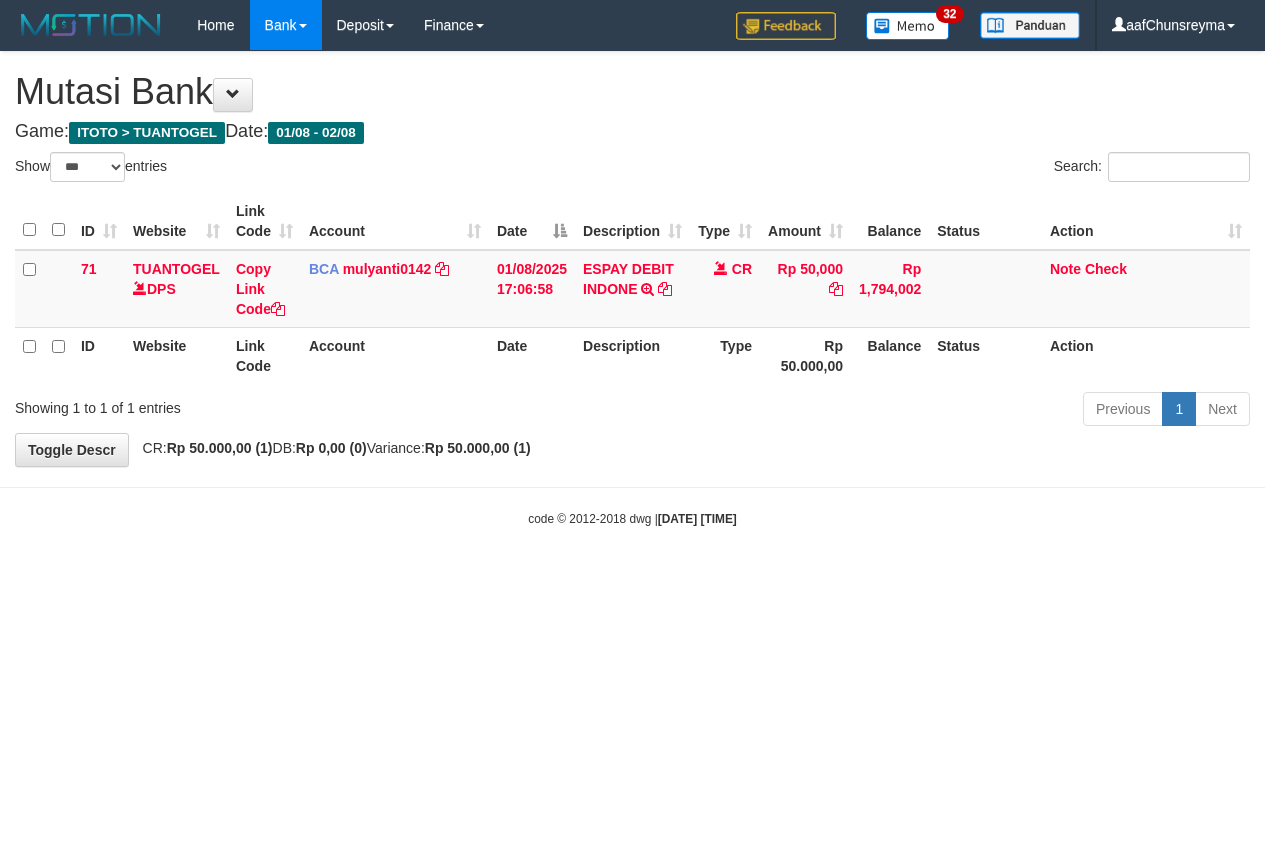 scroll, scrollTop: 0, scrollLeft: 0, axis: both 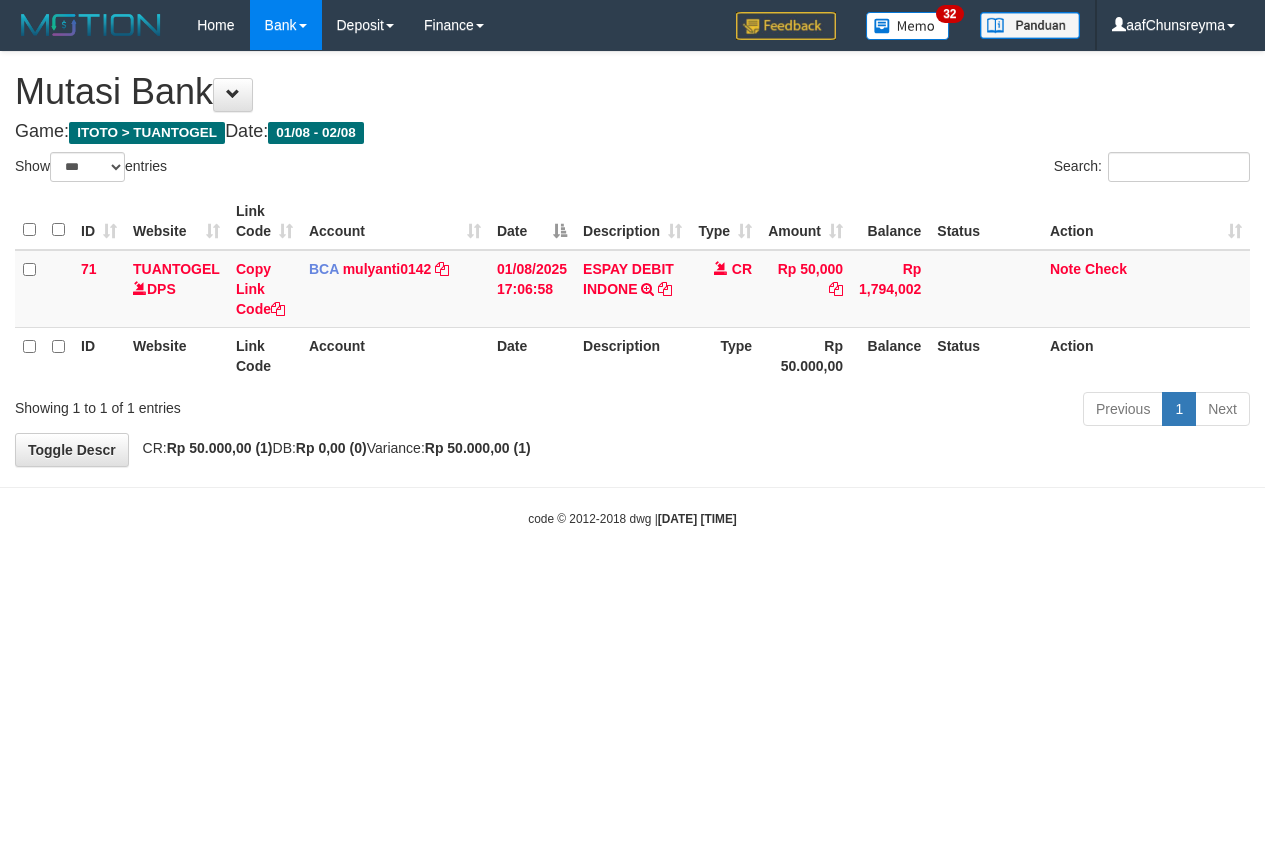 select on "***" 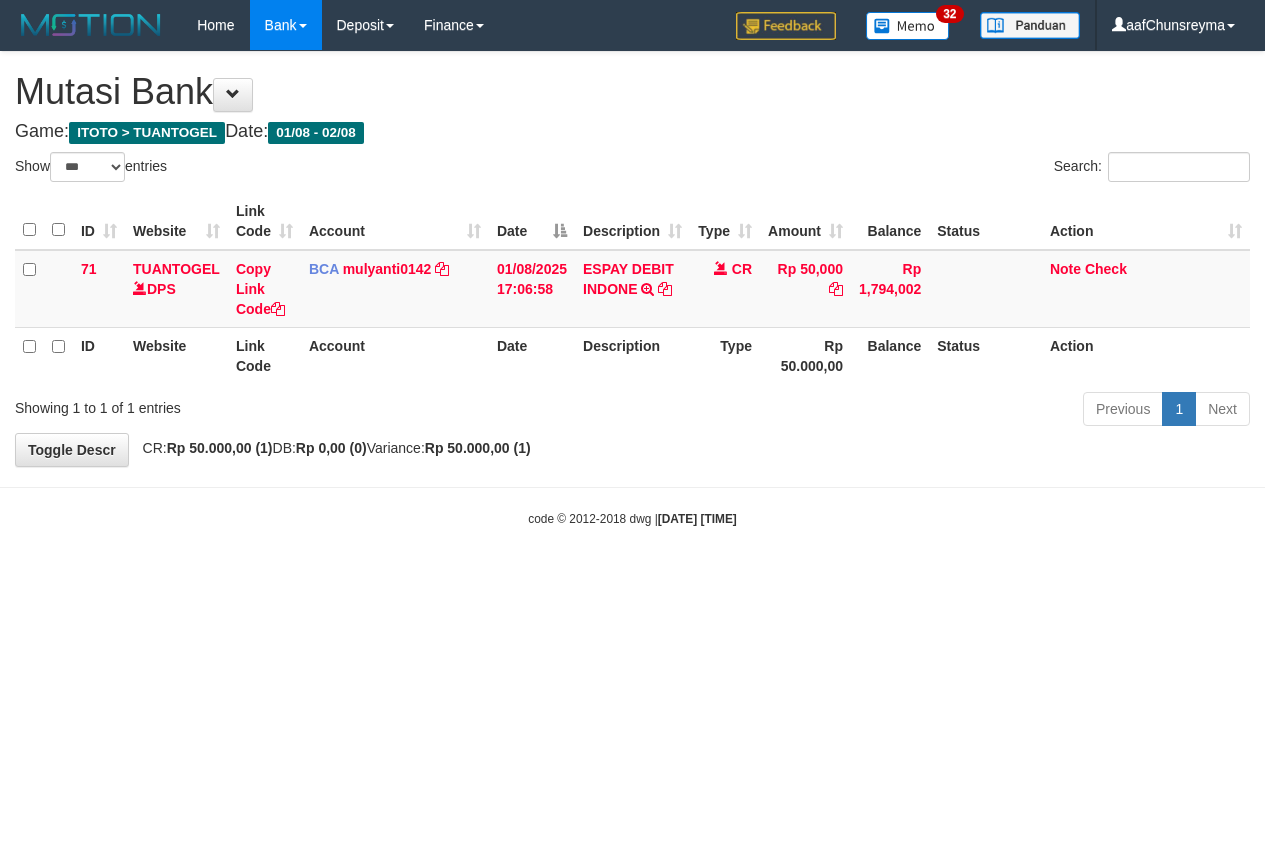 scroll, scrollTop: 0, scrollLeft: 0, axis: both 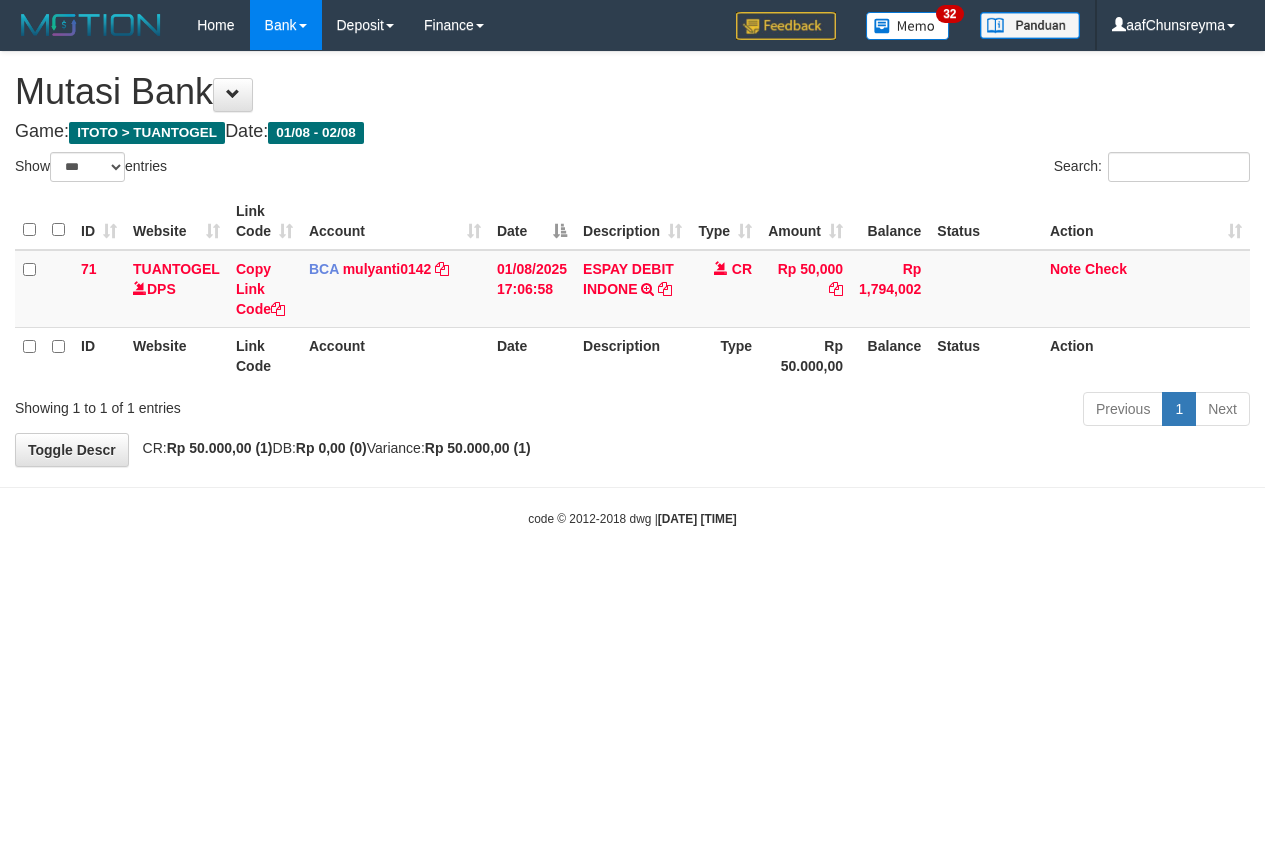 select on "***" 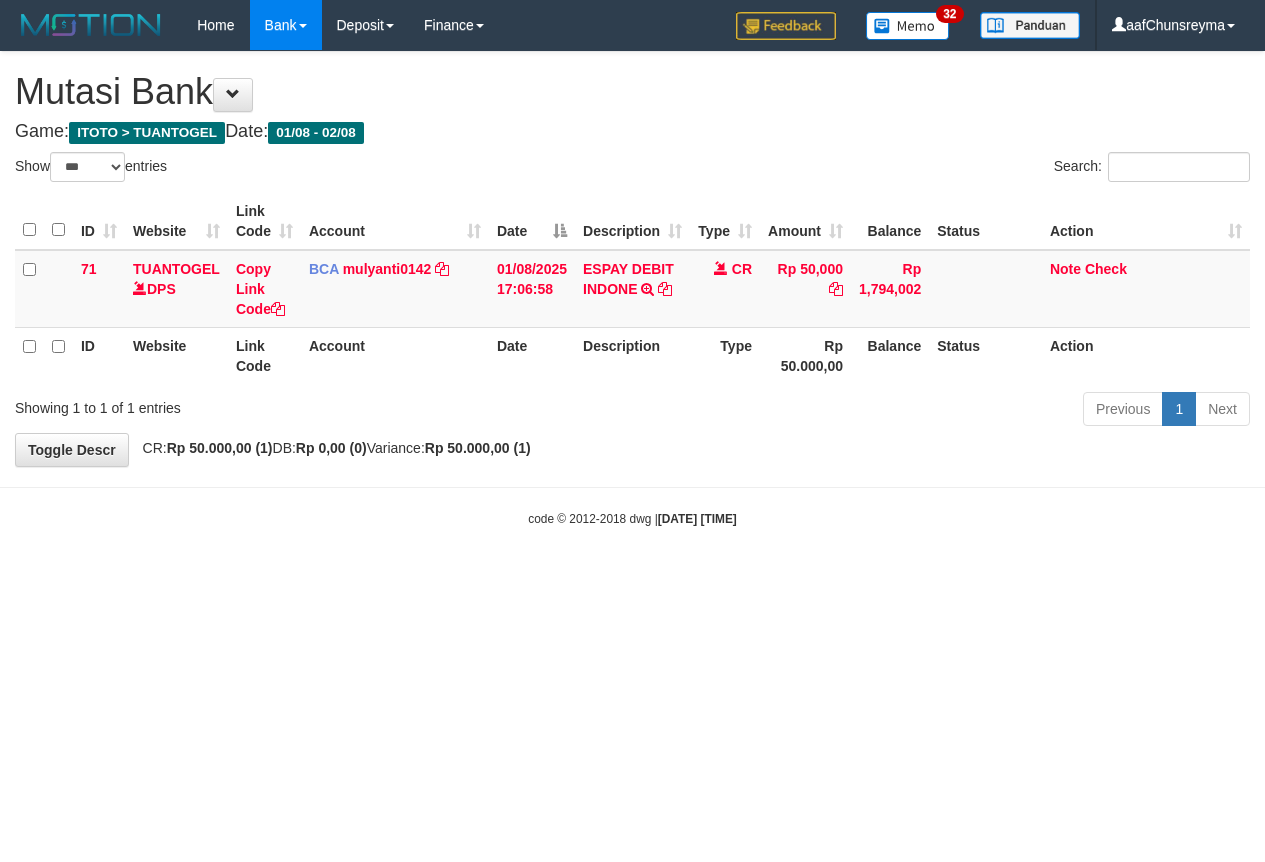 scroll, scrollTop: 0, scrollLeft: 0, axis: both 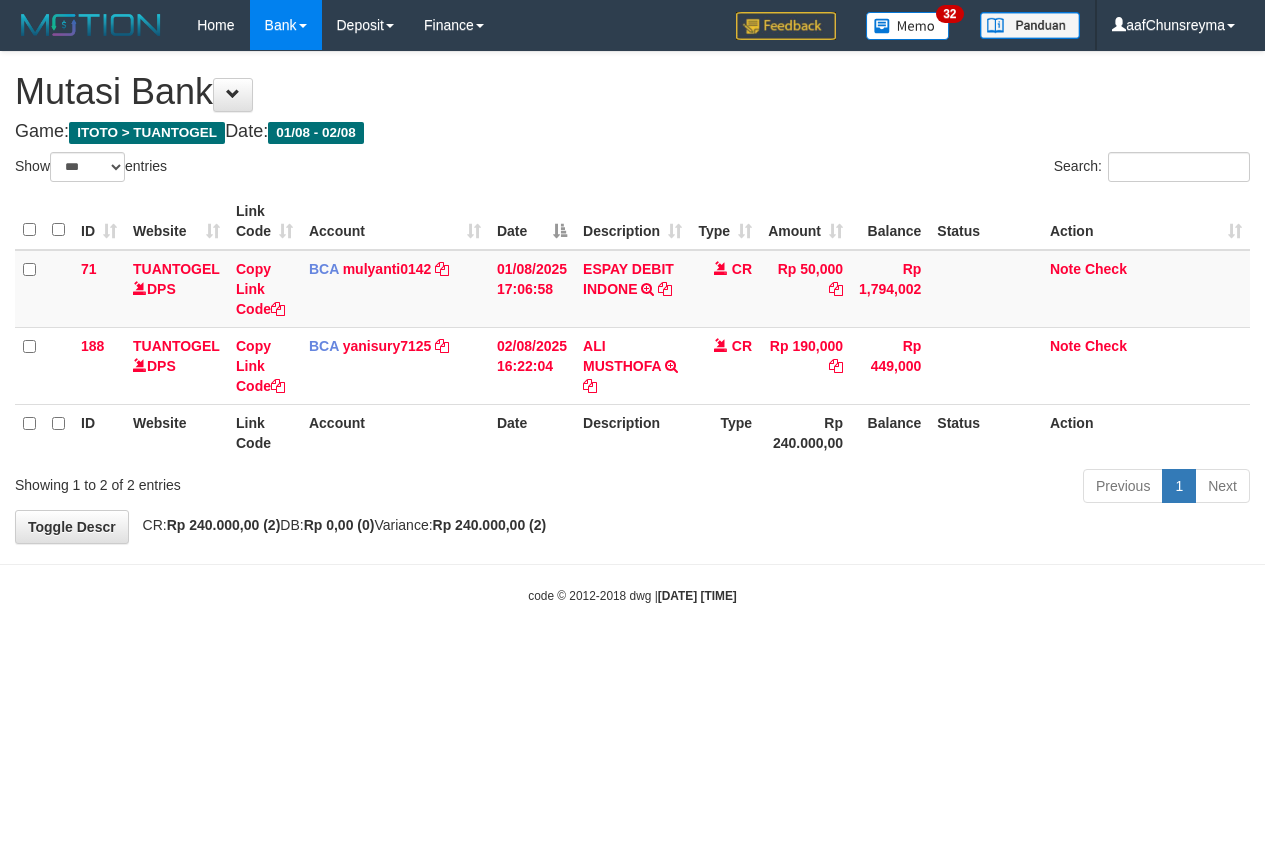 select on "***" 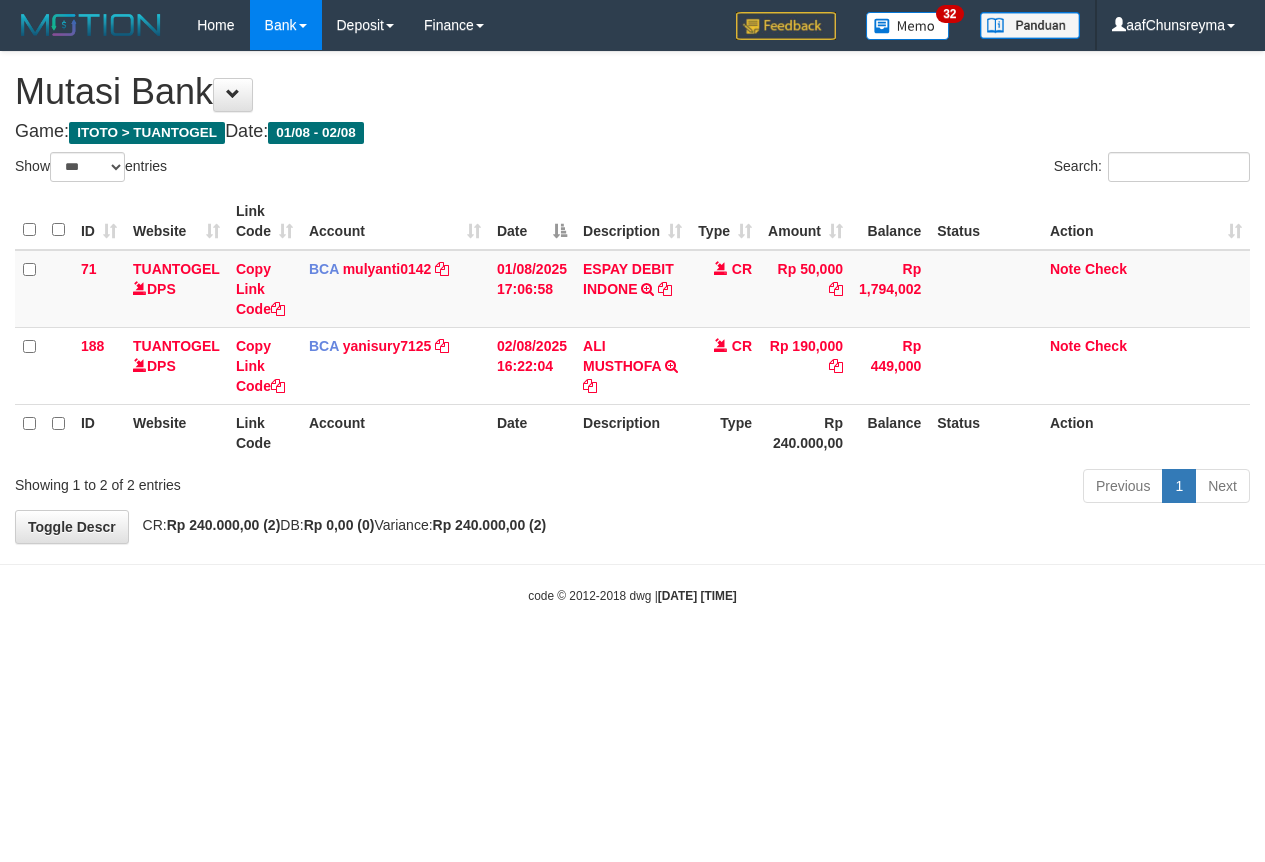 scroll, scrollTop: 0, scrollLeft: 0, axis: both 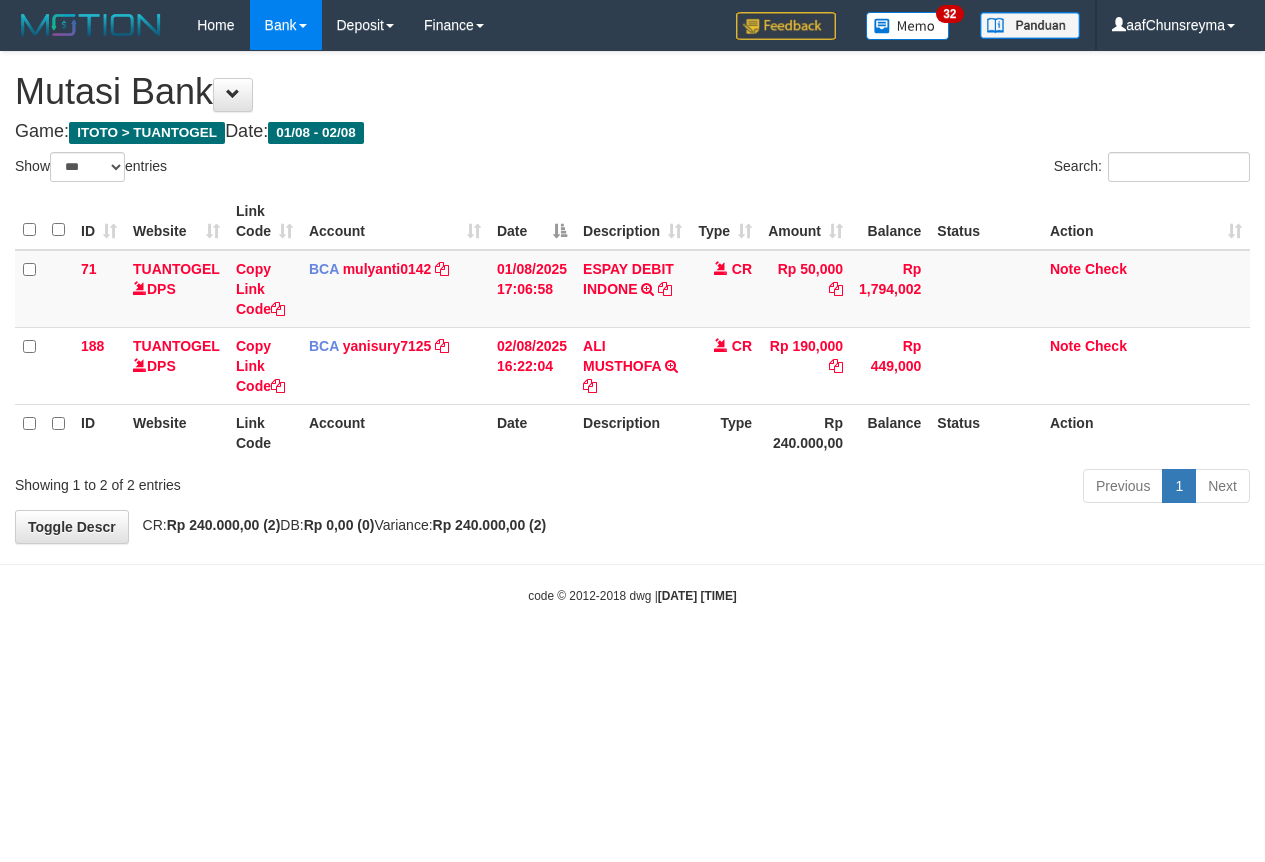 select on "***" 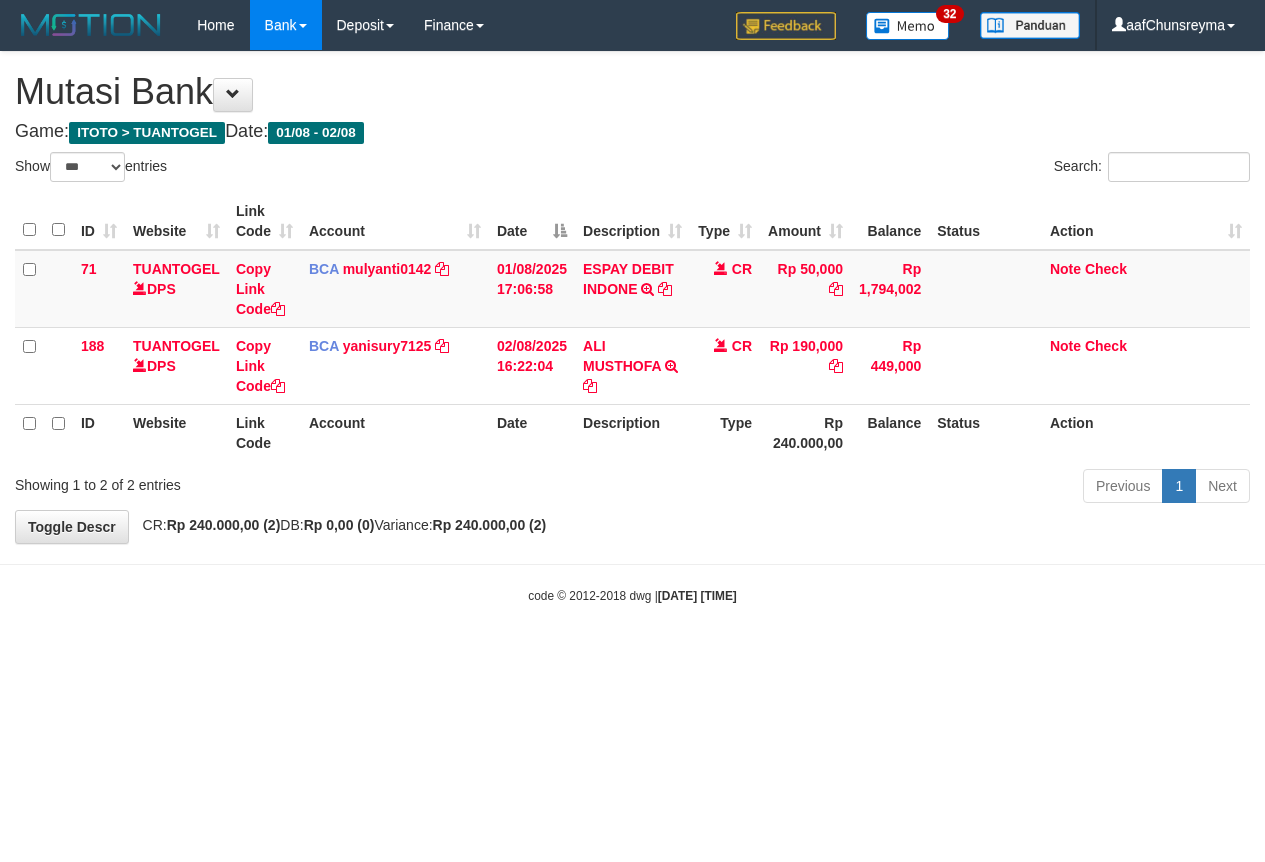 scroll, scrollTop: 0, scrollLeft: 0, axis: both 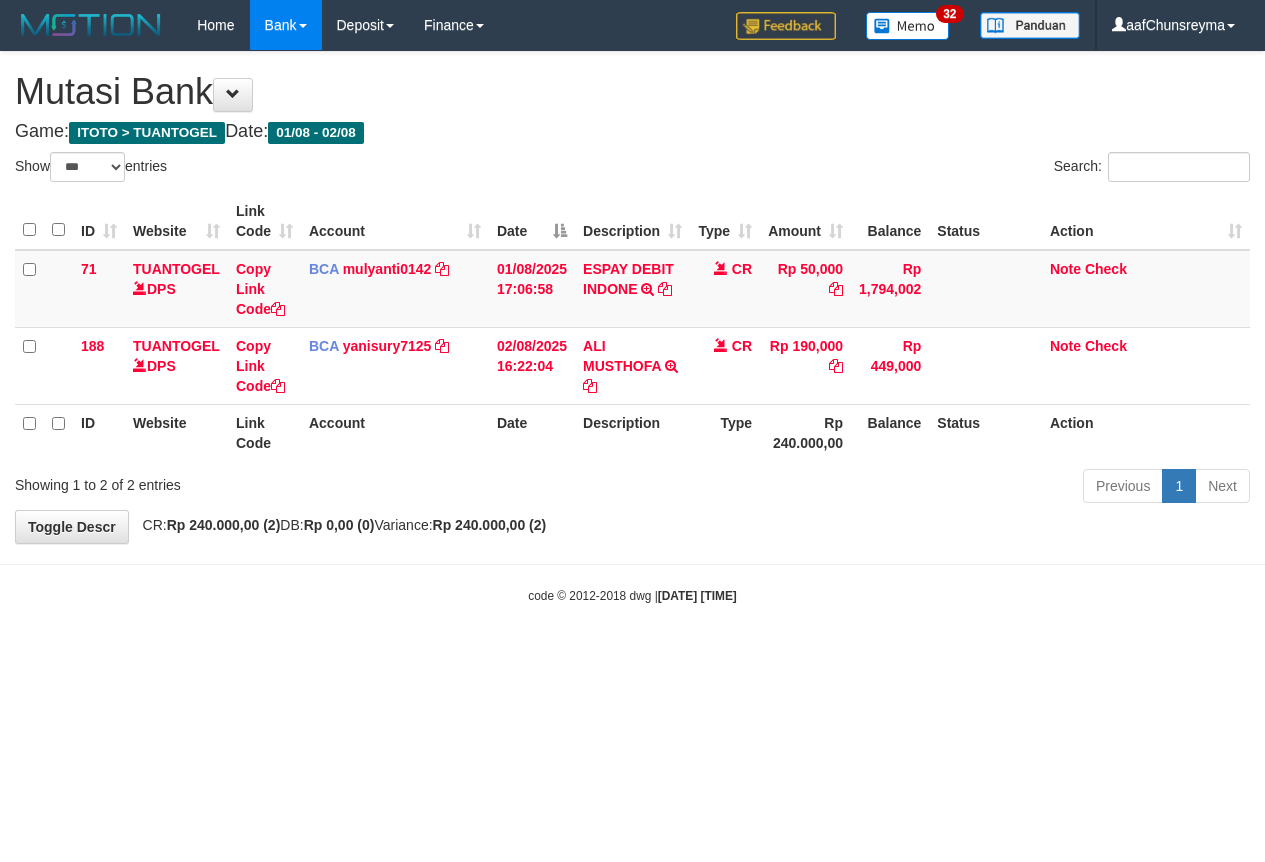 select on "***" 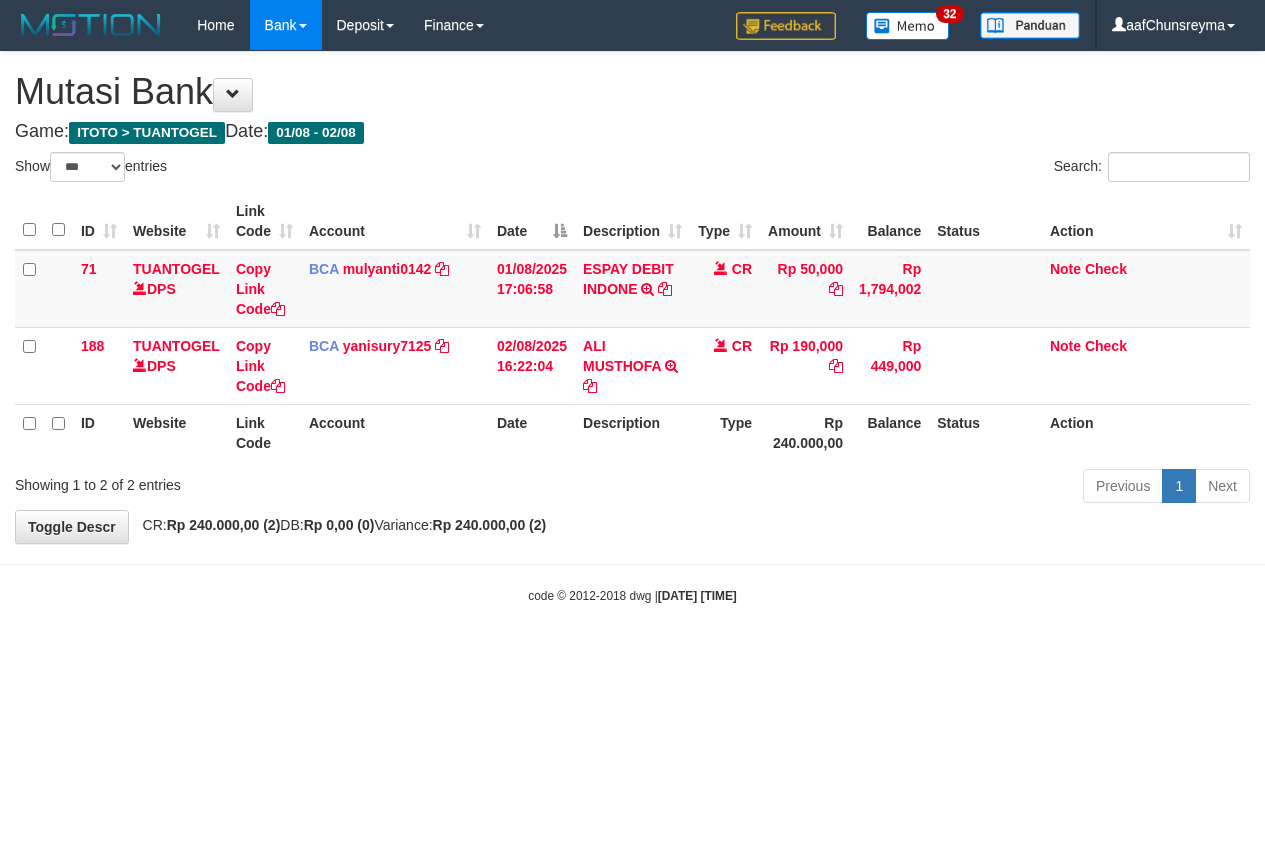 scroll, scrollTop: 0, scrollLeft: 0, axis: both 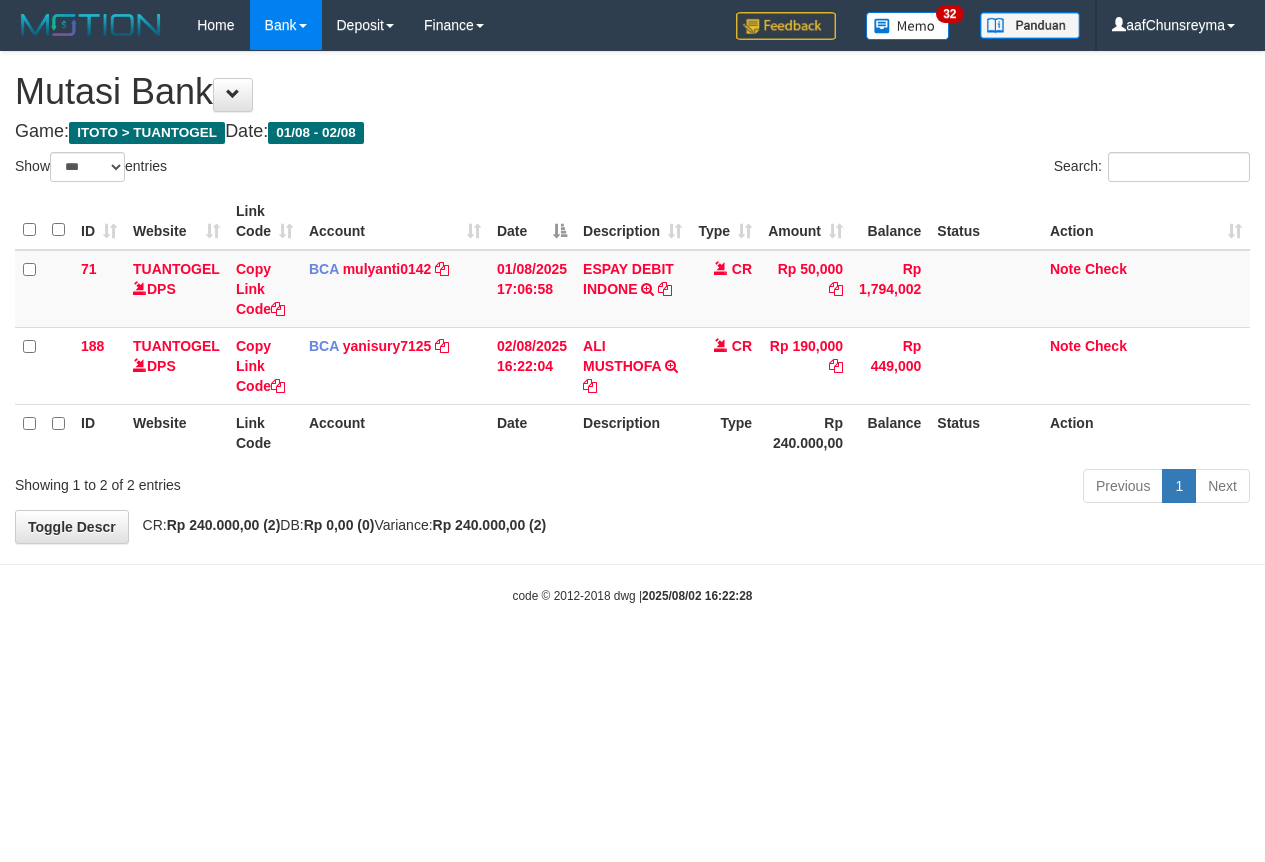 select on "***" 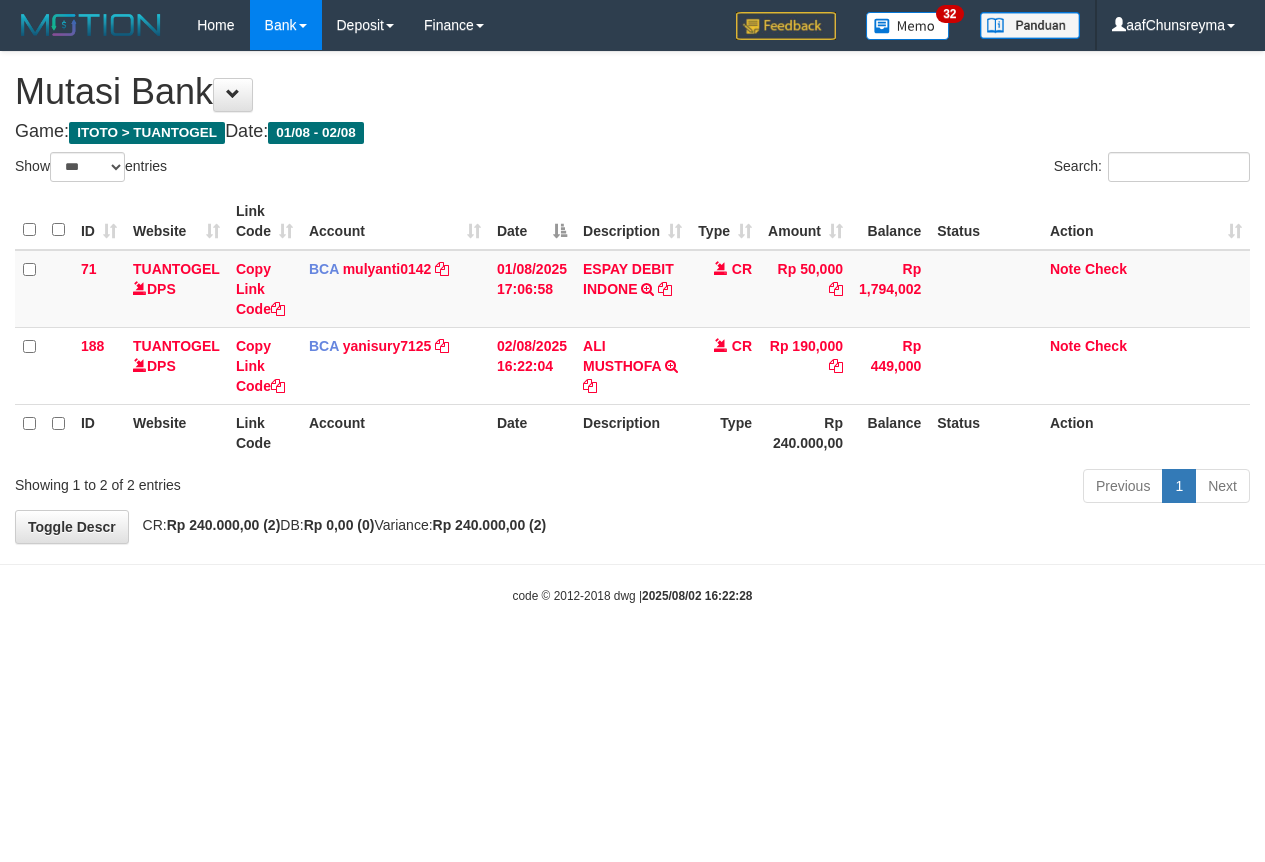 scroll, scrollTop: 0, scrollLeft: 0, axis: both 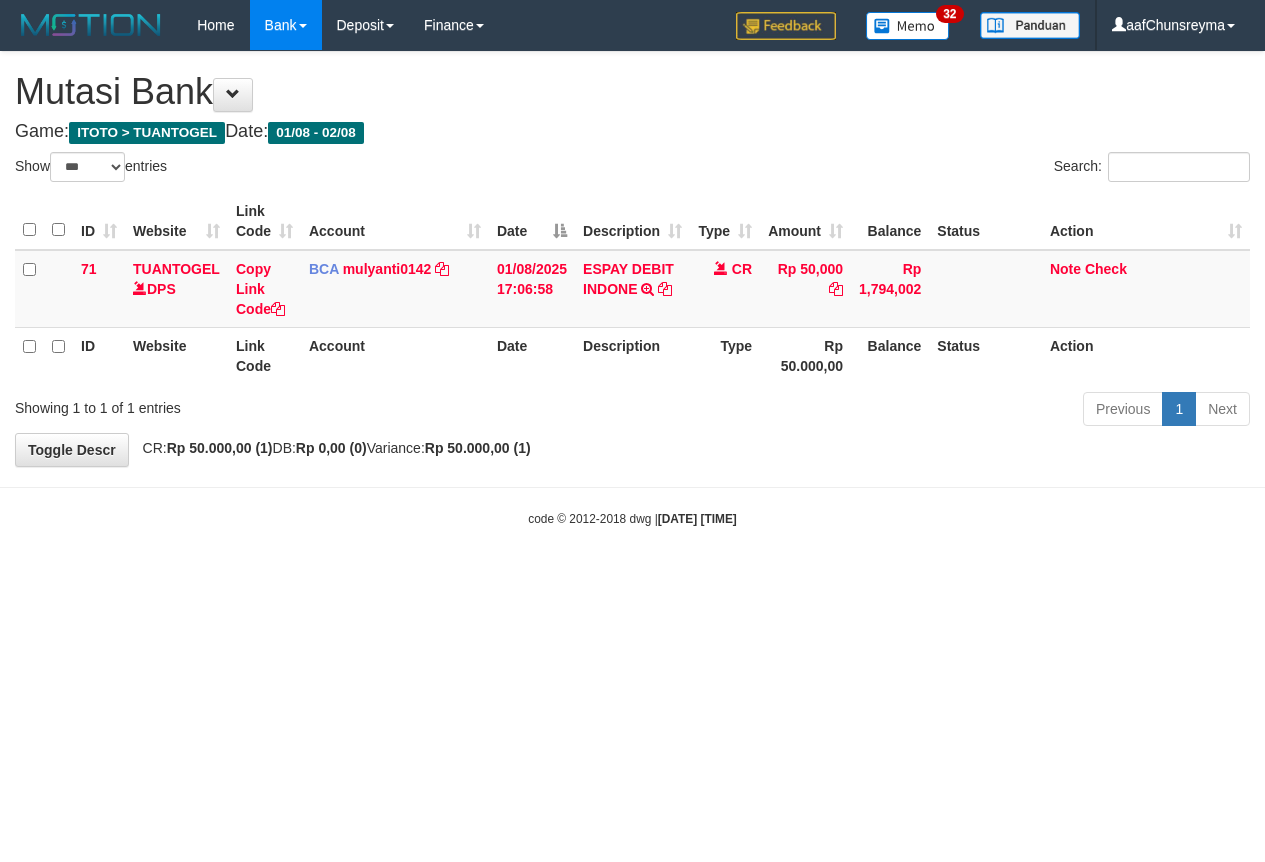 select on "***" 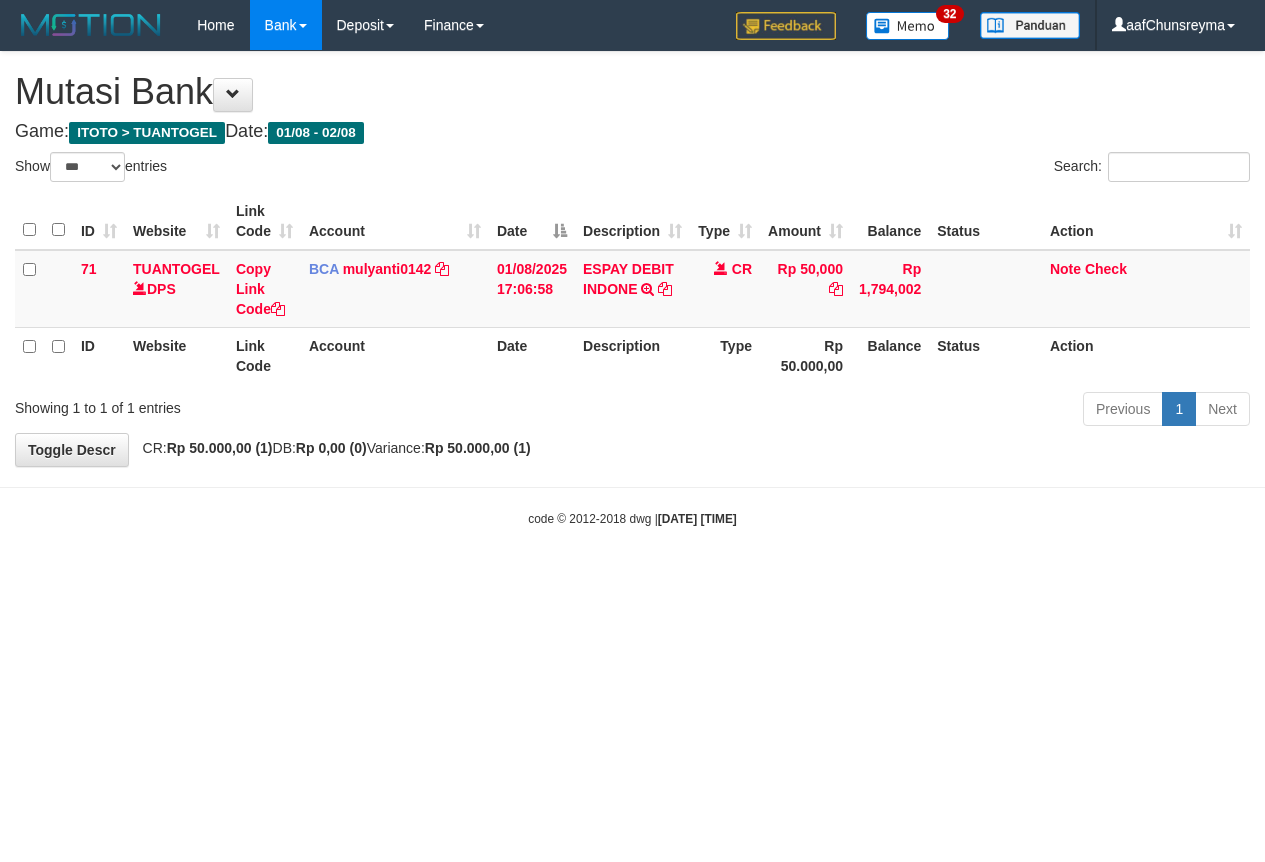 scroll, scrollTop: 0, scrollLeft: 0, axis: both 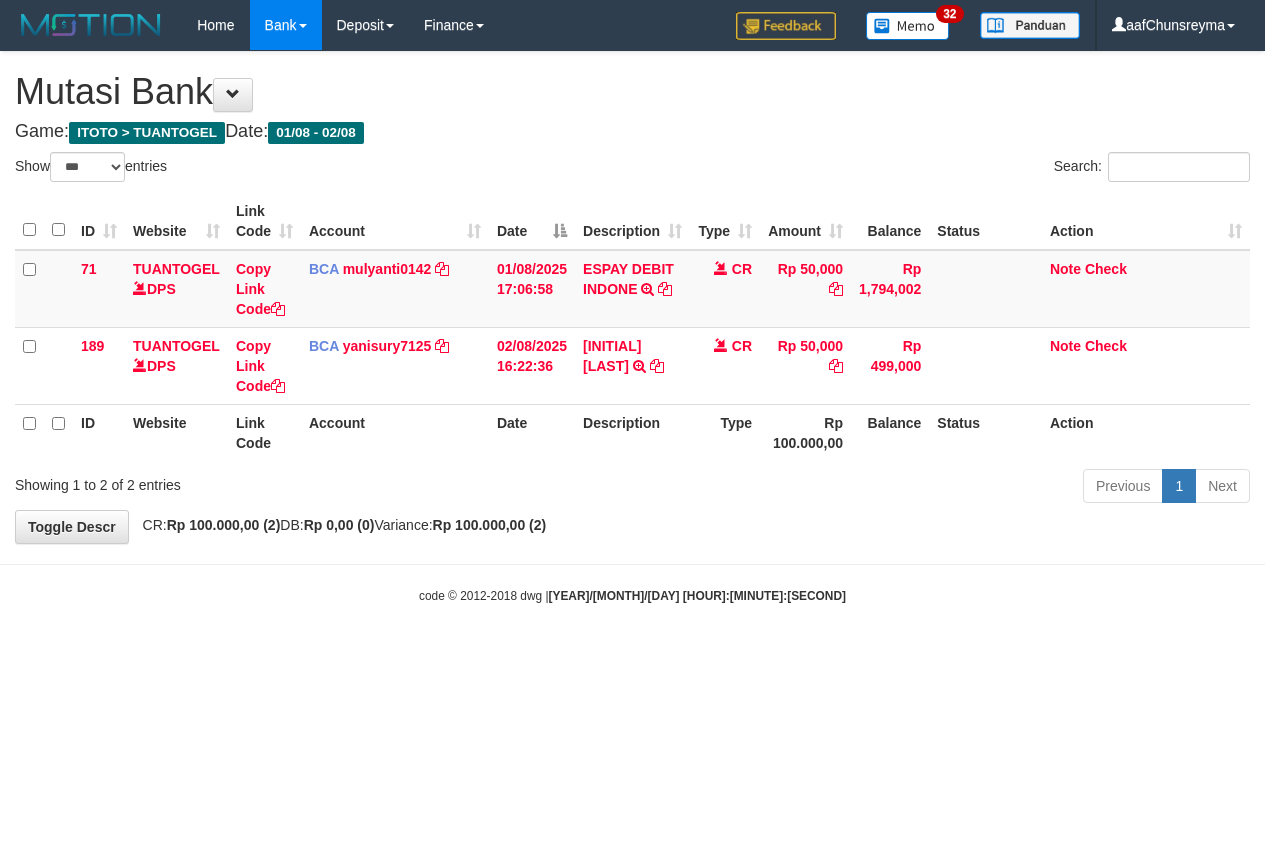 select on "***" 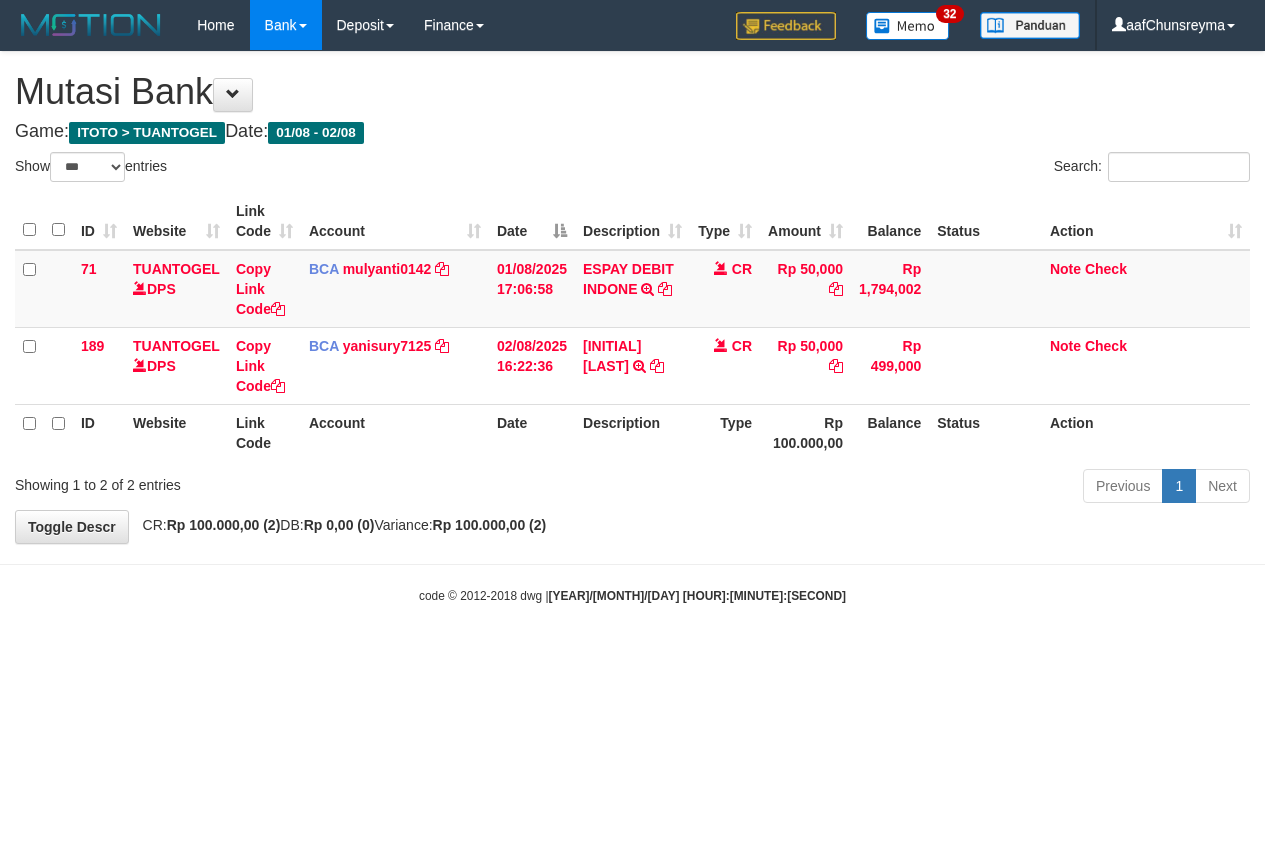 scroll, scrollTop: 0, scrollLeft: 0, axis: both 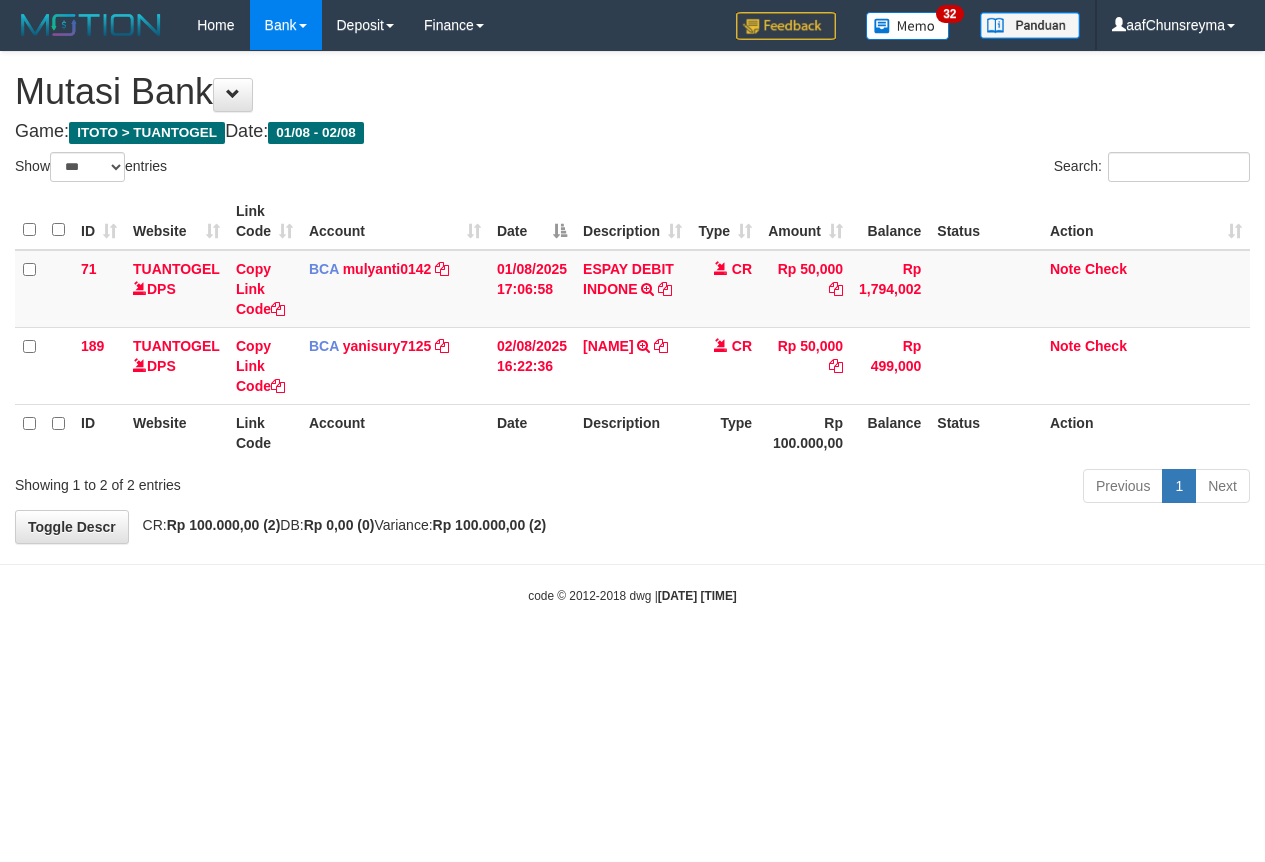 select on "***" 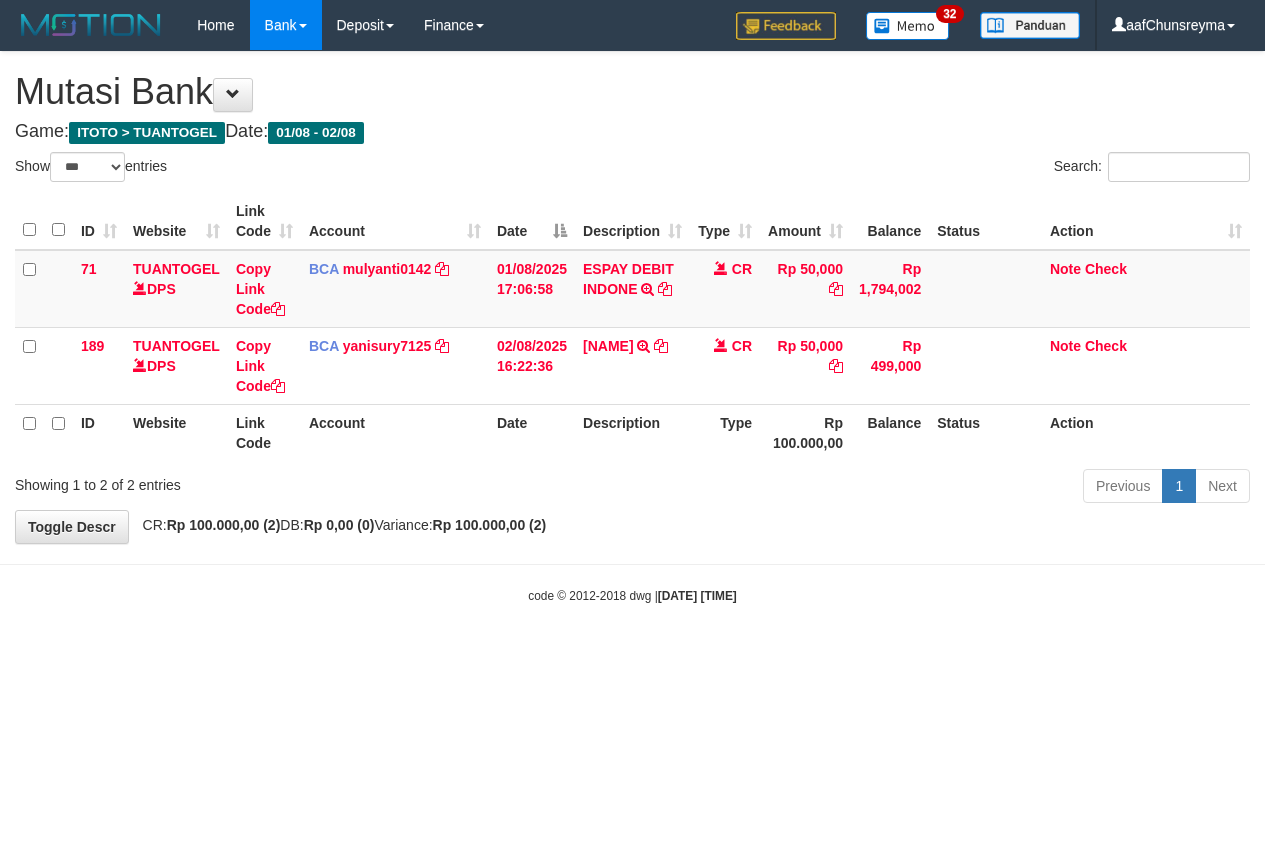 scroll, scrollTop: 0, scrollLeft: 0, axis: both 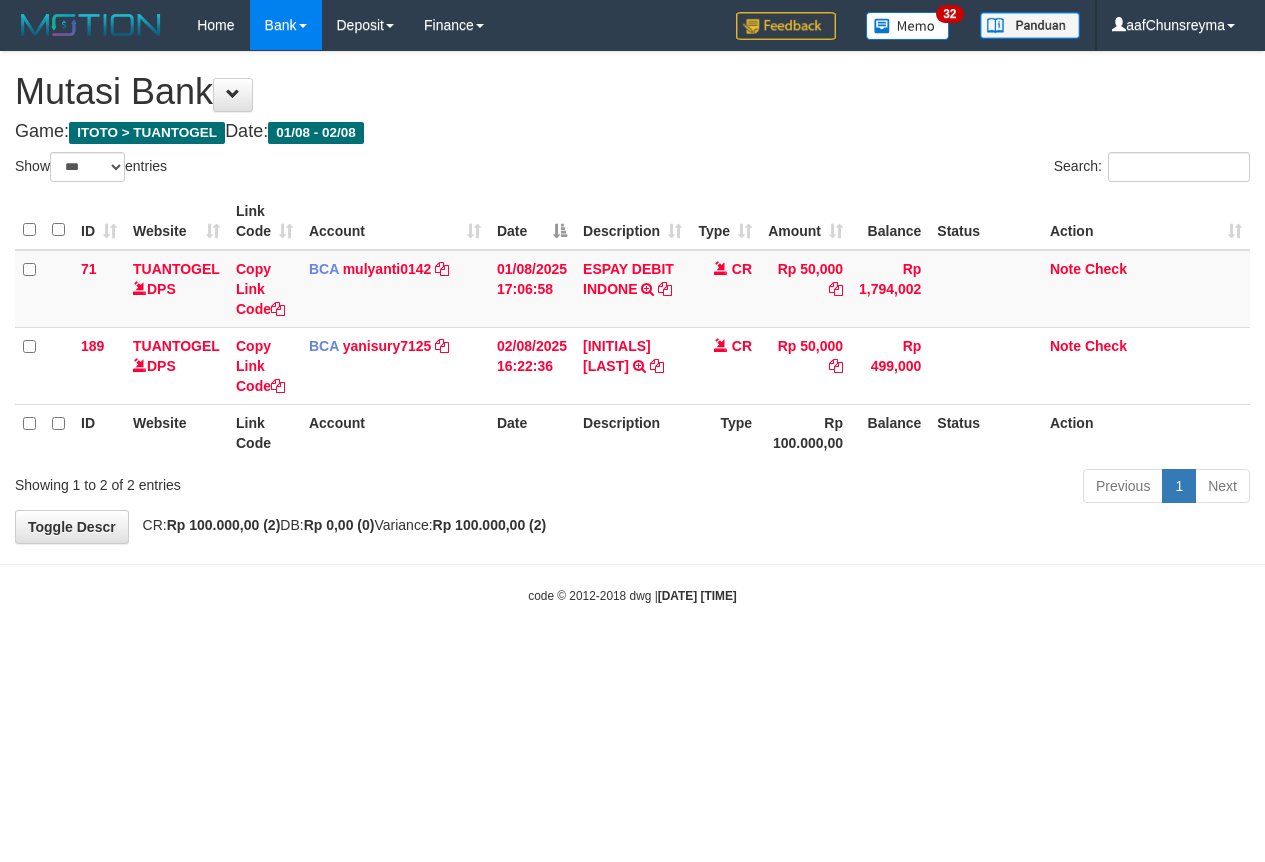 select on "***" 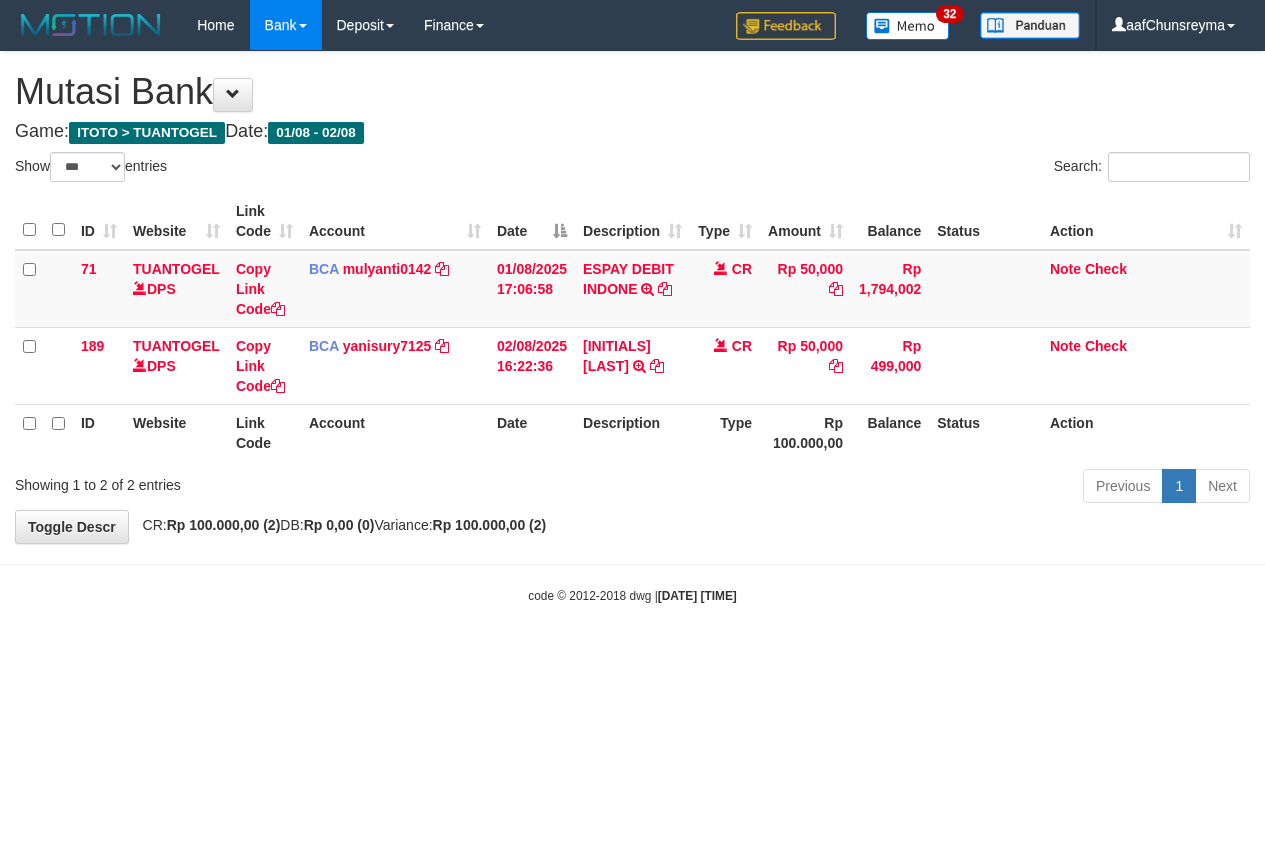scroll, scrollTop: 0, scrollLeft: 0, axis: both 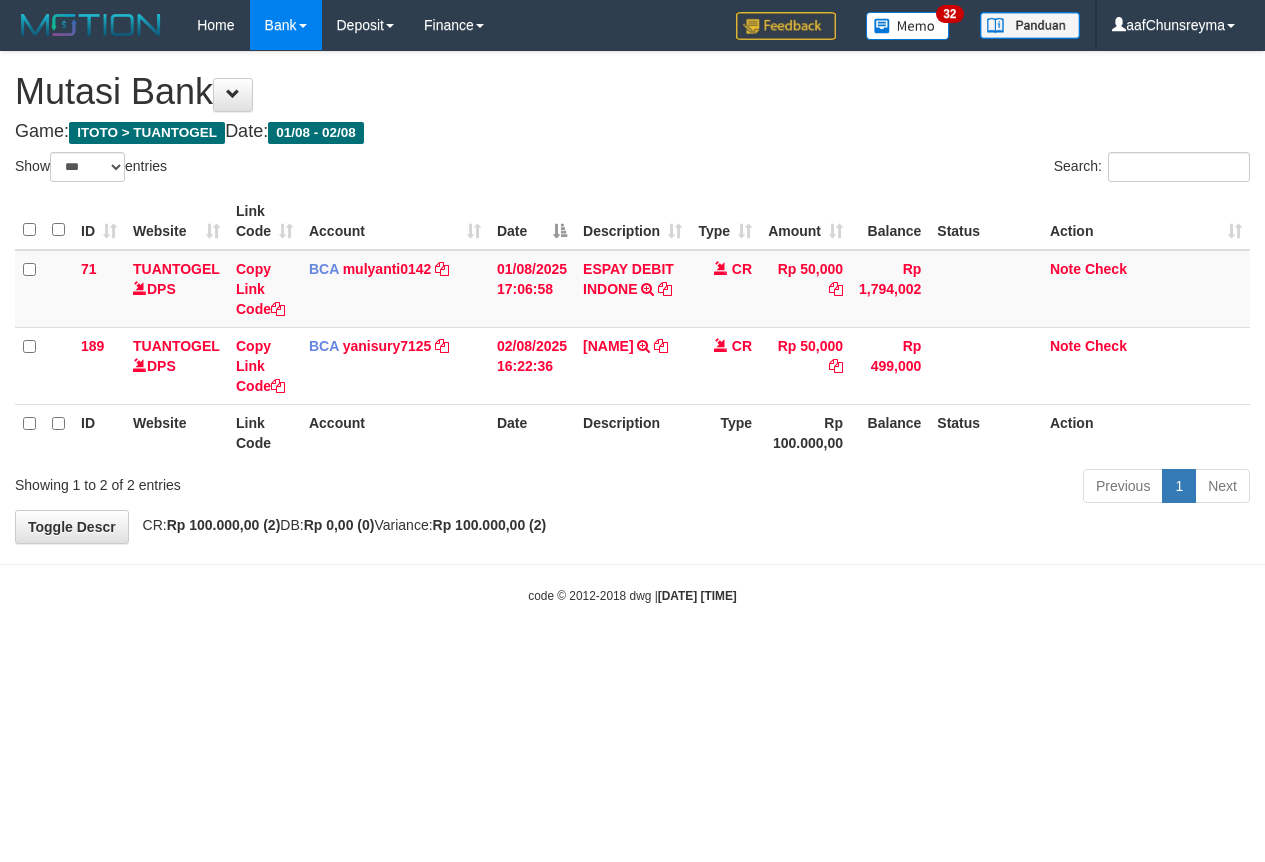 select on "***" 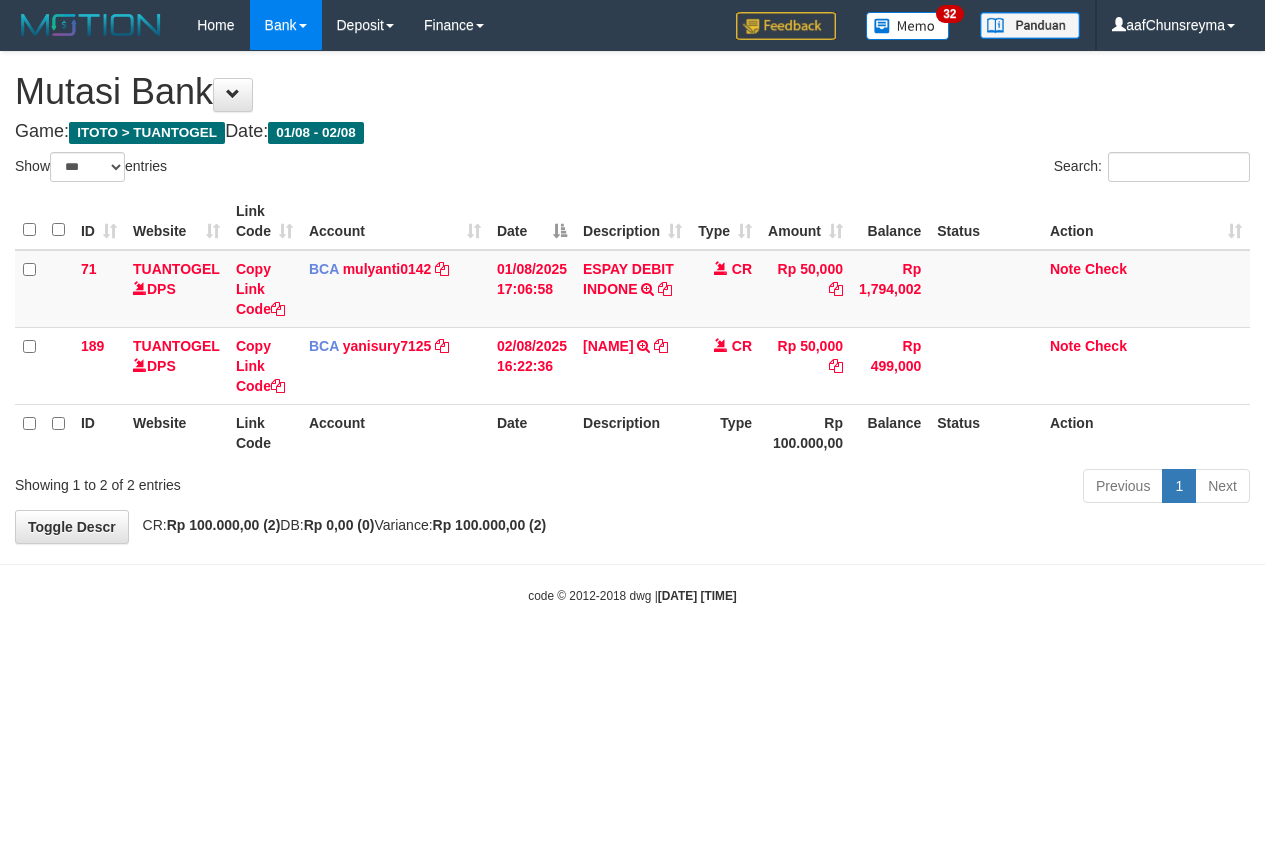 scroll, scrollTop: 0, scrollLeft: 0, axis: both 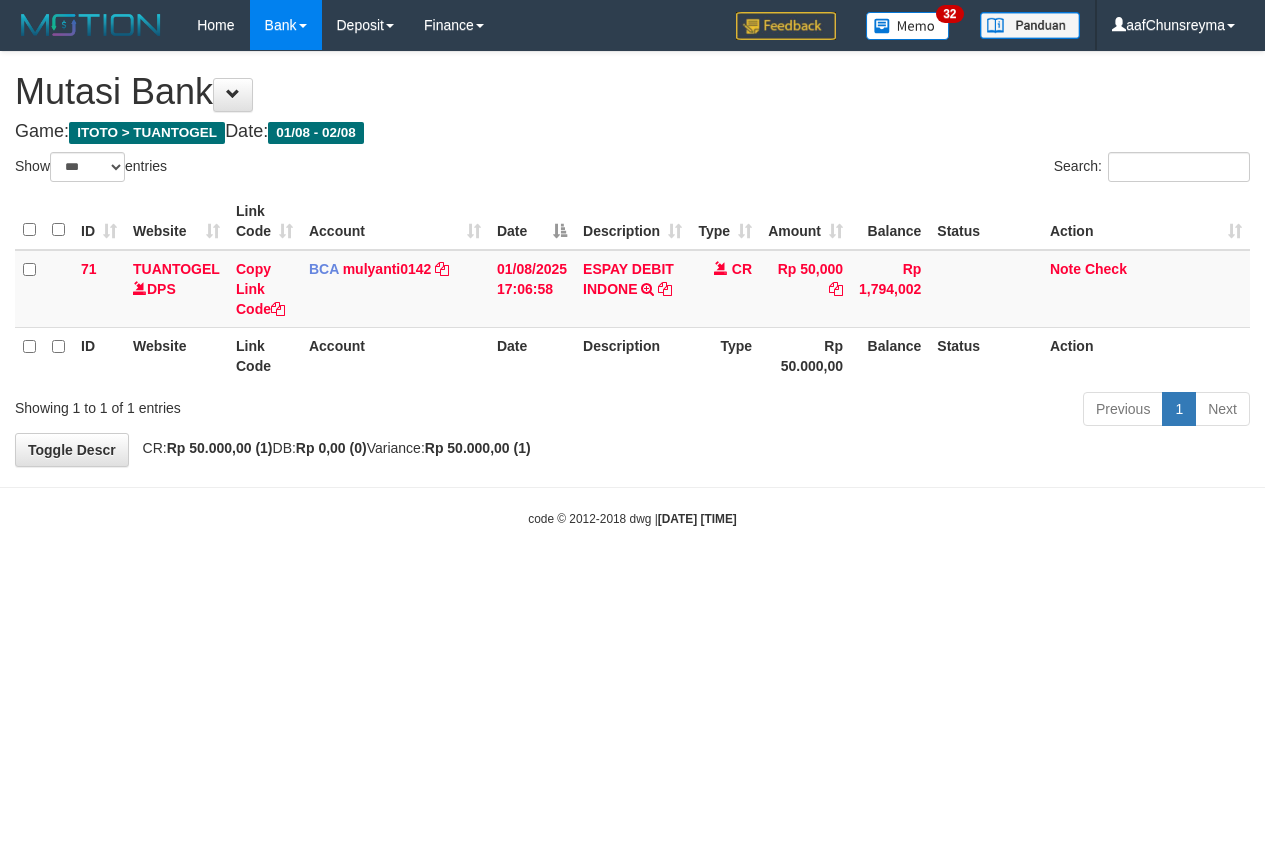 select on "***" 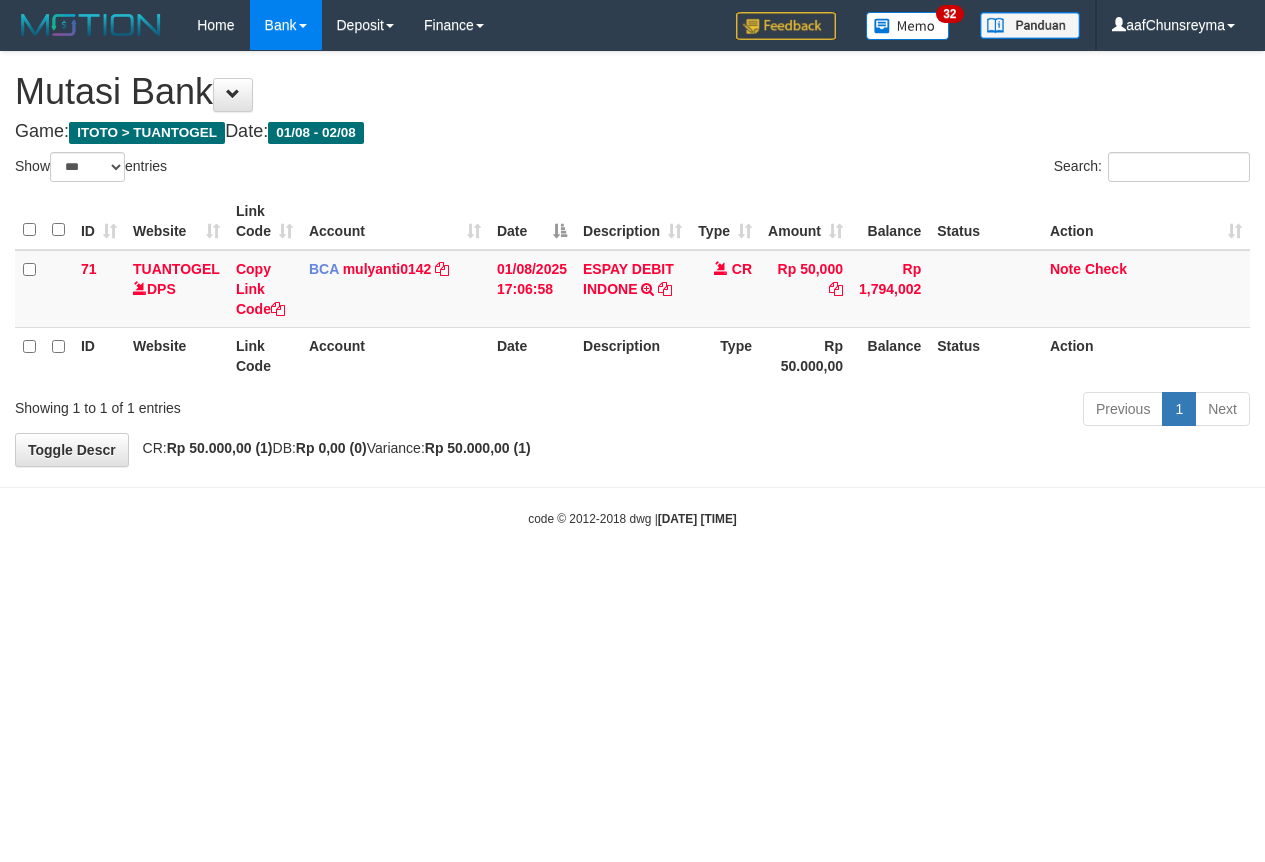 scroll, scrollTop: 0, scrollLeft: 0, axis: both 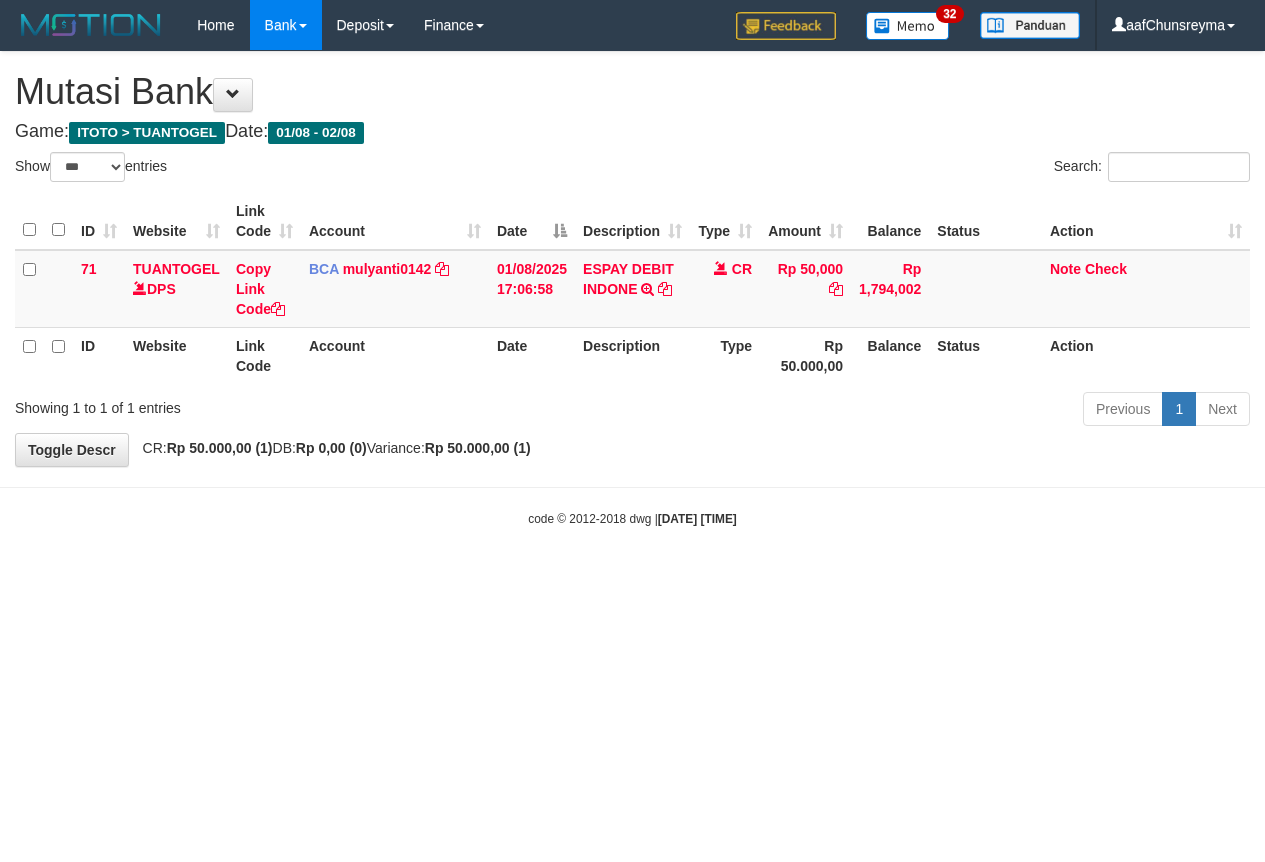 select on "***" 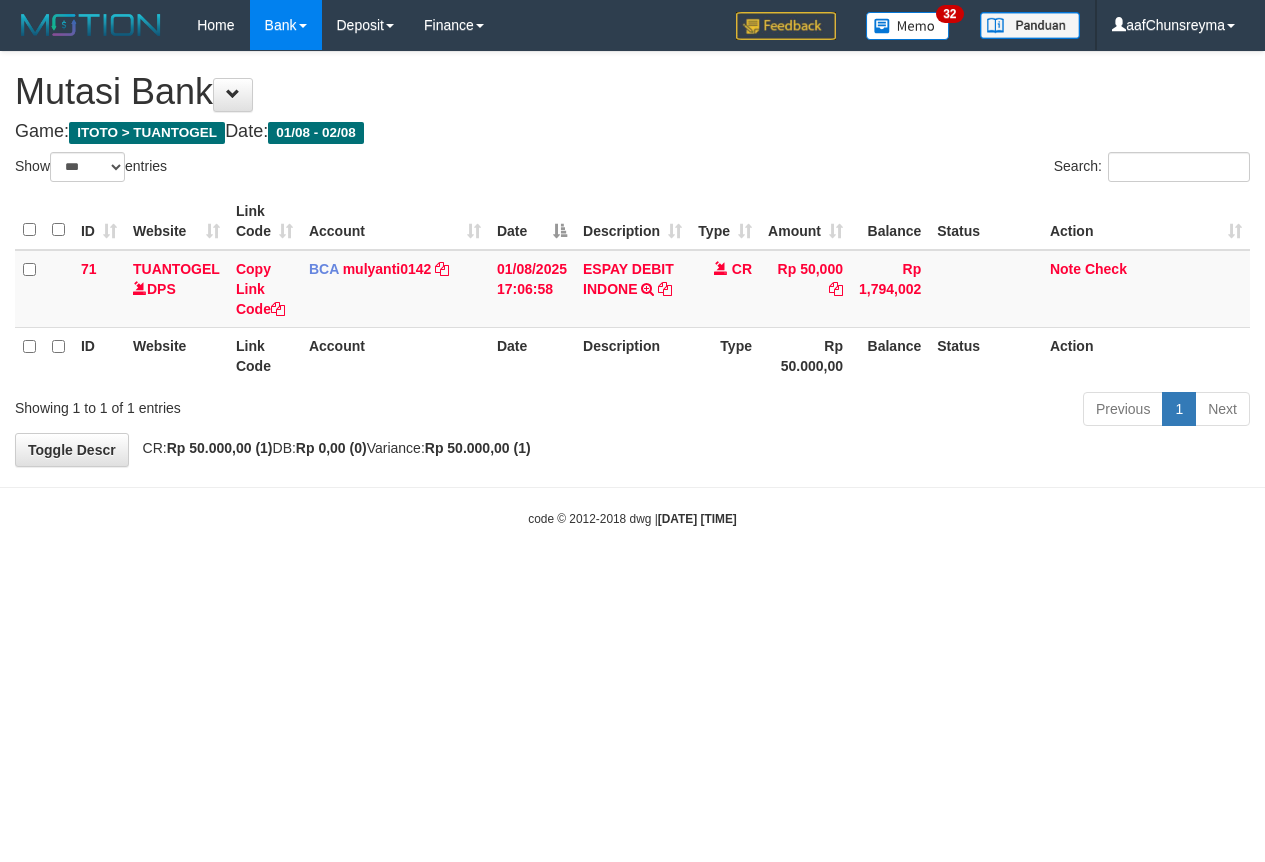 scroll, scrollTop: 0, scrollLeft: 0, axis: both 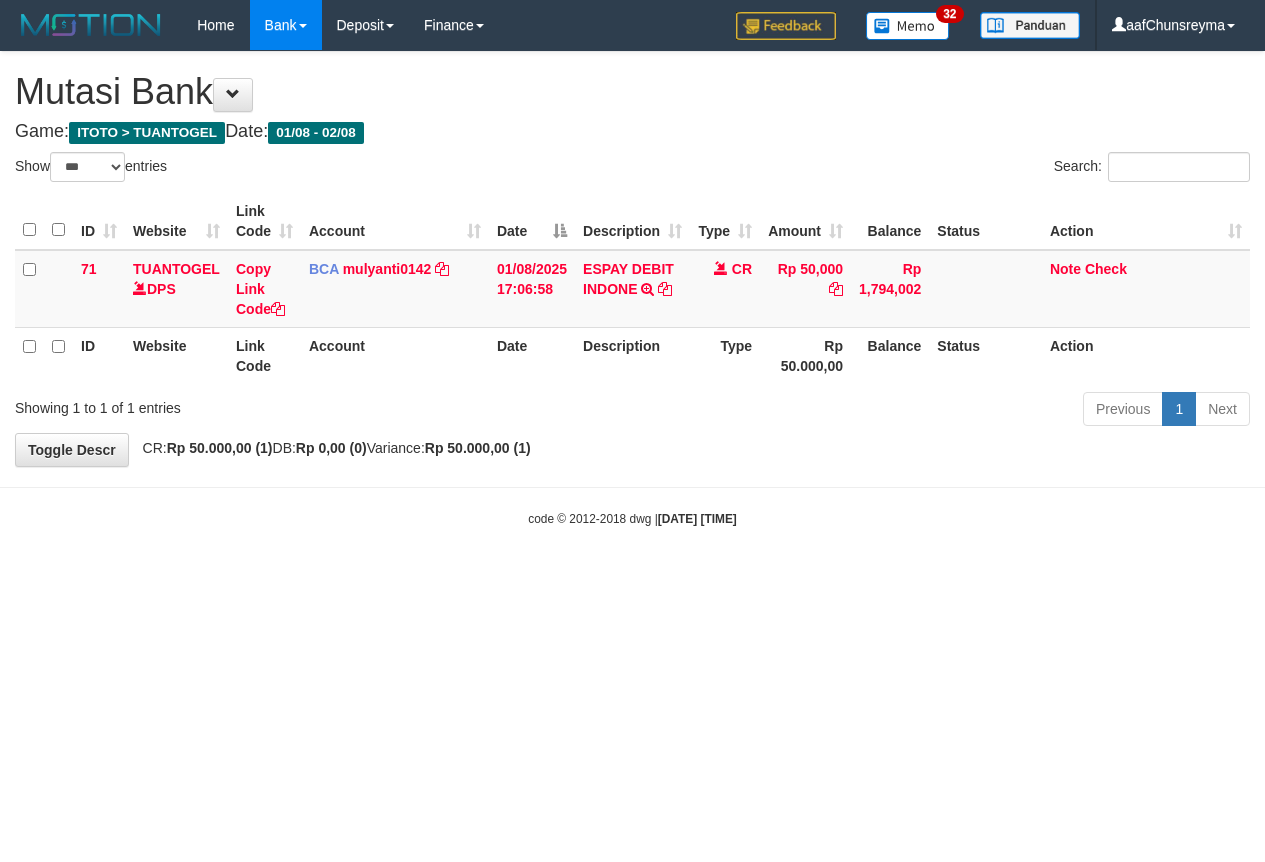 select on "***" 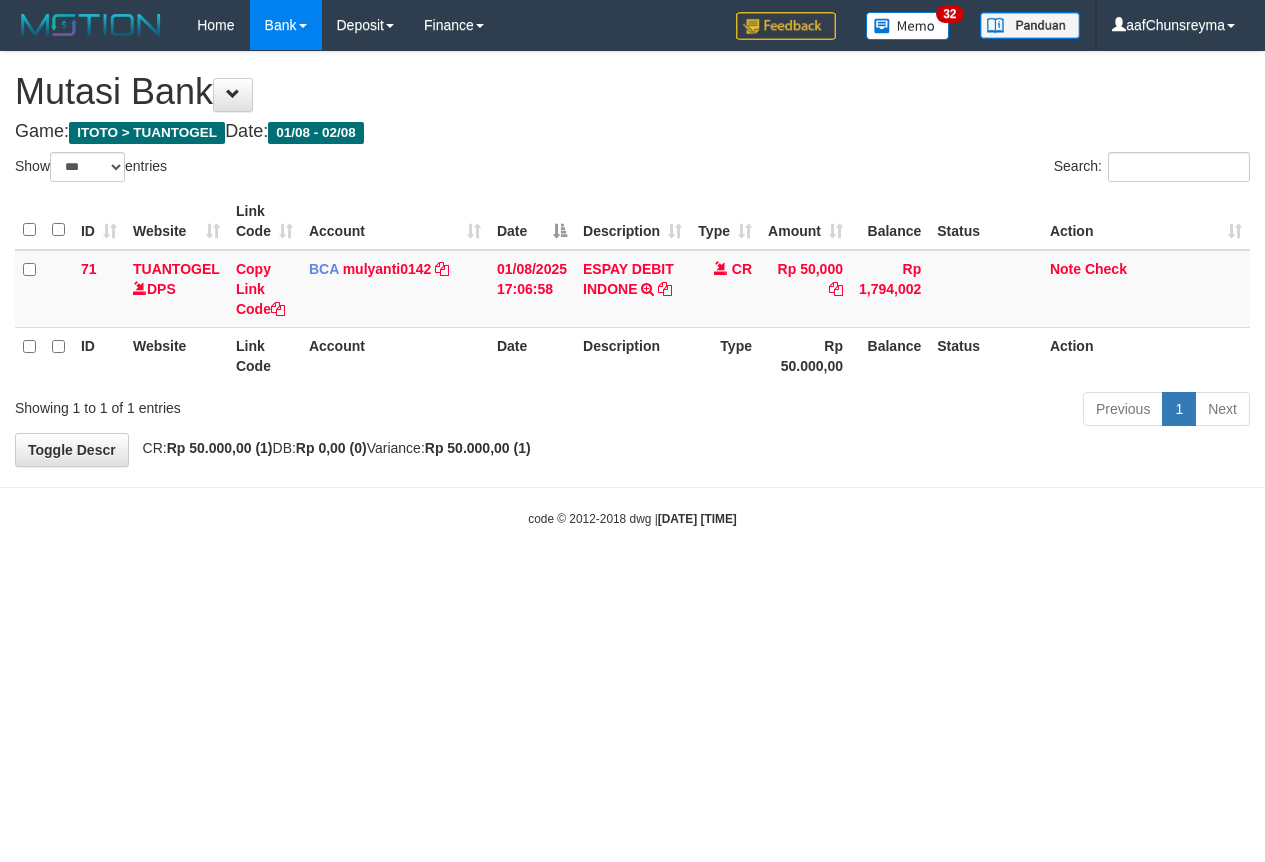 scroll, scrollTop: 0, scrollLeft: 0, axis: both 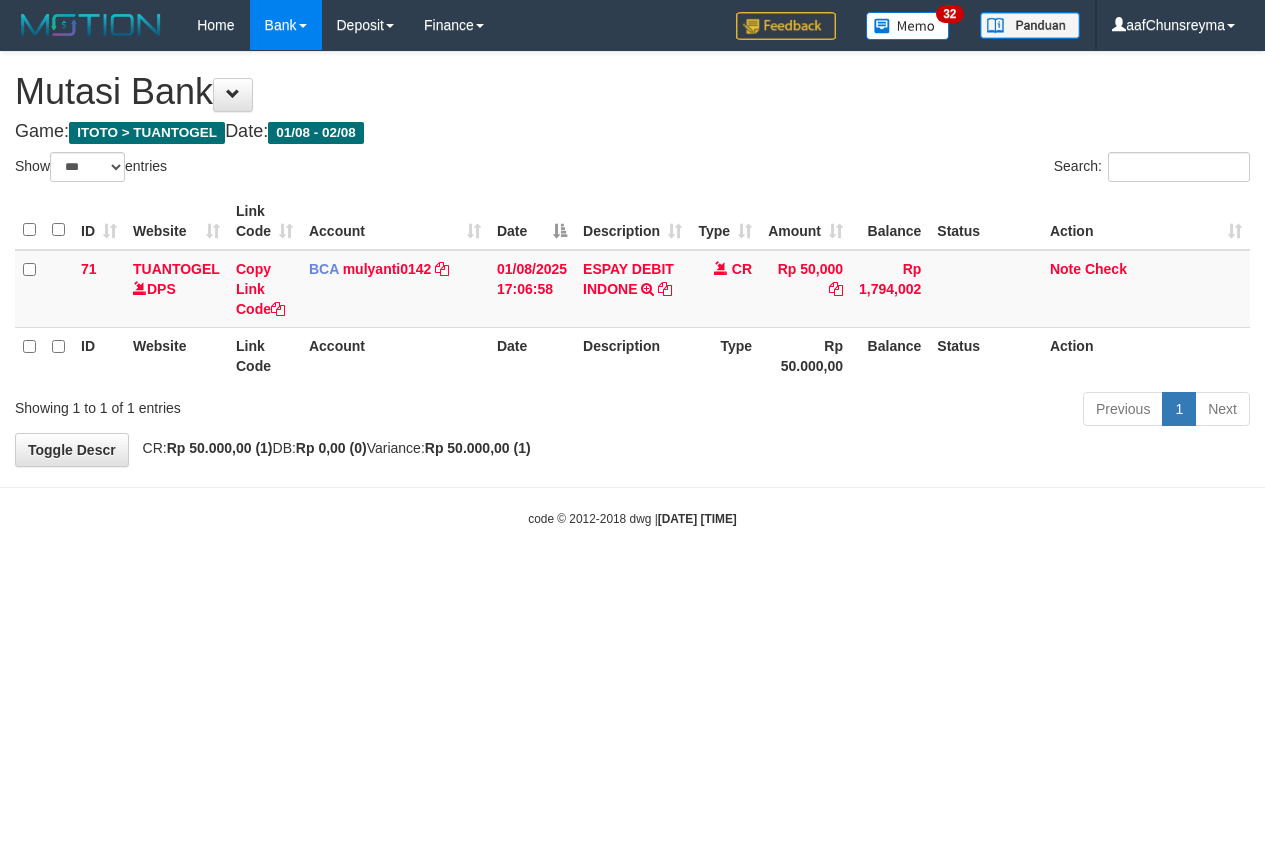 select on "***" 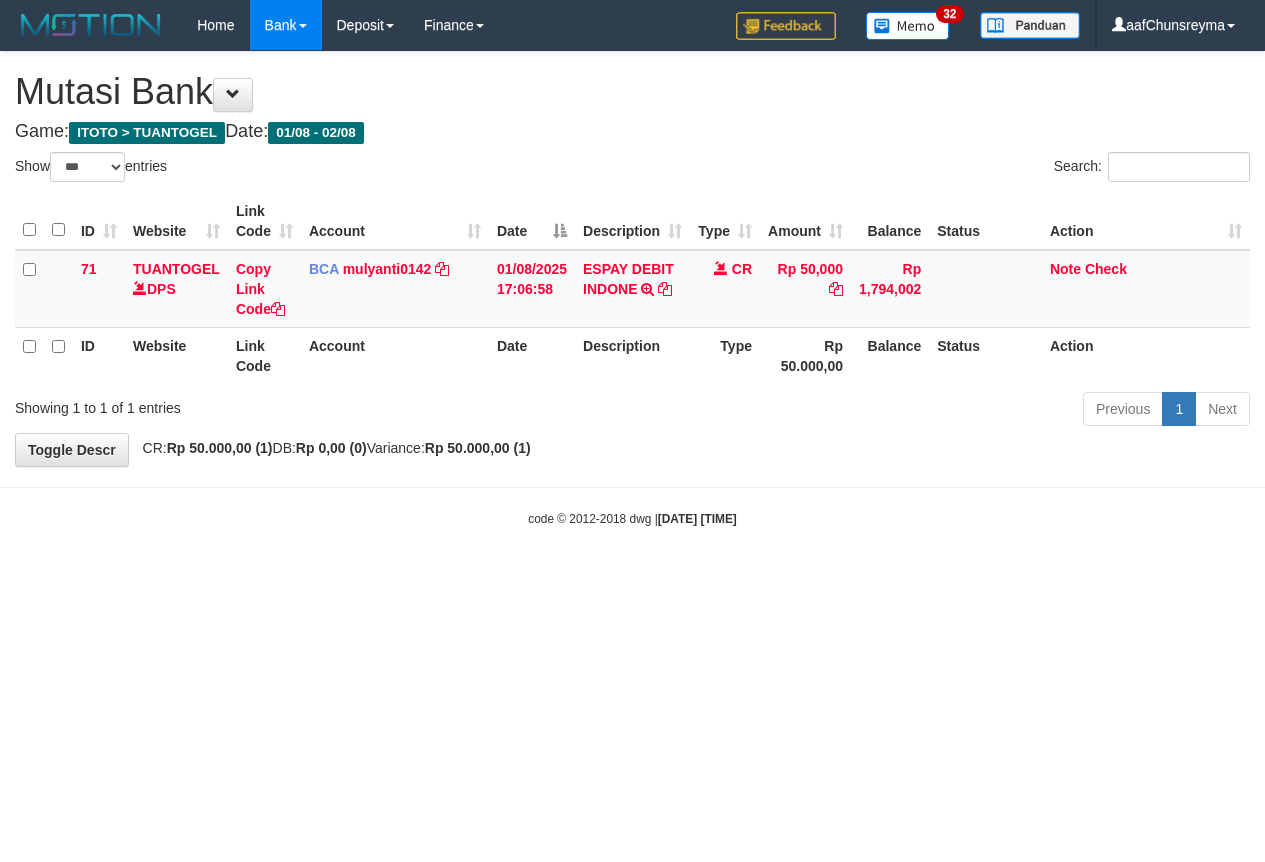 scroll, scrollTop: 0, scrollLeft: 0, axis: both 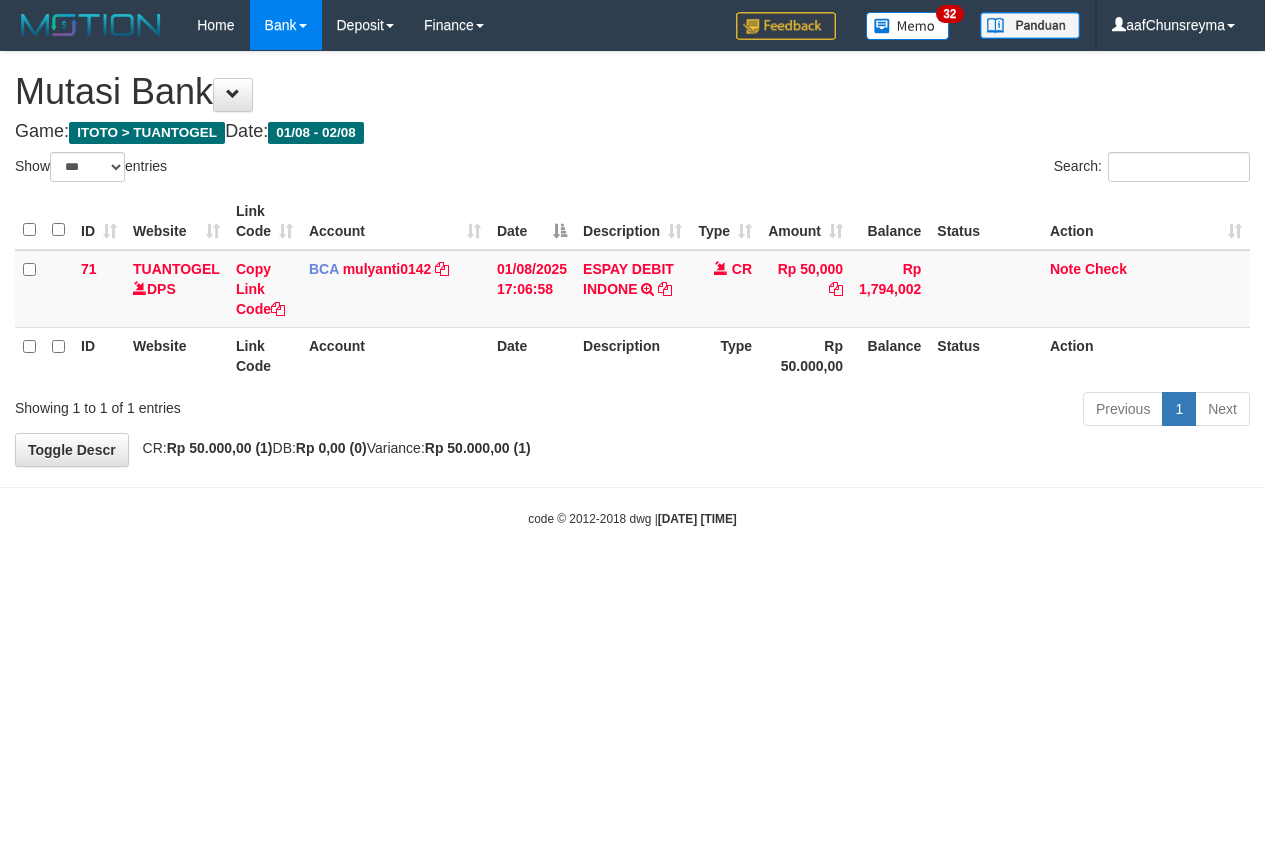 select on "***" 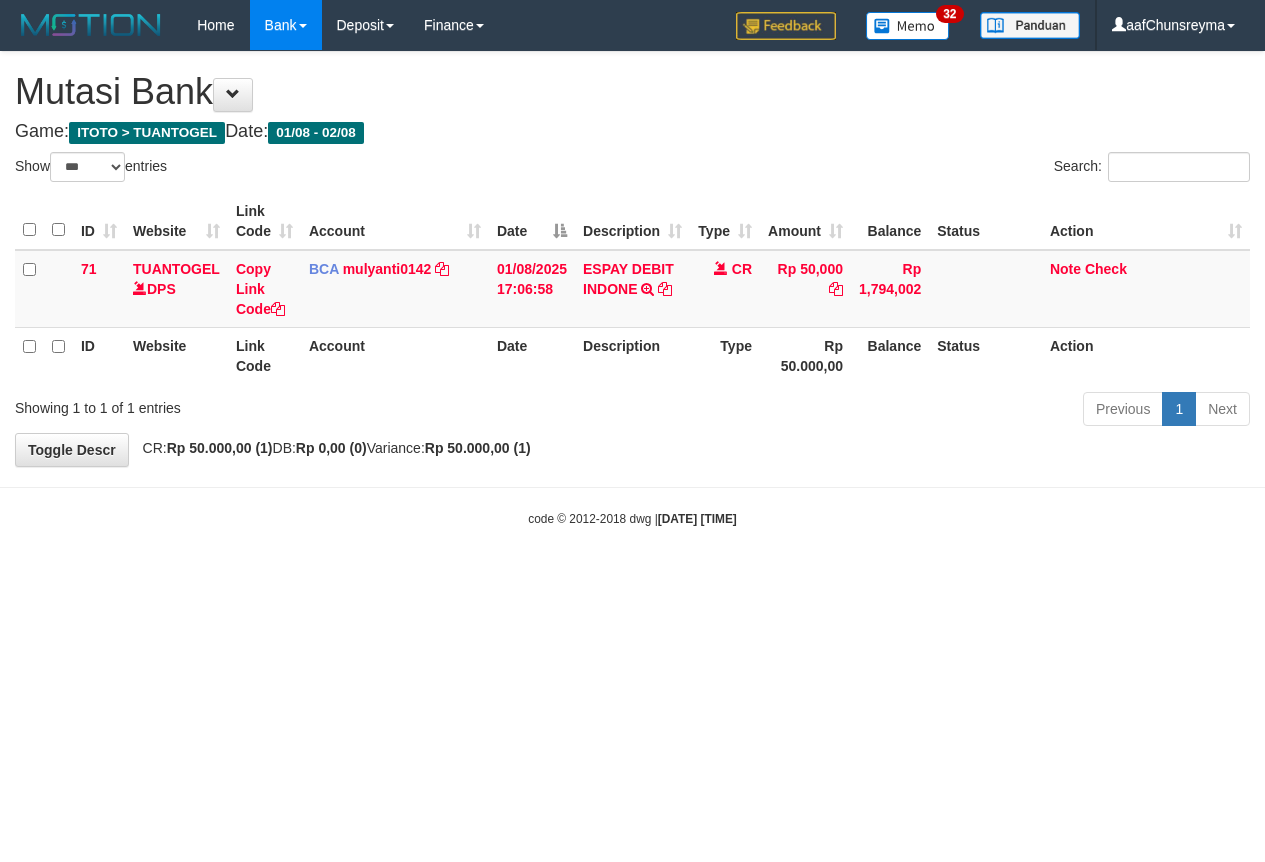scroll, scrollTop: 0, scrollLeft: 0, axis: both 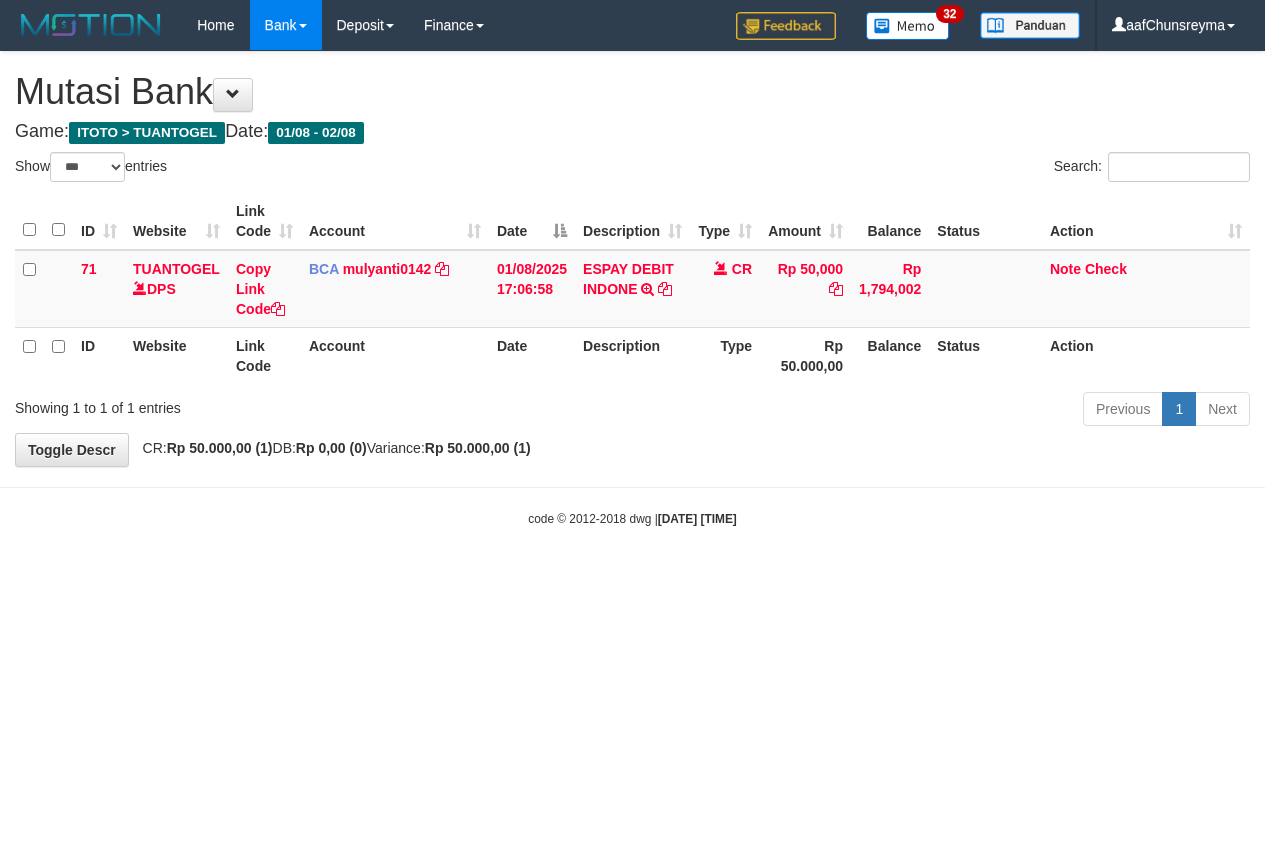 select on "***" 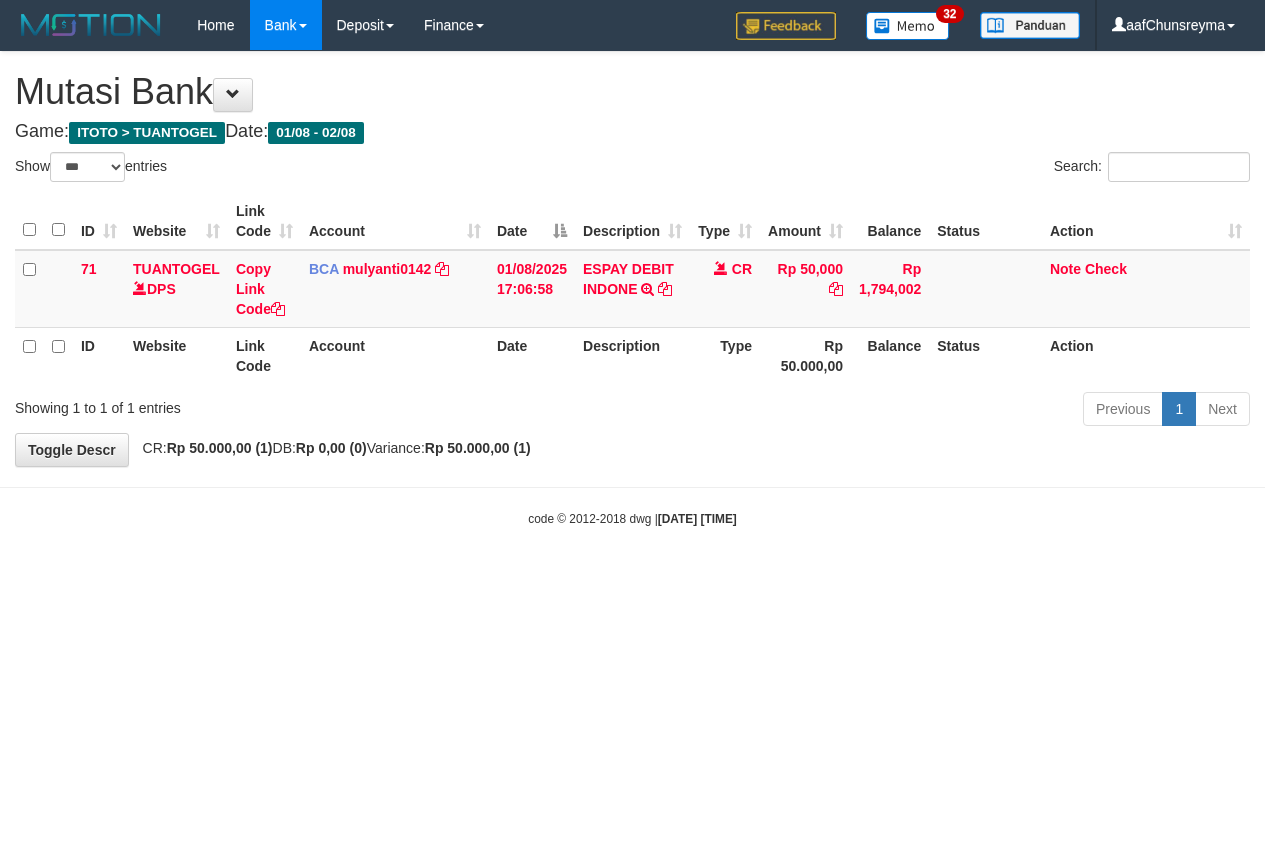 scroll, scrollTop: 0, scrollLeft: 0, axis: both 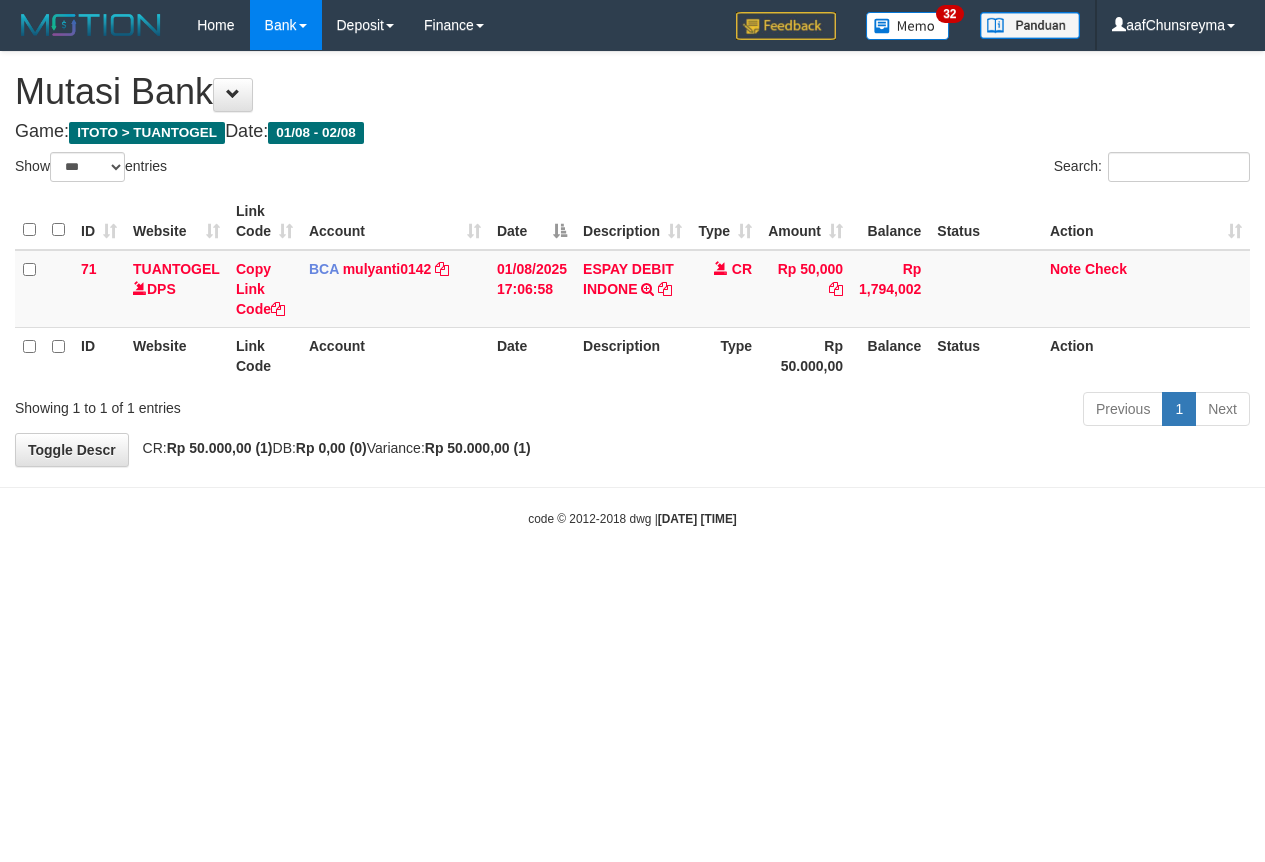 select on "***" 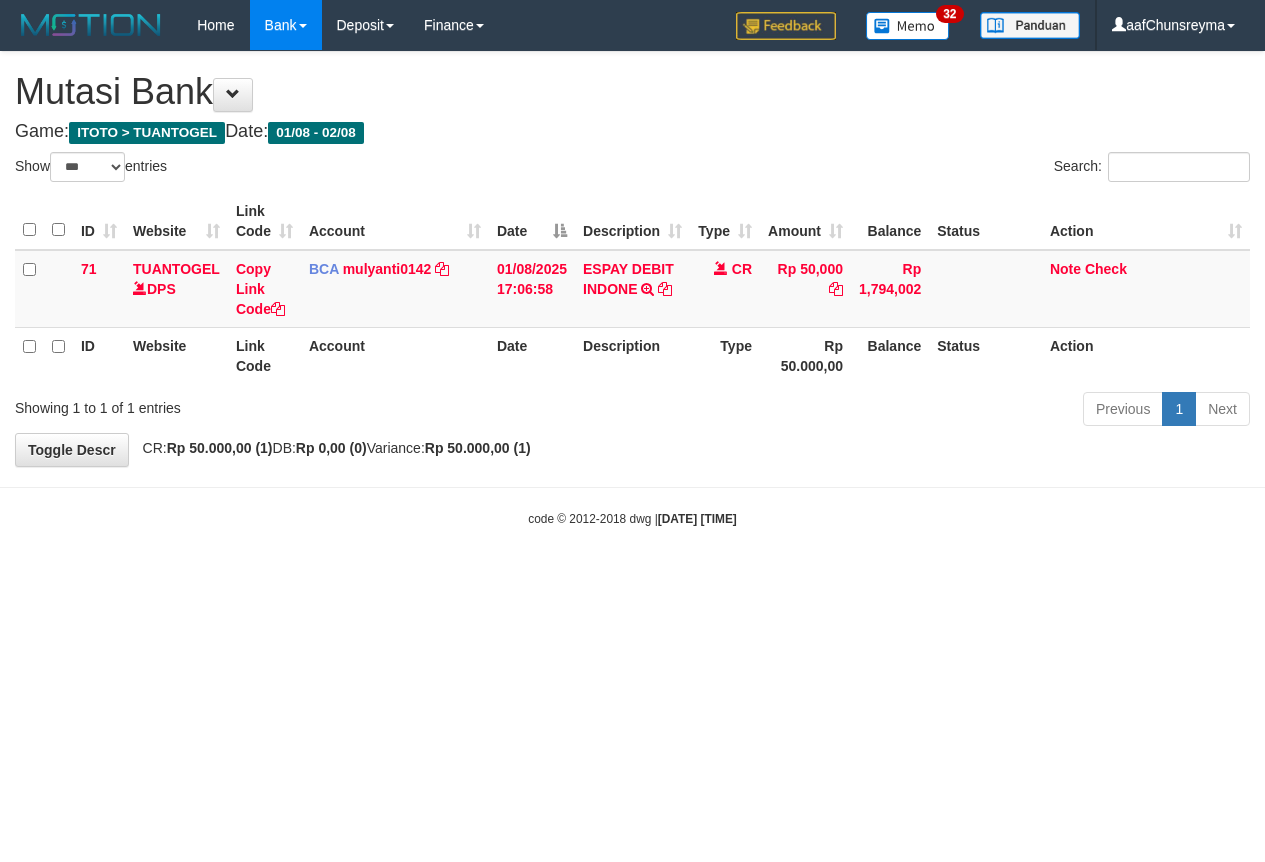 scroll, scrollTop: 0, scrollLeft: 0, axis: both 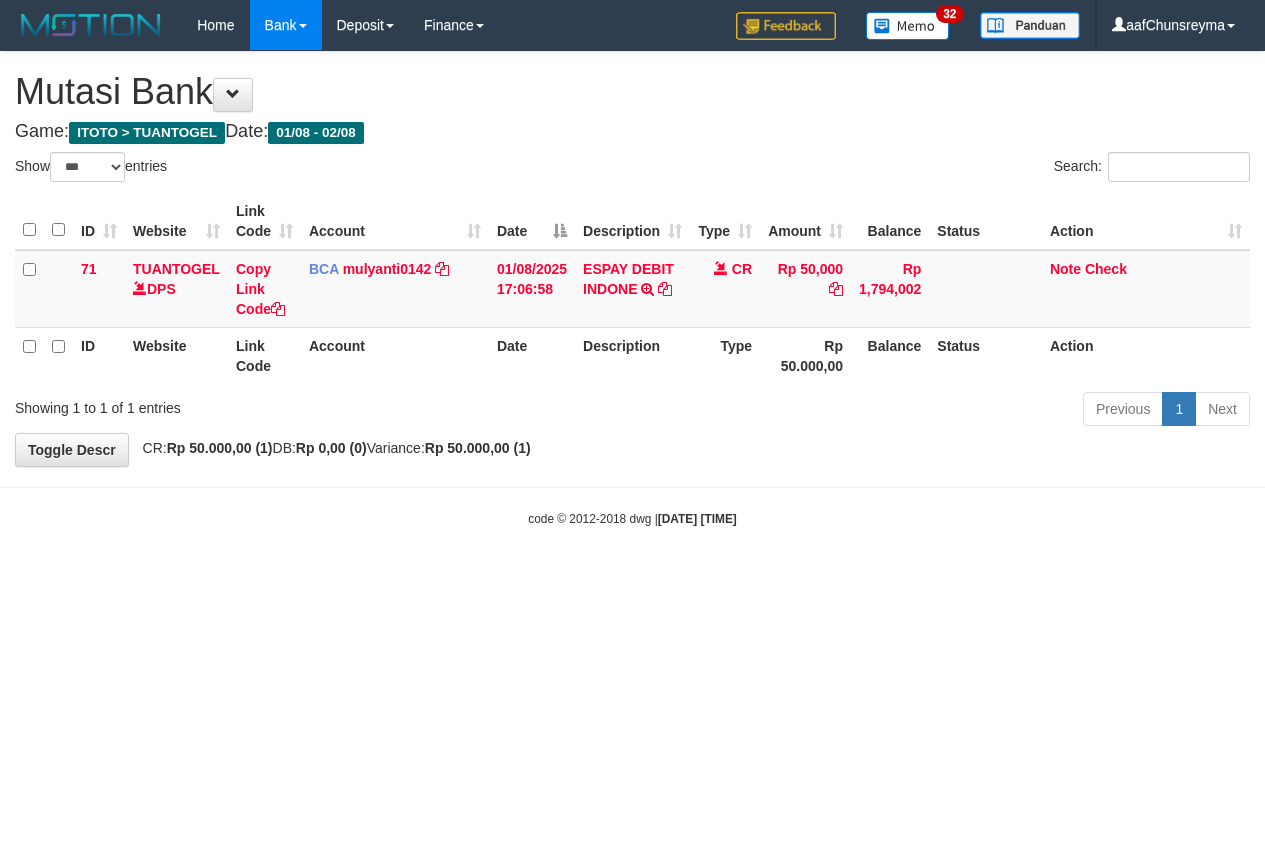 select on "***" 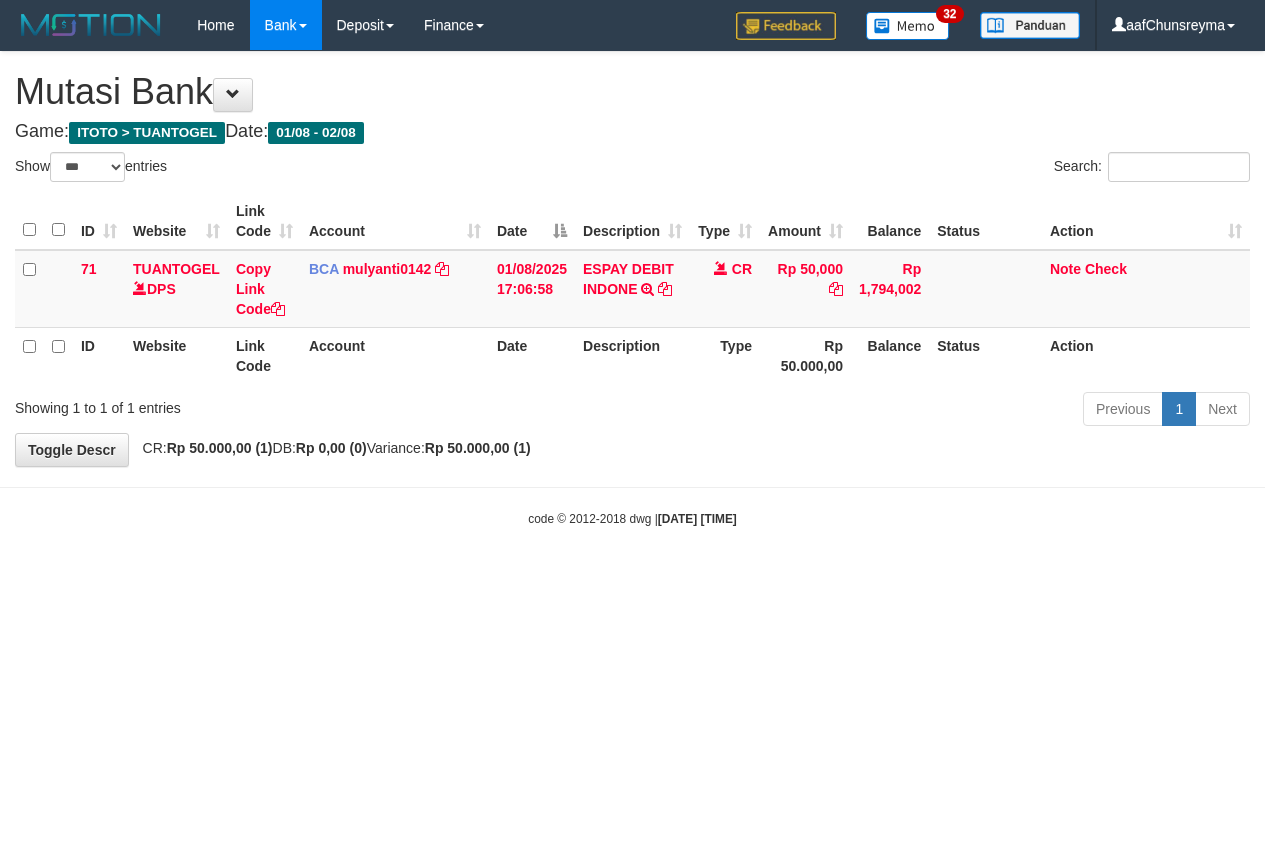 scroll, scrollTop: 0, scrollLeft: 0, axis: both 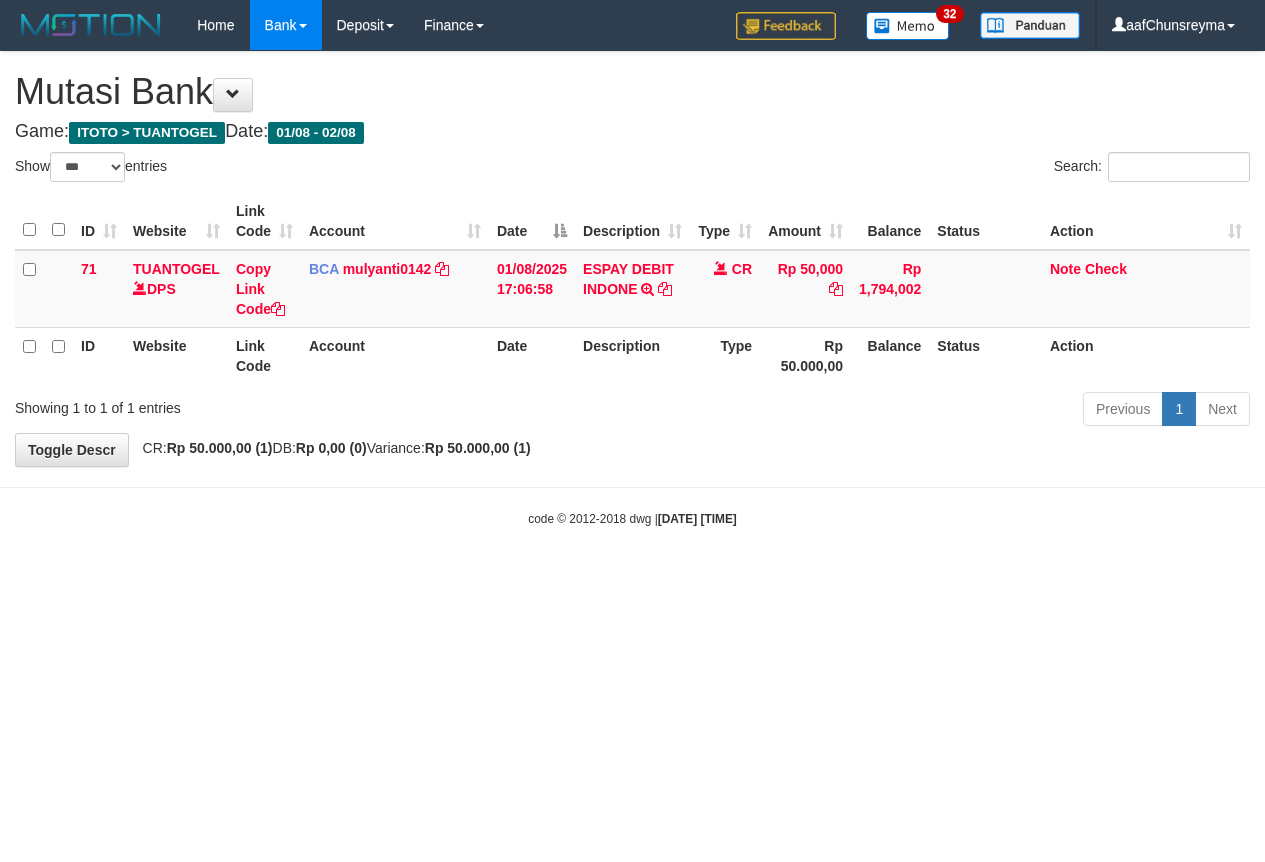 select on "***" 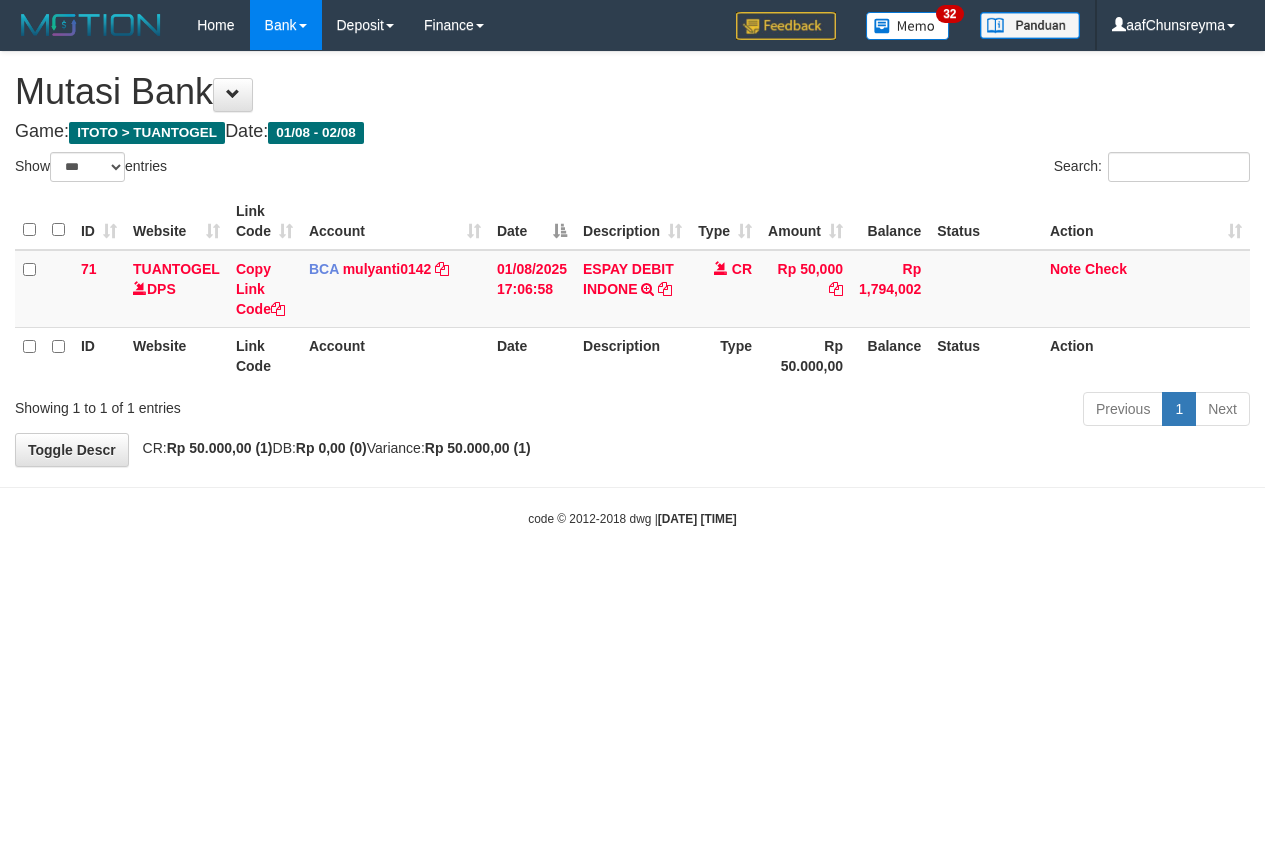 scroll, scrollTop: 0, scrollLeft: 0, axis: both 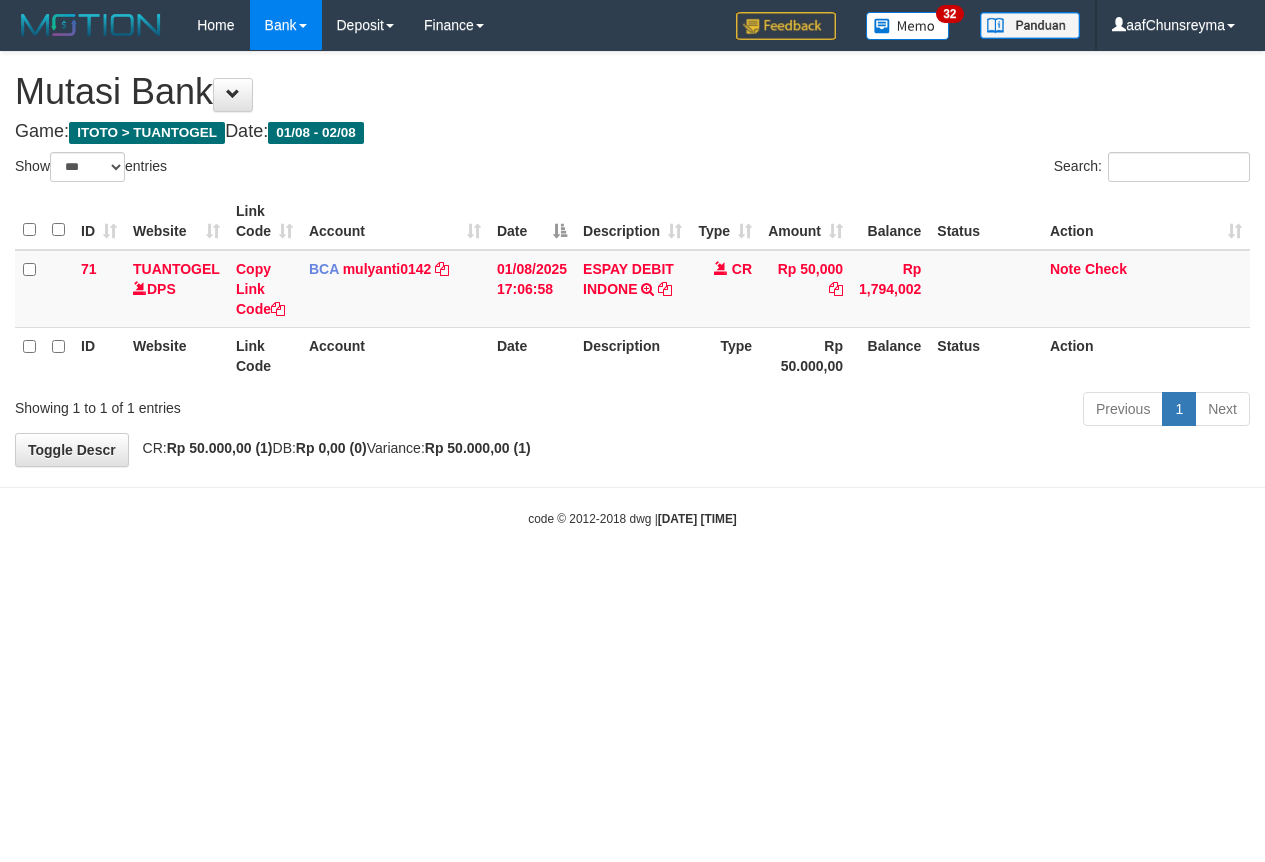 select on "***" 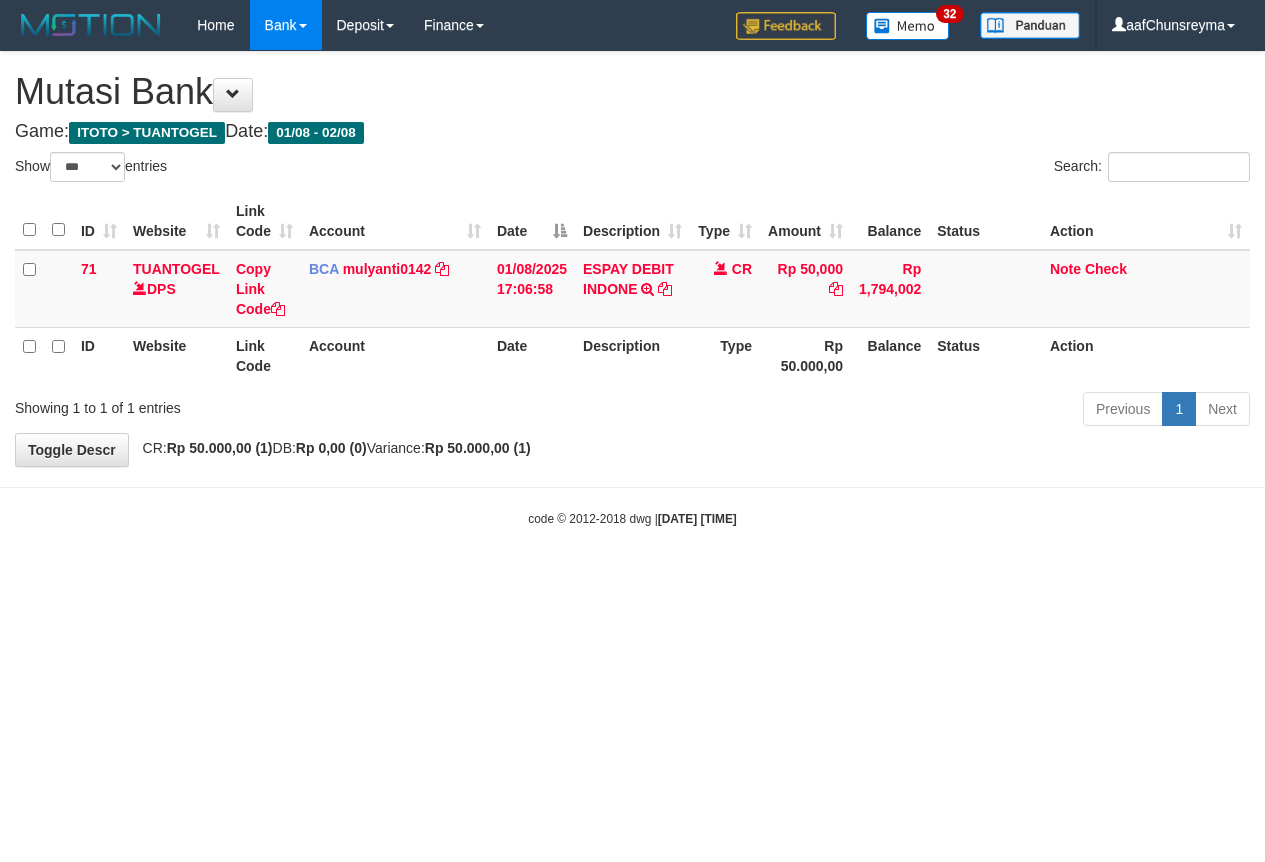 scroll, scrollTop: 0, scrollLeft: 0, axis: both 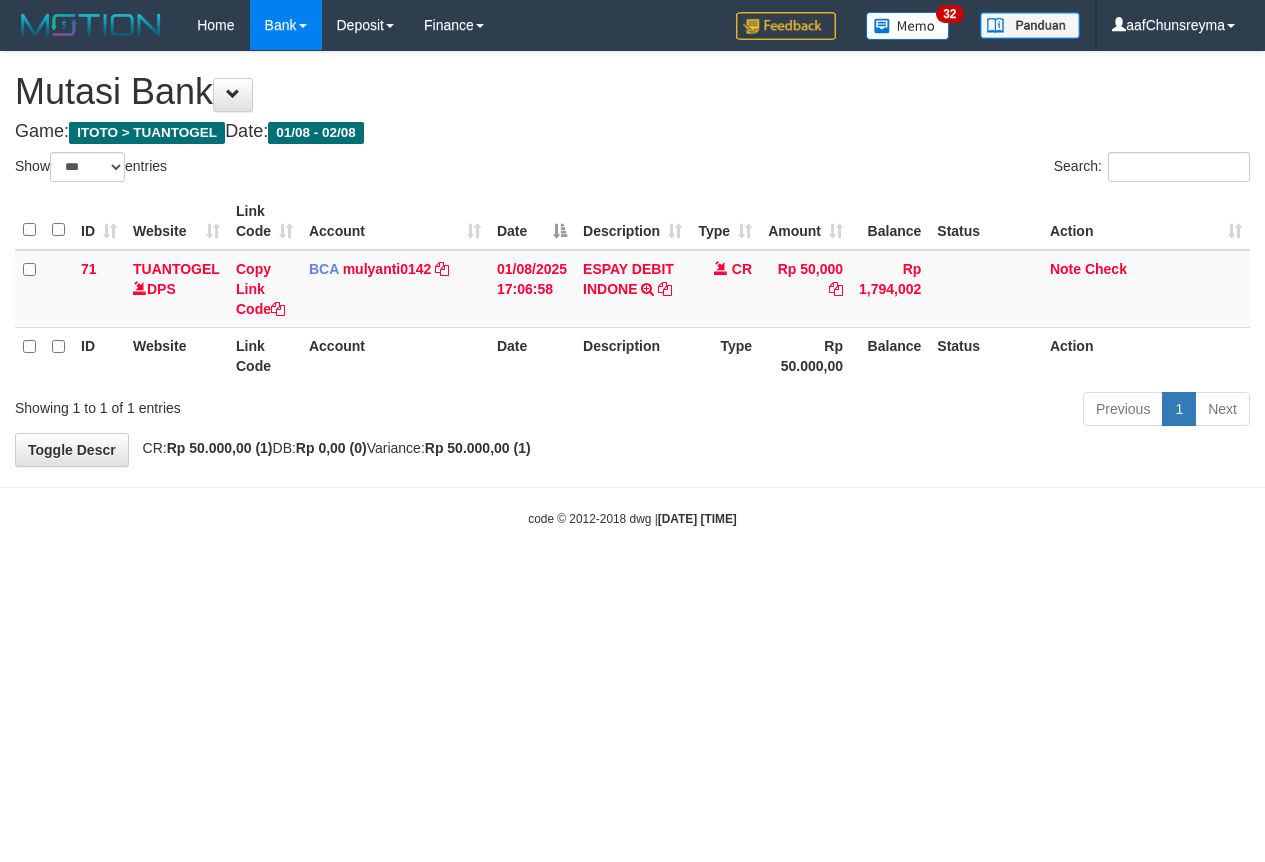 select on "***" 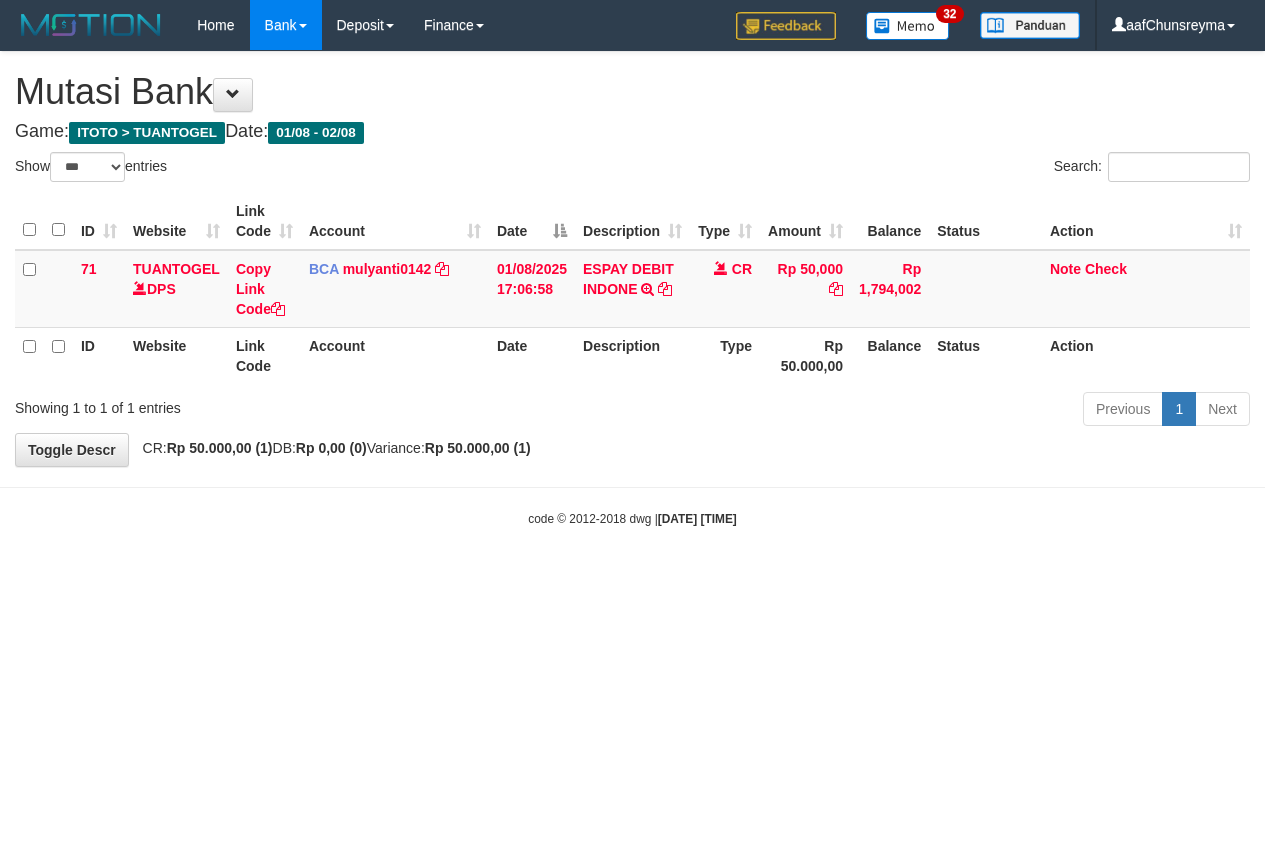 scroll, scrollTop: 0, scrollLeft: 0, axis: both 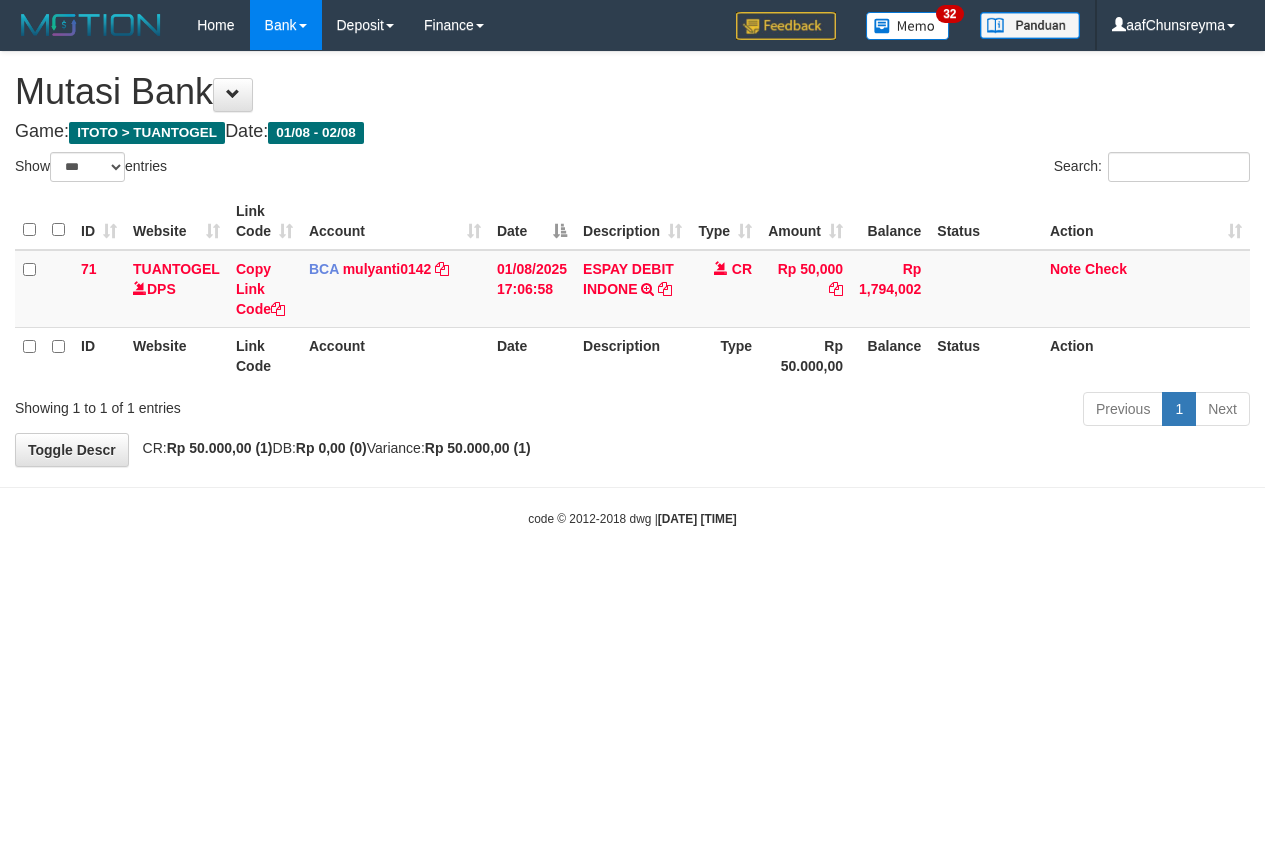 select on "***" 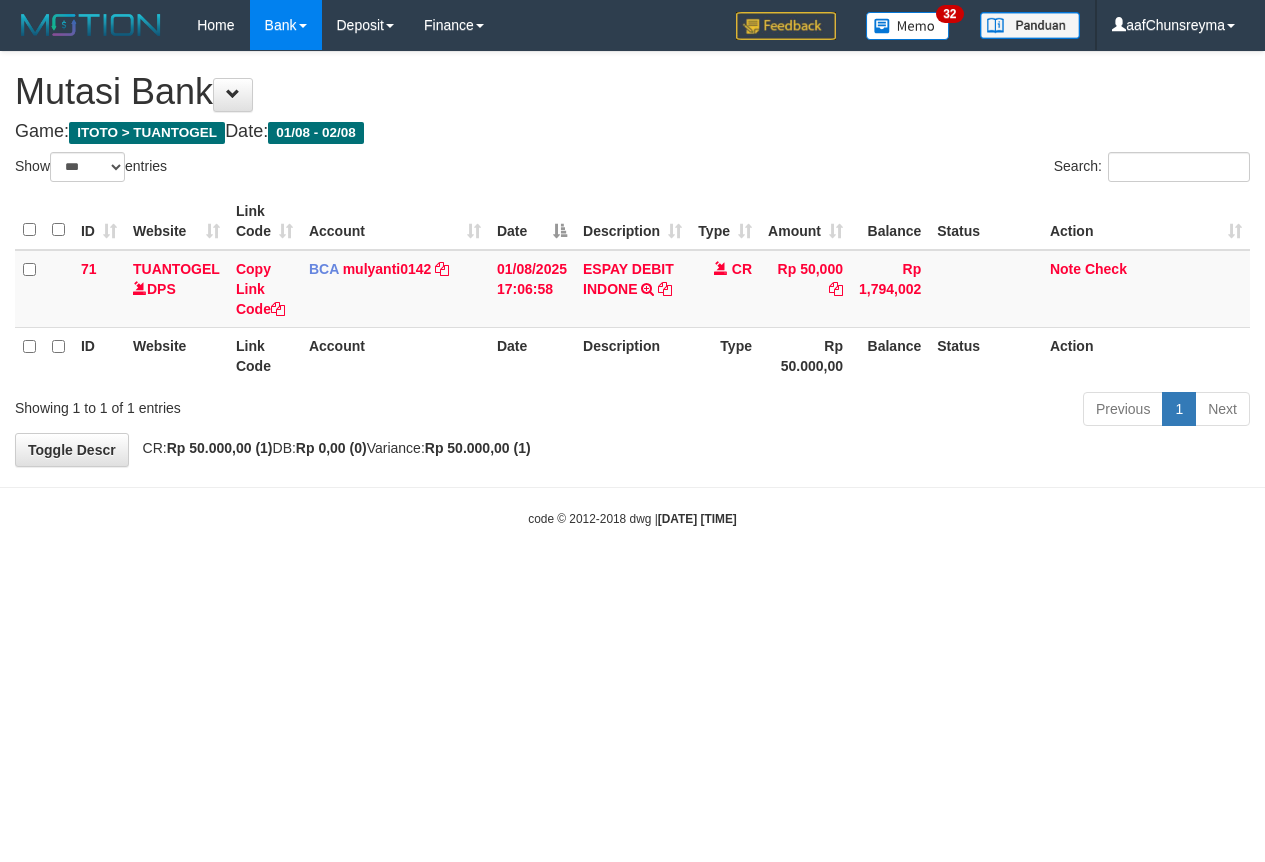 scroll, scrollTop: 0, scrollLeft: 0, axis: both 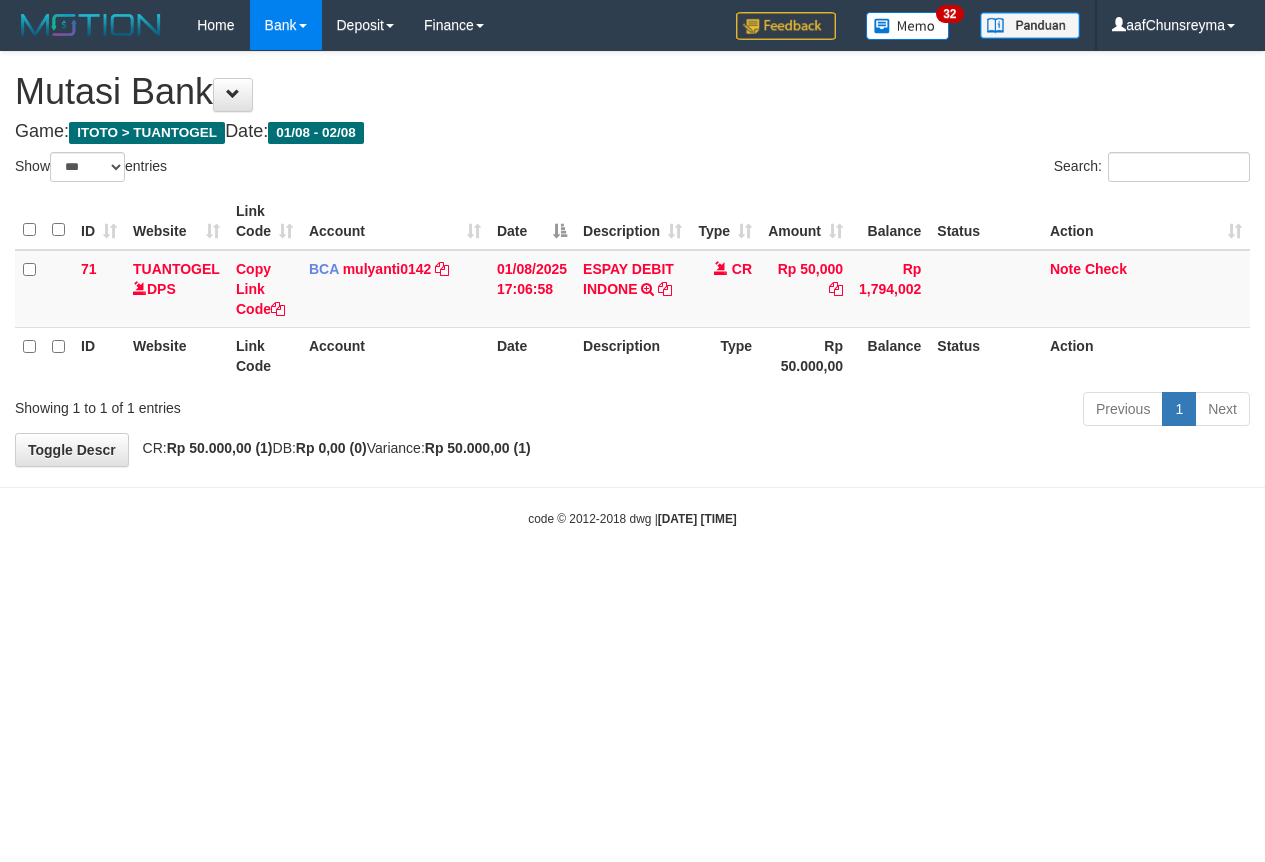select on "***" 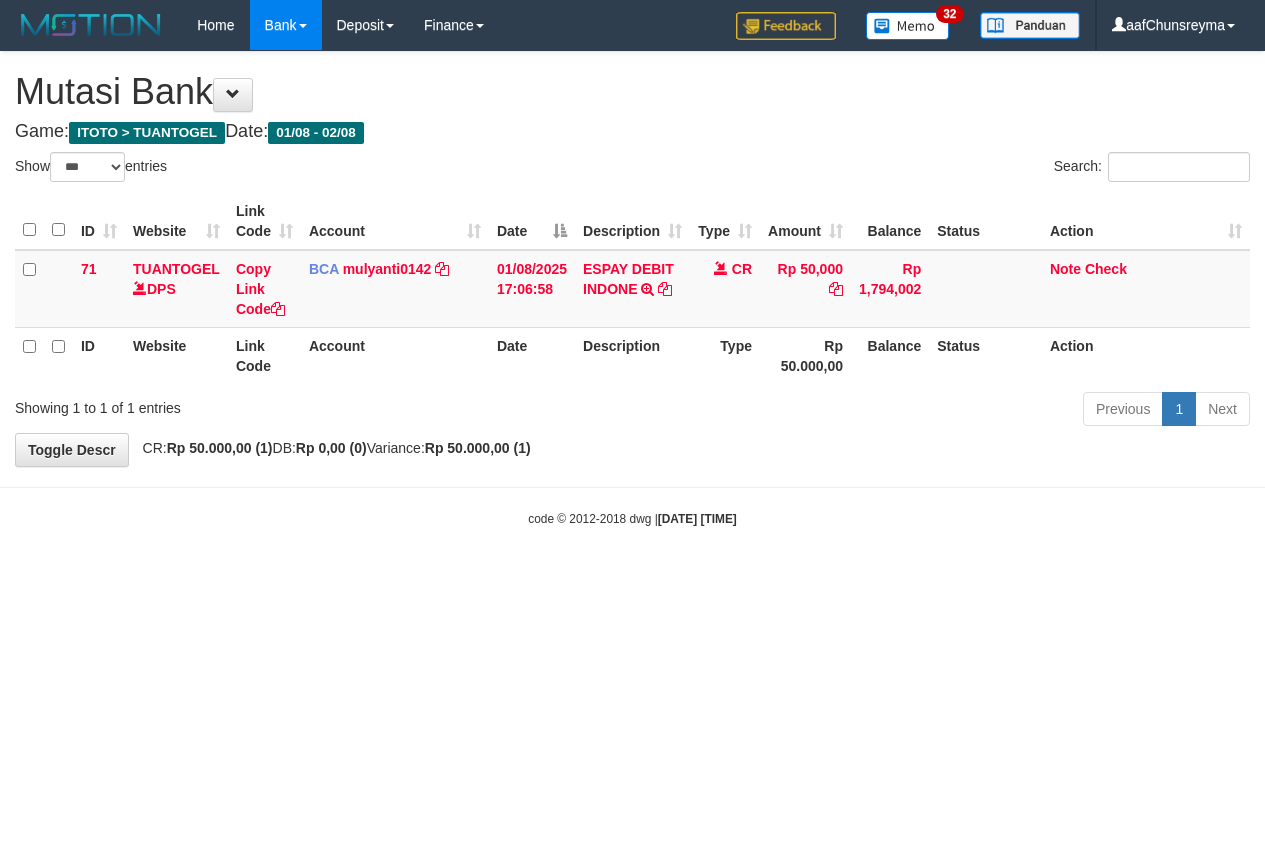 scroll, scrollTop: 0, scrollLeft: 0, axis: both 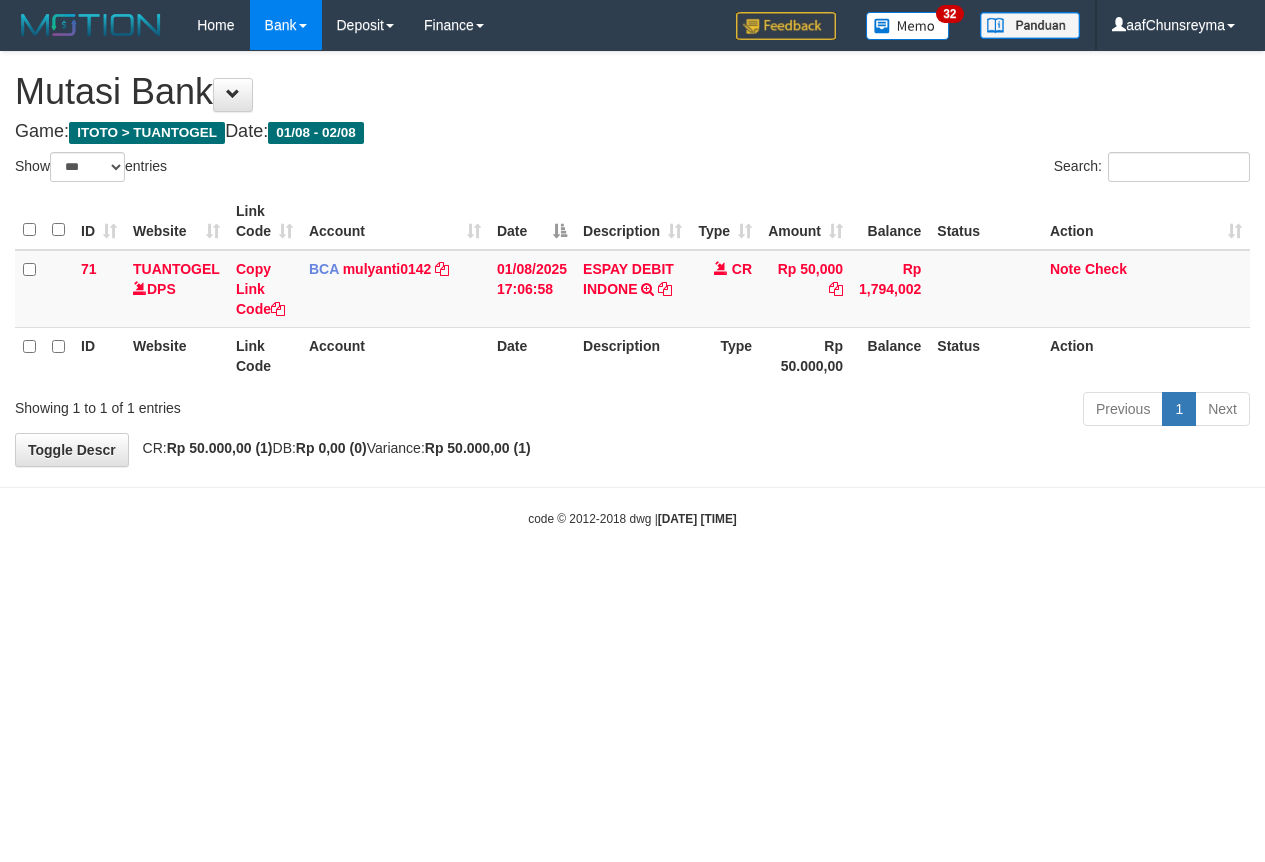 select on "***" 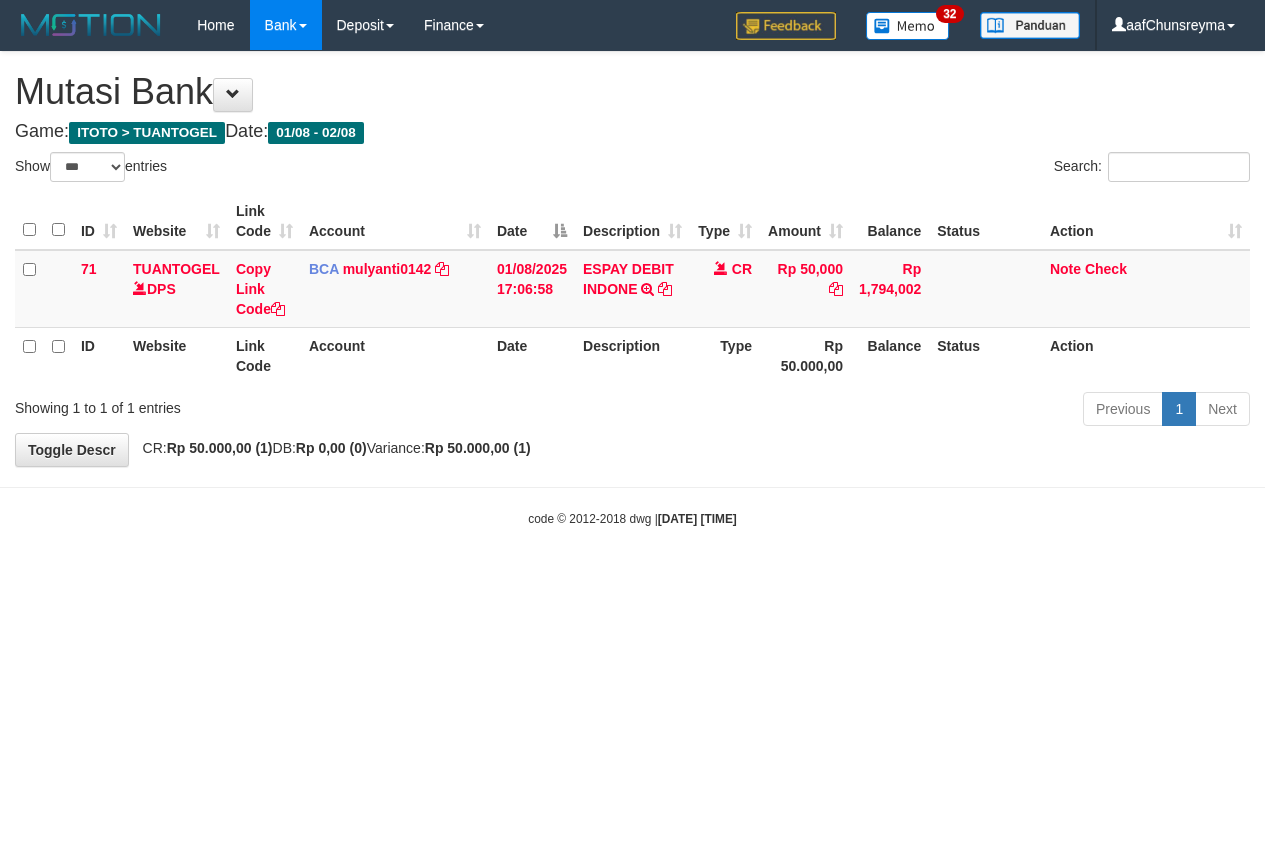 scroll, scrollTop: 0, scrollLeft: 0, axis: both 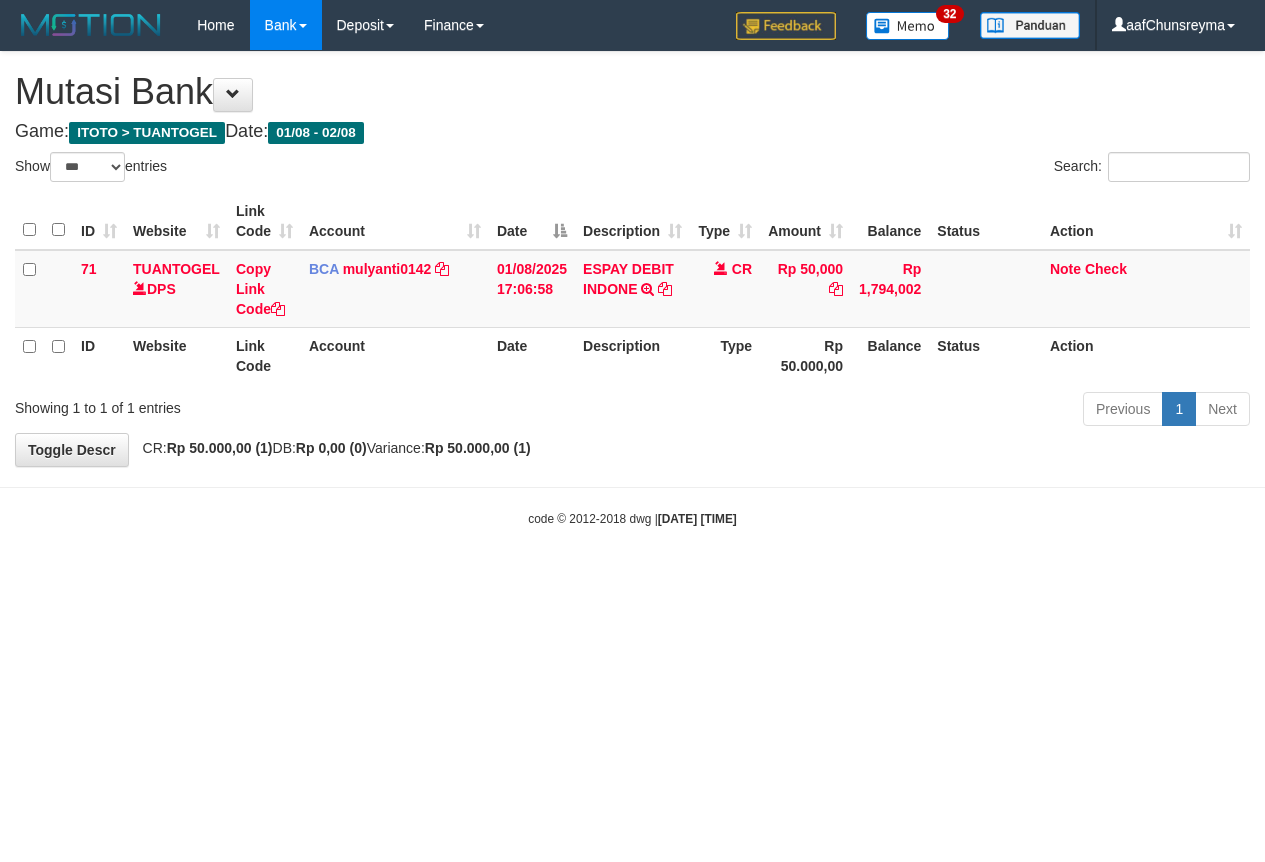 select on "***" 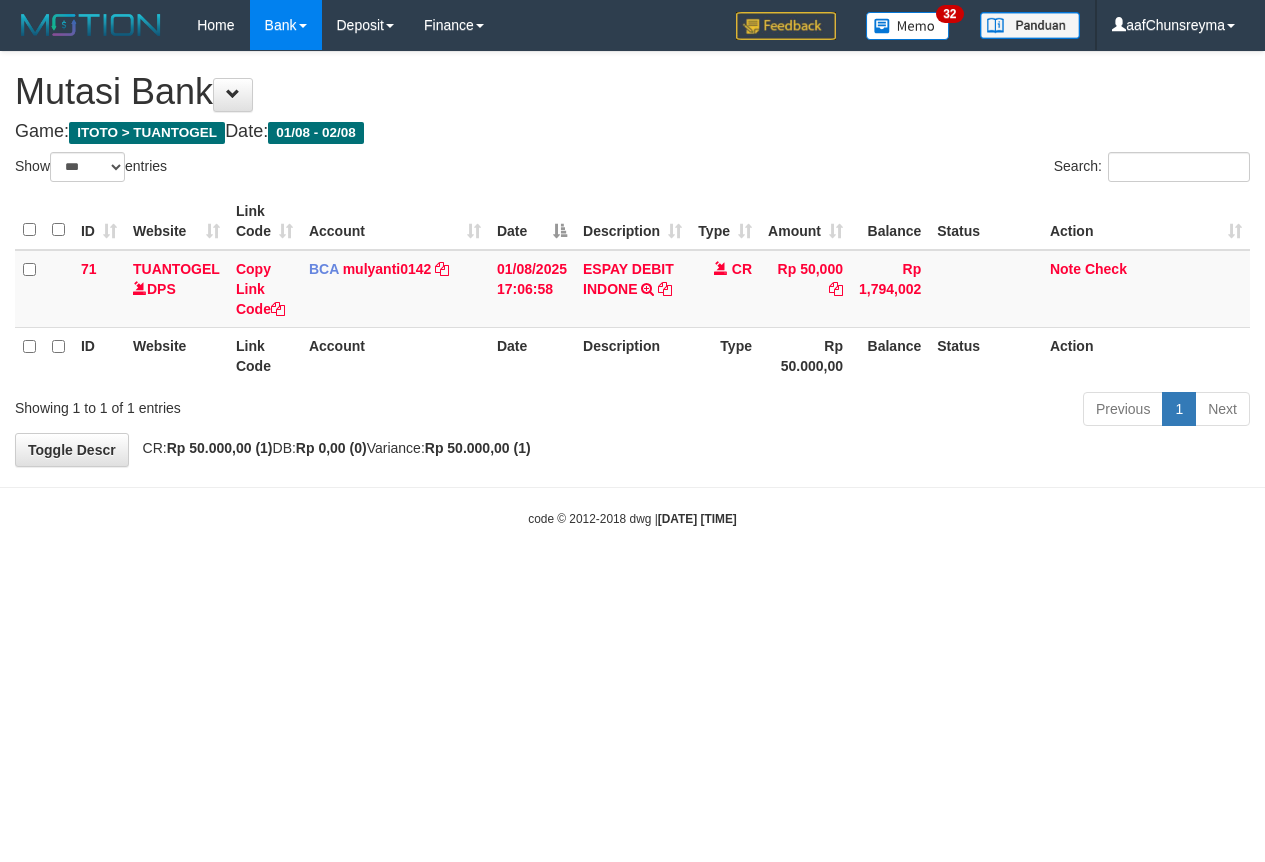 scroll, scrollTop: 0, scrollLeft: 0, axis: both 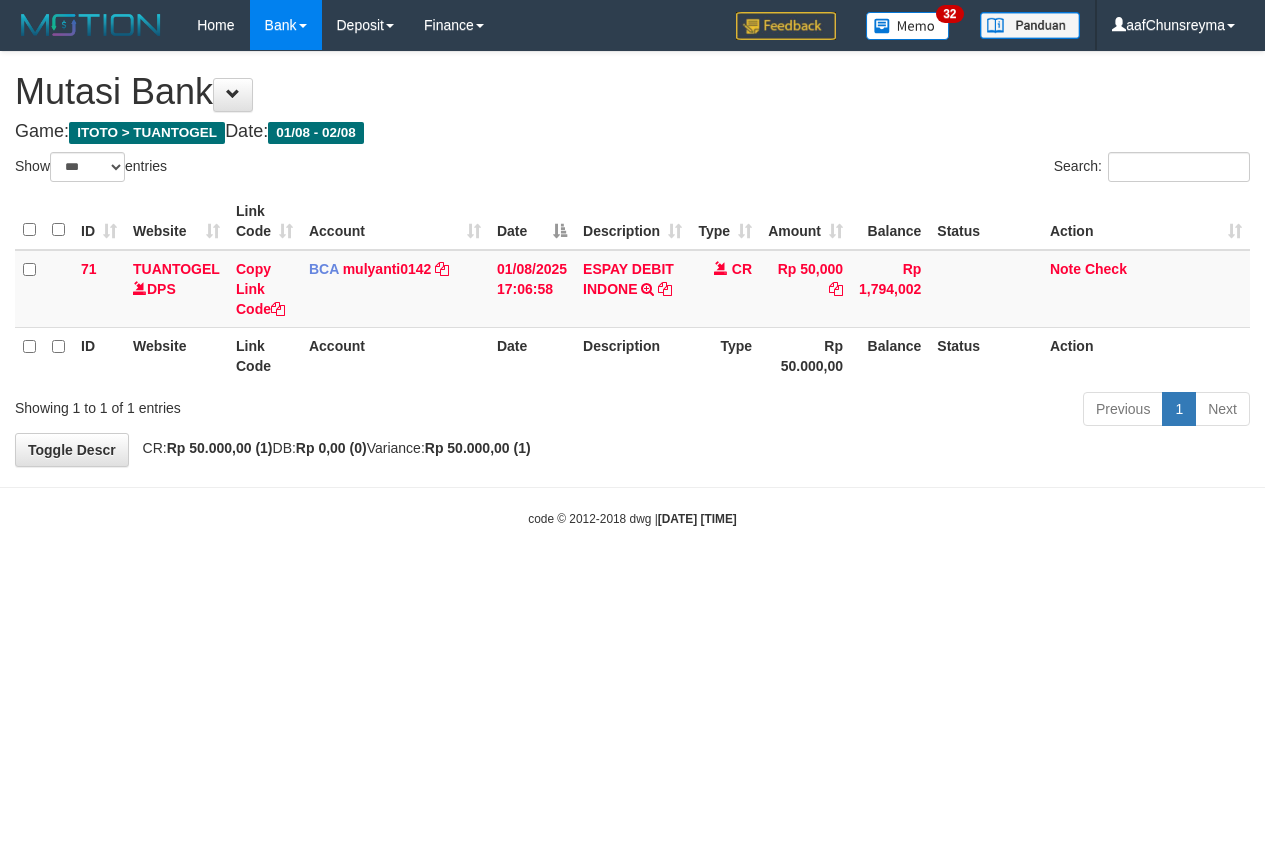 select on "***" 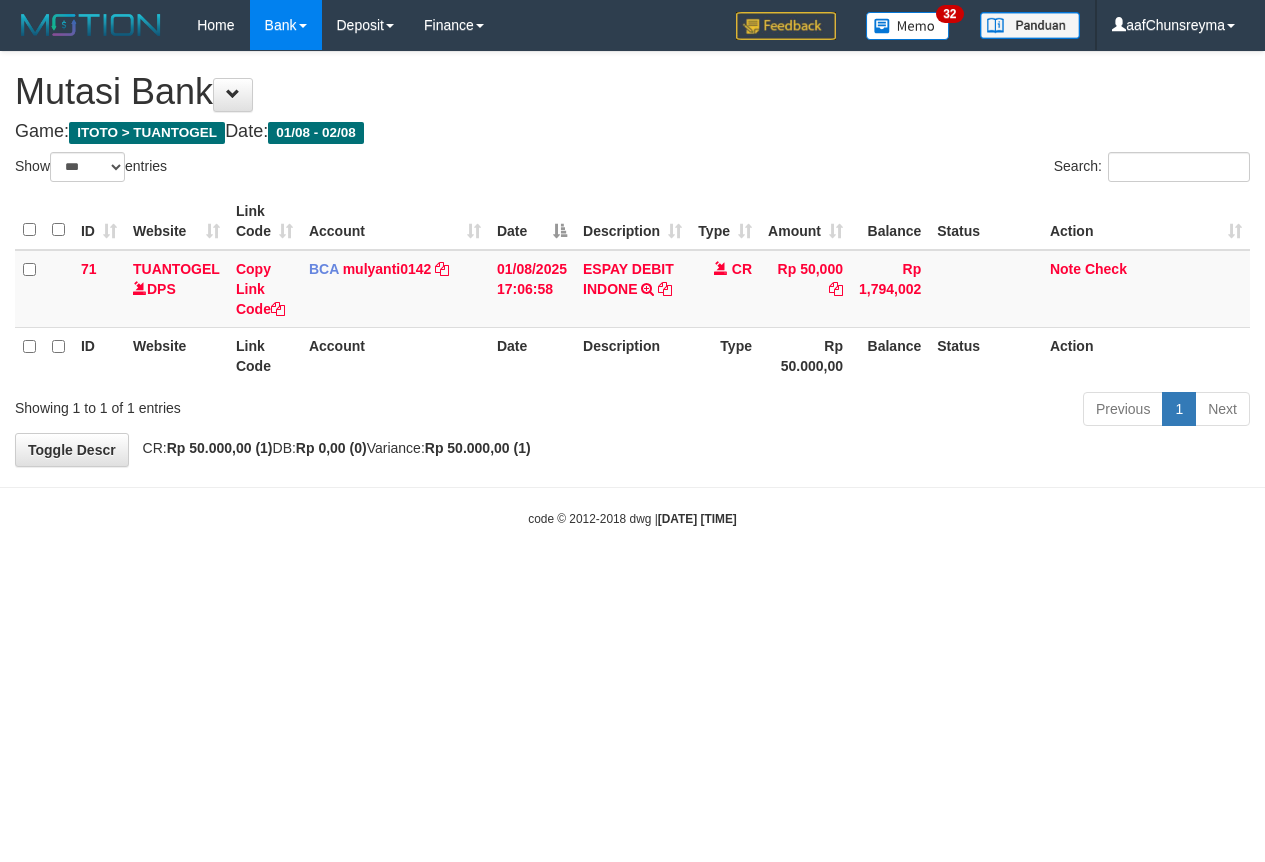 scroll, scrollTop: 0, scrollLeft: 0, axis: both 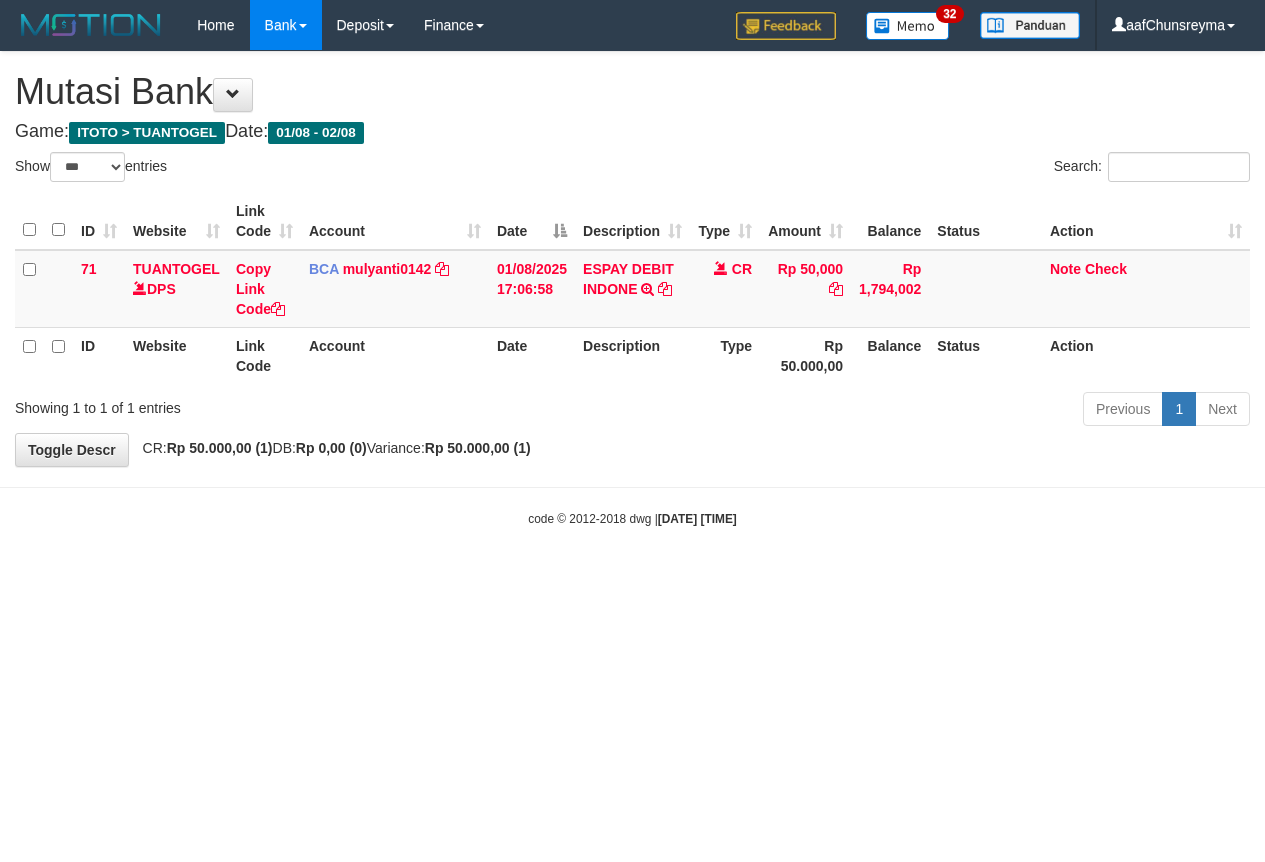 select on "***" 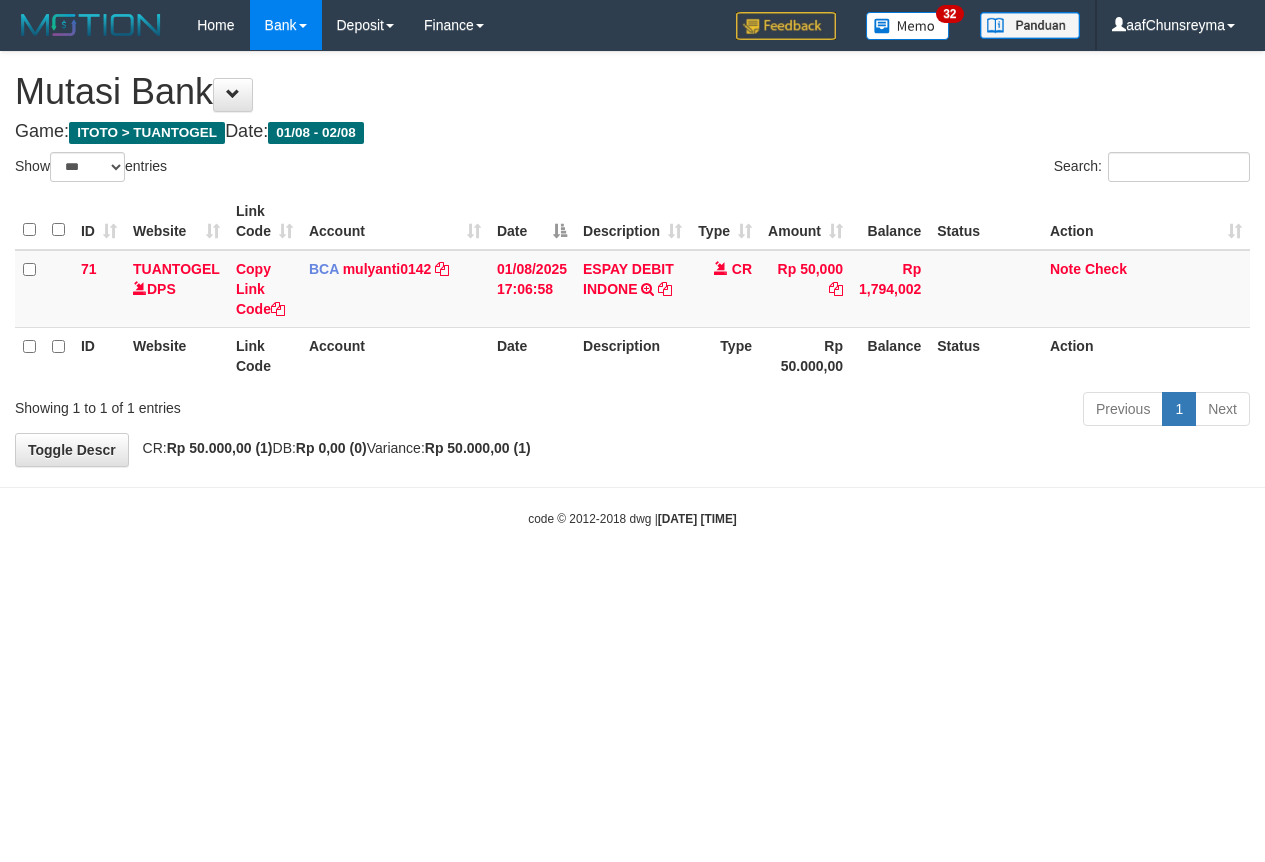 scroll, scrollTop: 0, scrollLeft: 0, axis: both 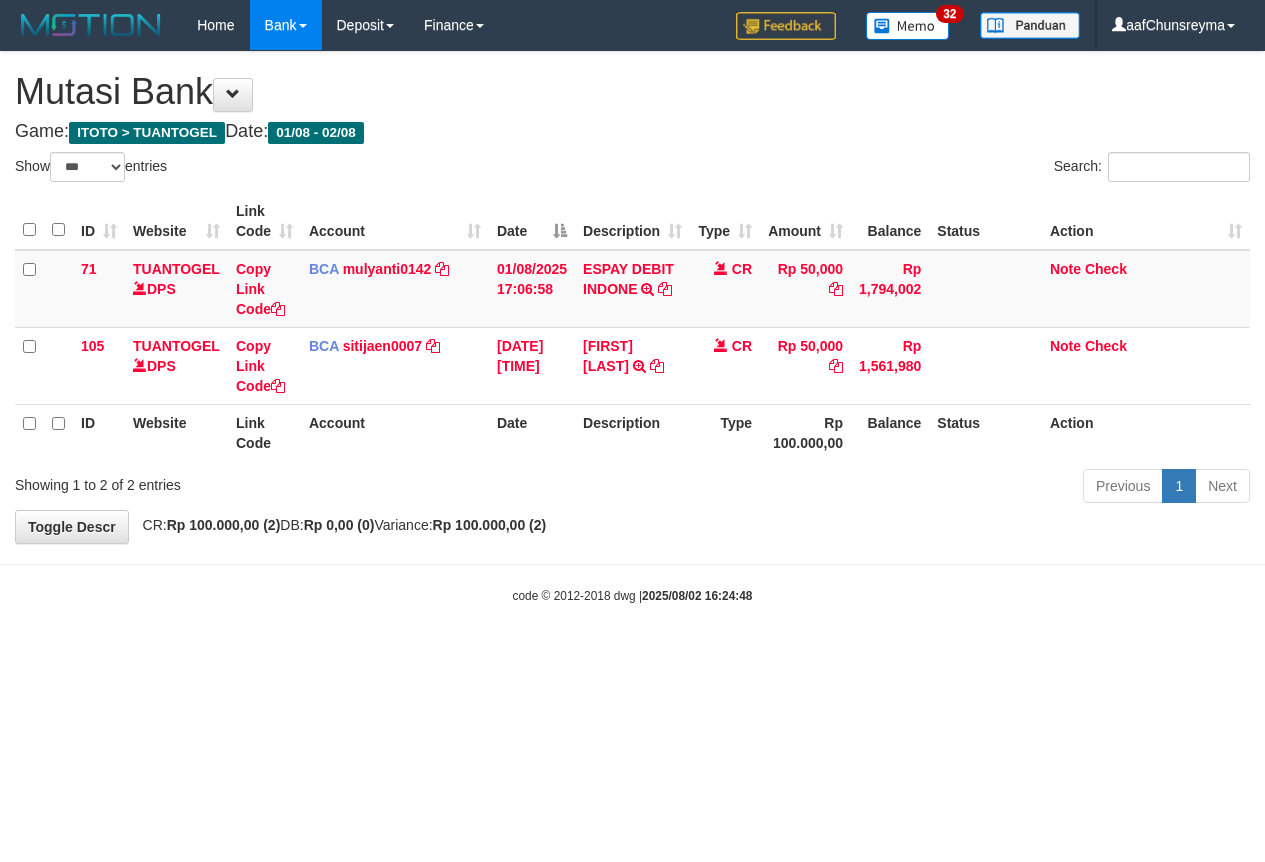 select on "***" 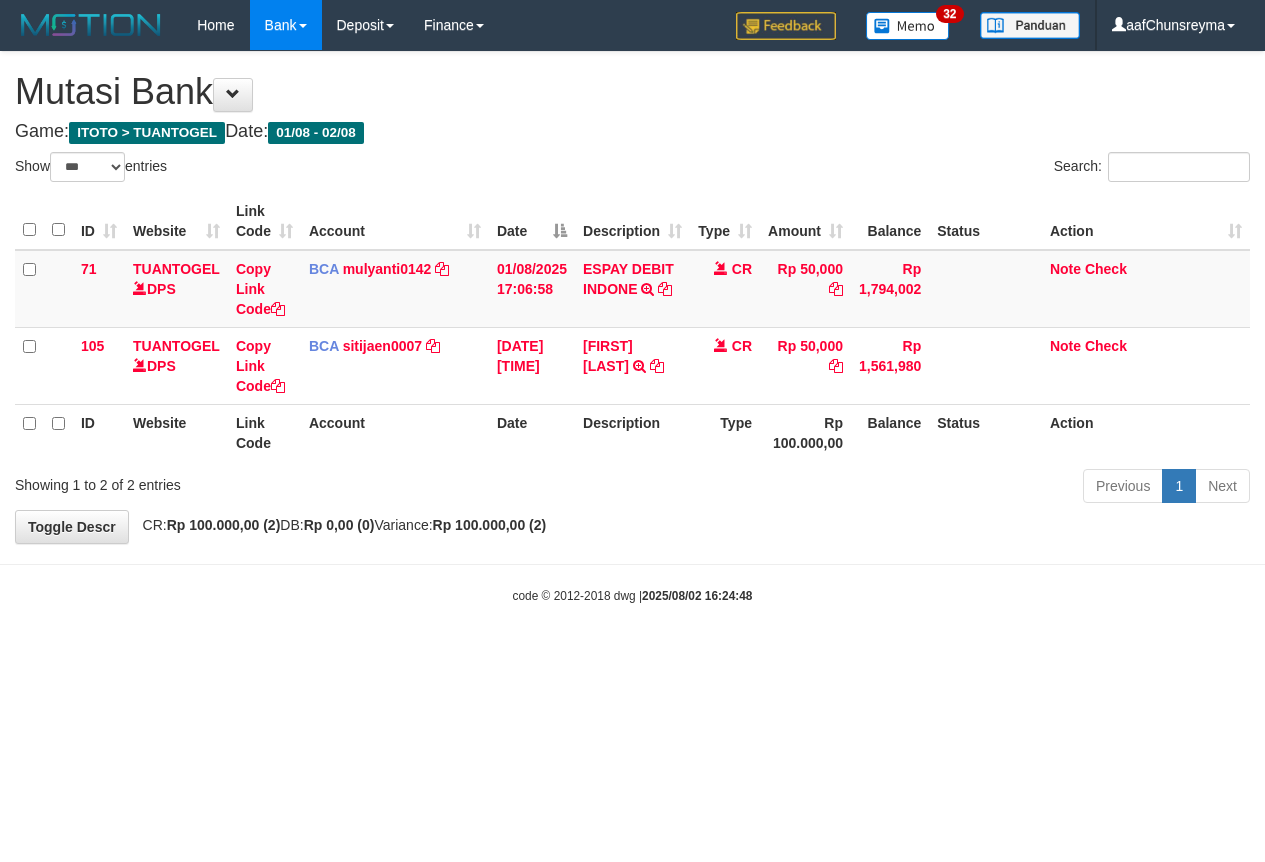 scroll, scrollTop: 0, scrollLeft: 0, axis: both 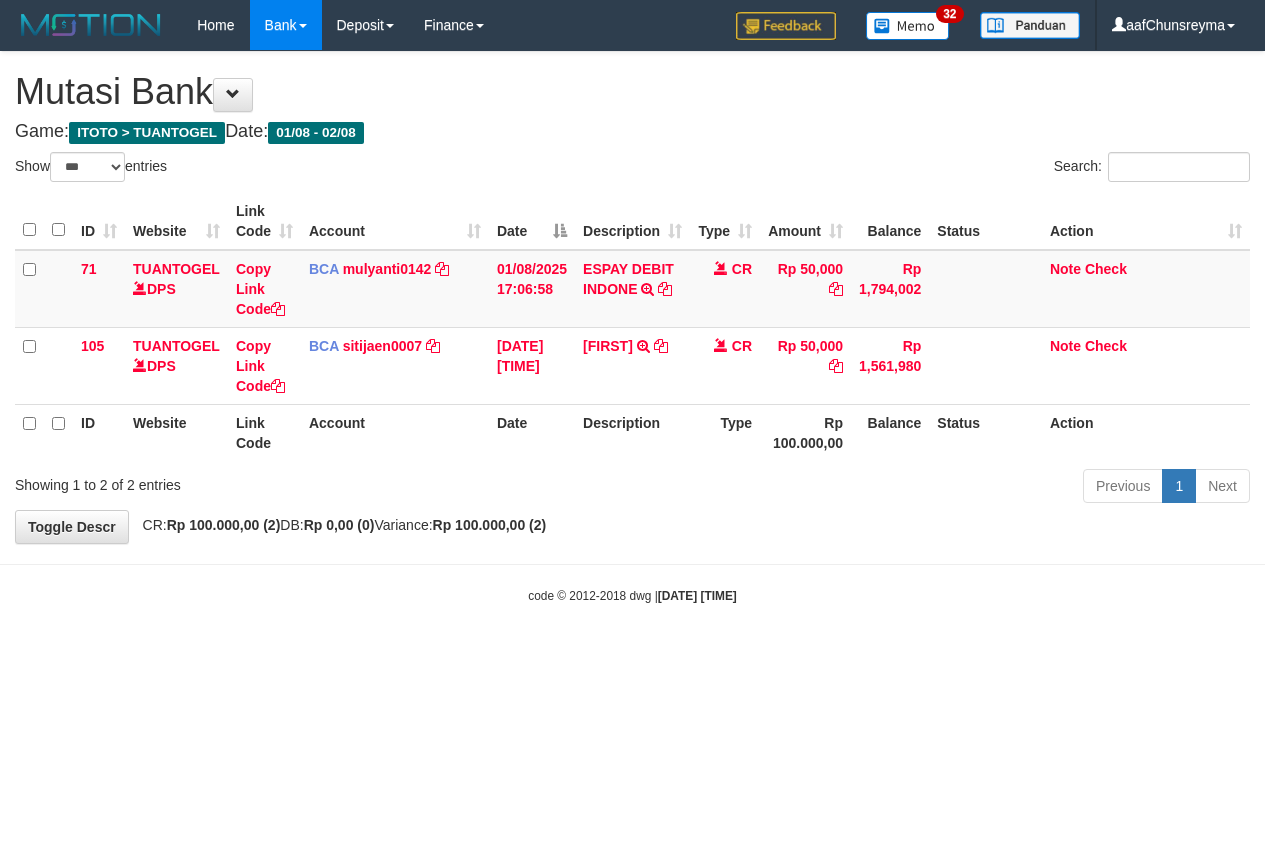 select on "***" 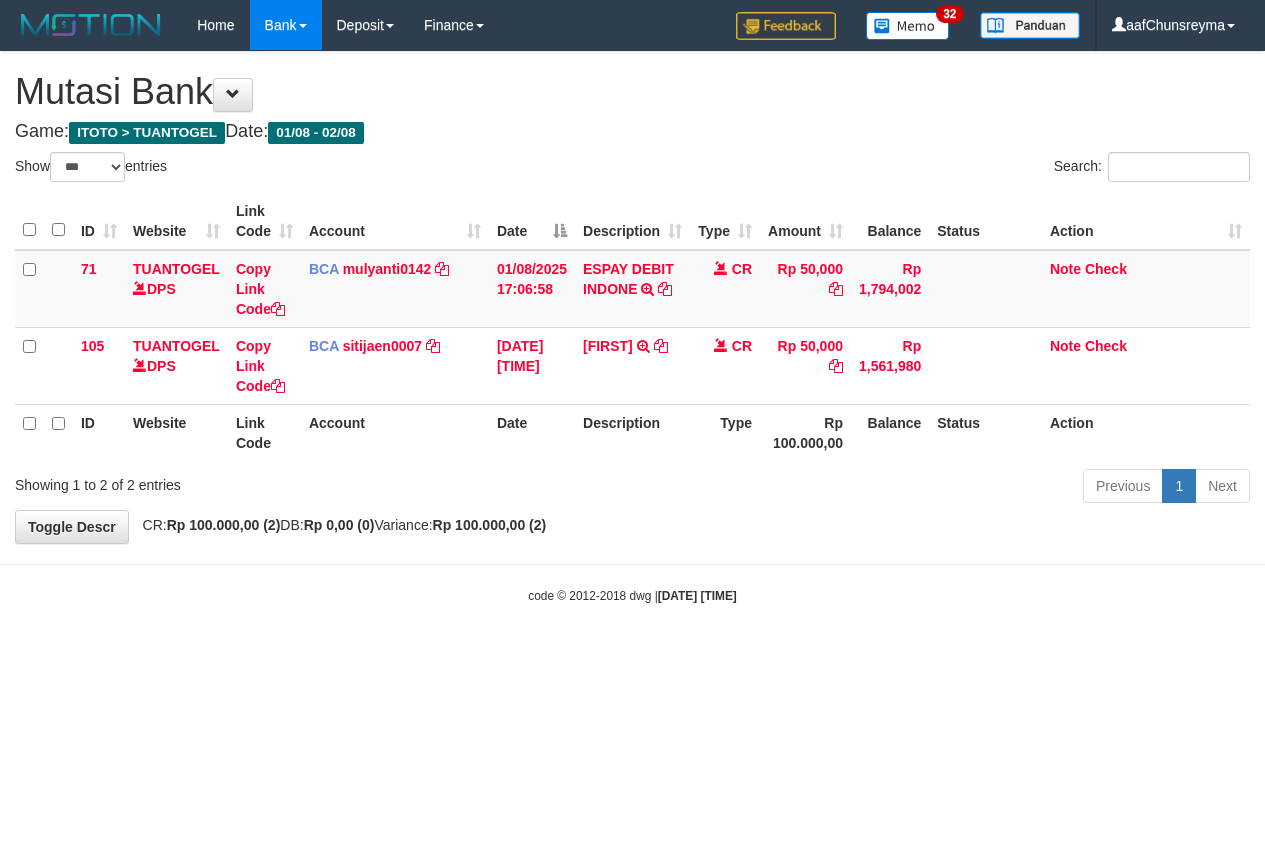 scroll, scrollTop: 0, scrollLeft: 0, axis: both 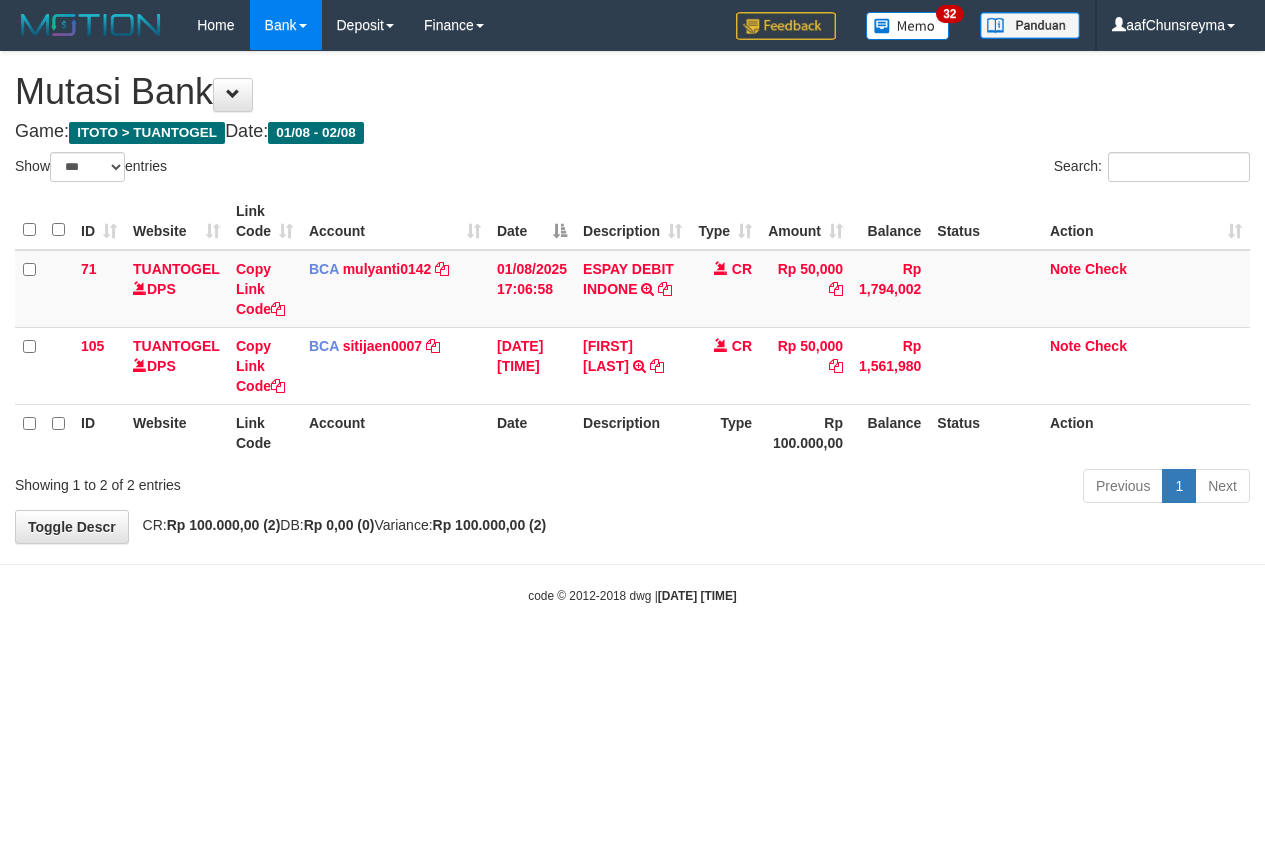 select on "***" 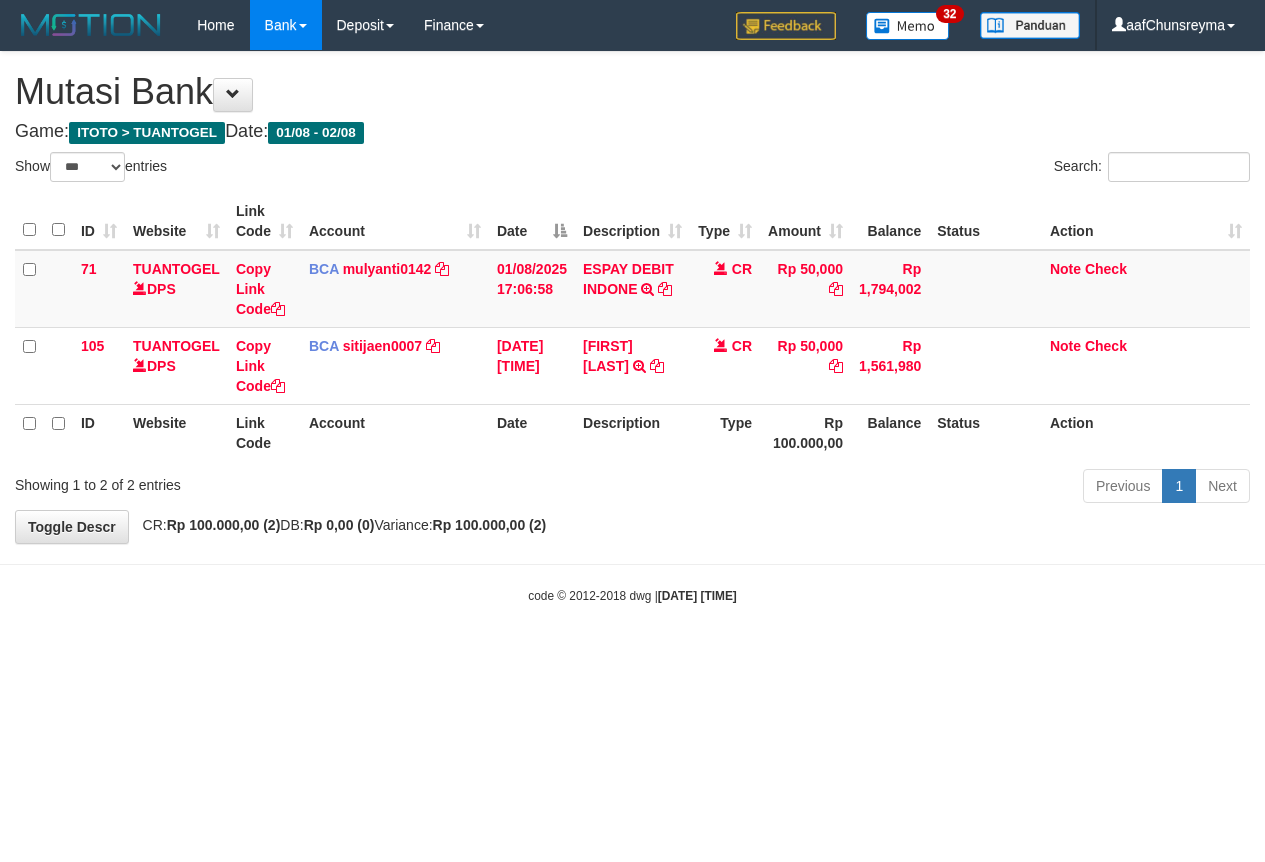 scroll, scrollTop: 0, scrollLeft: 0, axis: both 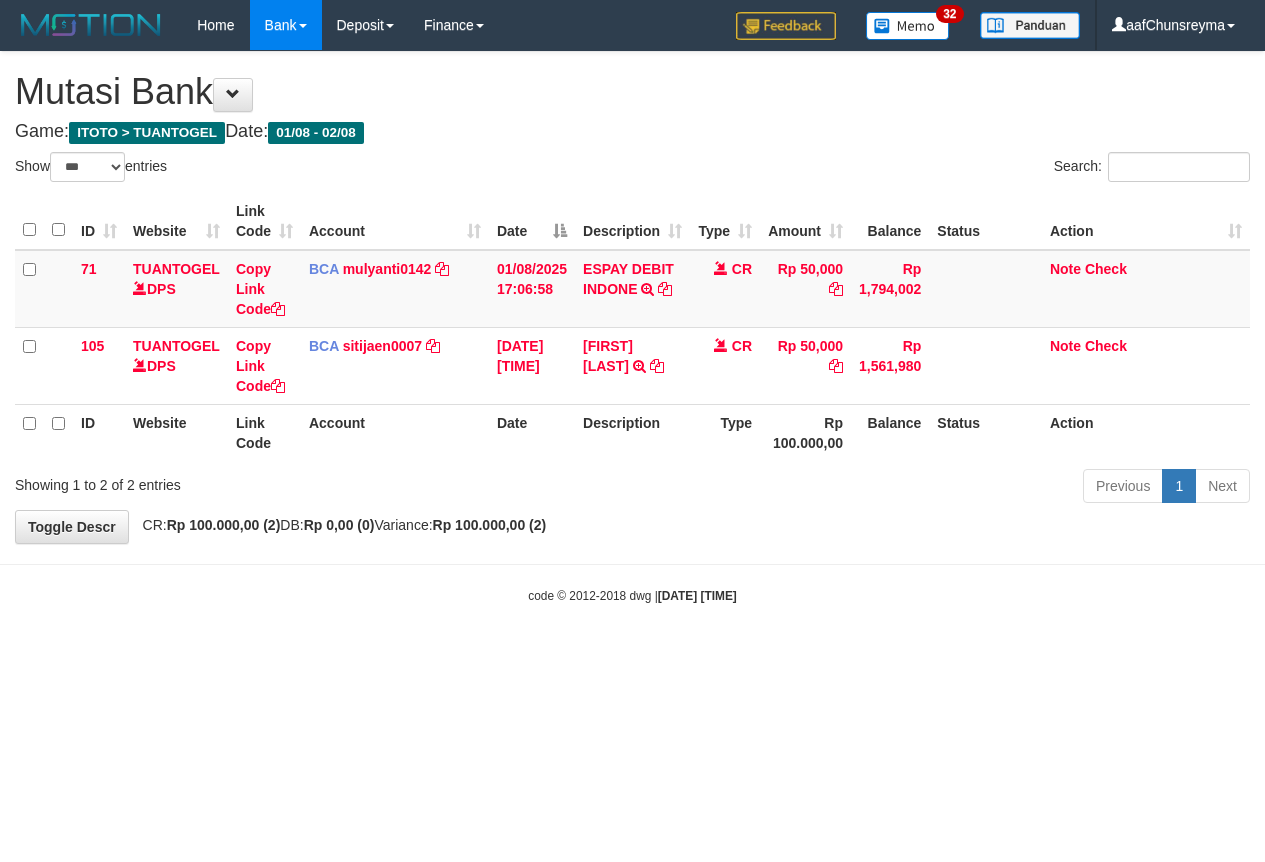 select on "***" 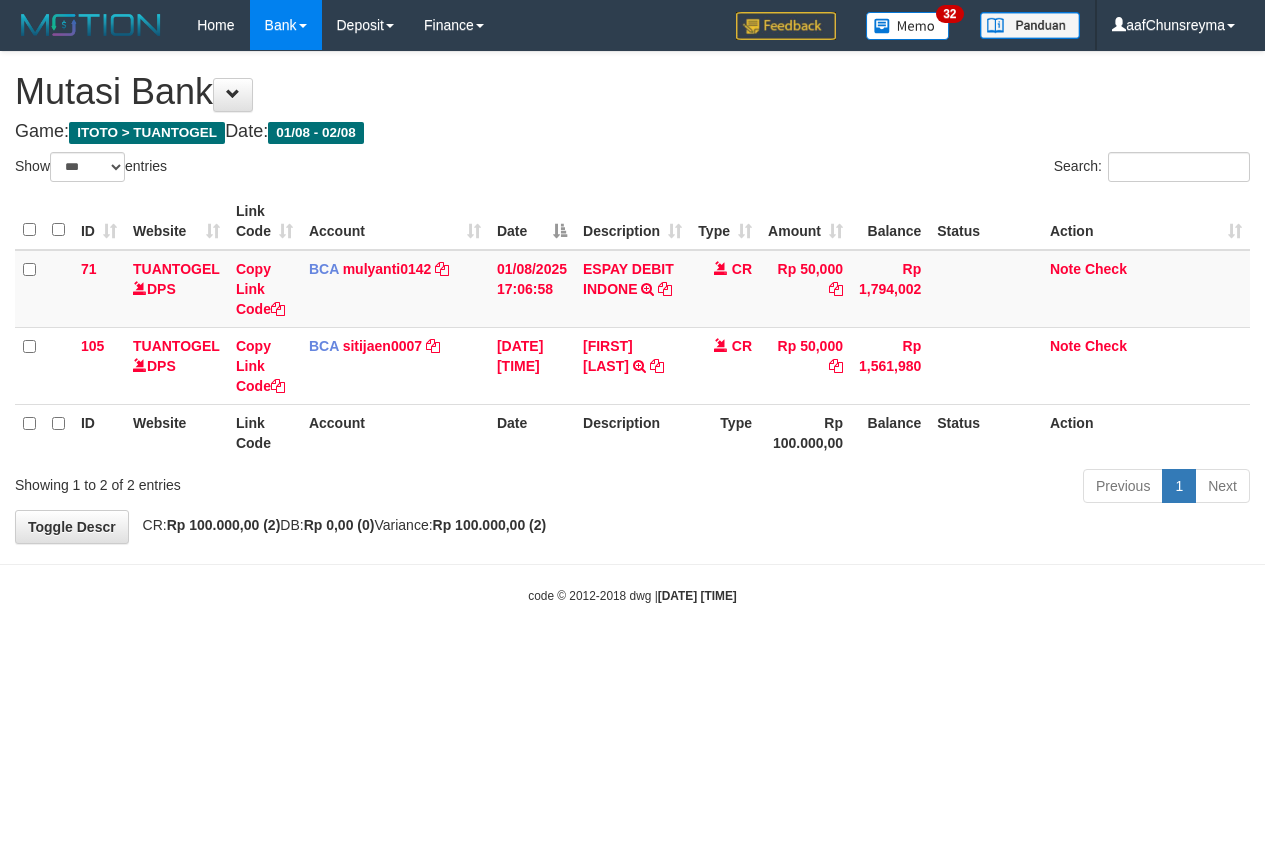 scroll, scrollTop: 0, scrollLeft: 0, axis: both 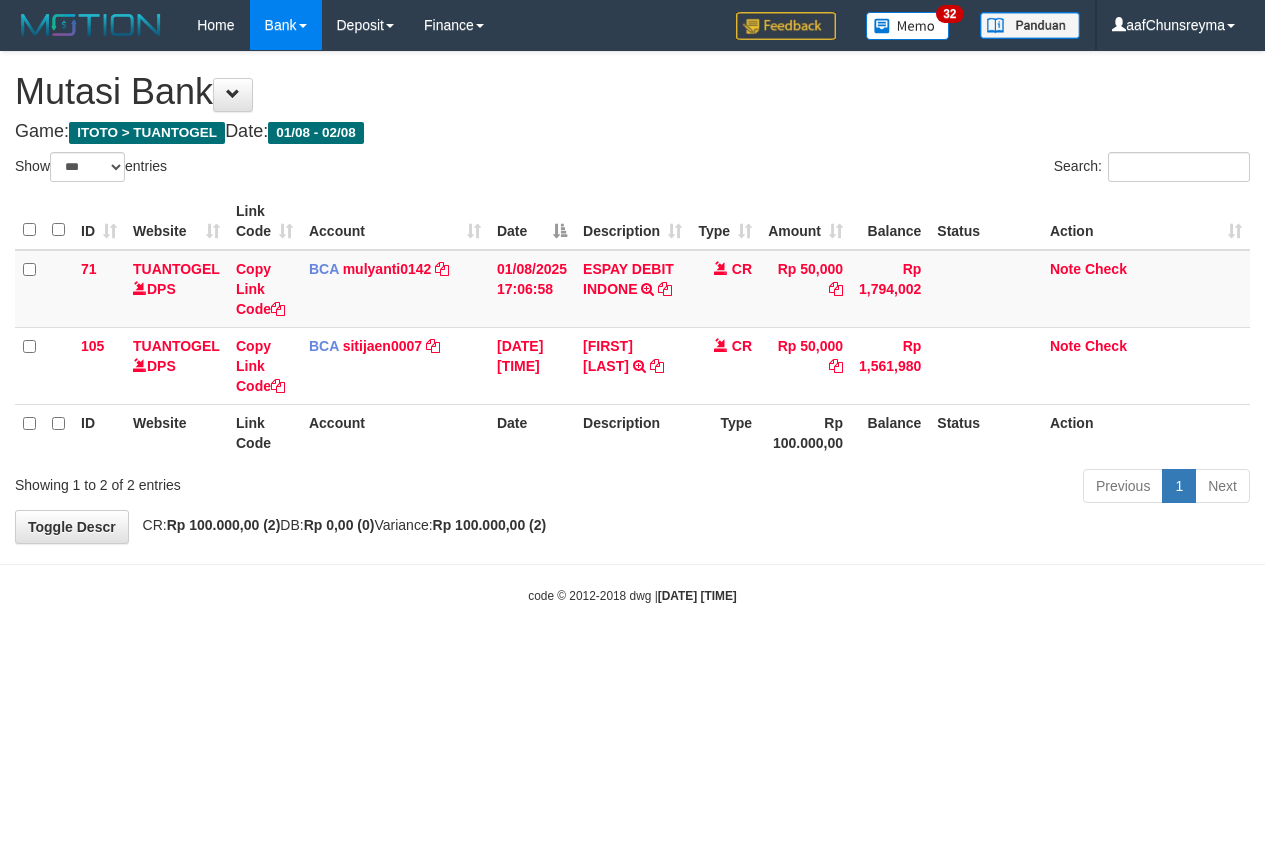 select on "***" 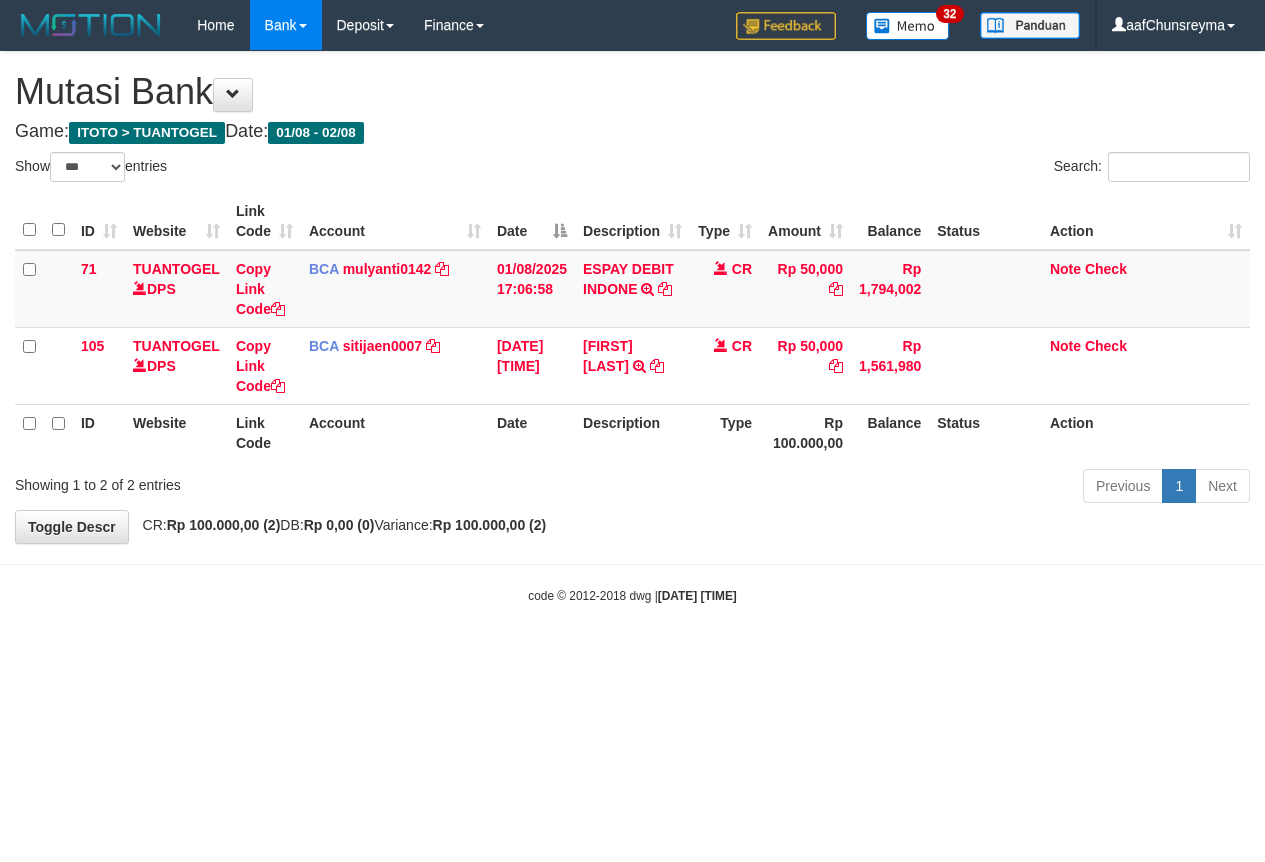 scroll, scrollTop: 0, scrollLeft: 0, axis: both 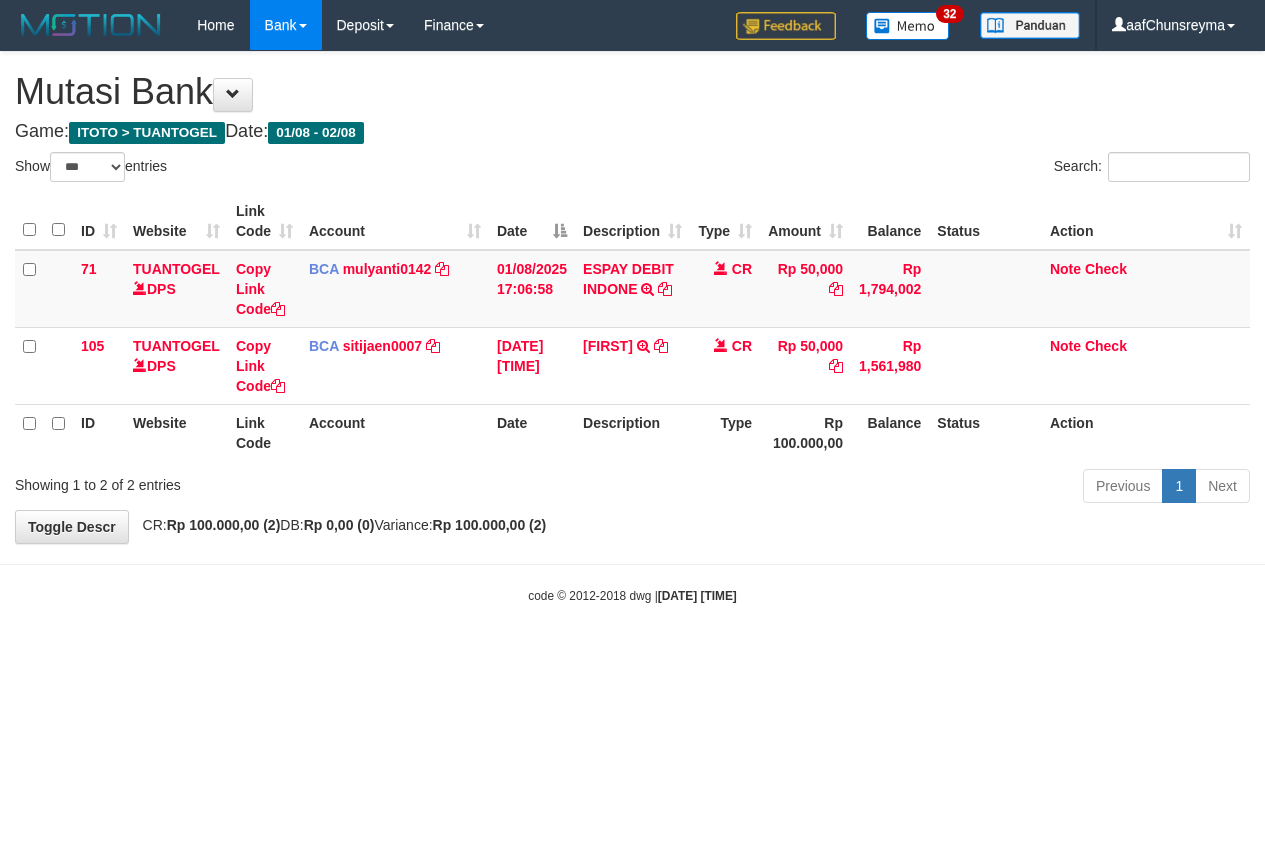 select on "***" 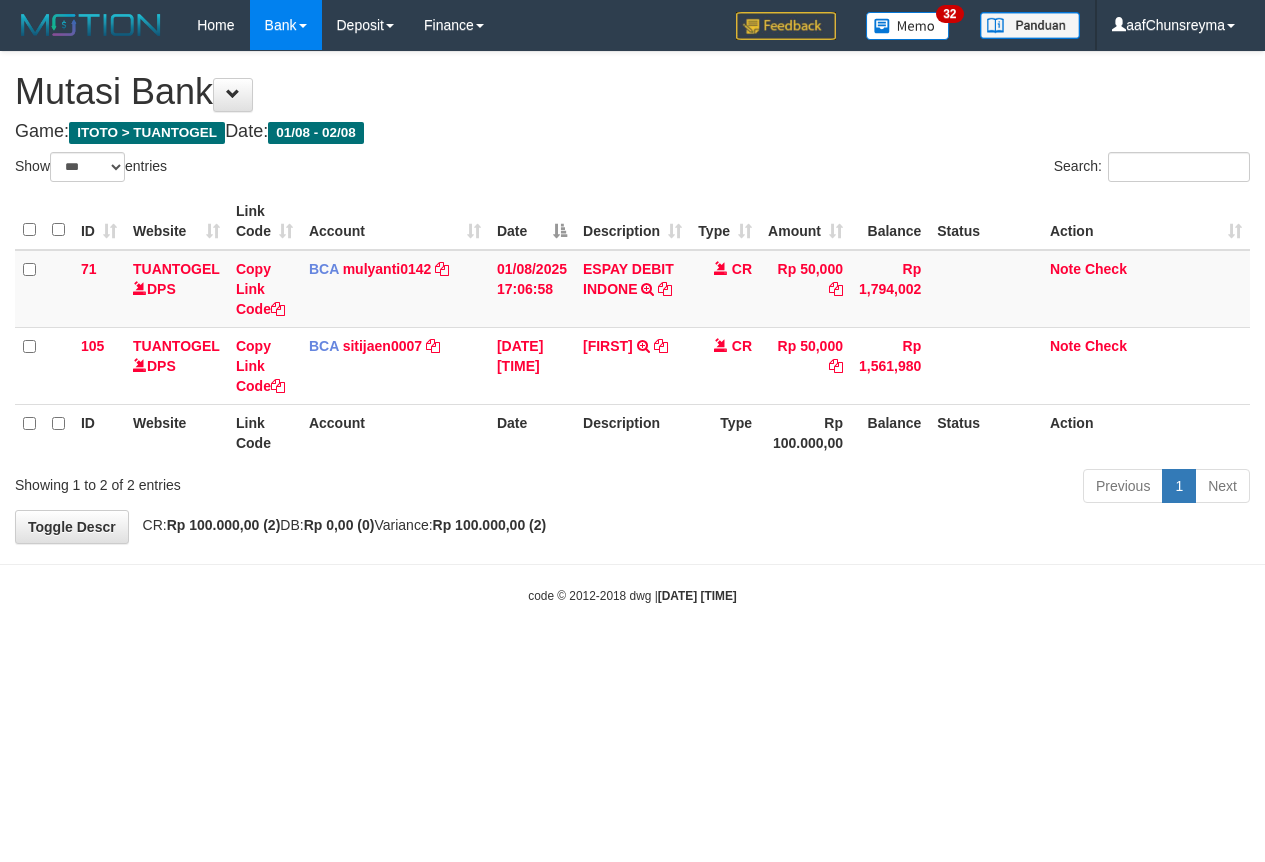 scroll, scrollTop: 0, scrollLeft: 0, axis: both 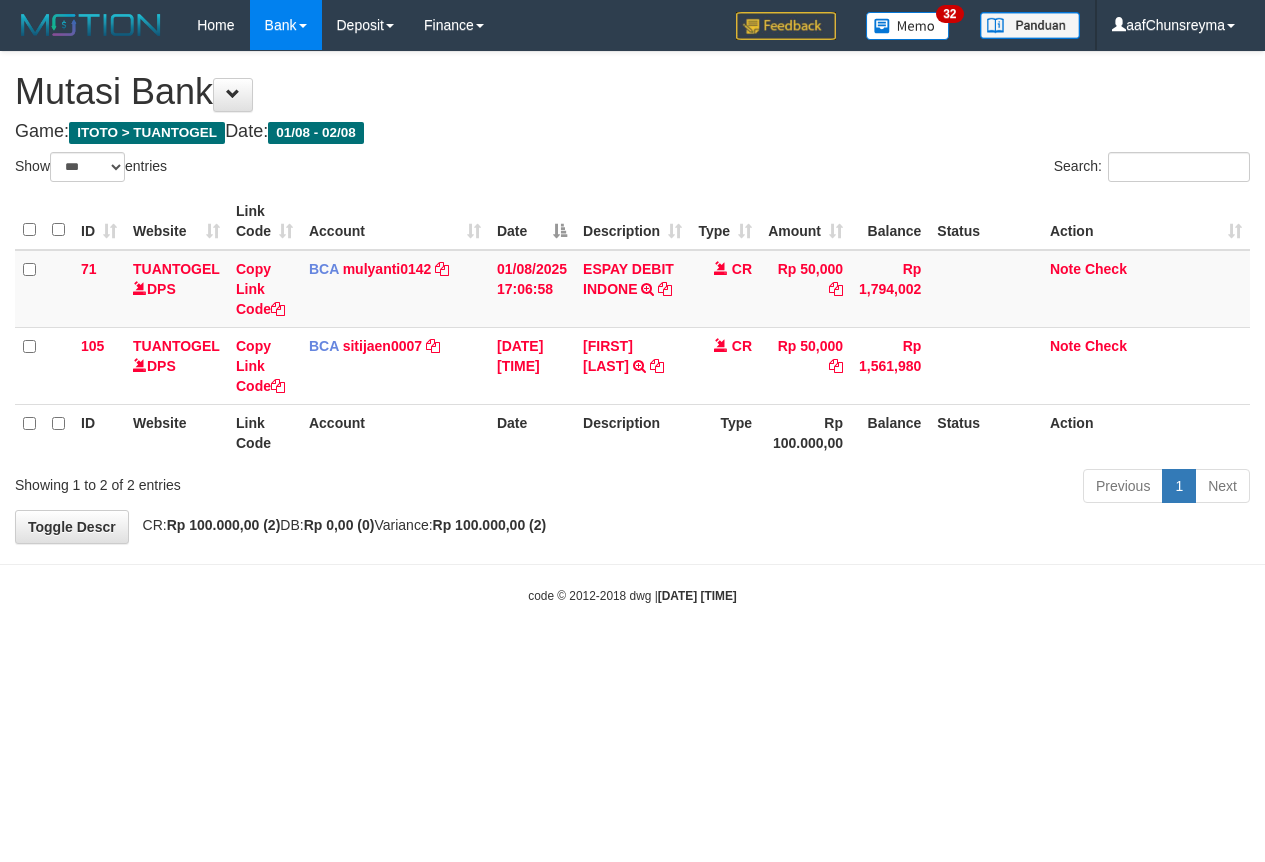 select on "***" 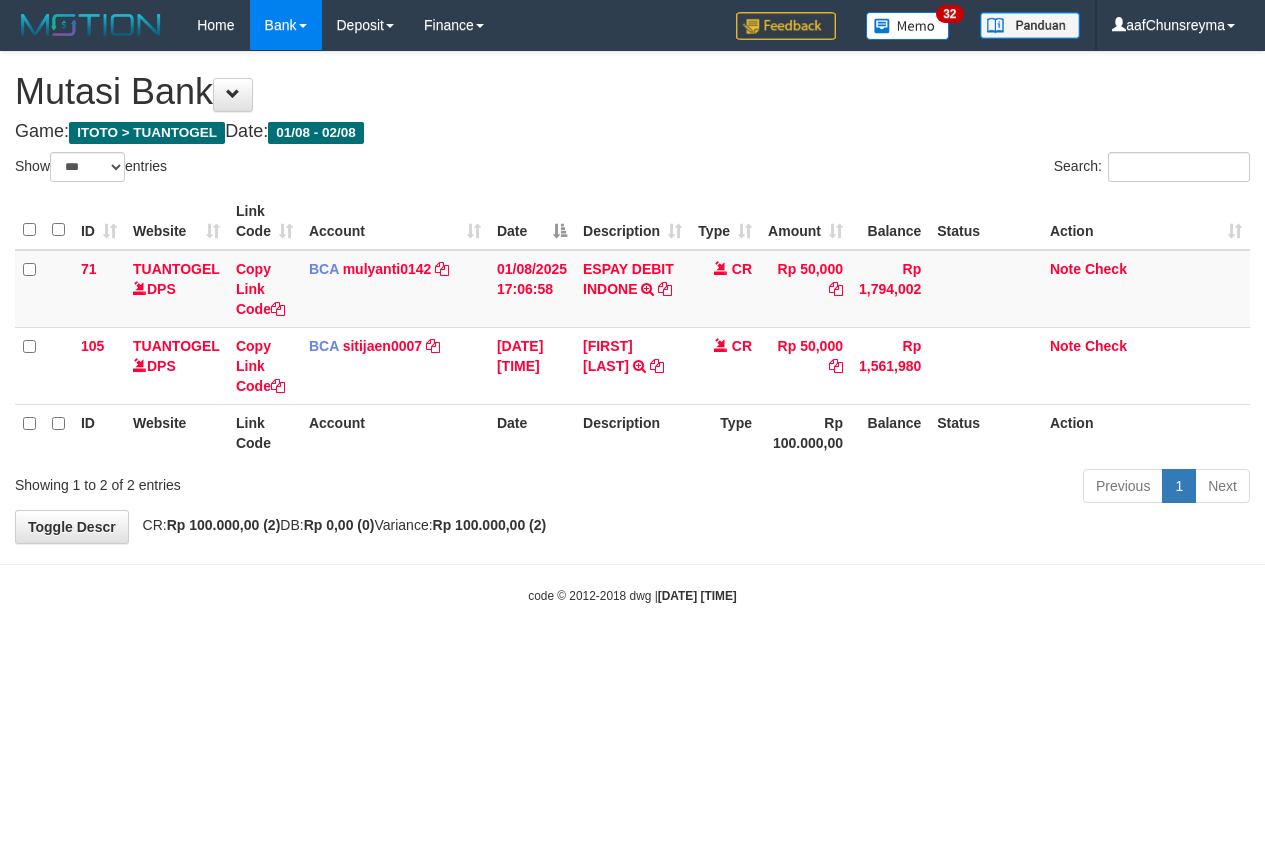 scroll, scrollTop: 0, scrollLeft: 0, axis: both 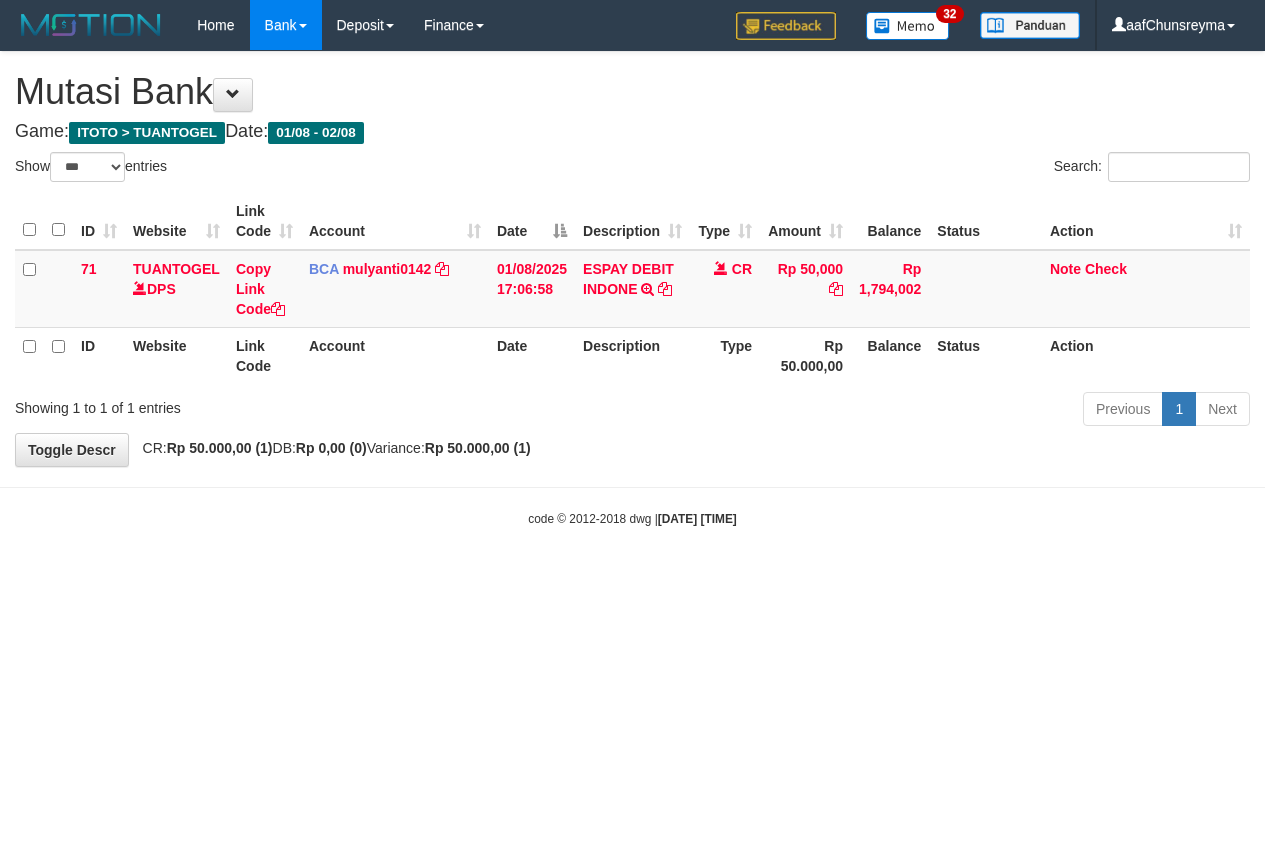 select on "***" 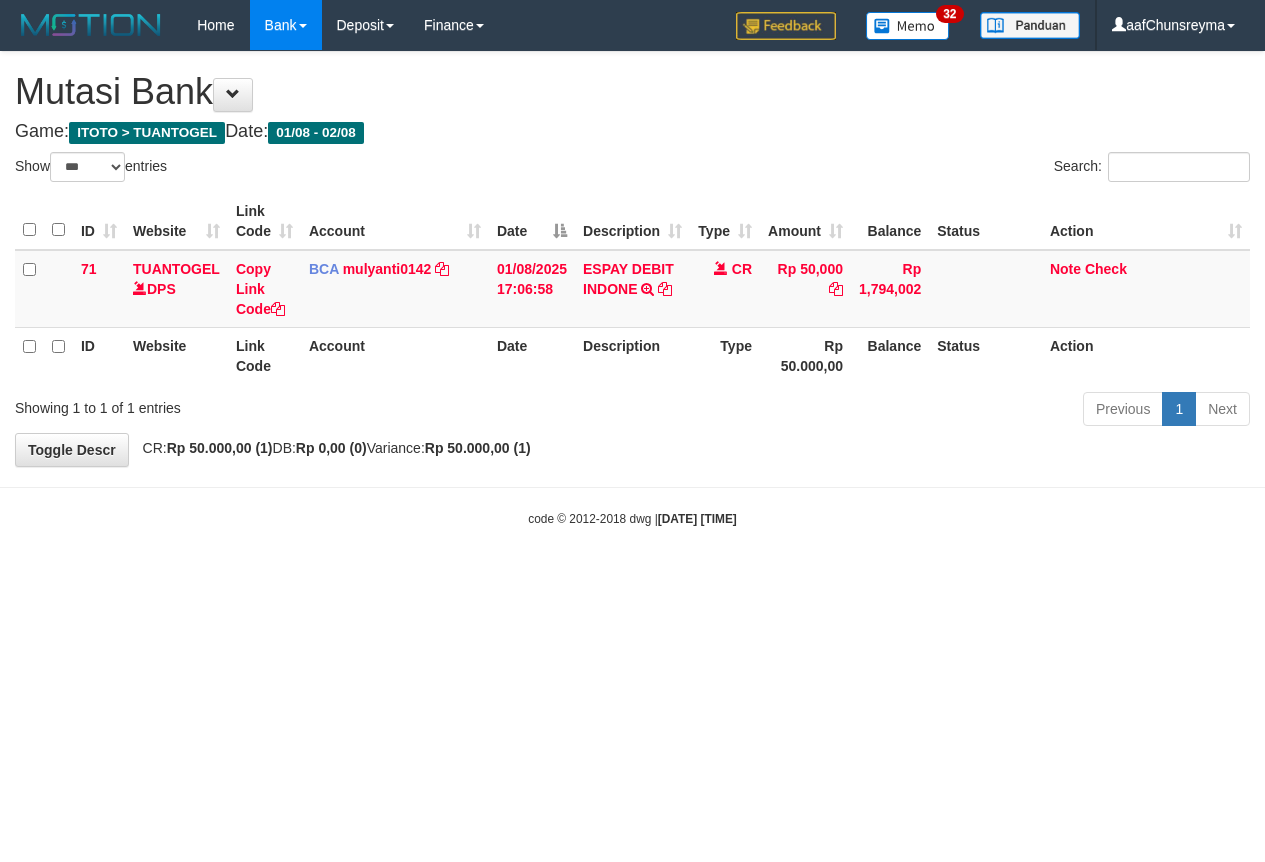 scroll, scrollTop: 0, scrollLeft: 0, axis: both 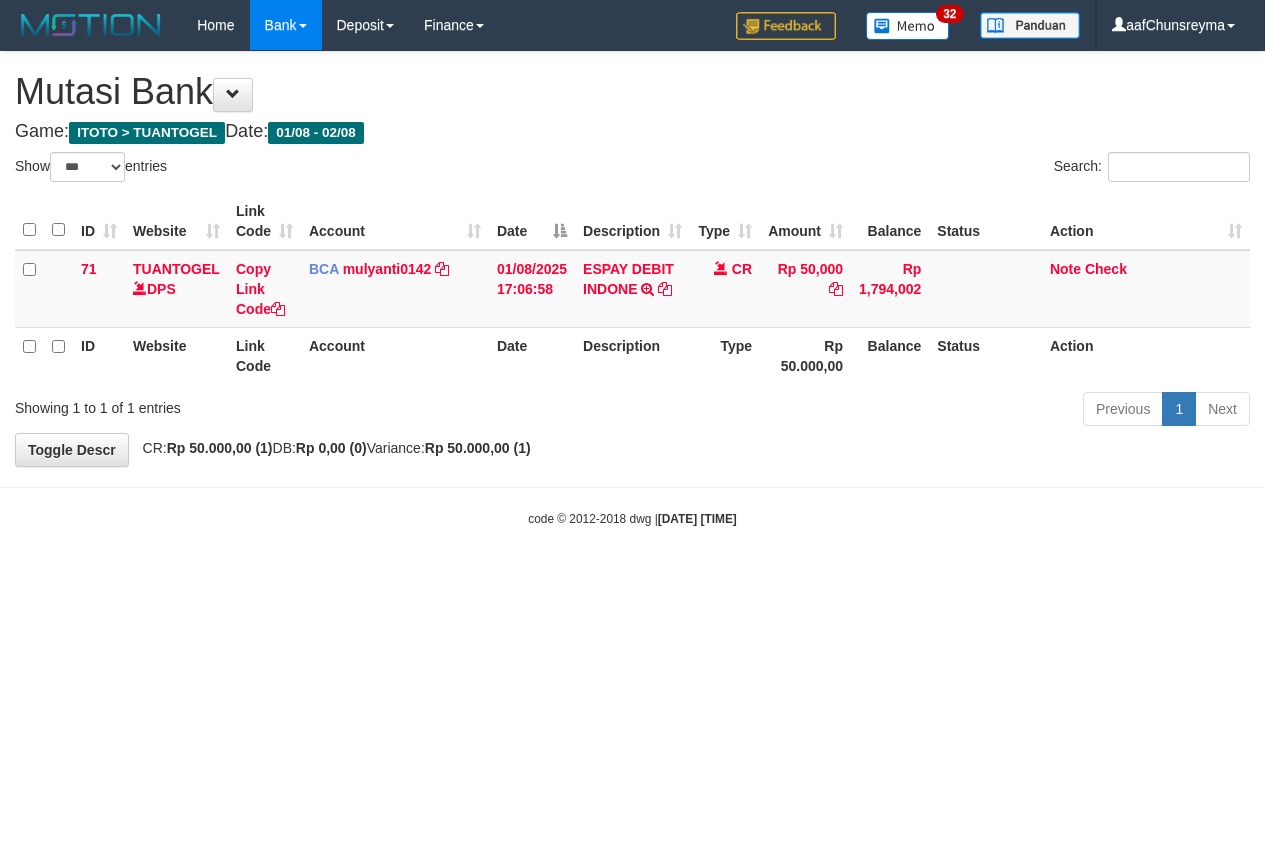select on "***" 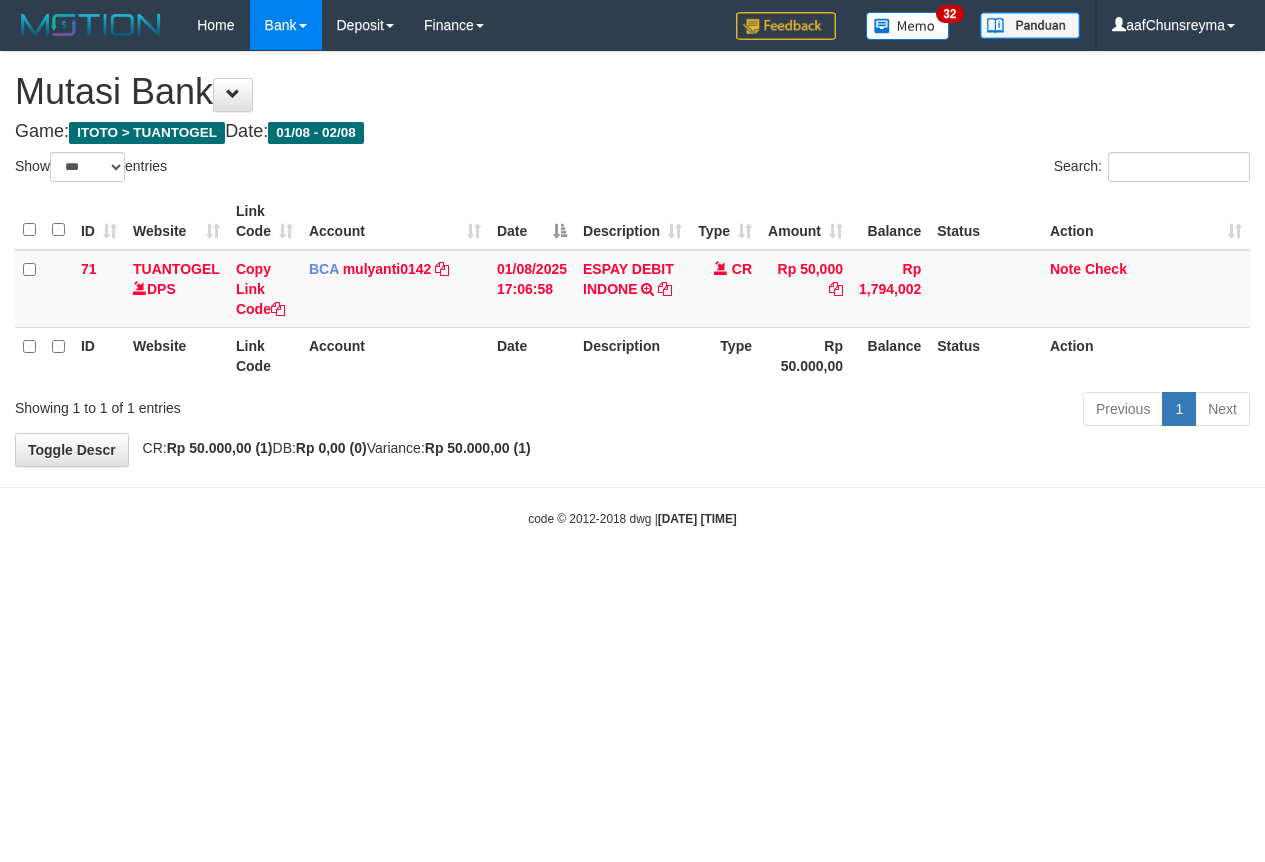 scroll, scrollTop: 0, scrollLeft: 0, axis: both 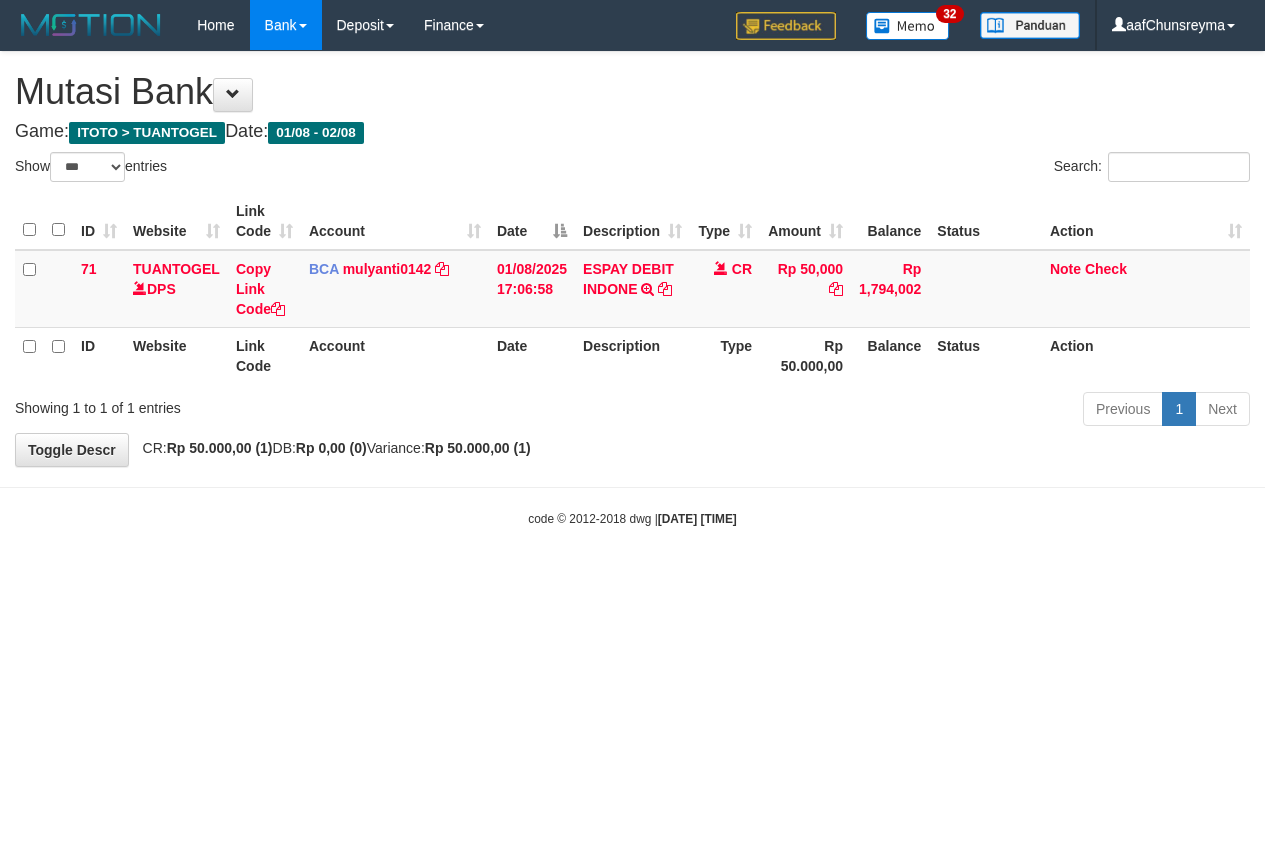 select on "***" 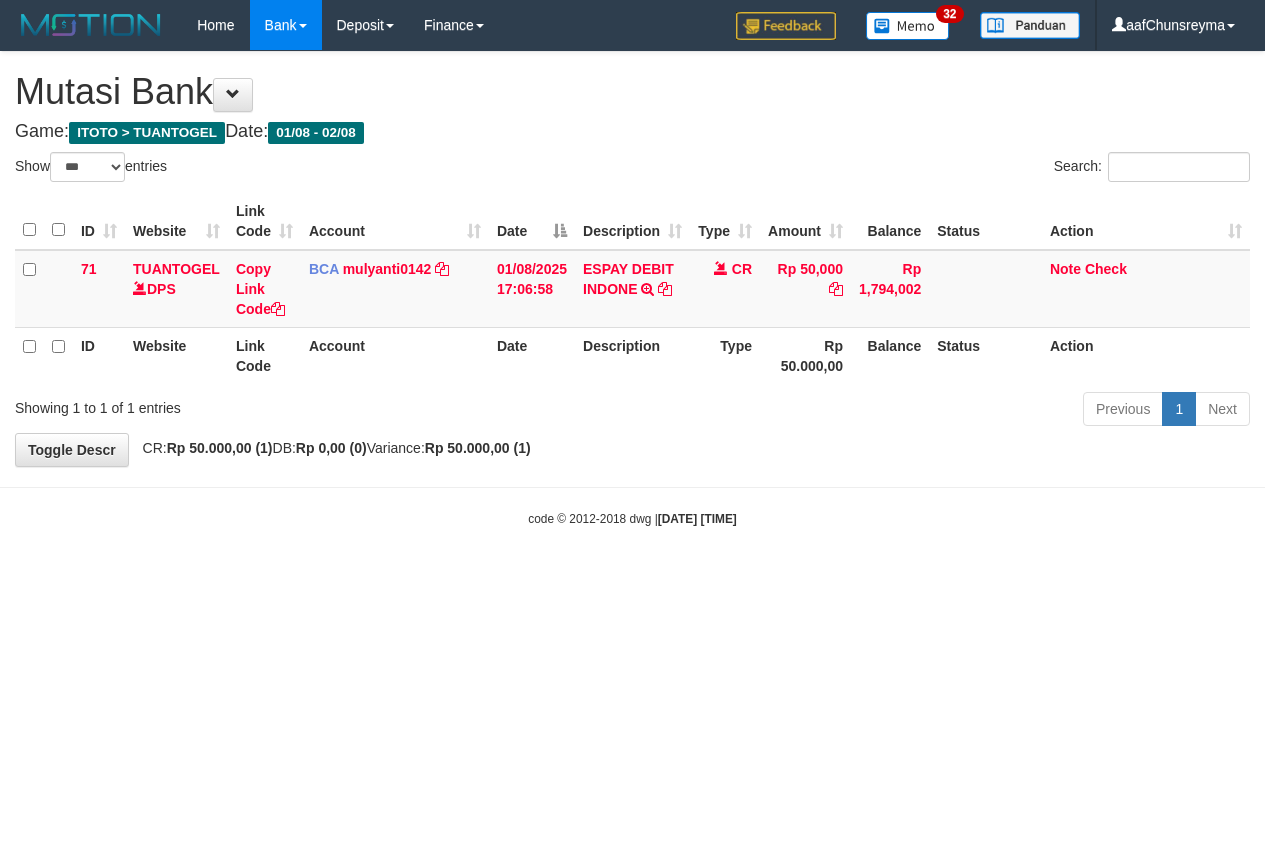 scroll, scrollTop: 0, scrollLeft: 0, axis: both 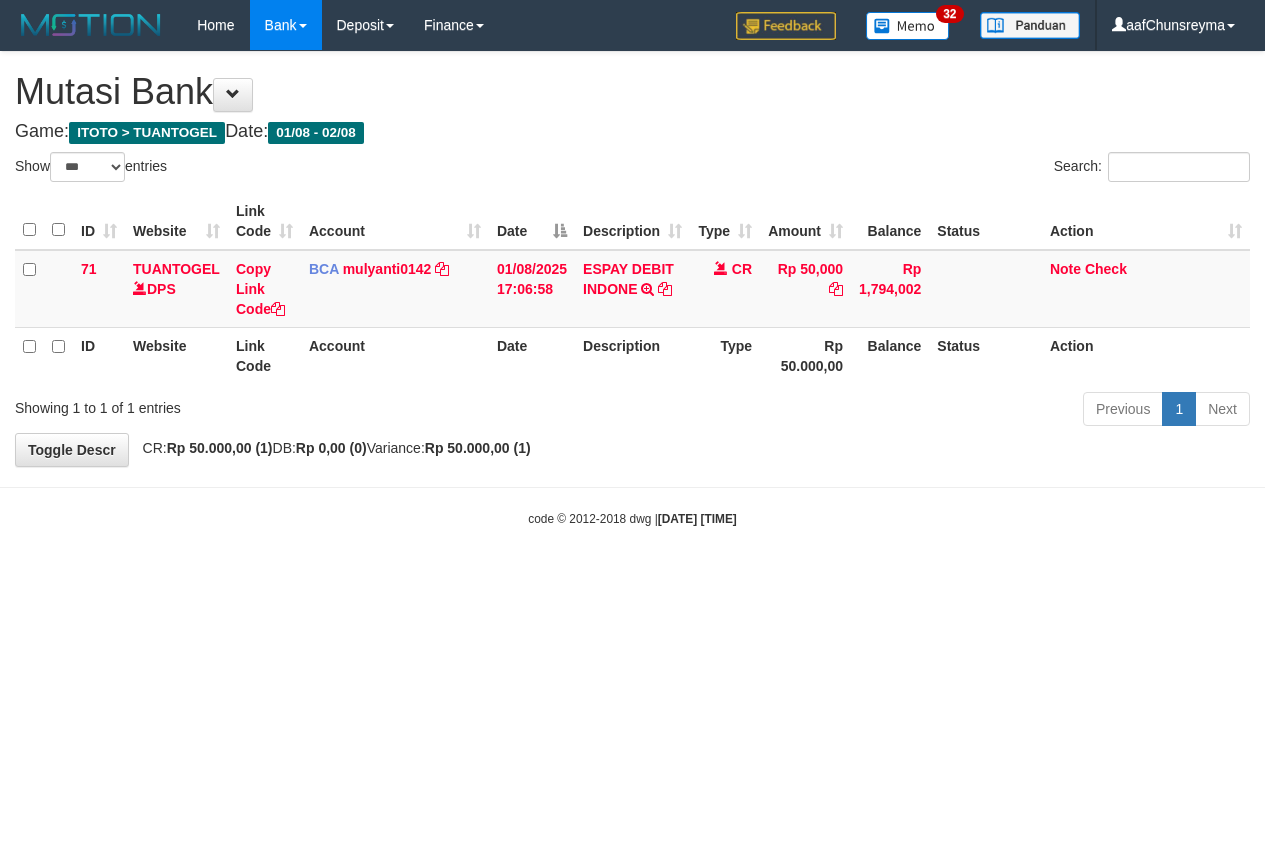 select on "***" 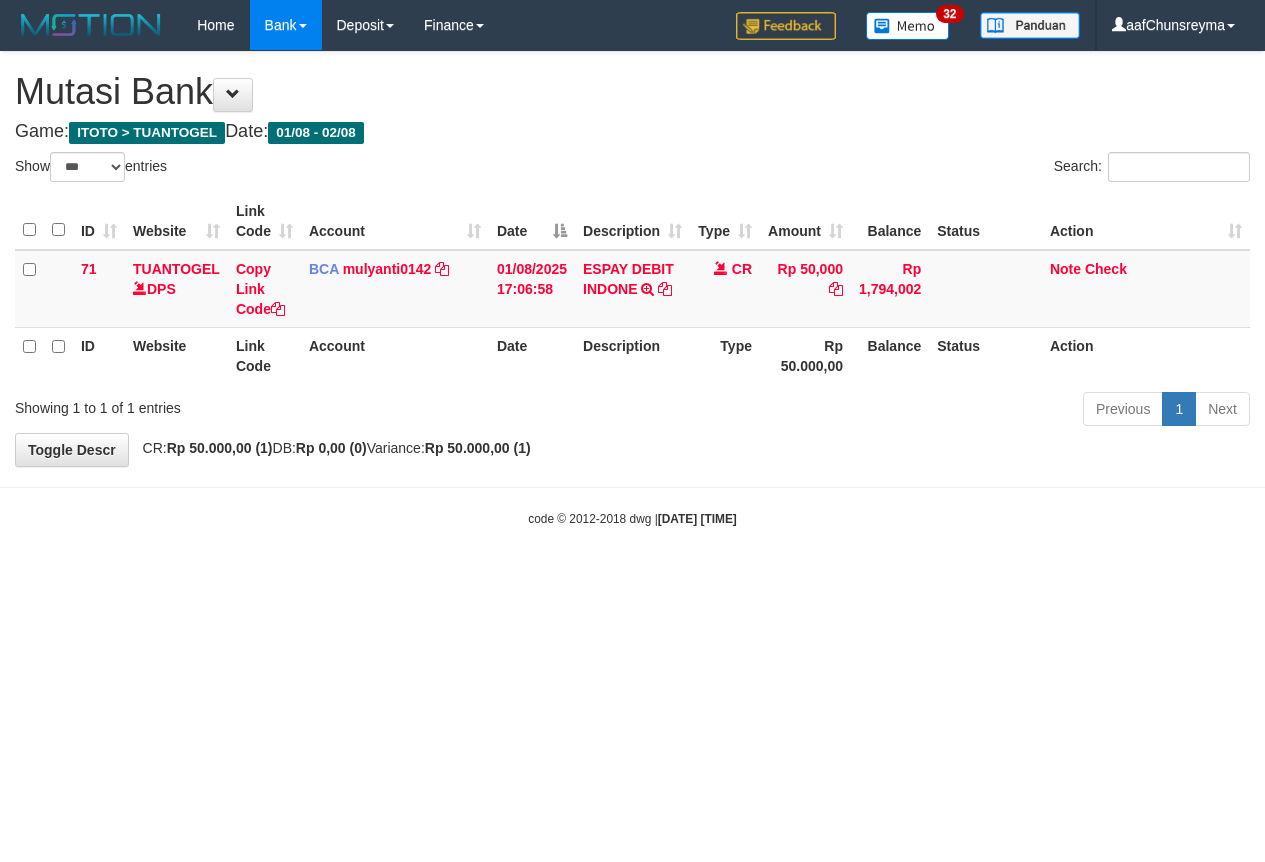 scroll, scrollTop: 0, scrollLeft: 0, axis: both 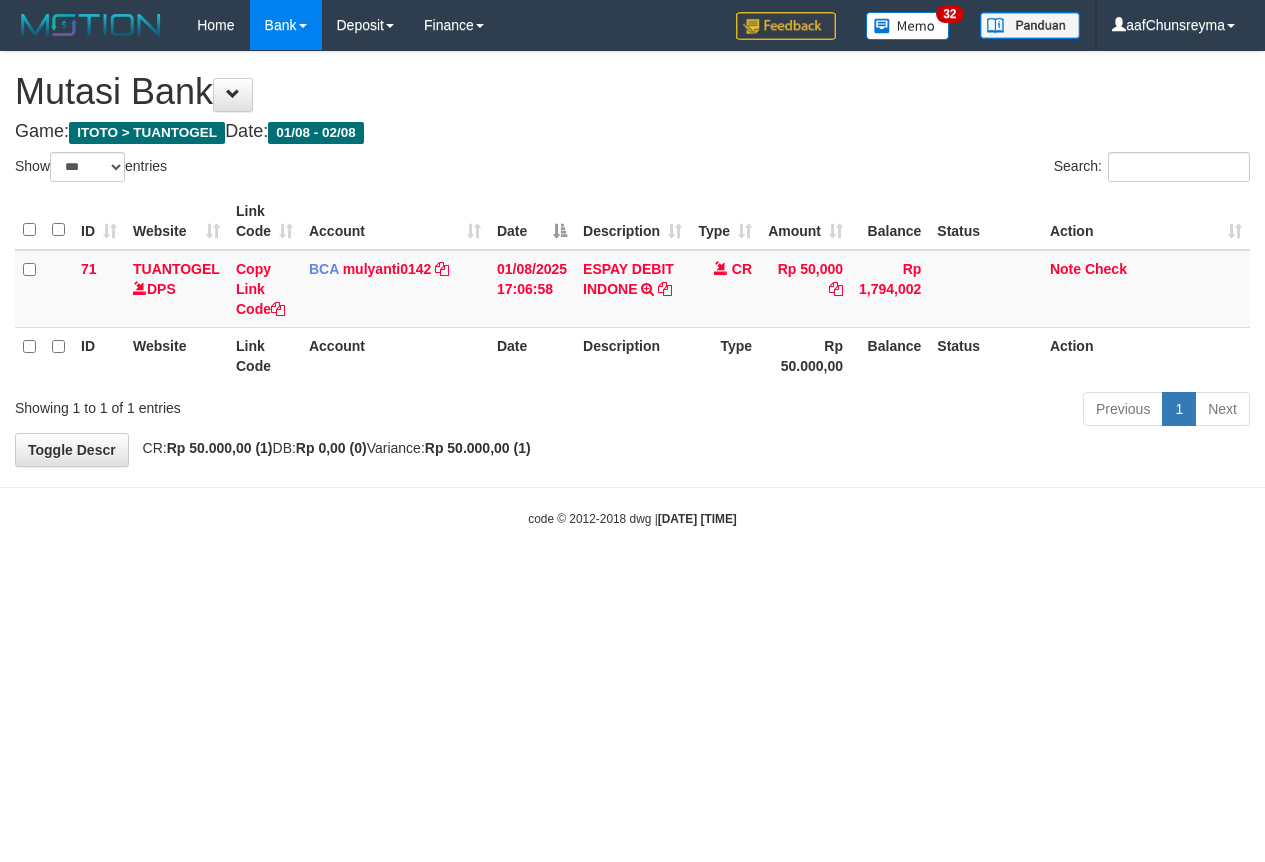 select on "***" 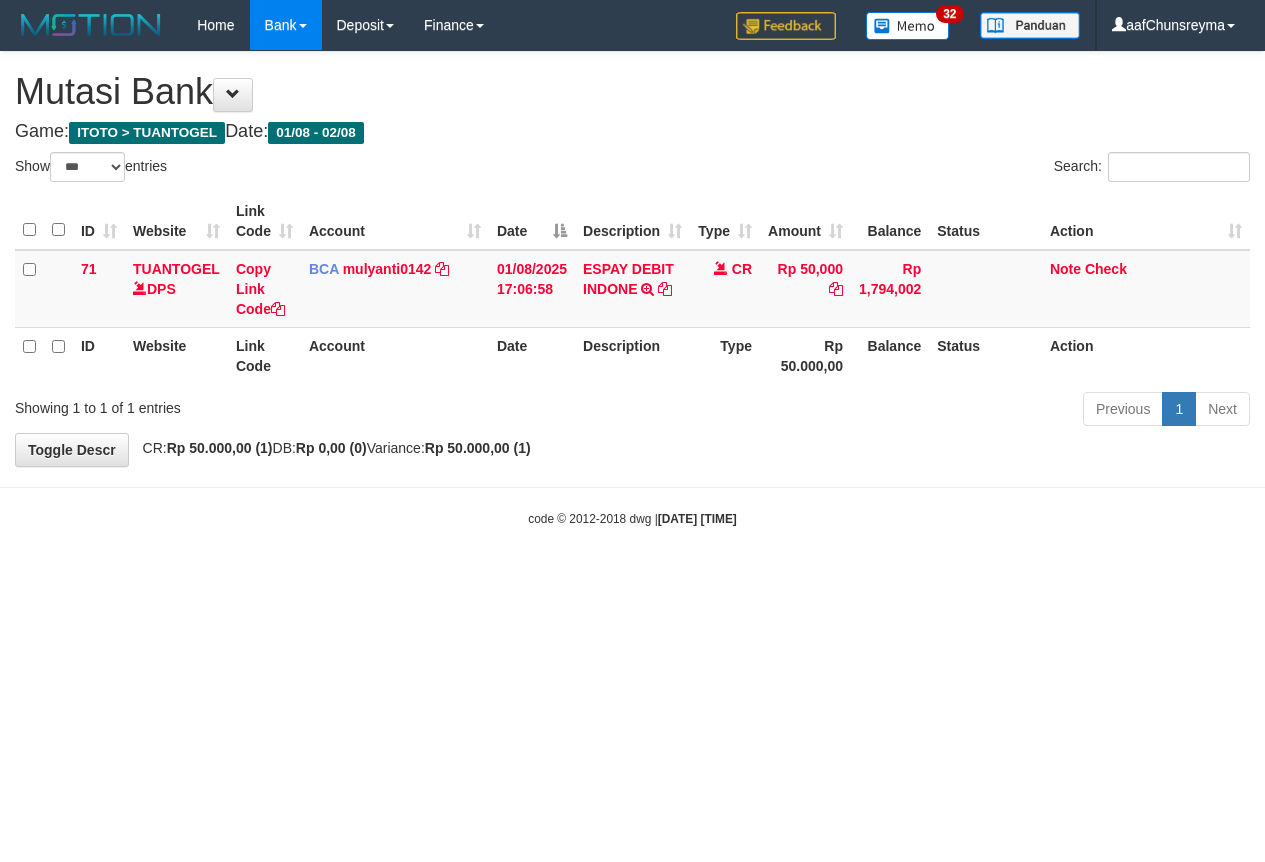 scroll, scrollTop: 0, scrollLeft: 0, axis: both 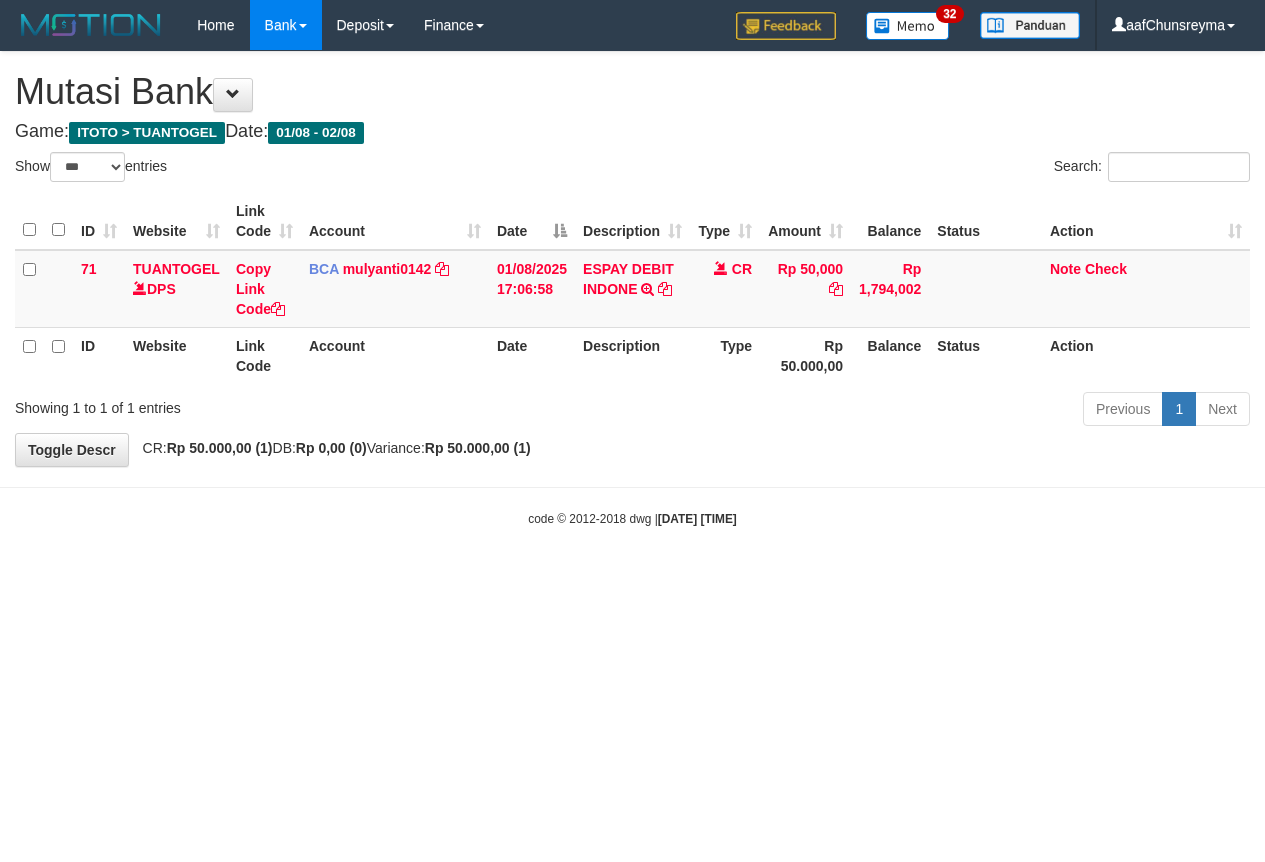 select on "***" 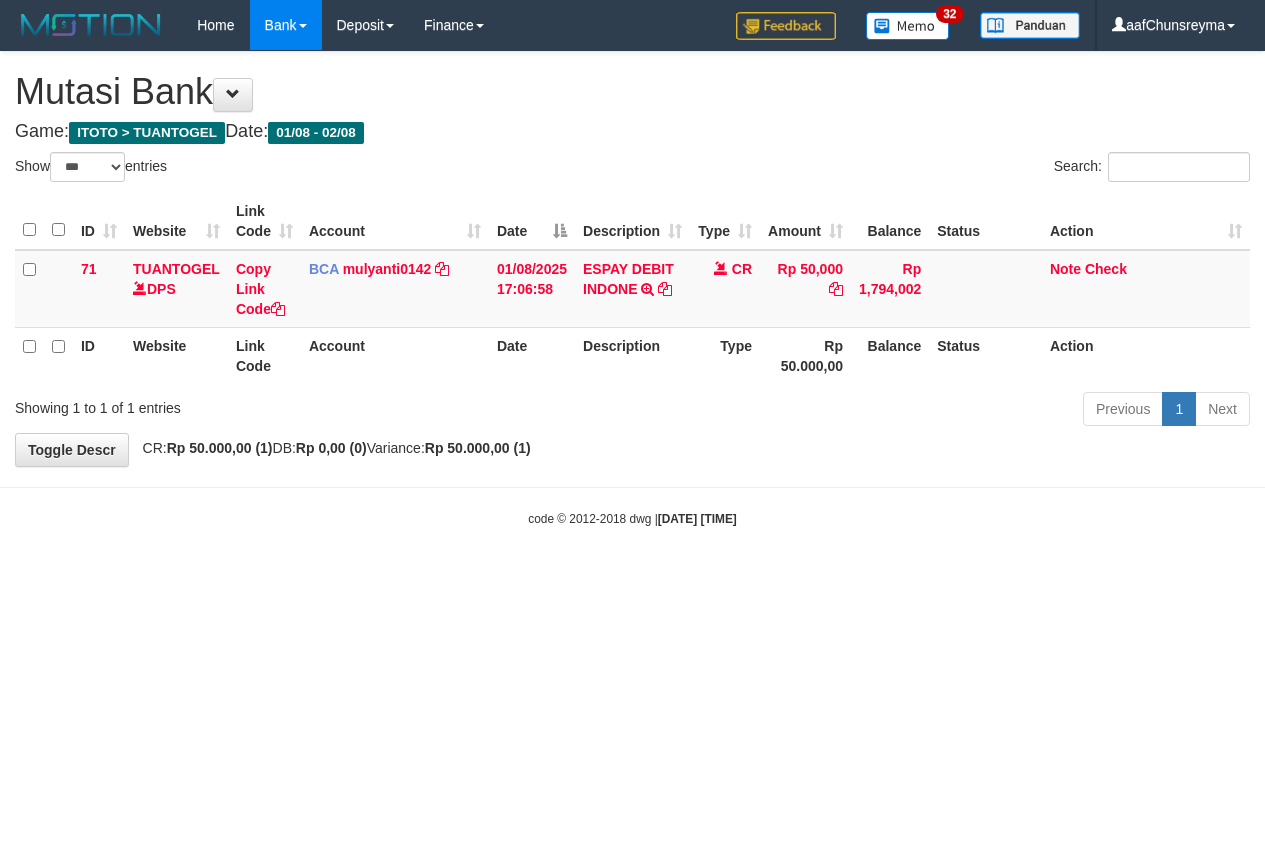 scroll, scrollTop: 0, scrollLeft: 0, axis: both 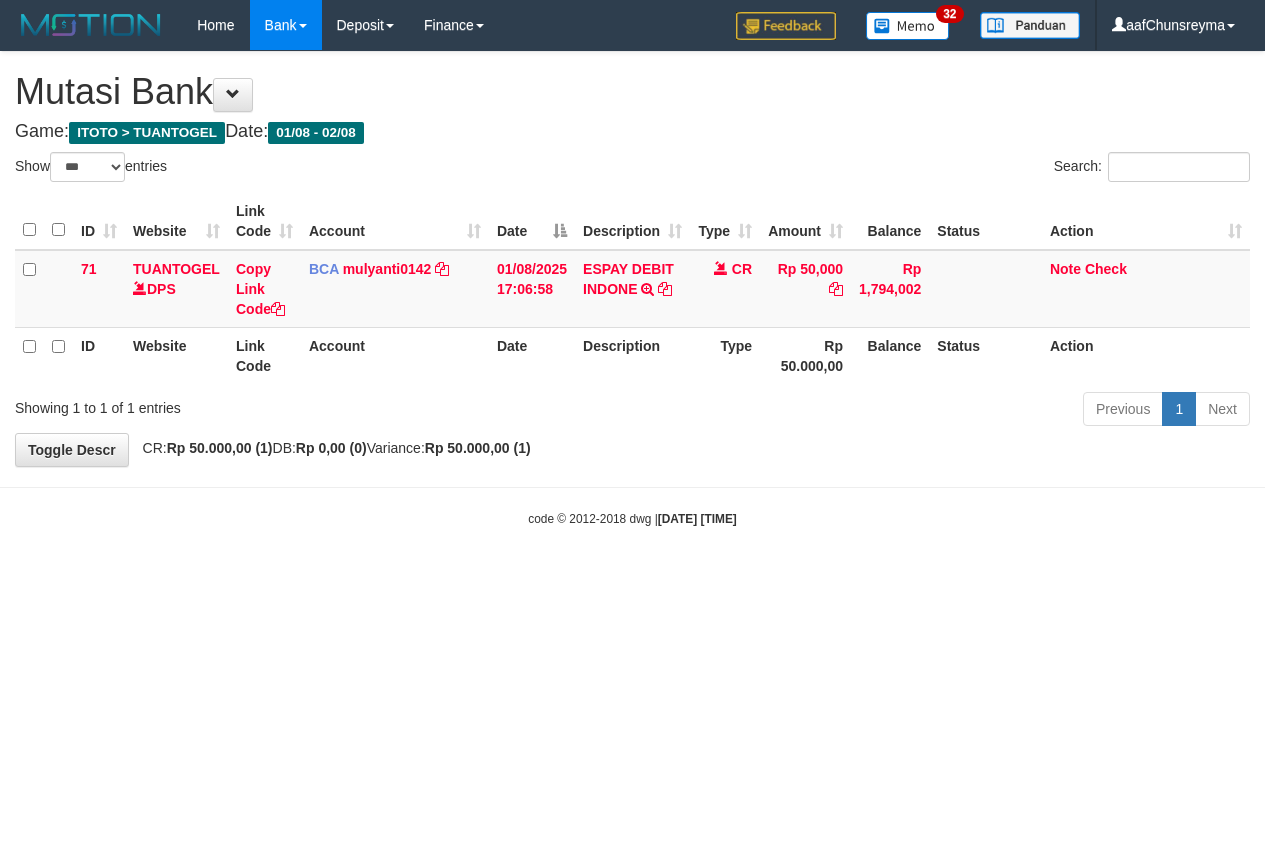 select on "***" 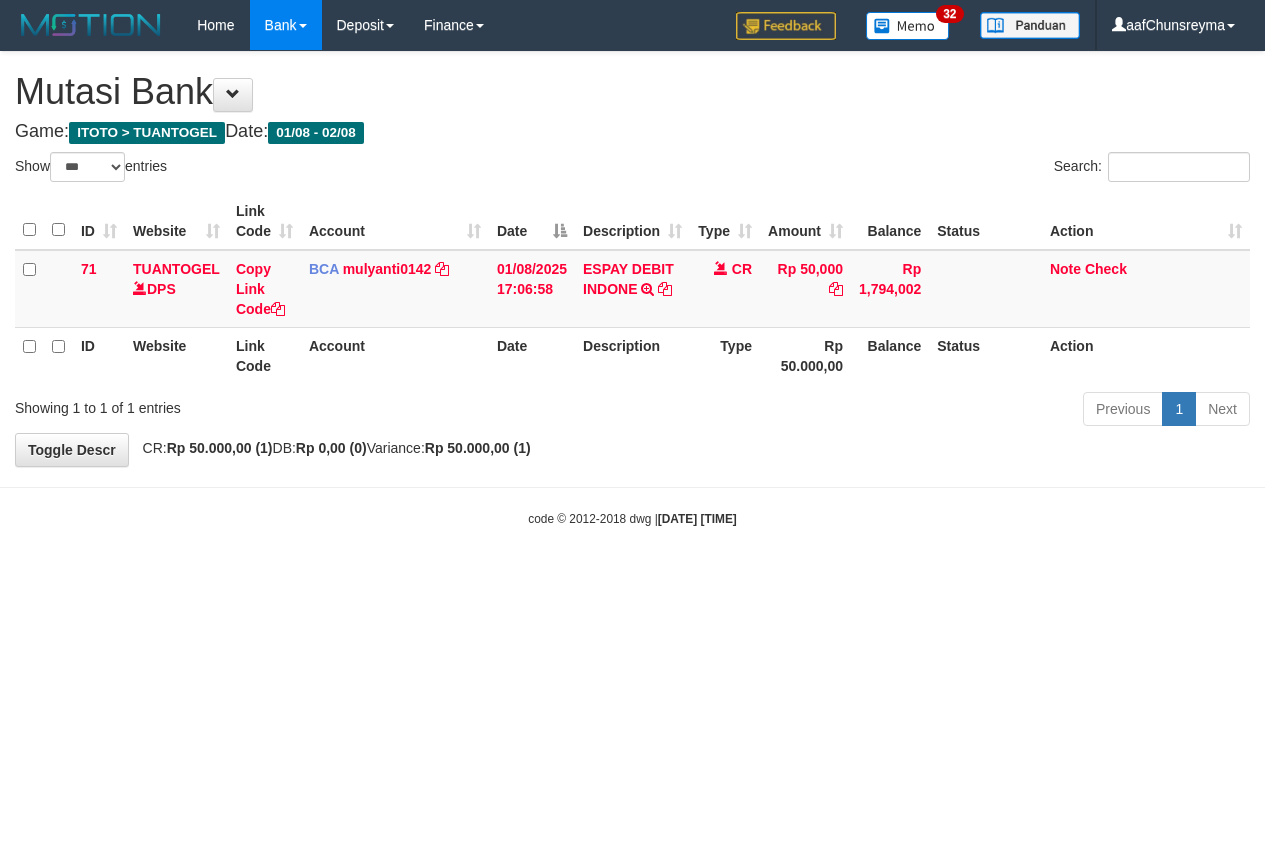 scroll, scrollTop: 0, scrollLeft: 0, axis: both 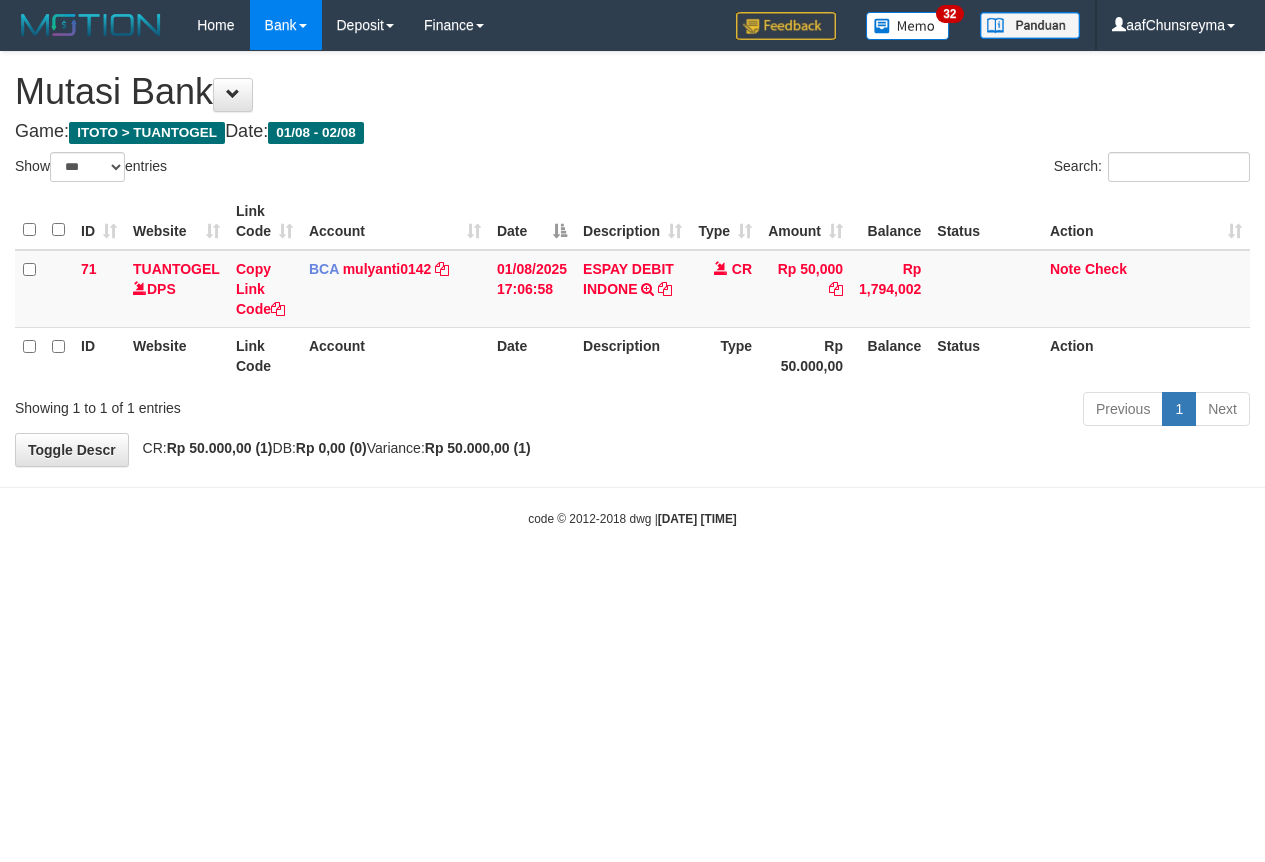 select on "***" 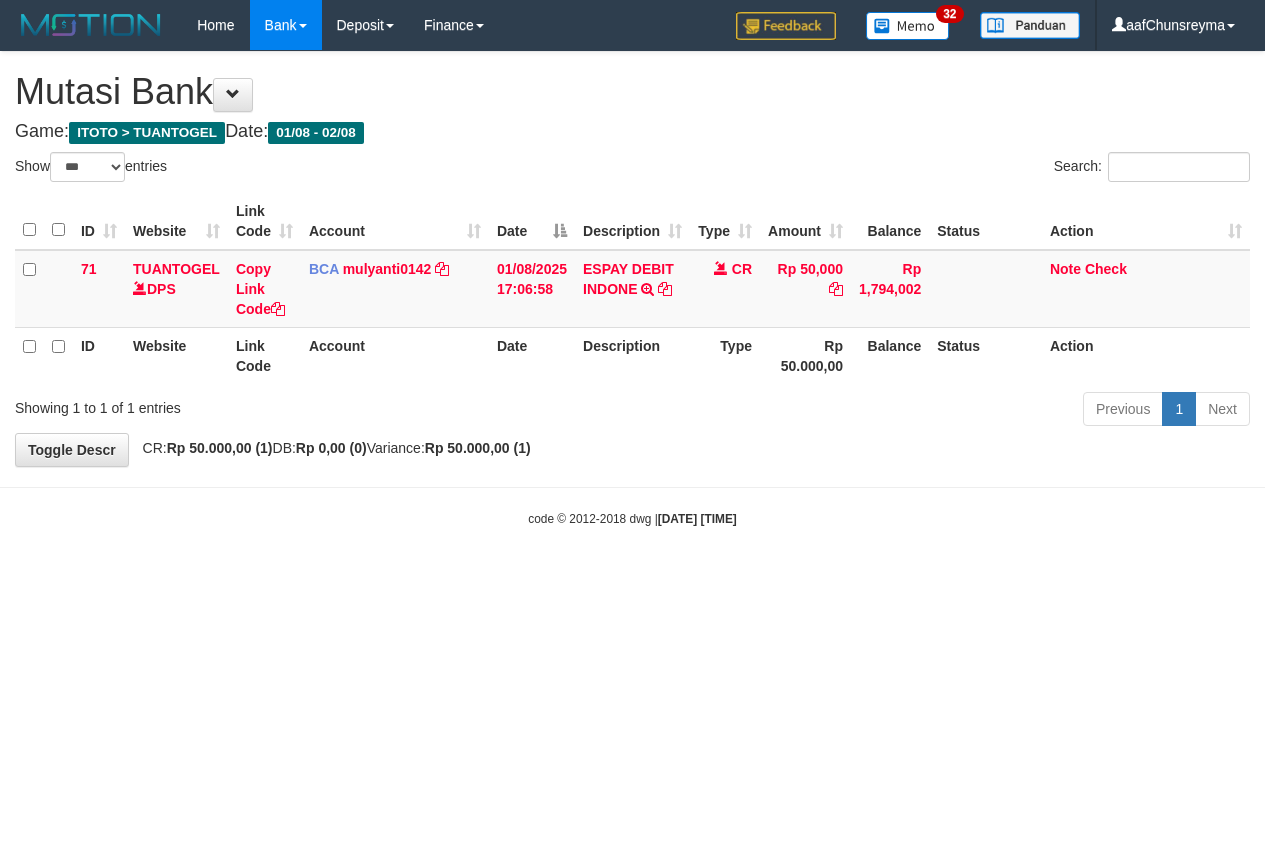 scroll, scrollTop: 0, scrollLeft: 0, axis: both 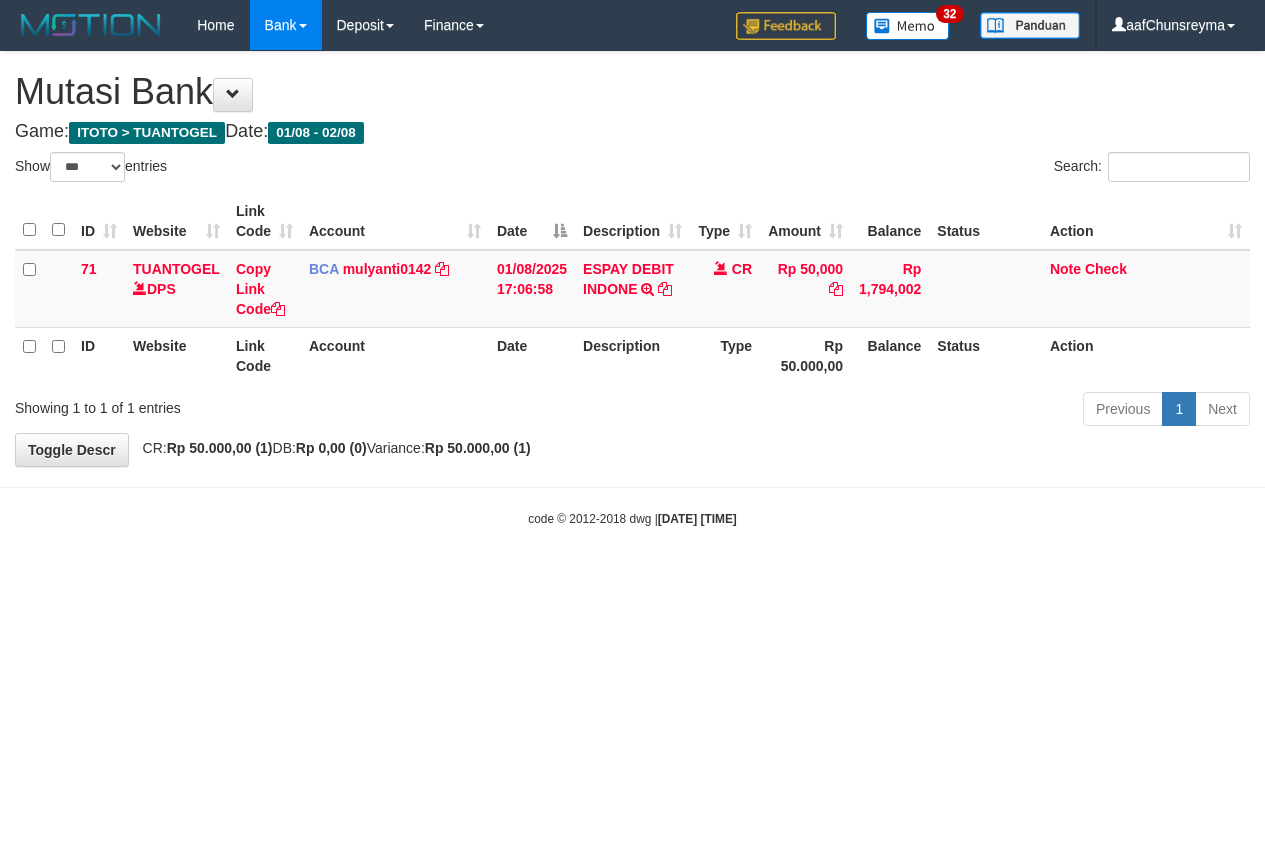 select on "***" 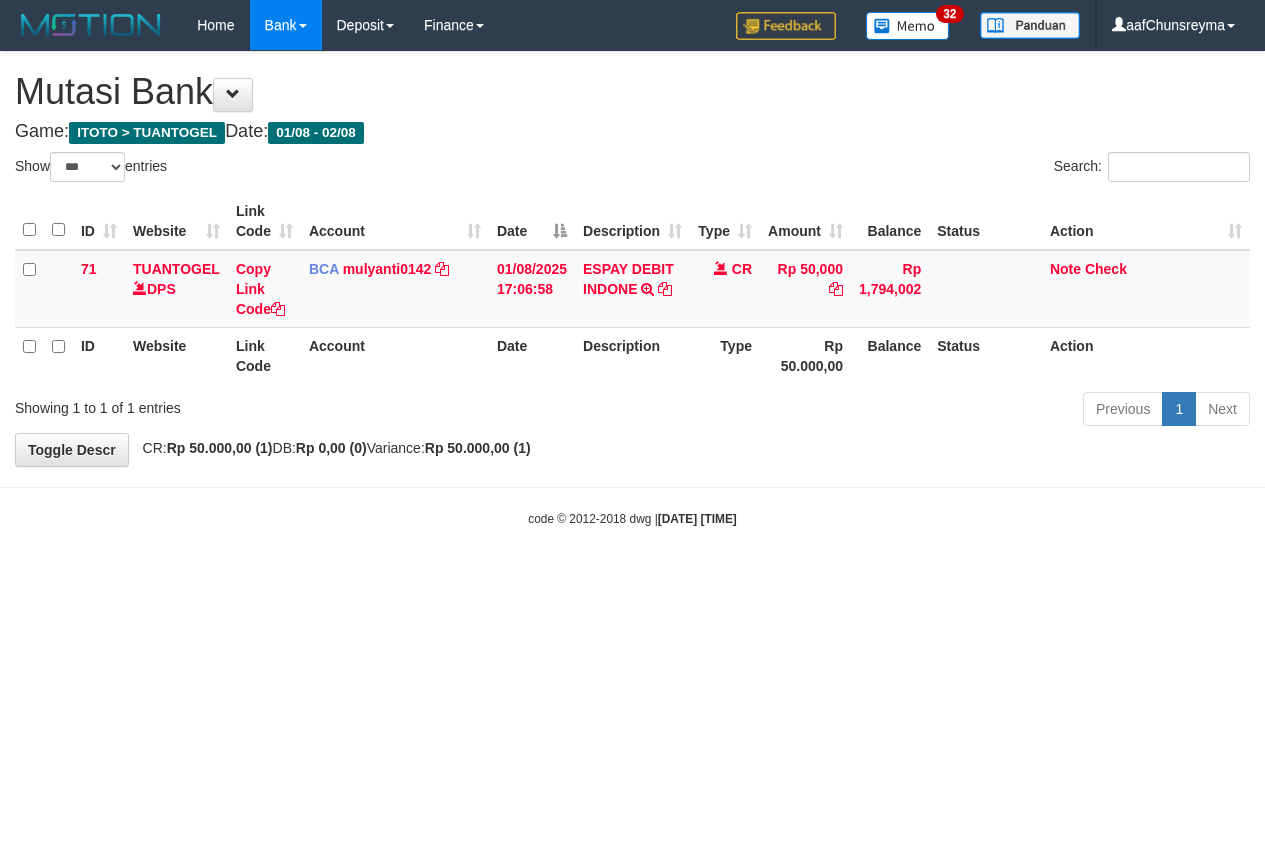 scroll, scrollTop: 0, scrollLeft: 0, axis: both 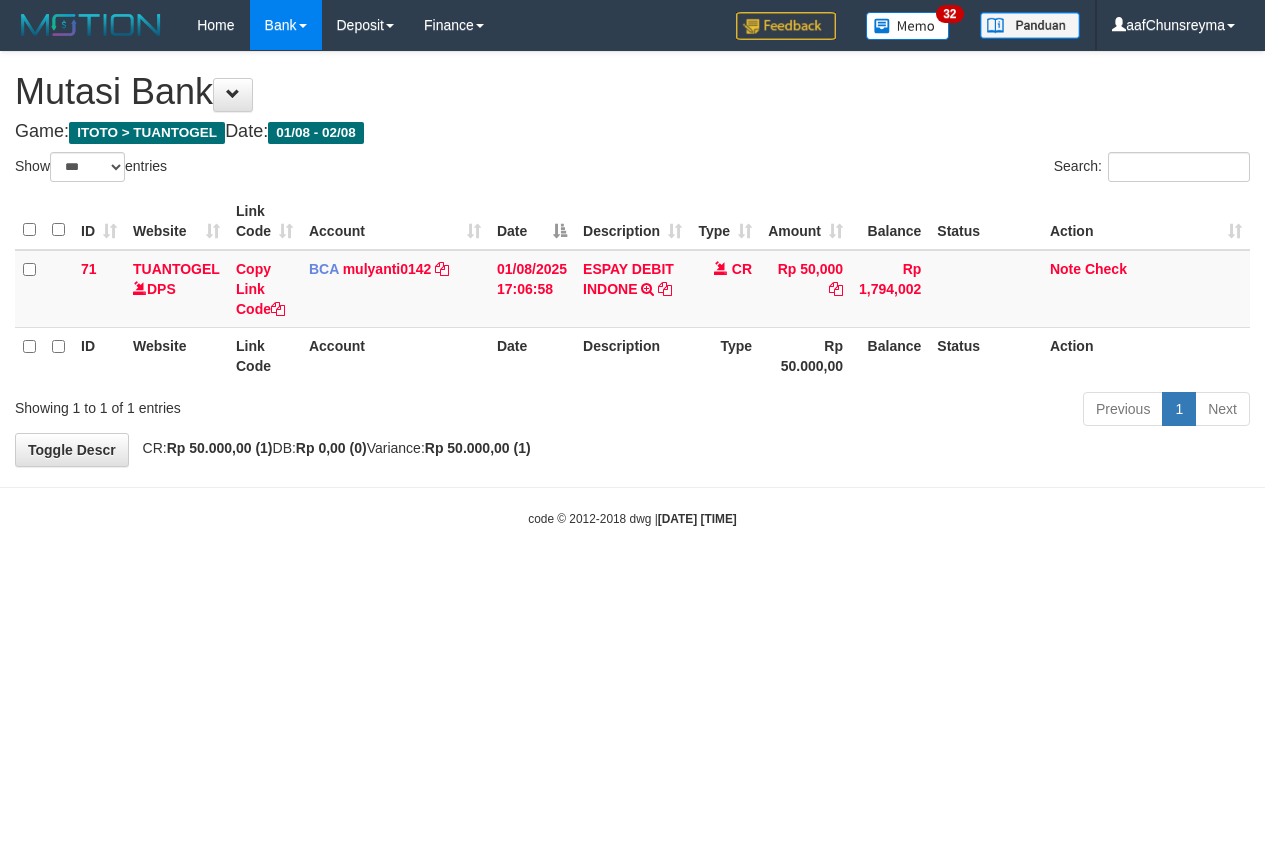 select on "***" 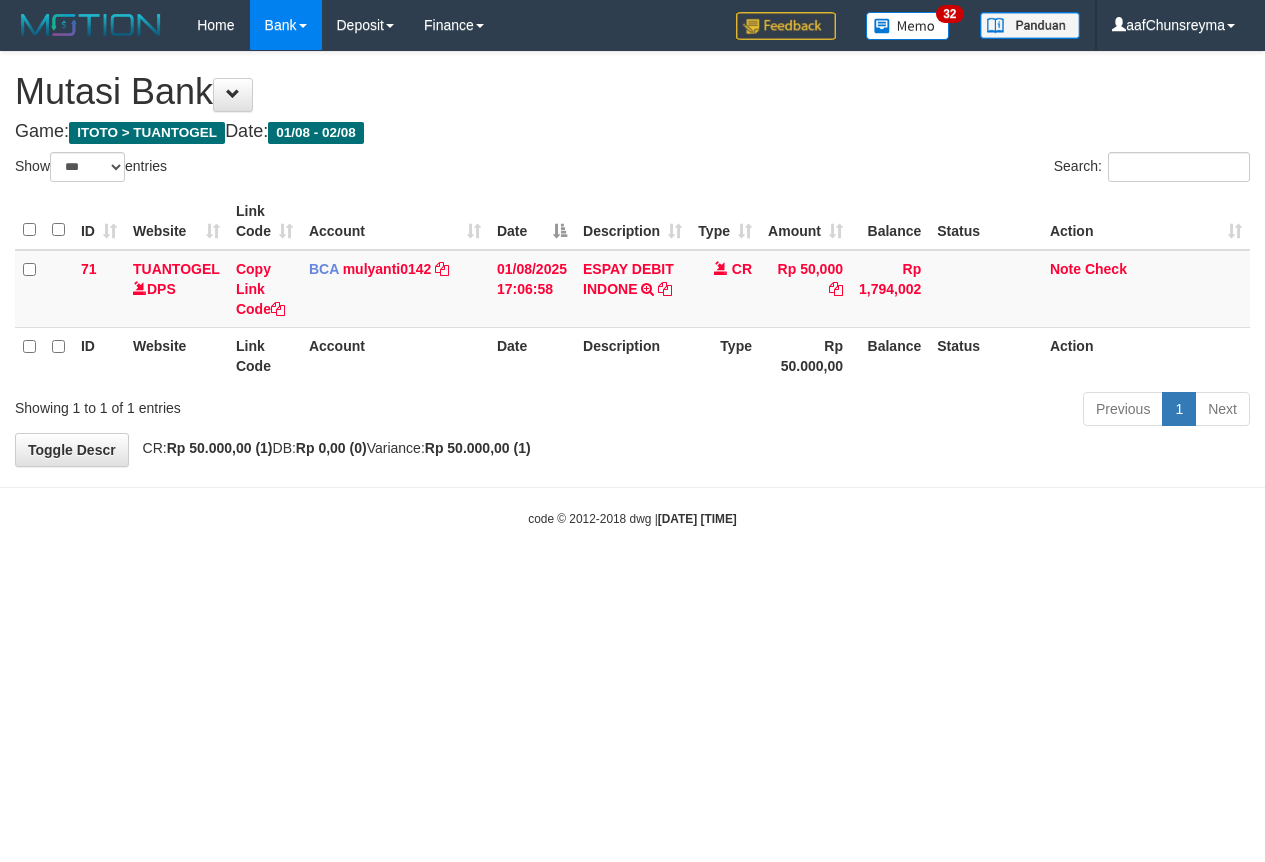 scroll, scrollTop: 0, scrollLeft: 0, axis: both 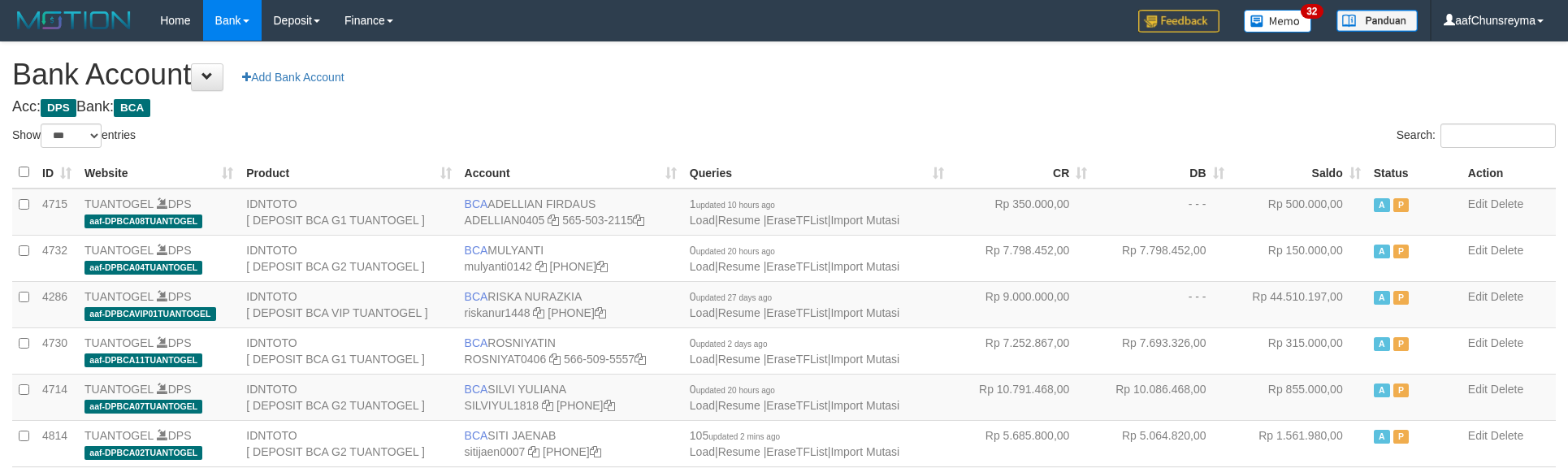 select on "***" 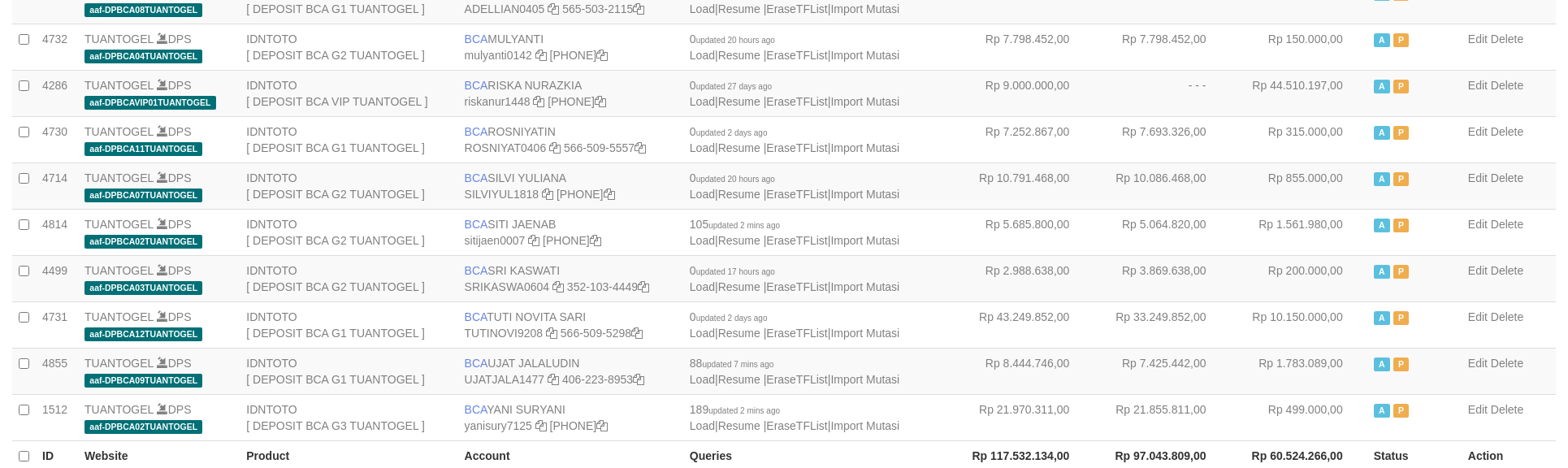 scroll, scrollTop: 245, scrollLeft: 0, axis: vertical 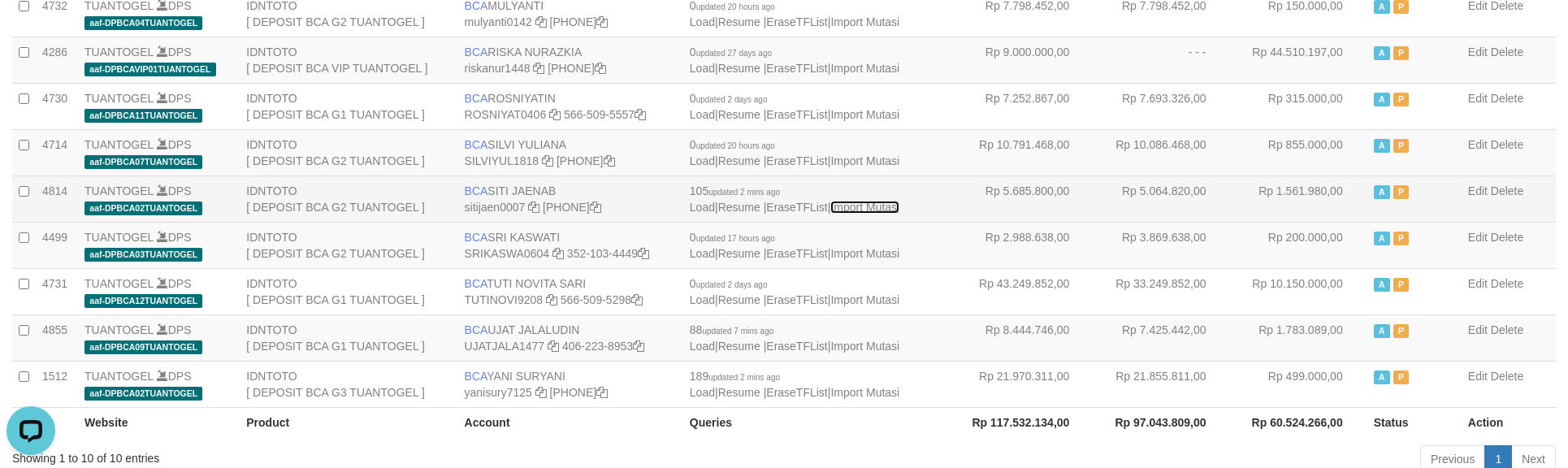 click on "Import Mutasi" at bounding box center [864, 207] 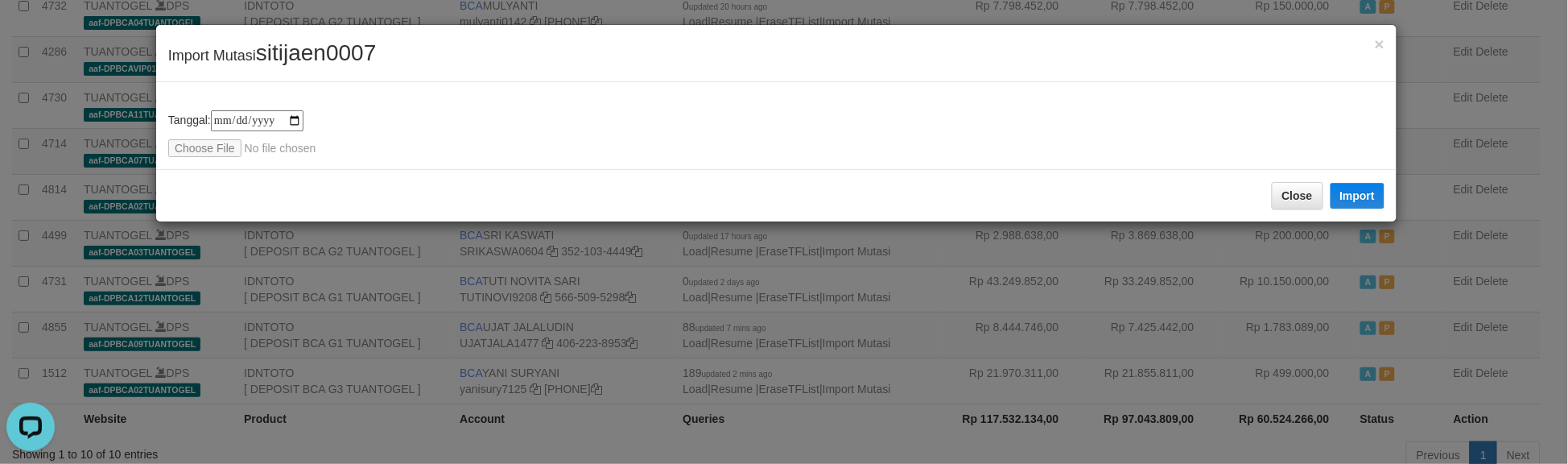type on "**********" 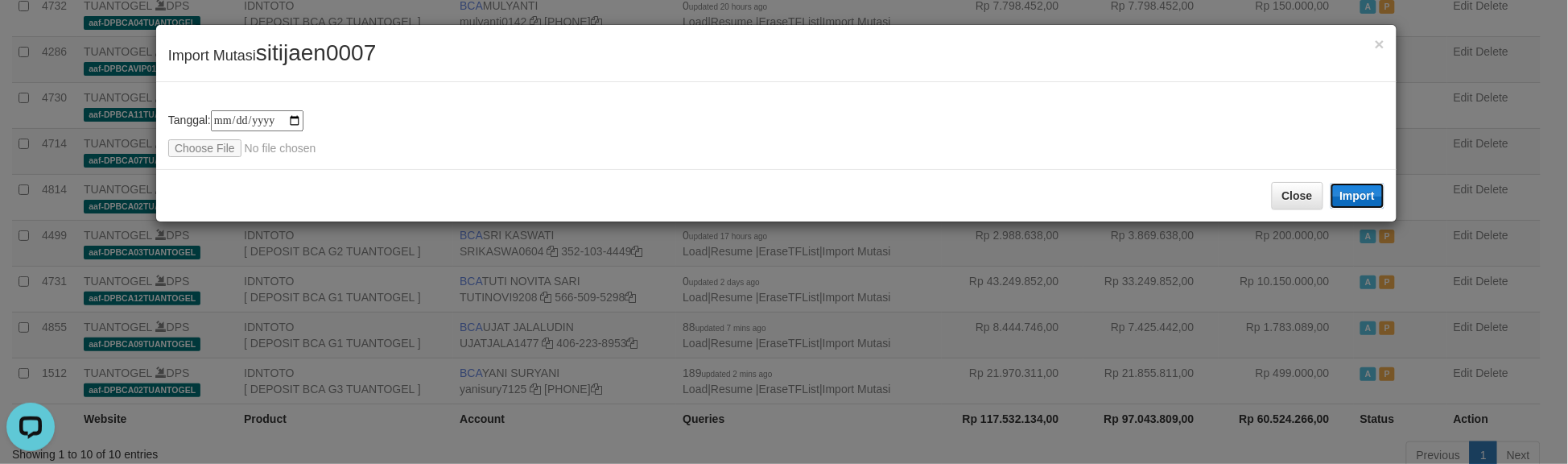 click on "Import" at bounding box center (1358, 196) 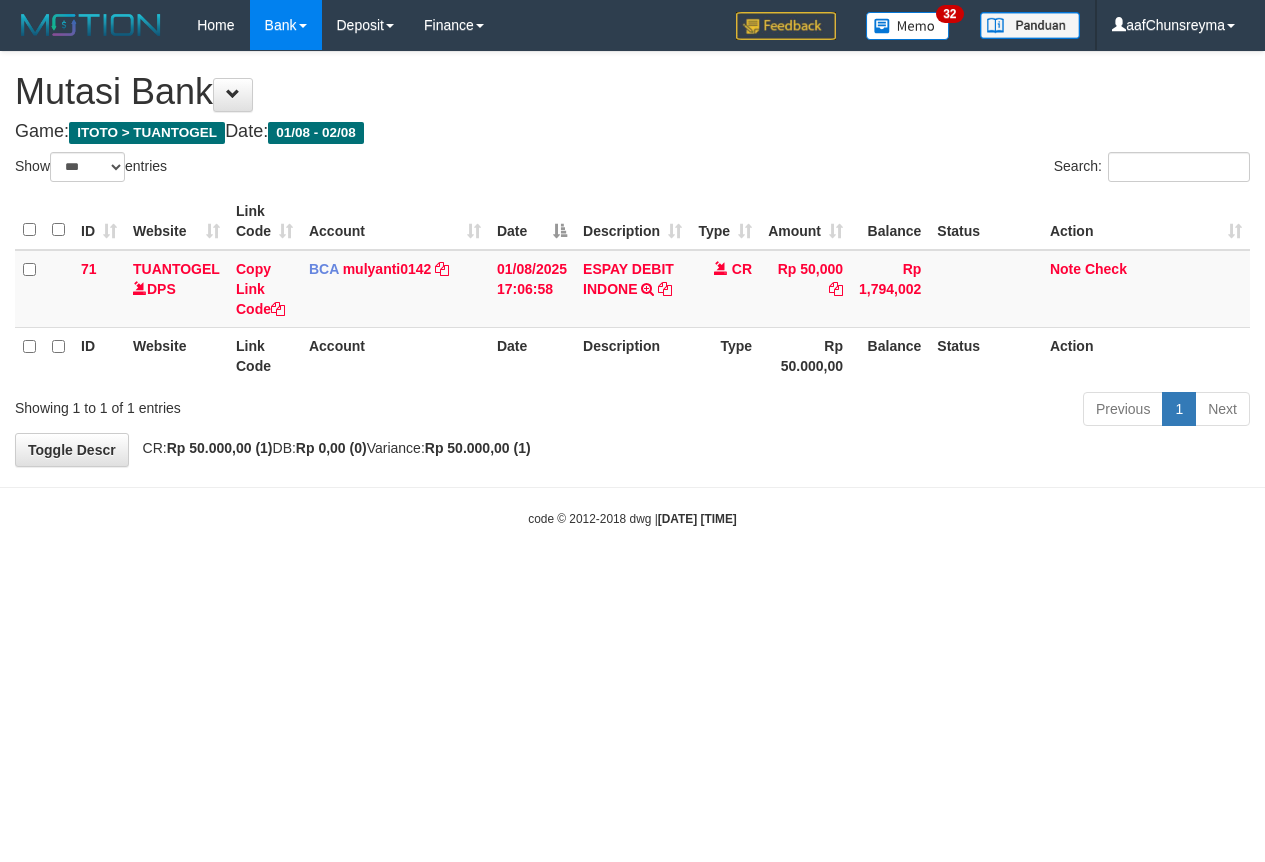 select on "***" 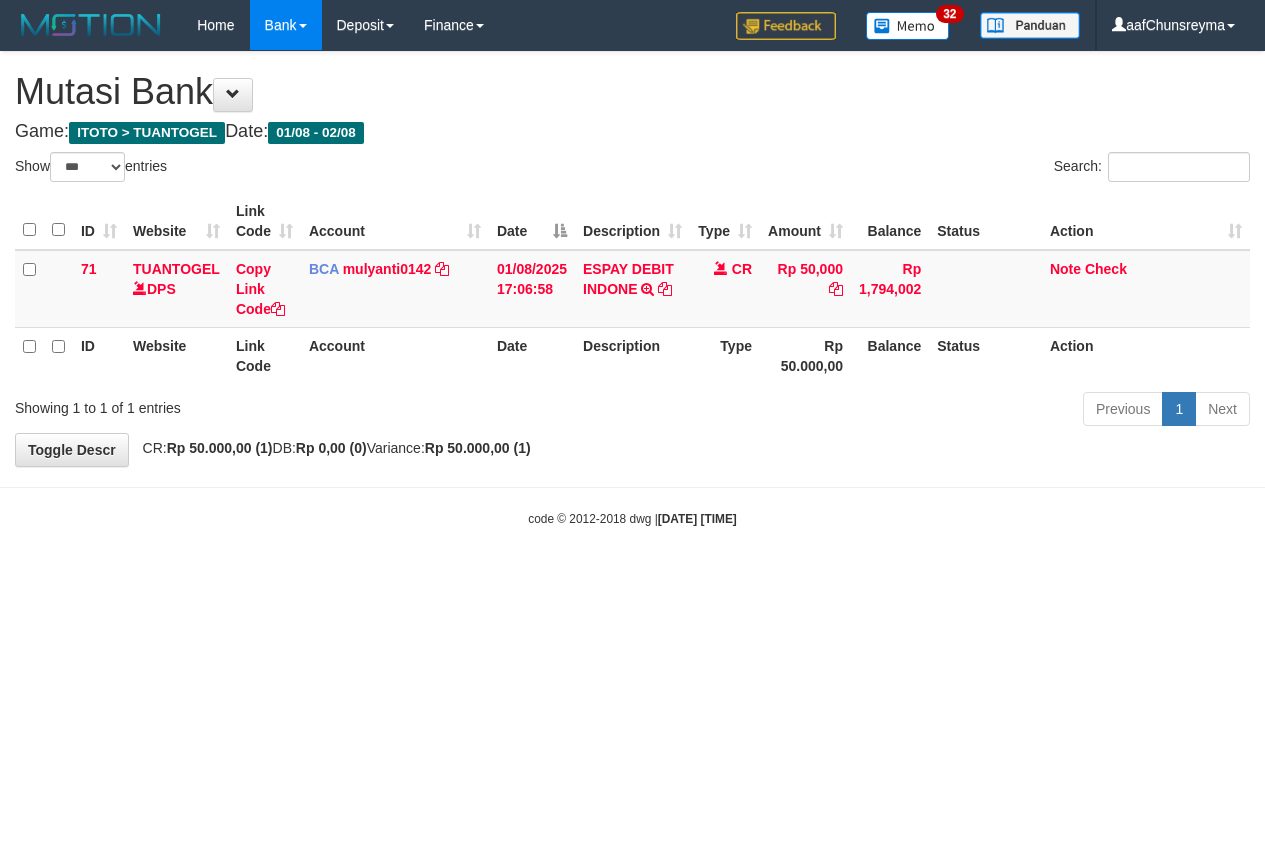 scroll, scrollTop: 0, scrollLeft: 0, axis: both 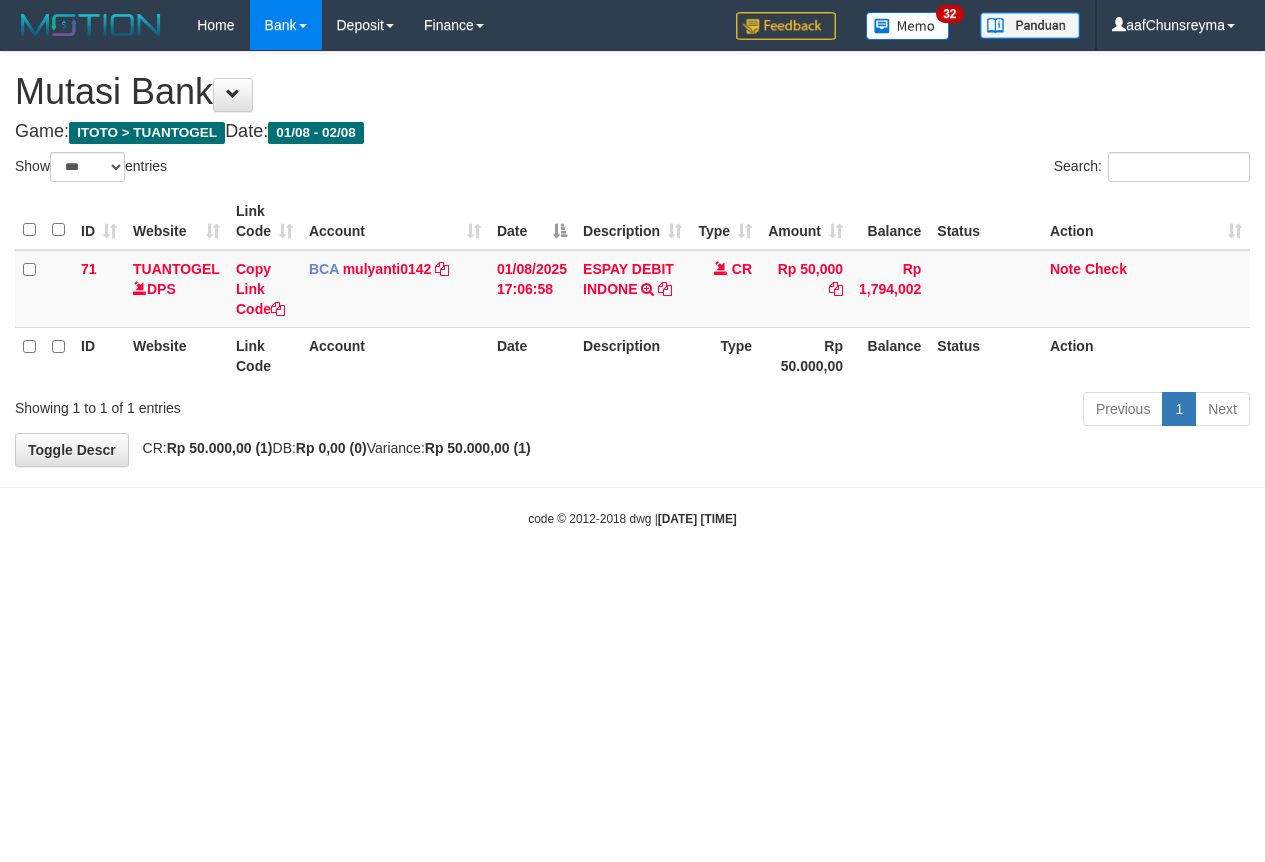 select on "***" 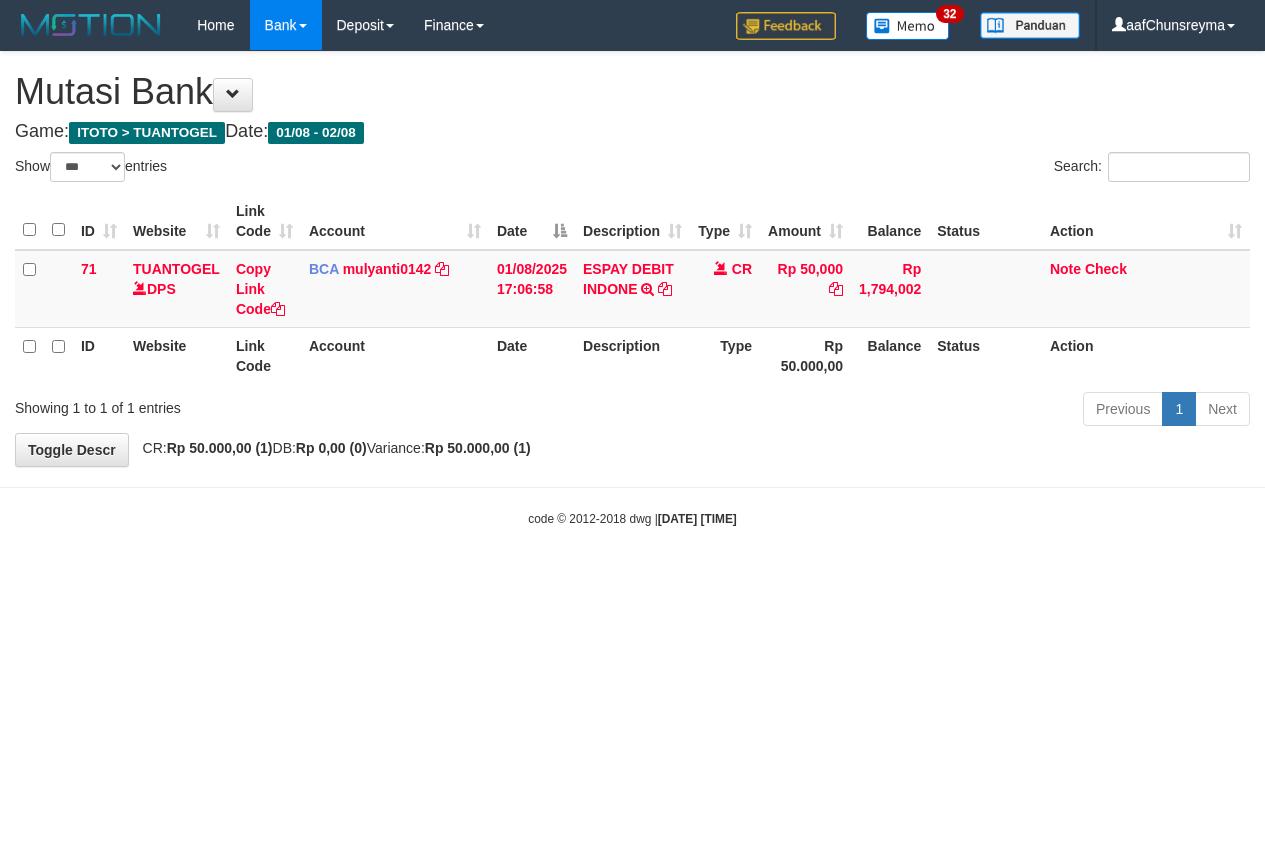 scroll, scrollTop: 0, scrollLeft: 0, axis: both 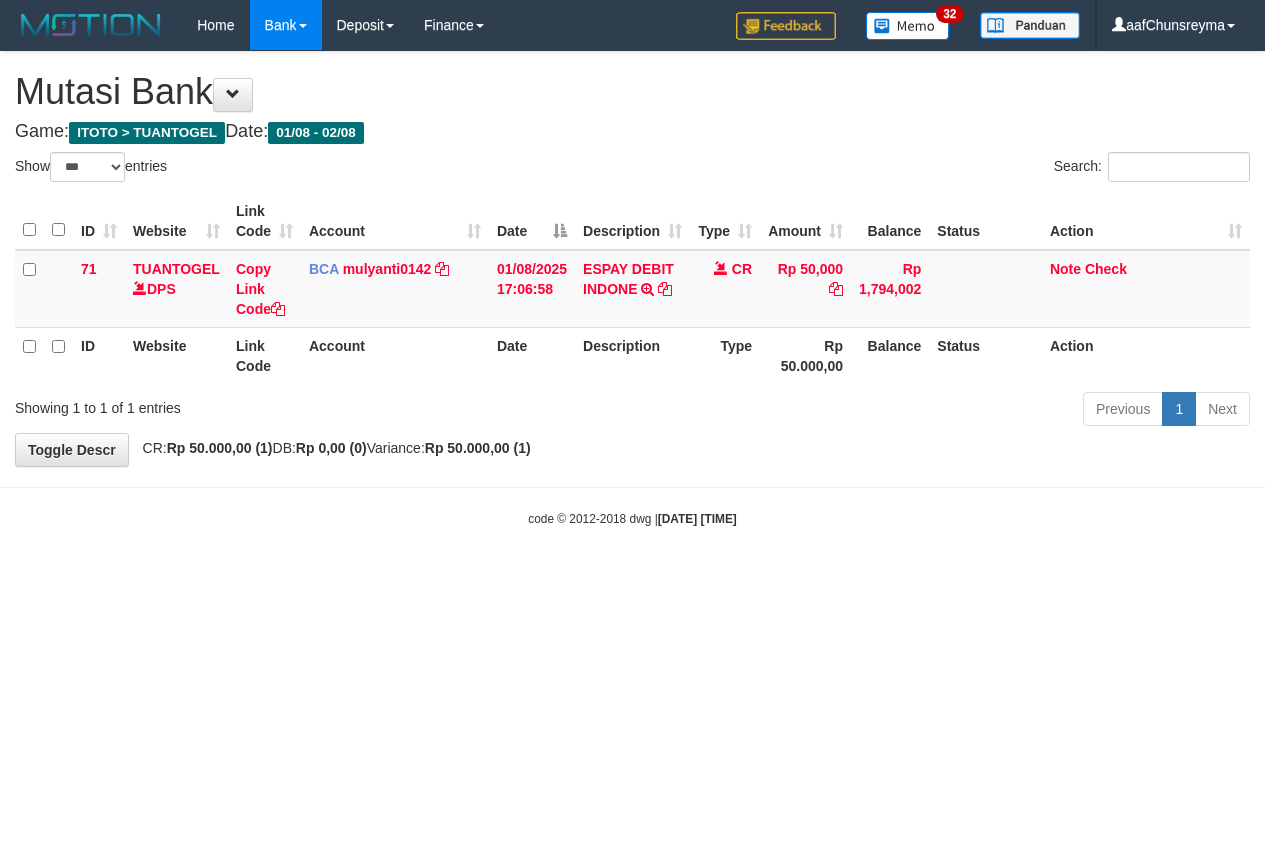 select on "***" 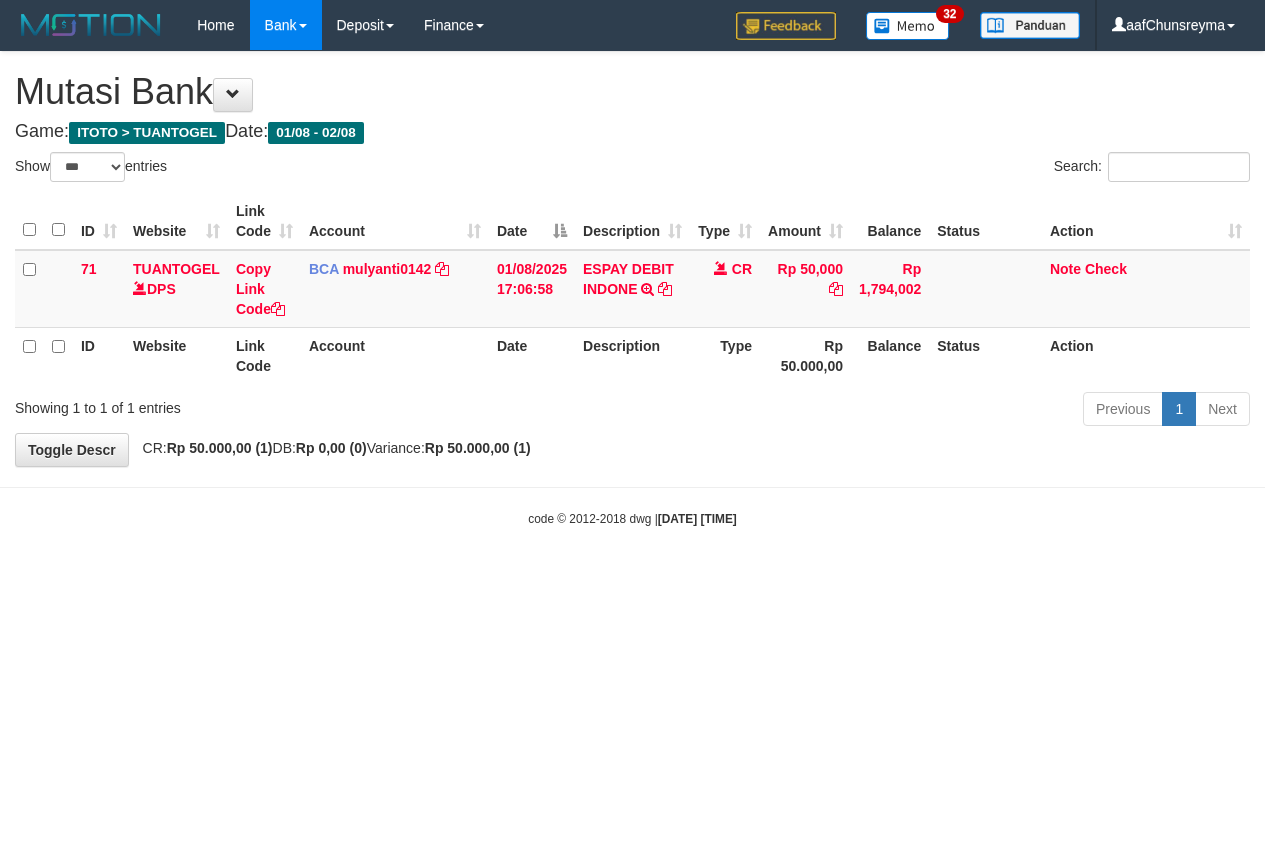 scroll, scrollTop: 0, scrollLeft: 0, axis: both 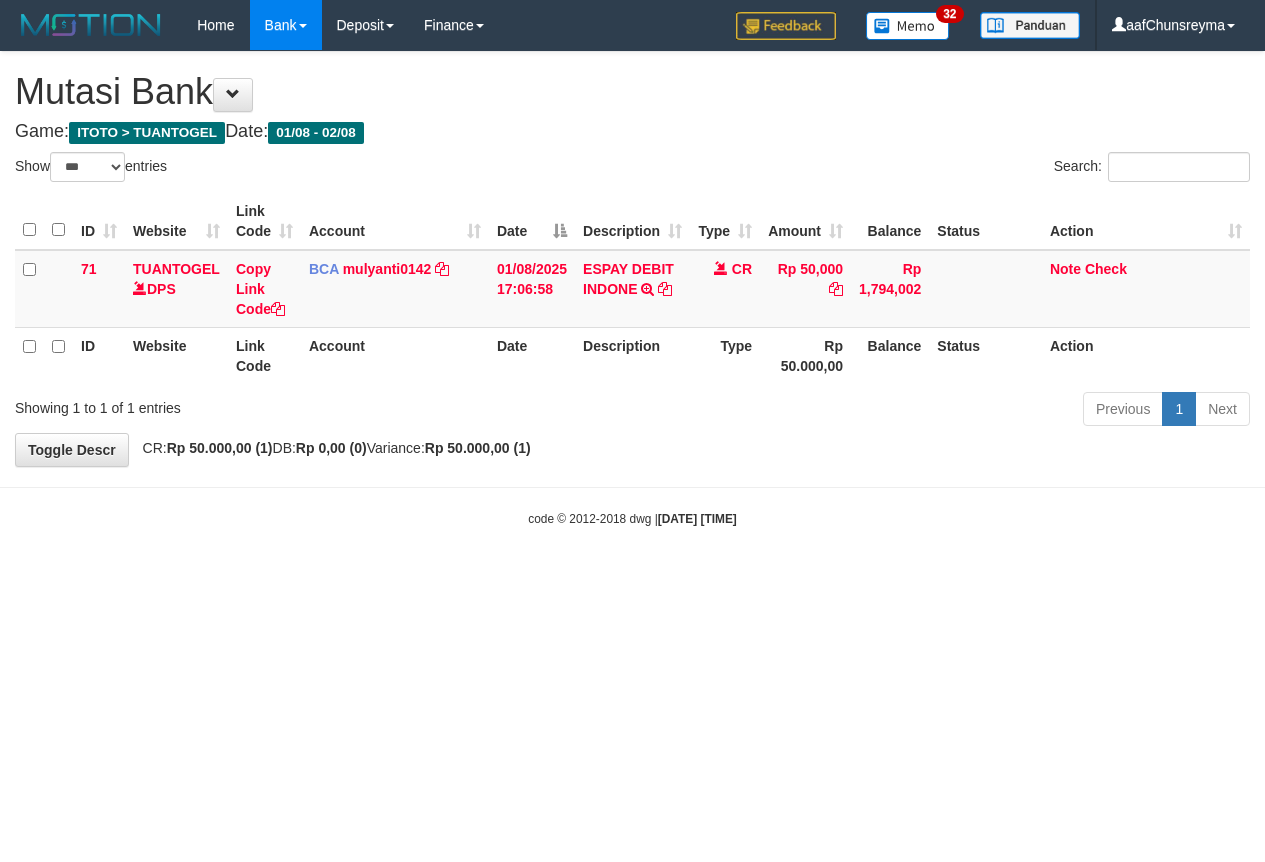 select on "***" 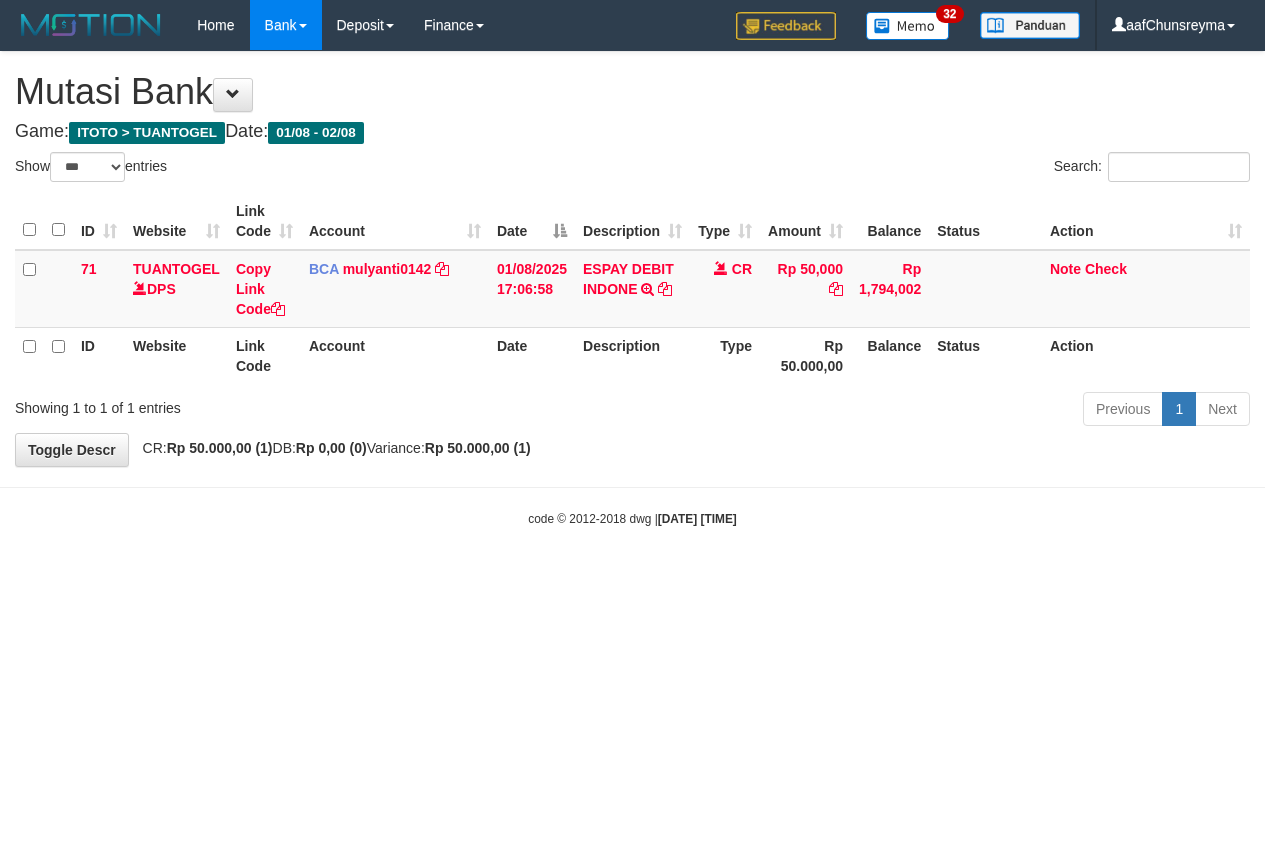 scroll, scrollTop: 0, scrollLeft: 0, axis: both 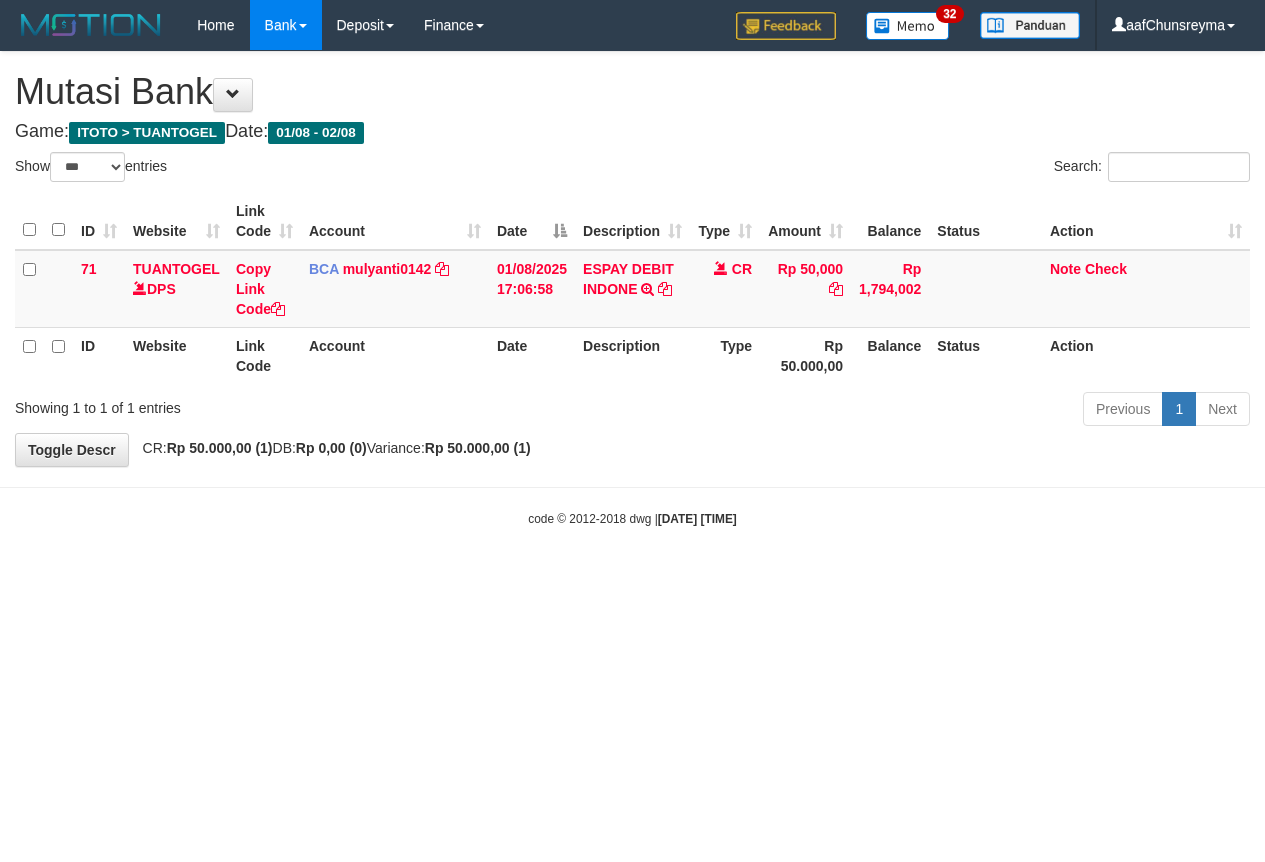 select on "***" 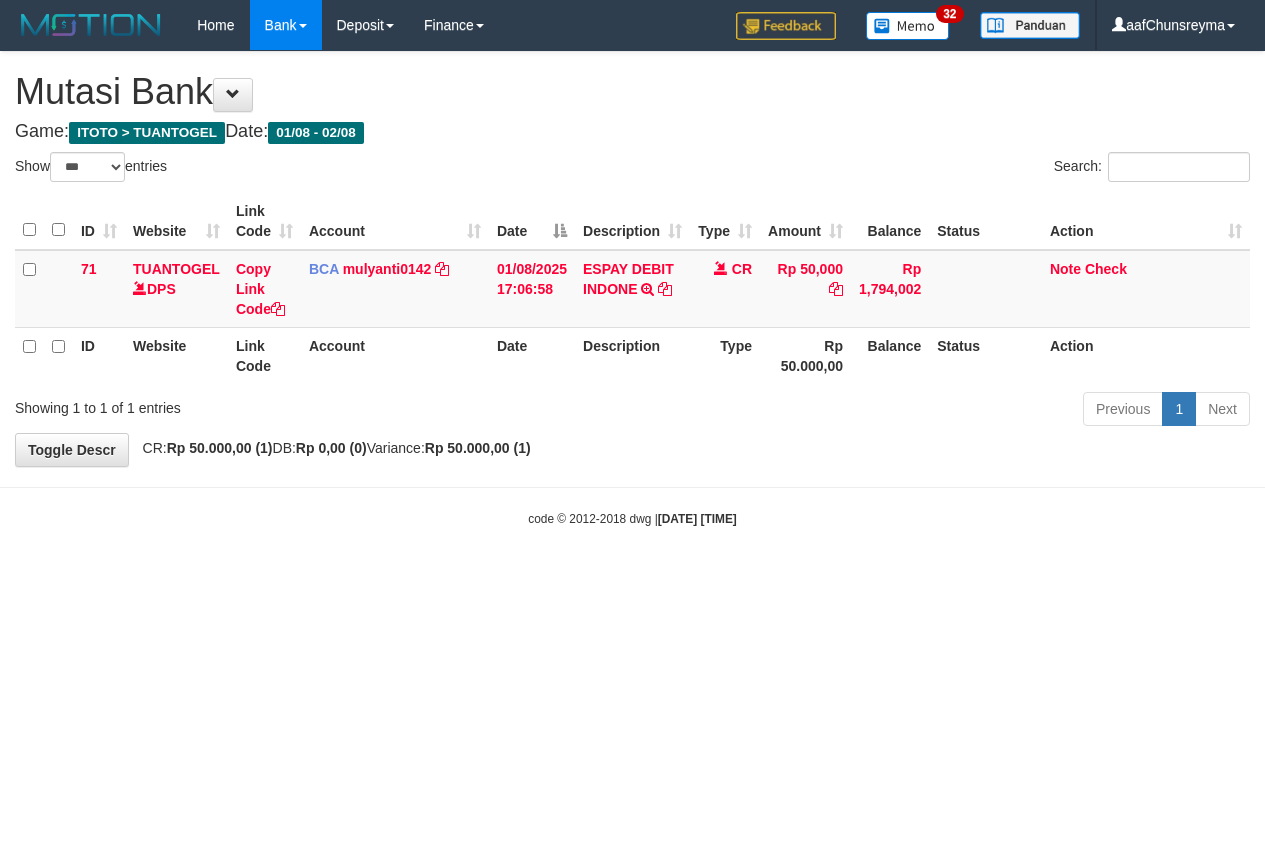 scroll, scrollTop: 0, scrollLeft: 0, axis: both 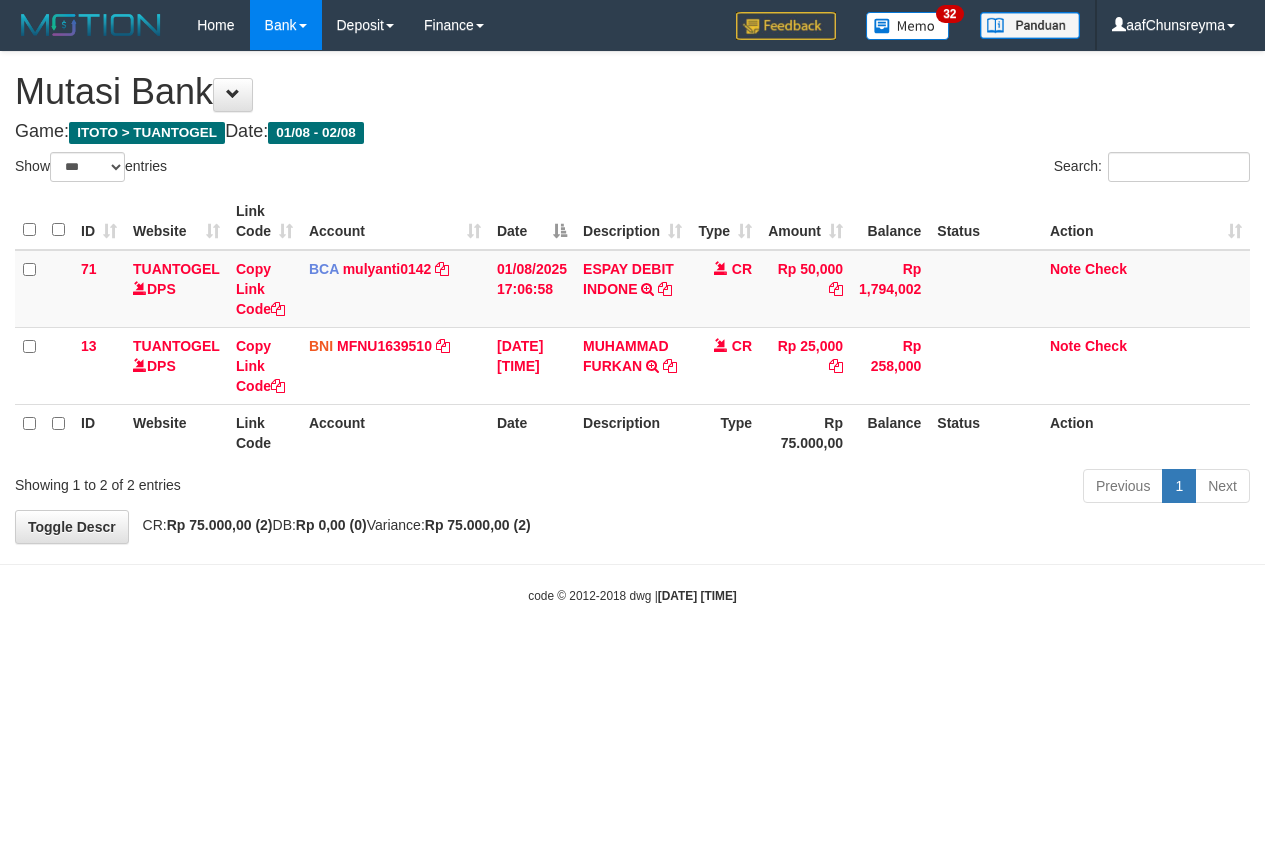 select on "***" 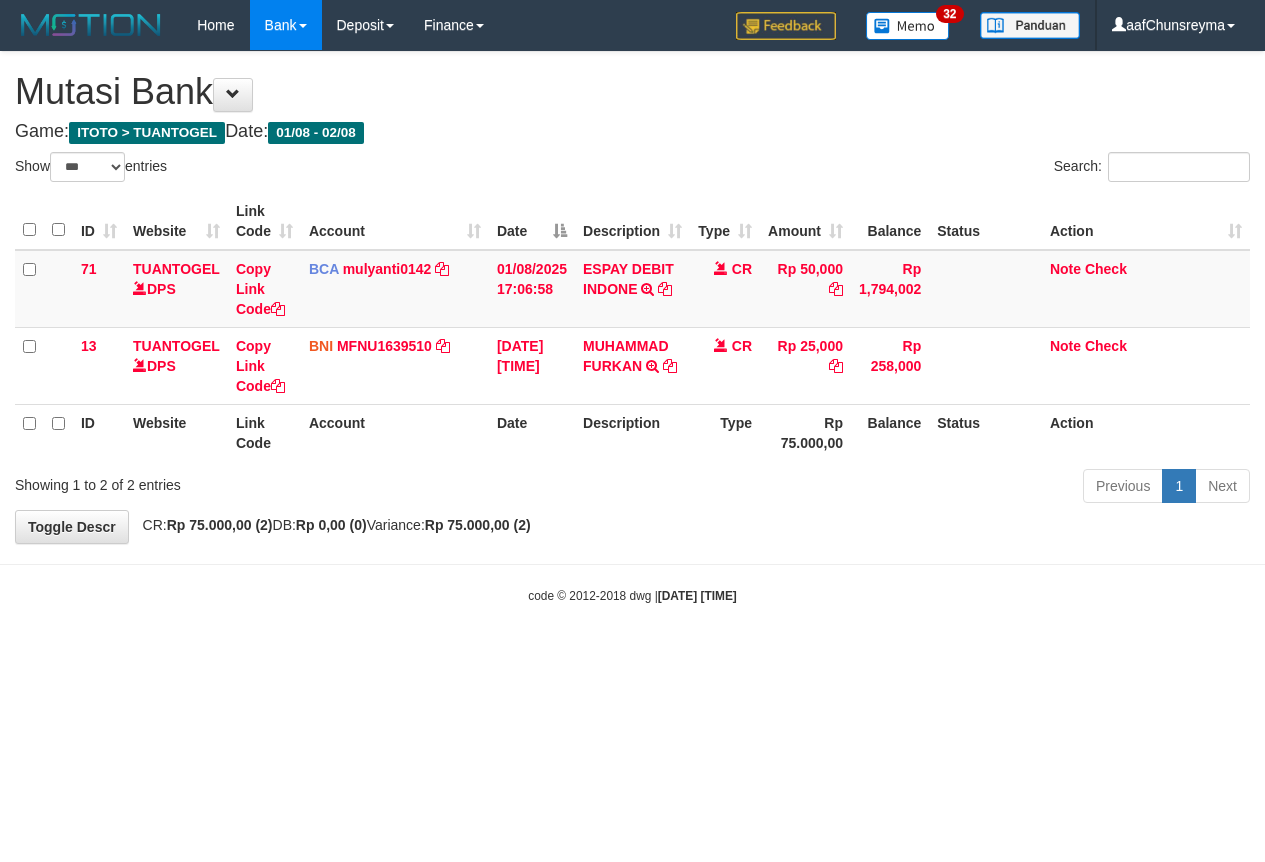scroll, scrollTop: 0, scrollLeft: 0, axis: both 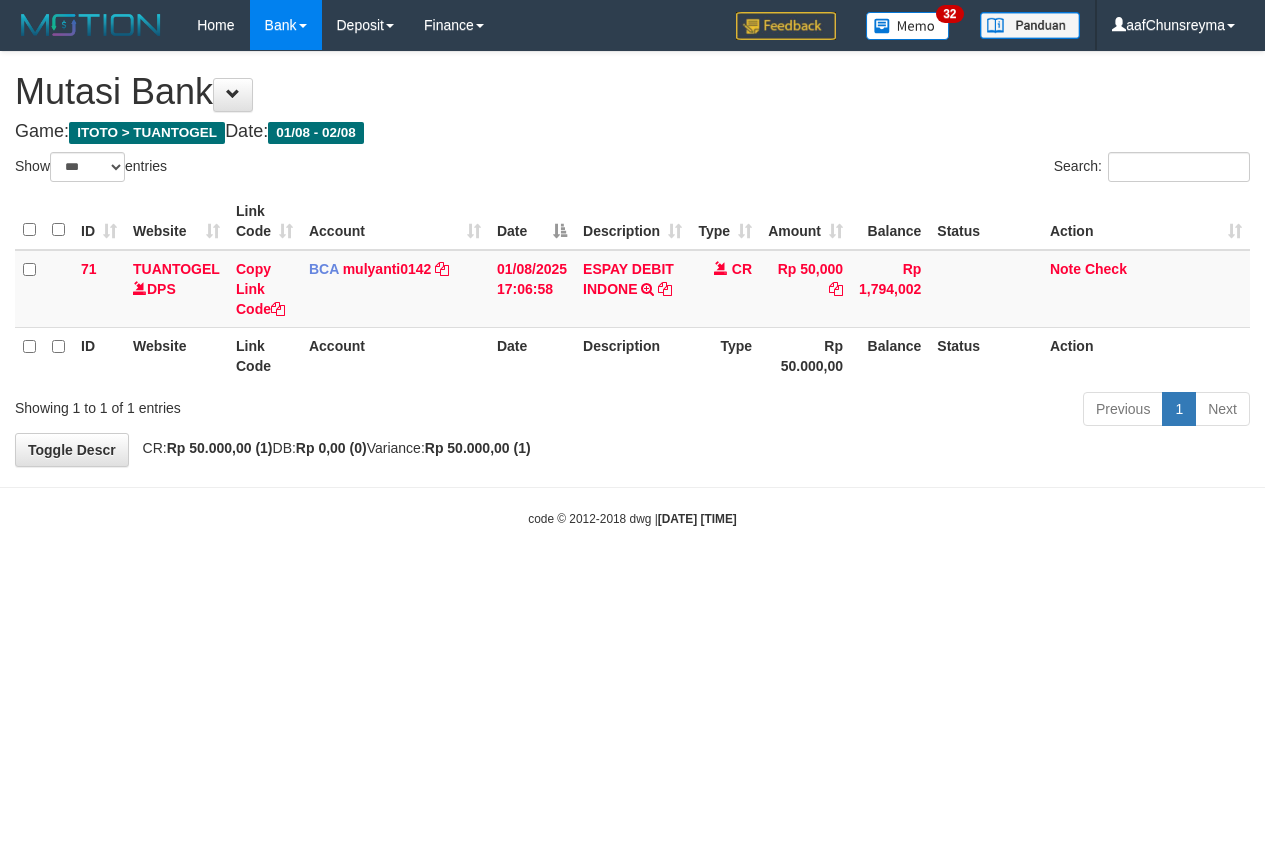select on "***" 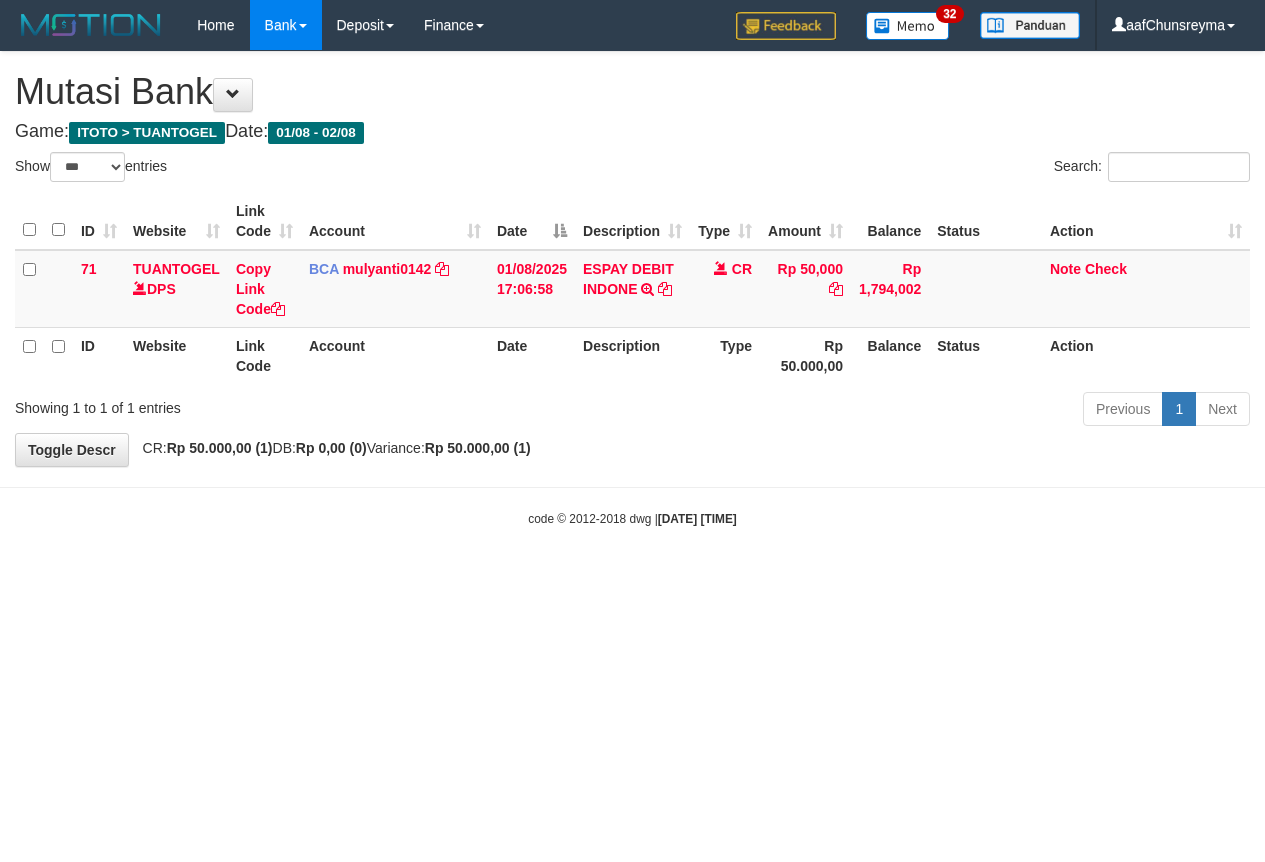scroll, scrollTop: 0, scrollLeft: 0, axis: both 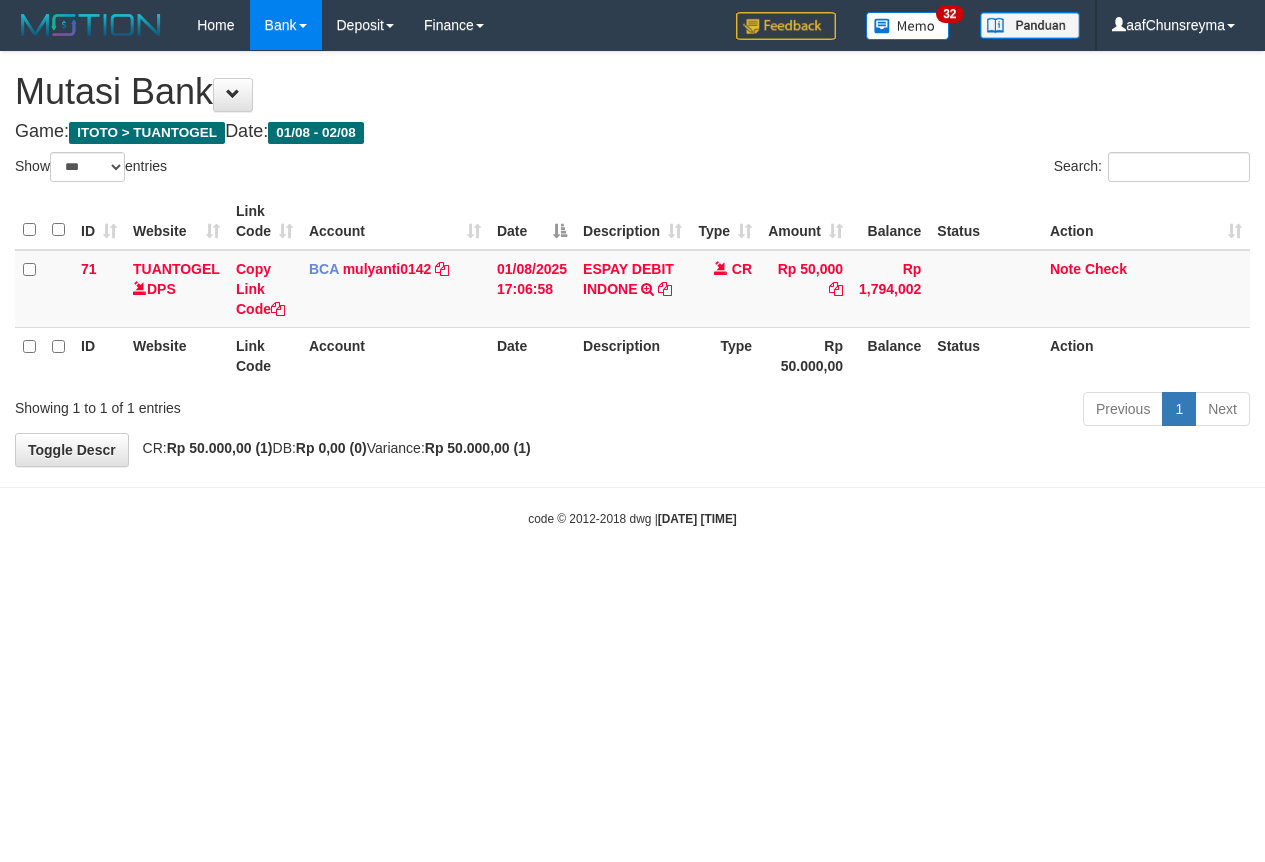 select on "***" 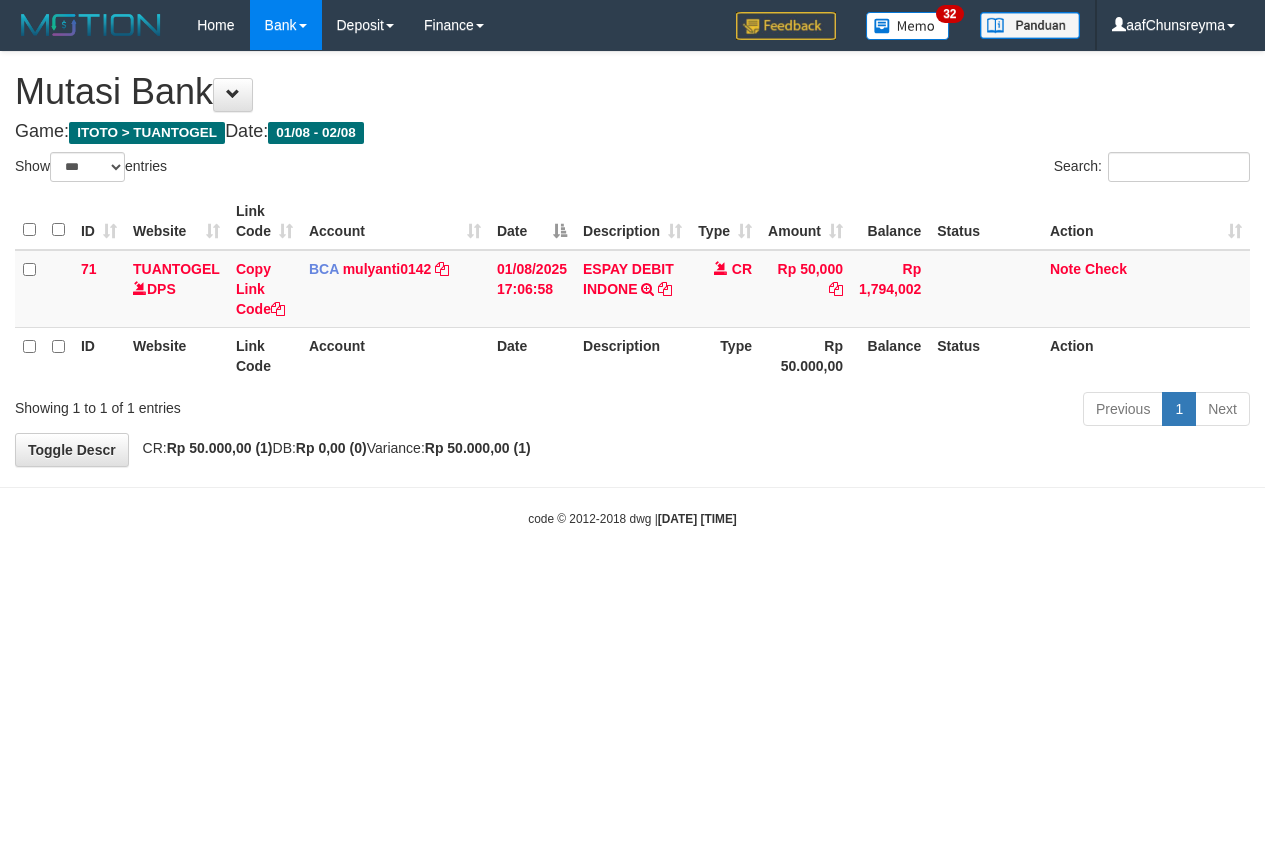 scroll, scrollTop: 0, scrollLeft: 0, axis: both 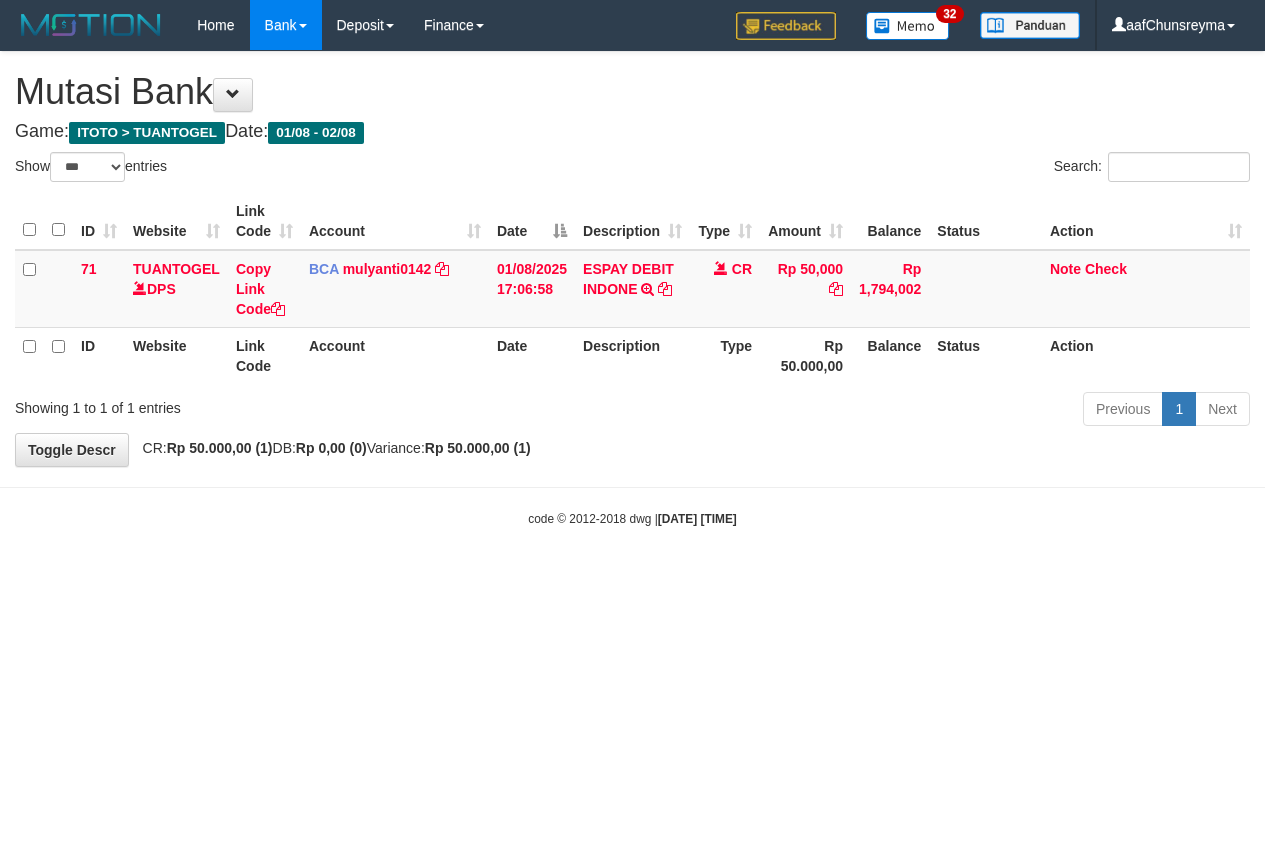 select on "***" 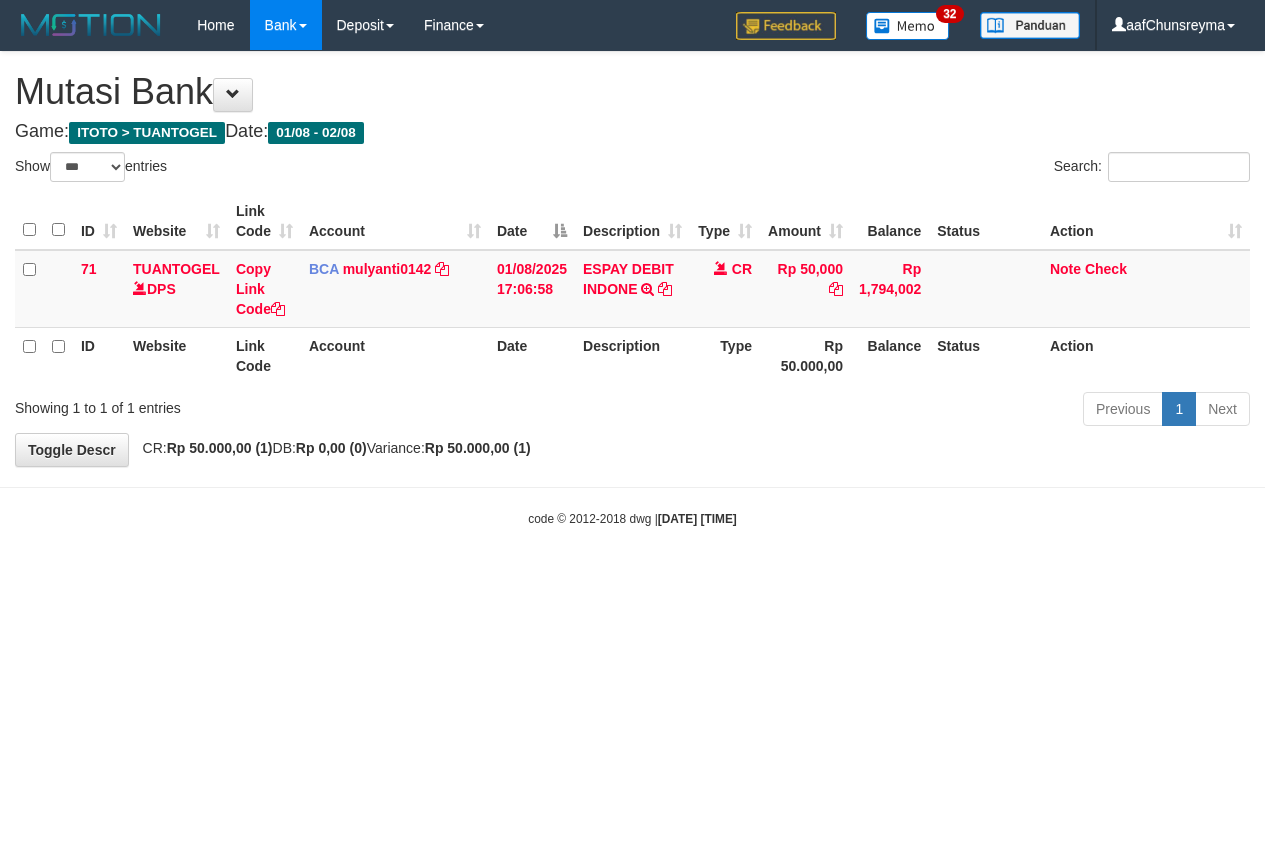 scroll, scrollTop: 0, scrollLeft: 0, axis: both 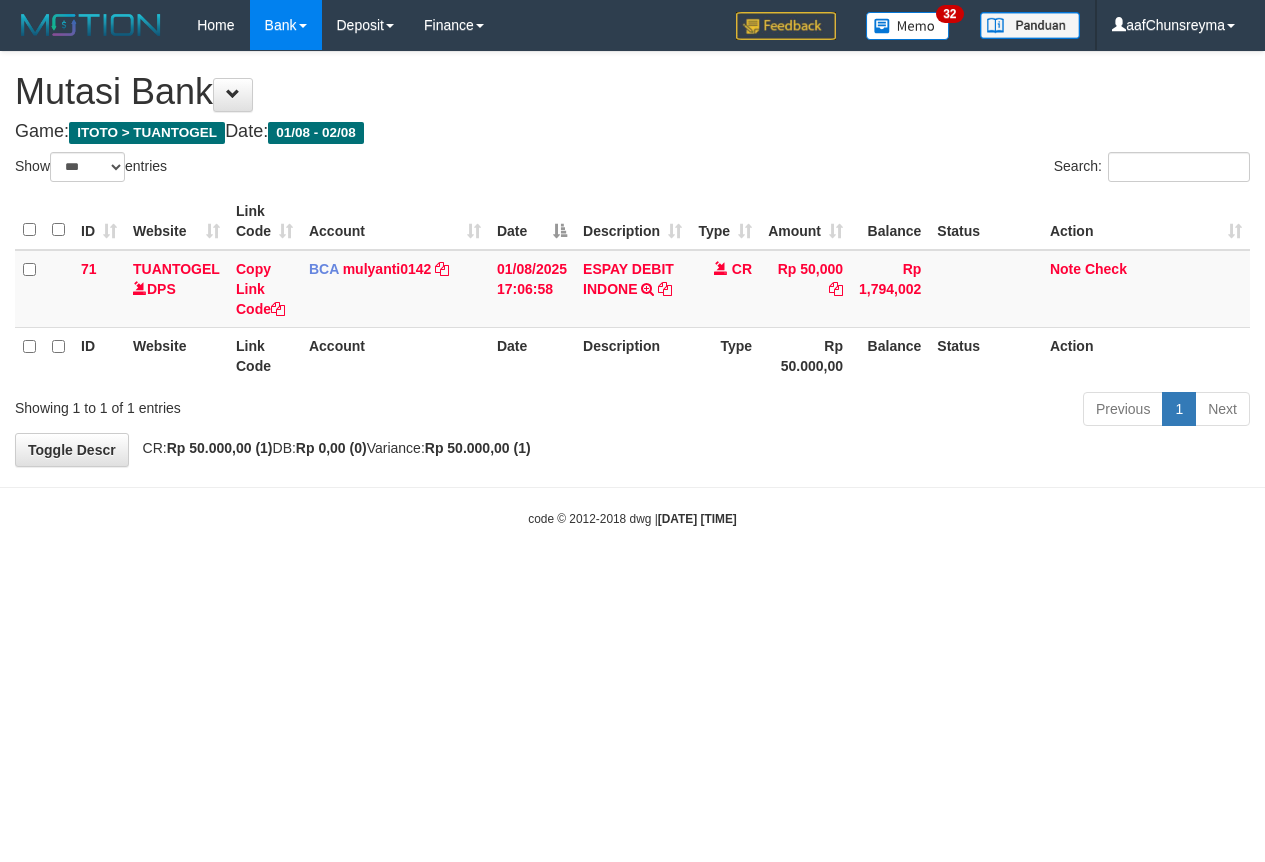 select on "***" 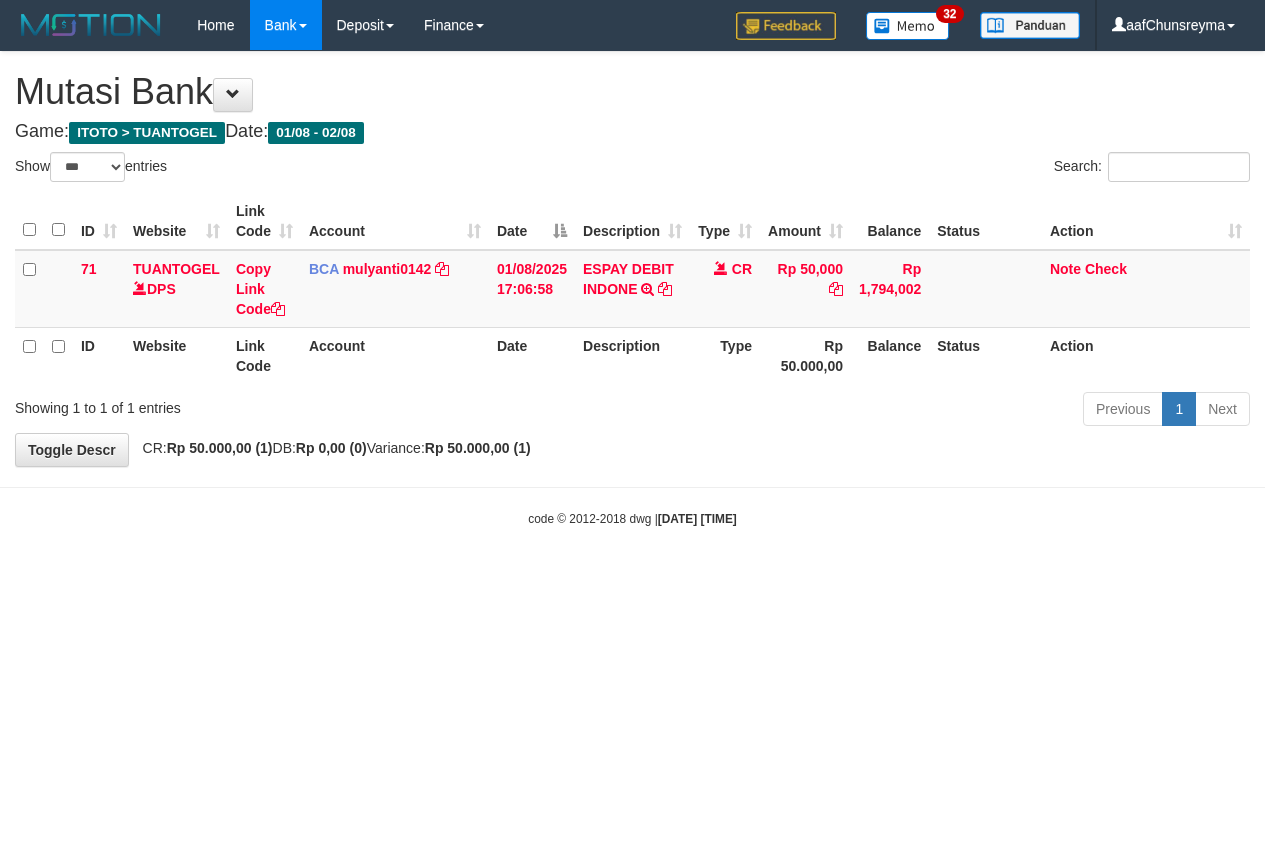 scroll, scrollTop: 0, scrollLeft: 0, axis: both 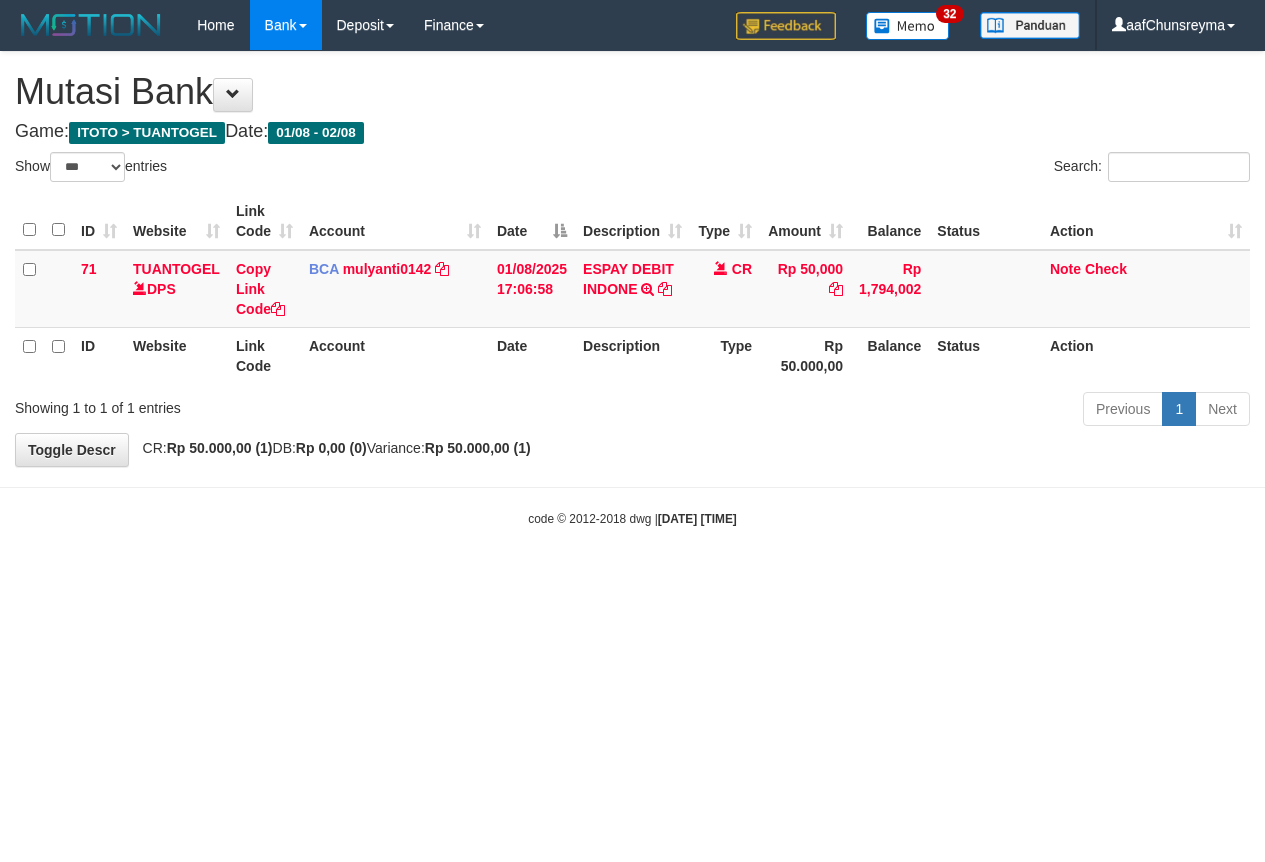 select on "***" 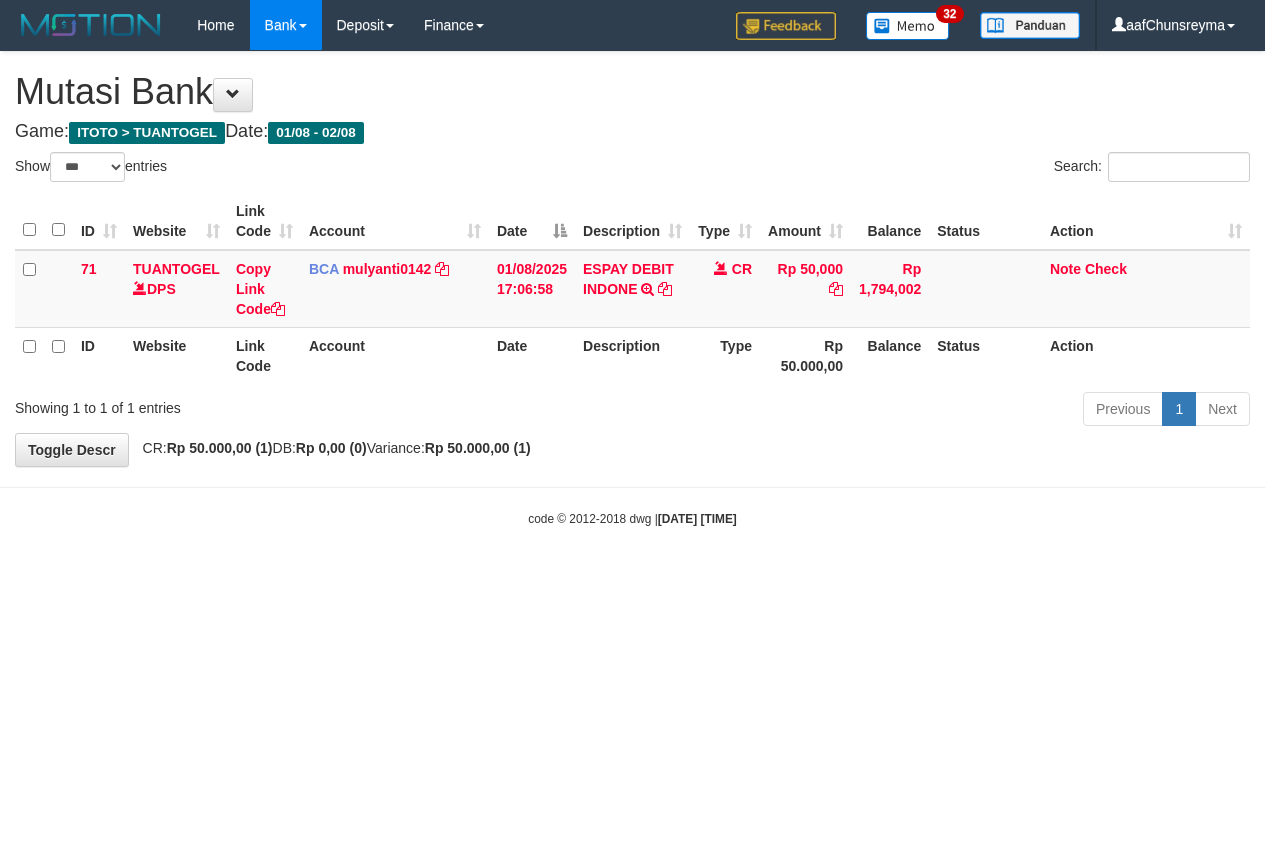 scroll, scrollTop: 0, scrollLeft: 0, axis: both 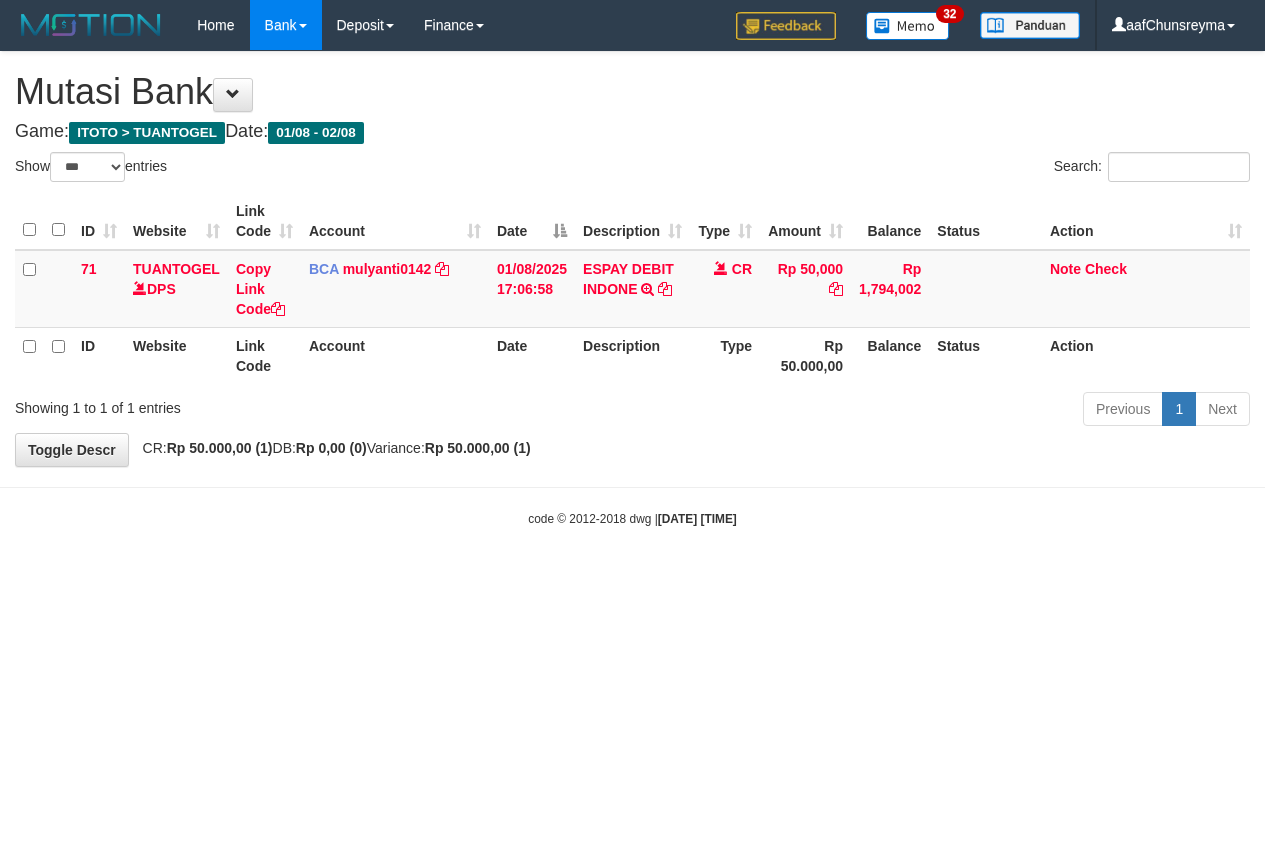 select on "***" 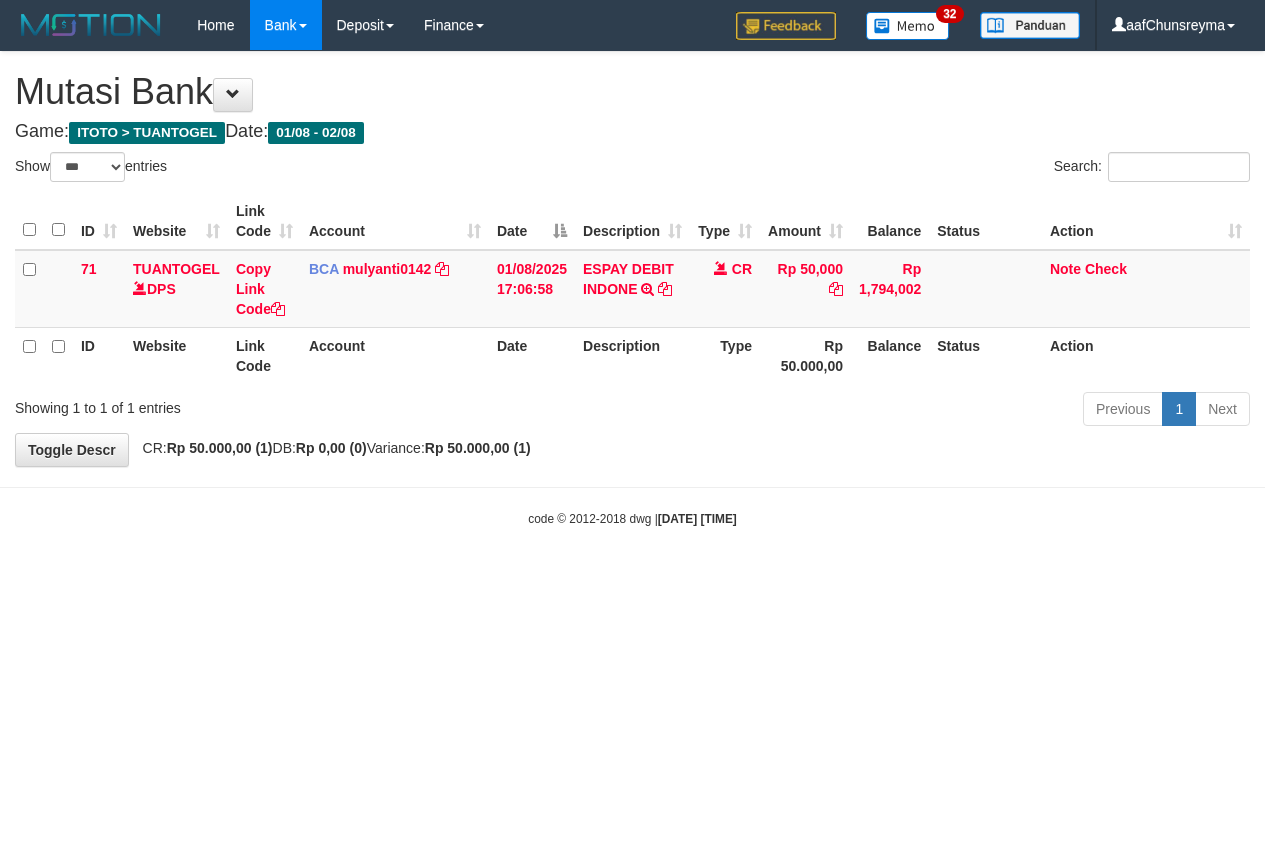 scroll, scrollTop: 0, scrollLeft: 0, axis: both 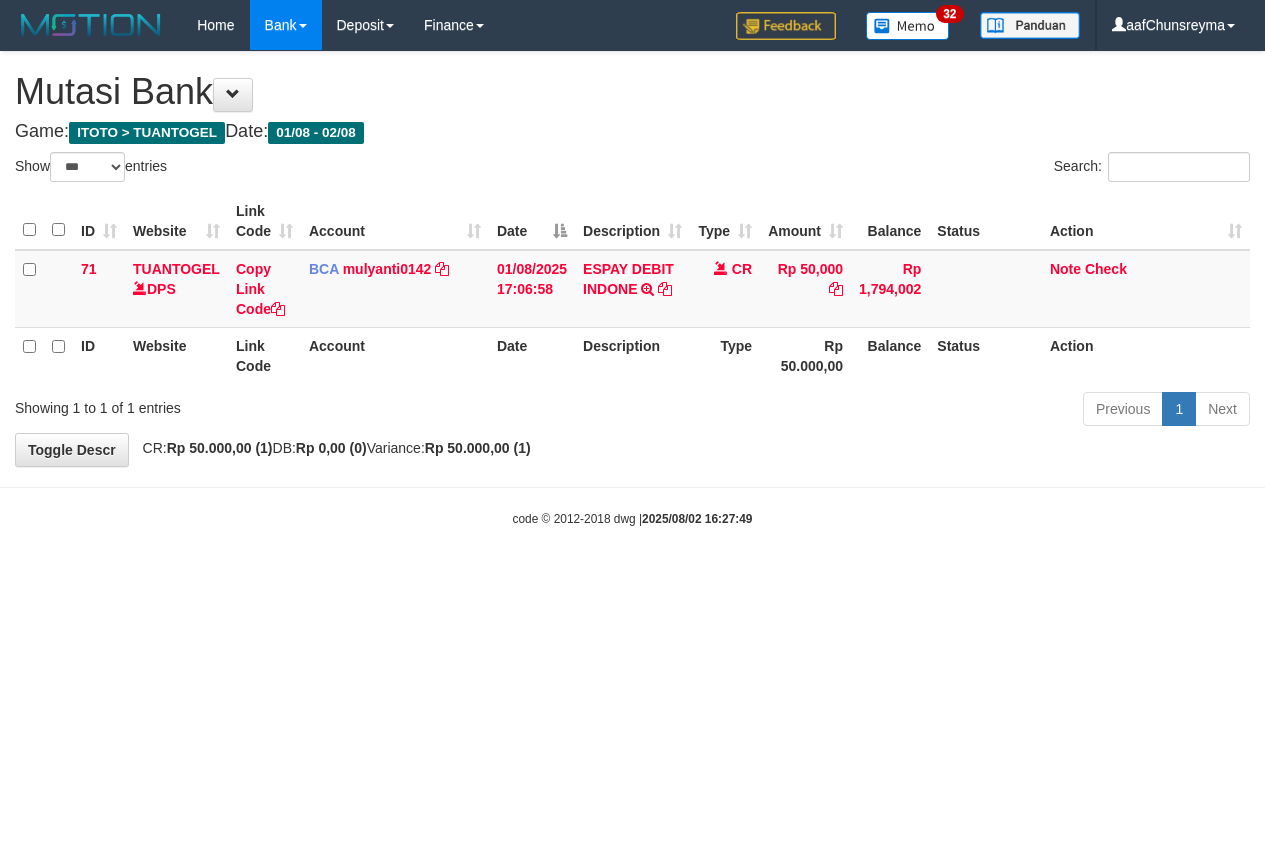 select on "***" 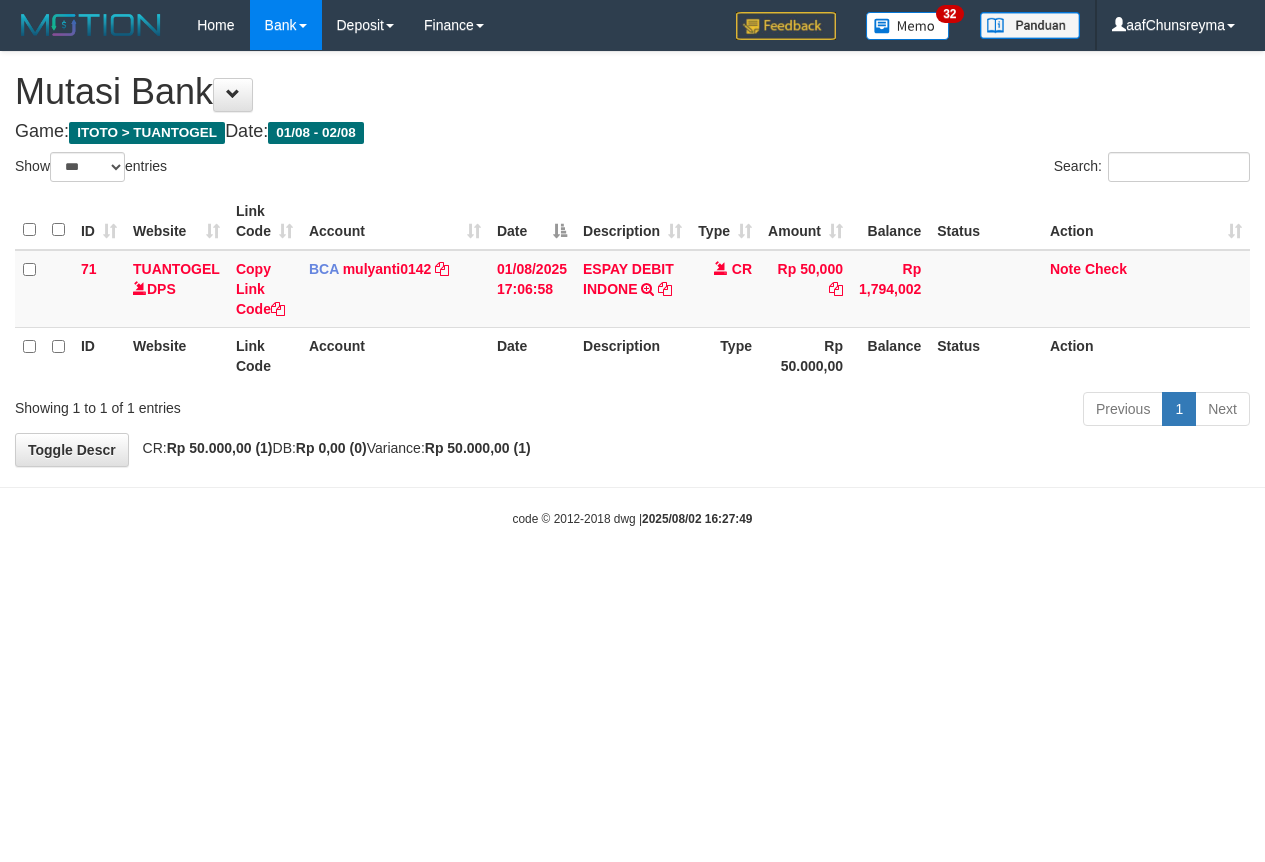 scroll, scrollTop: 0, scrollLeft: 0, axis: both 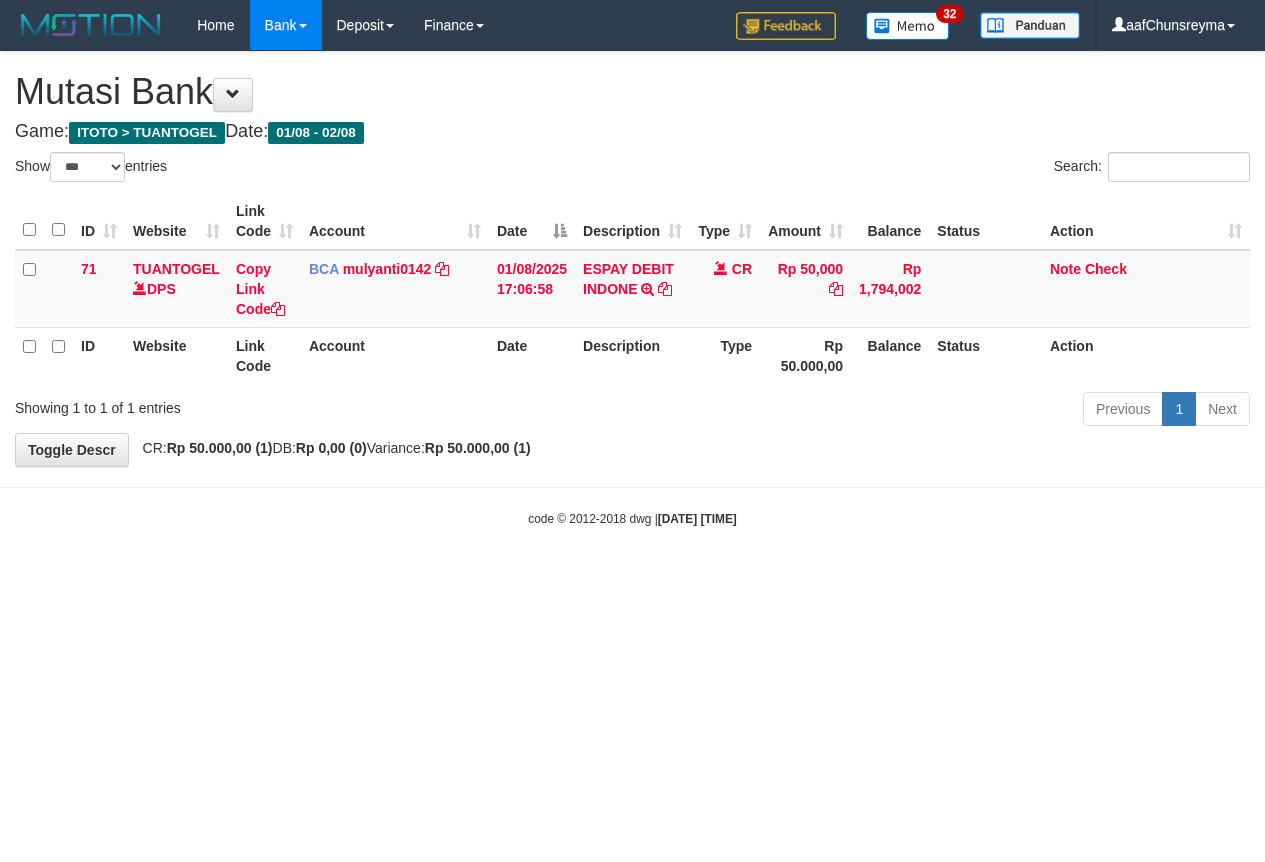 select on "***" 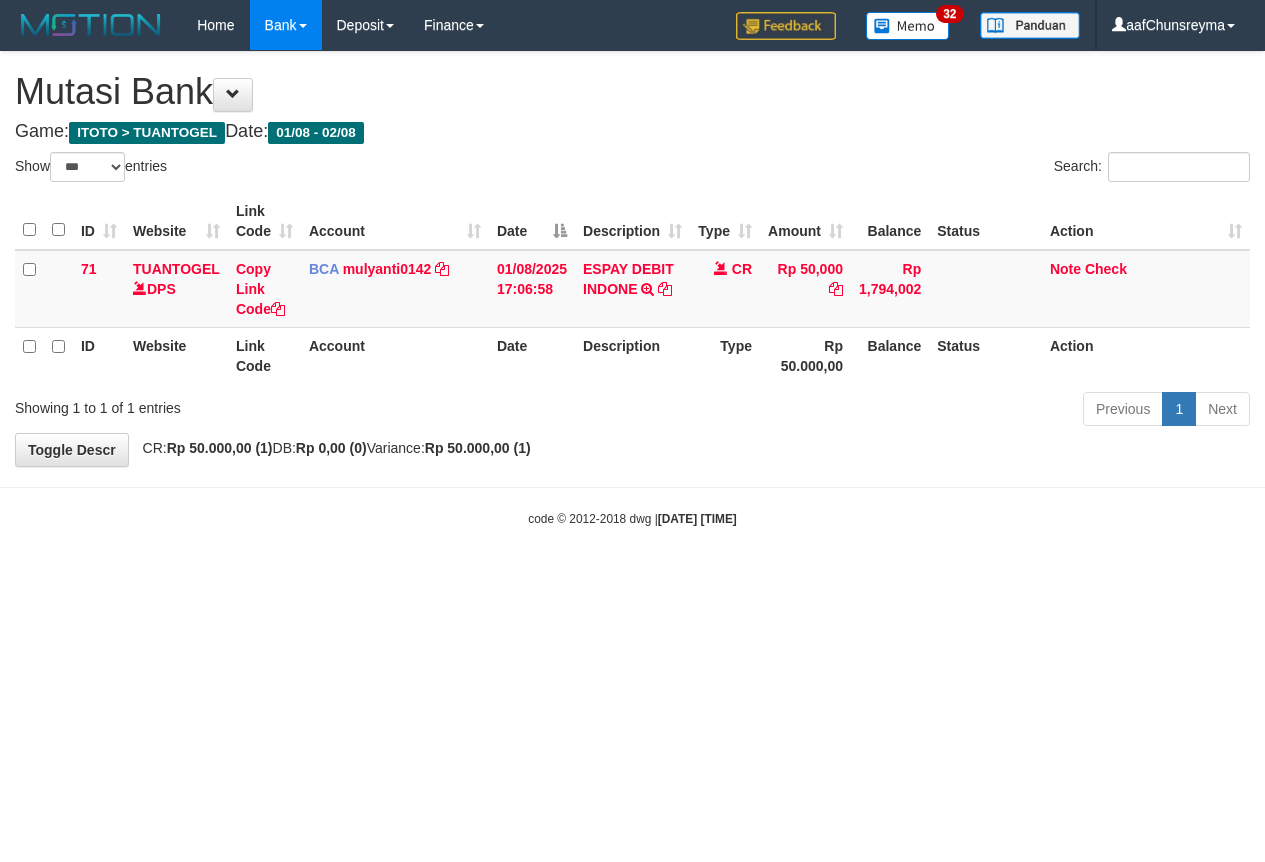 scroll, scrollTop: 0, scrollLeft: 0, axis: both 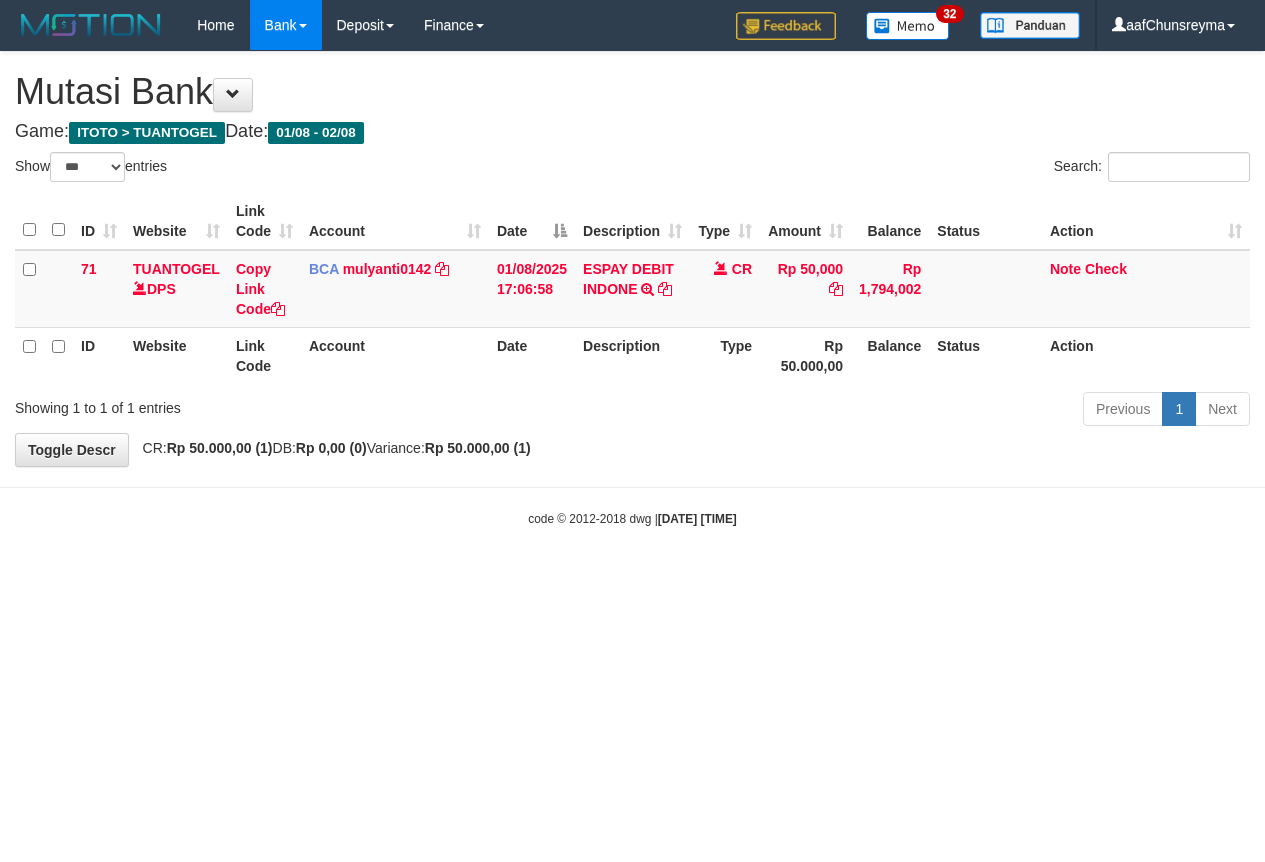 select on "***" 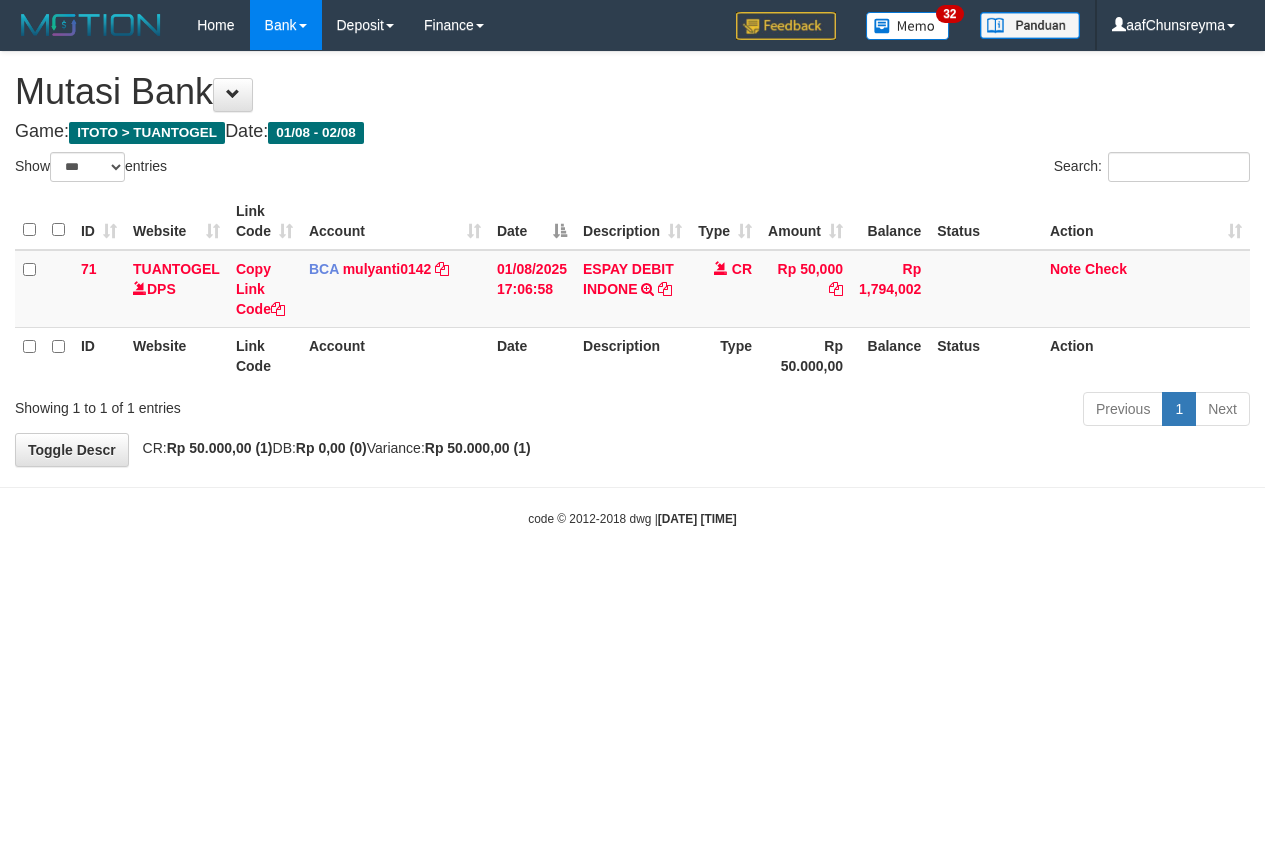 scroll, scrollTop: 0, scrollLeft: 0, axis: both 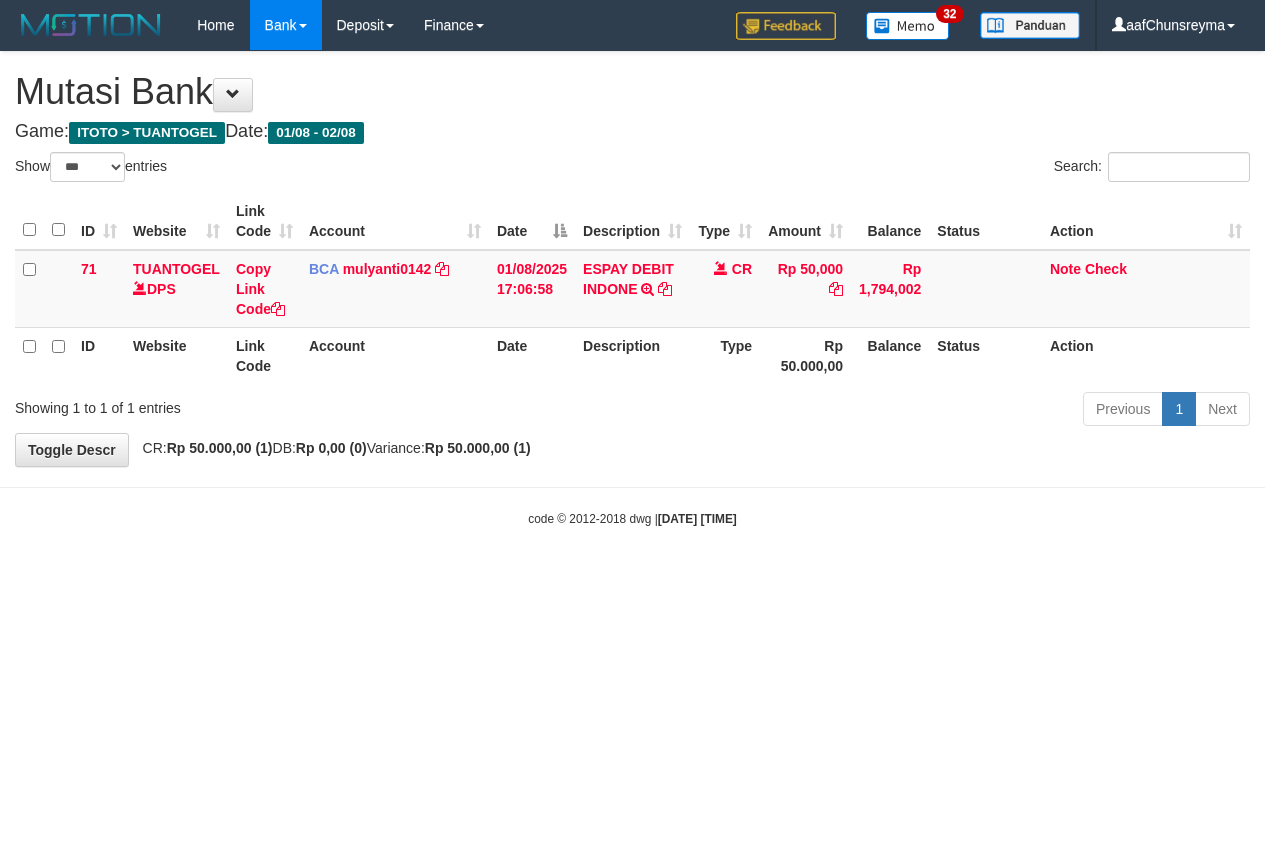 select on "***" 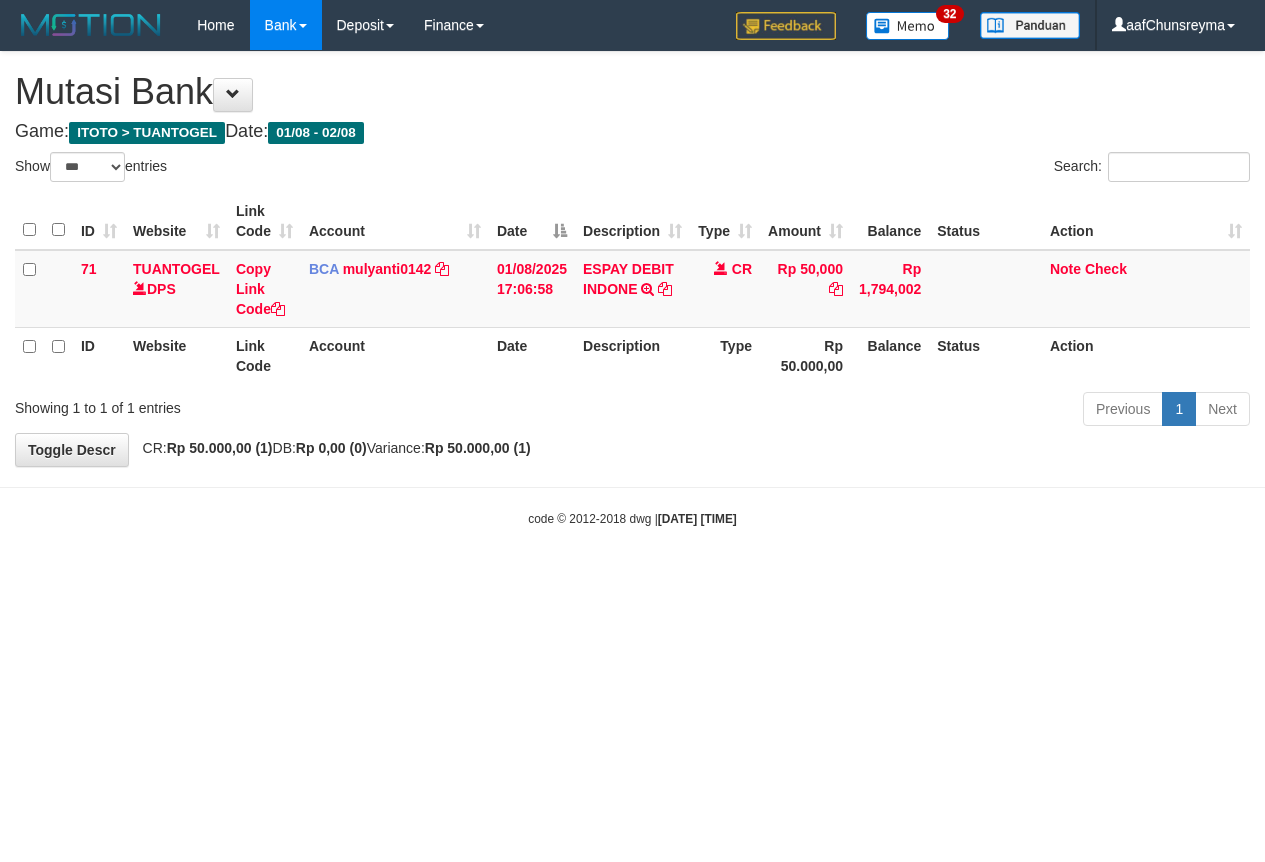 scroll, scrollTop: 0, scrollLeft: 0, axis: both 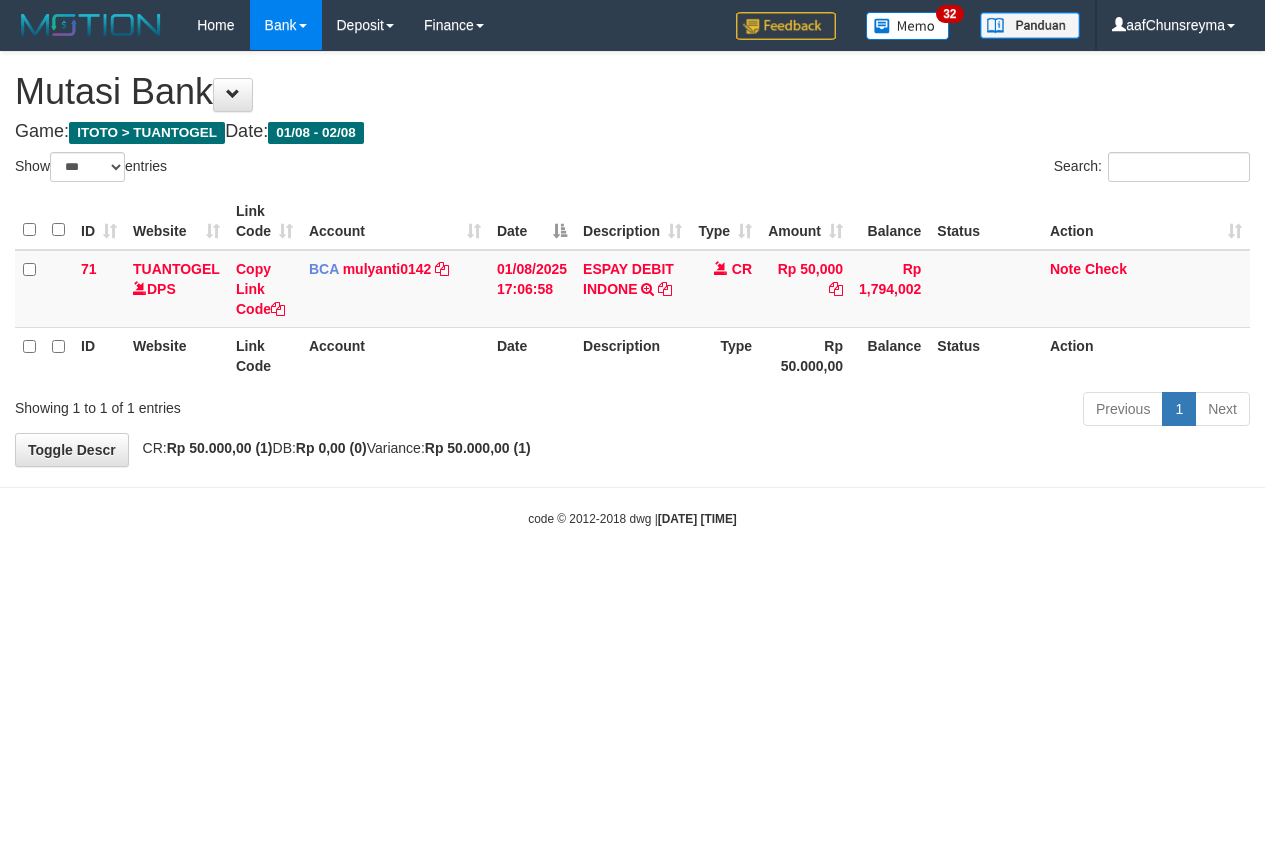 select on "***" 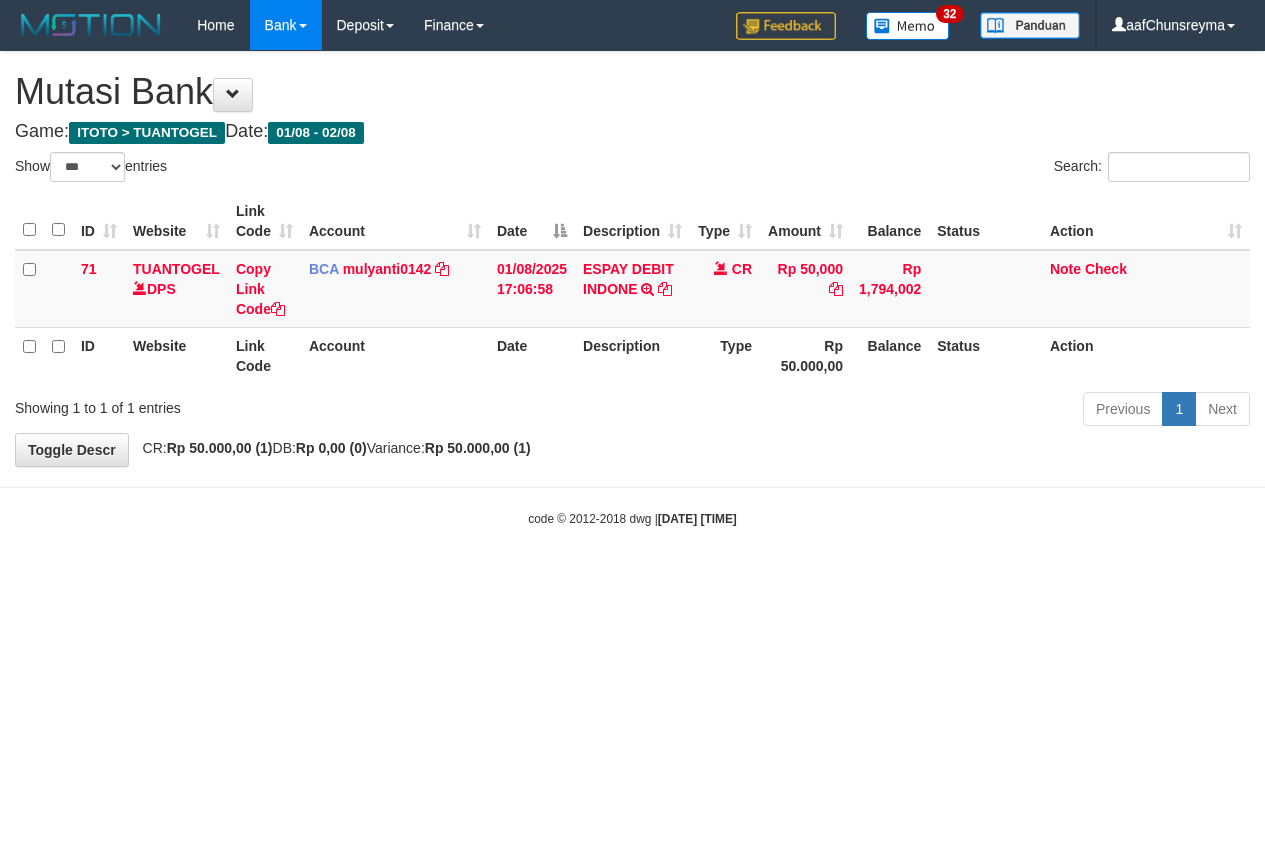 scroll, scrollTop: 0, scrollLeft: 0, axis: both 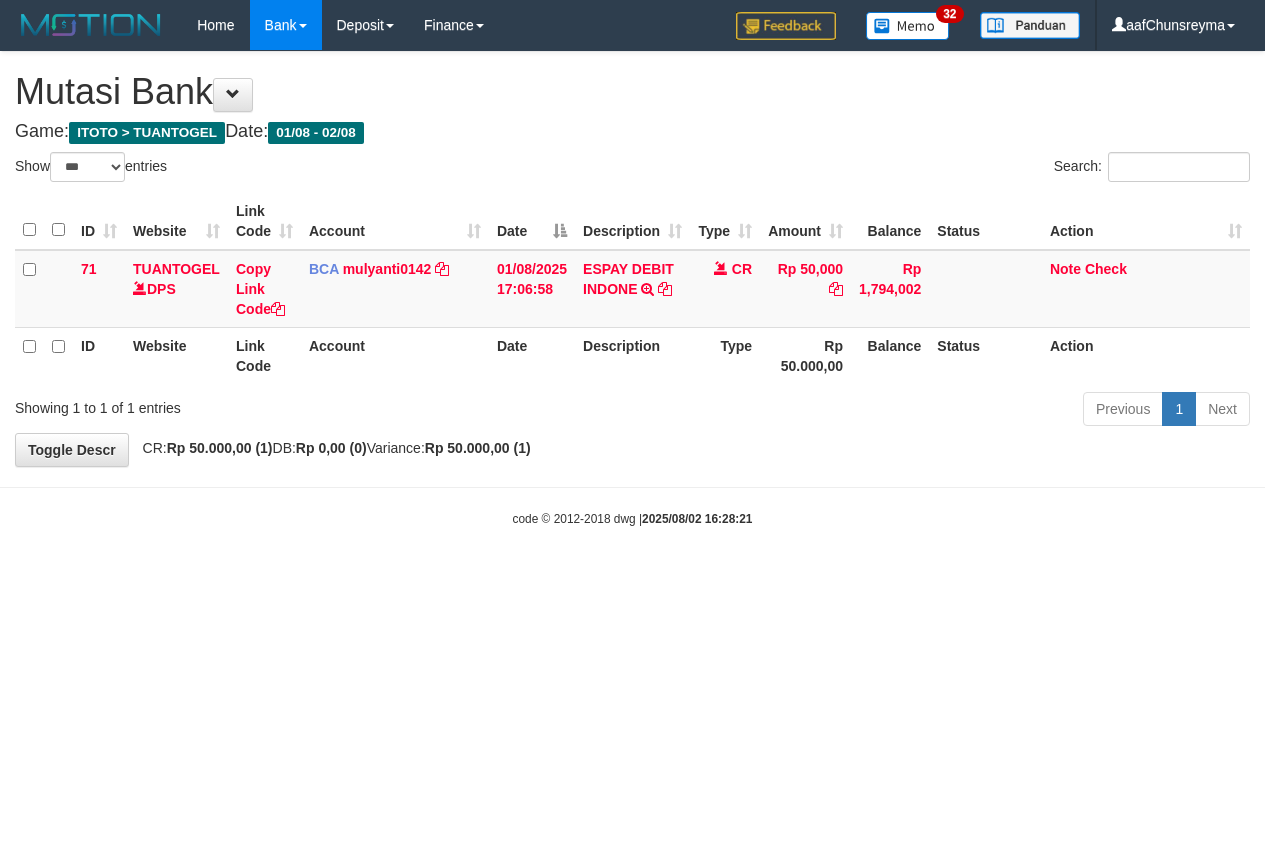 select on "***" 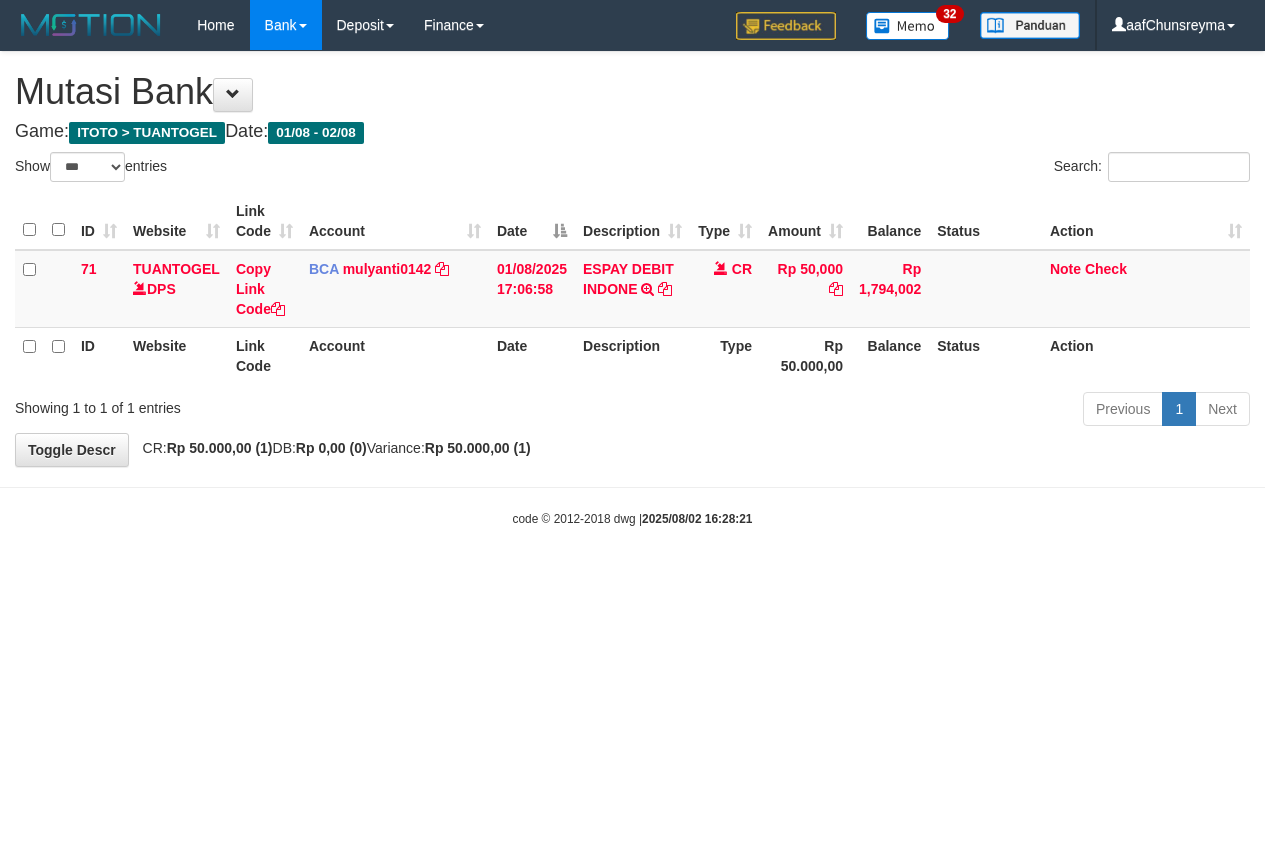 scroll, scrollTop: 0, scrollLeft: 0, axis: both 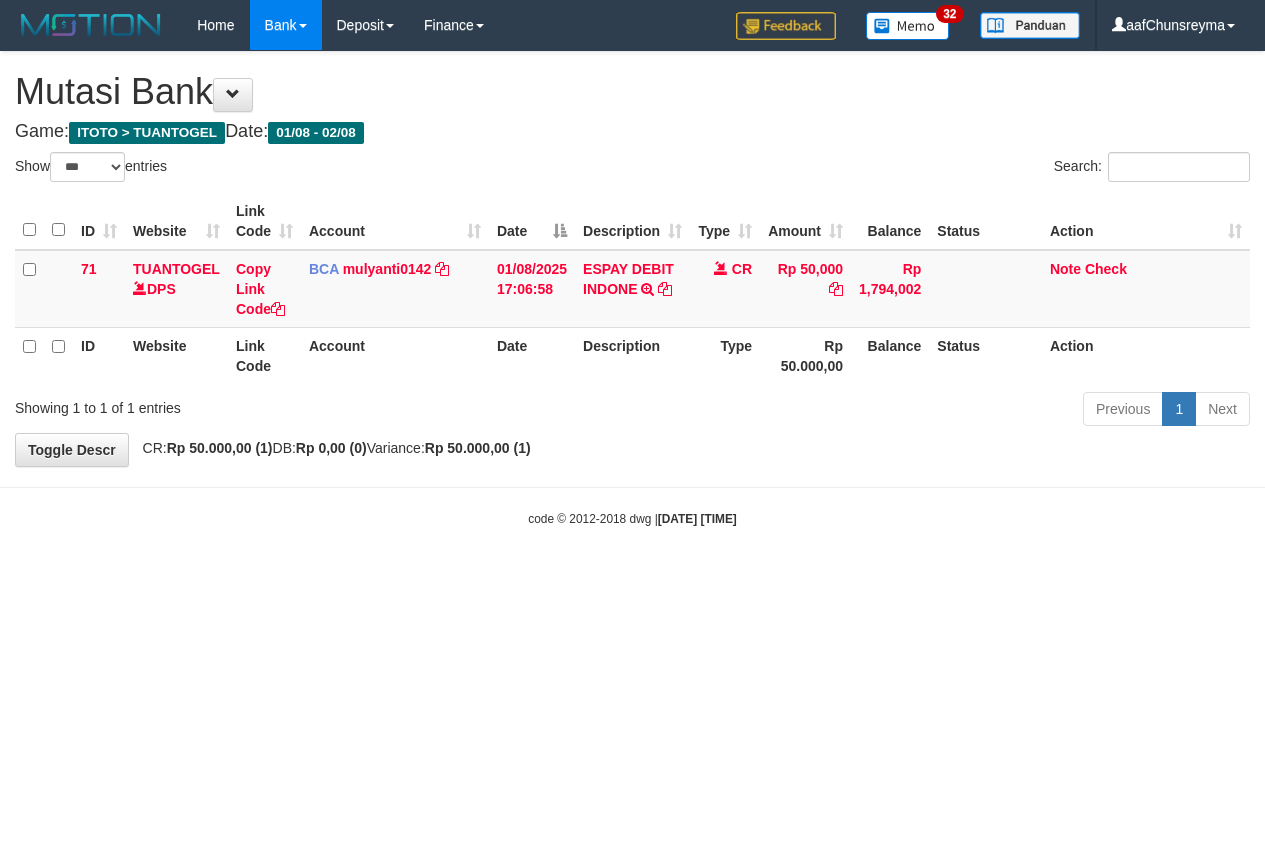 select on "***" 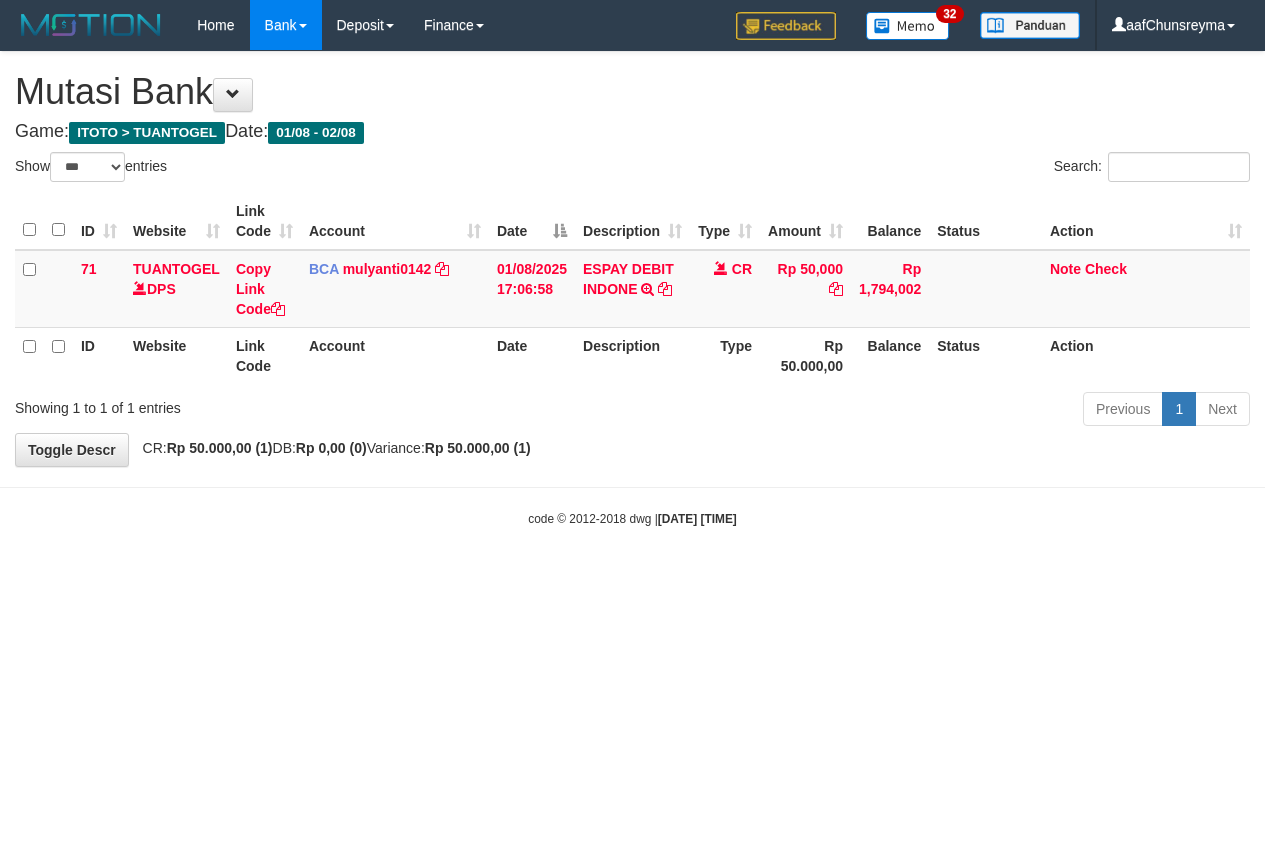 scroll, scrollTop: 0, scrollLeft: 0, axis: both 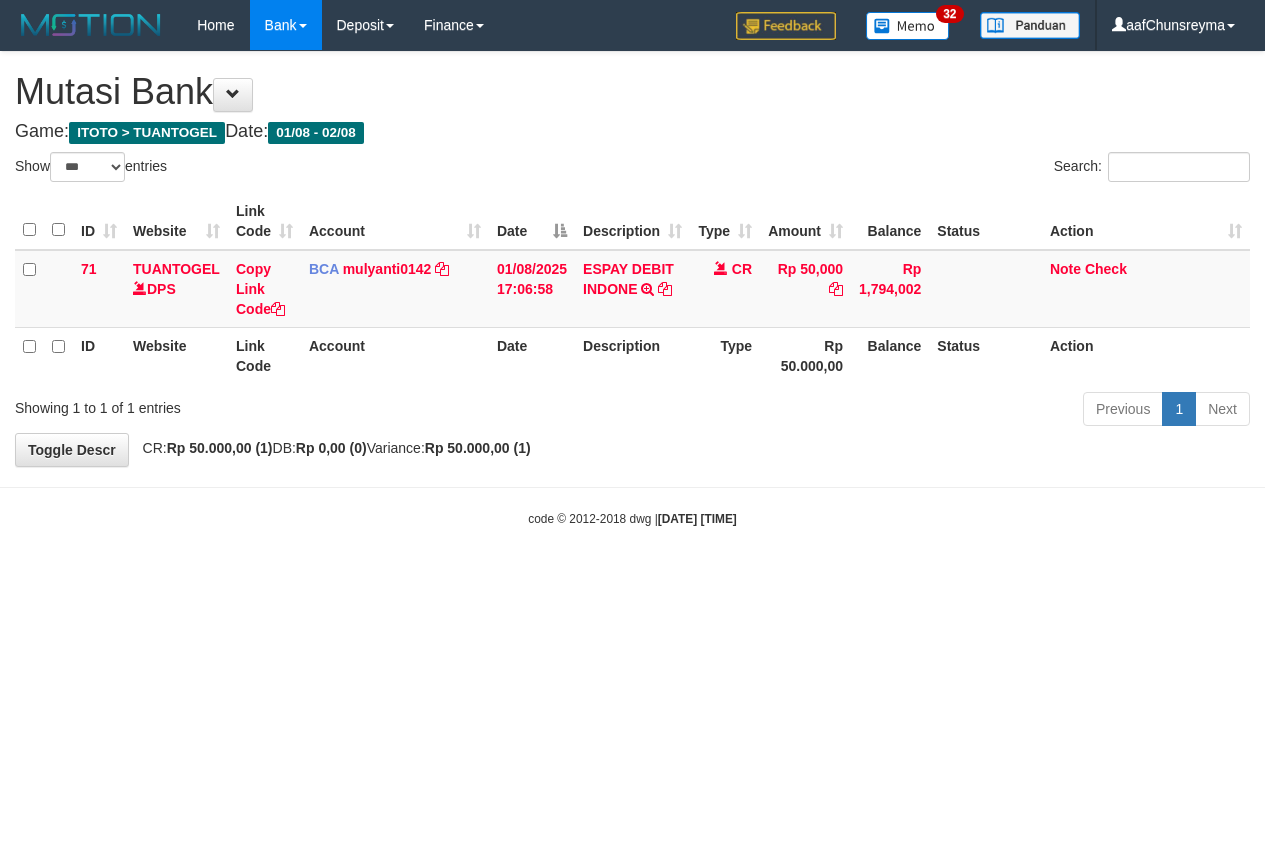 select on "***" 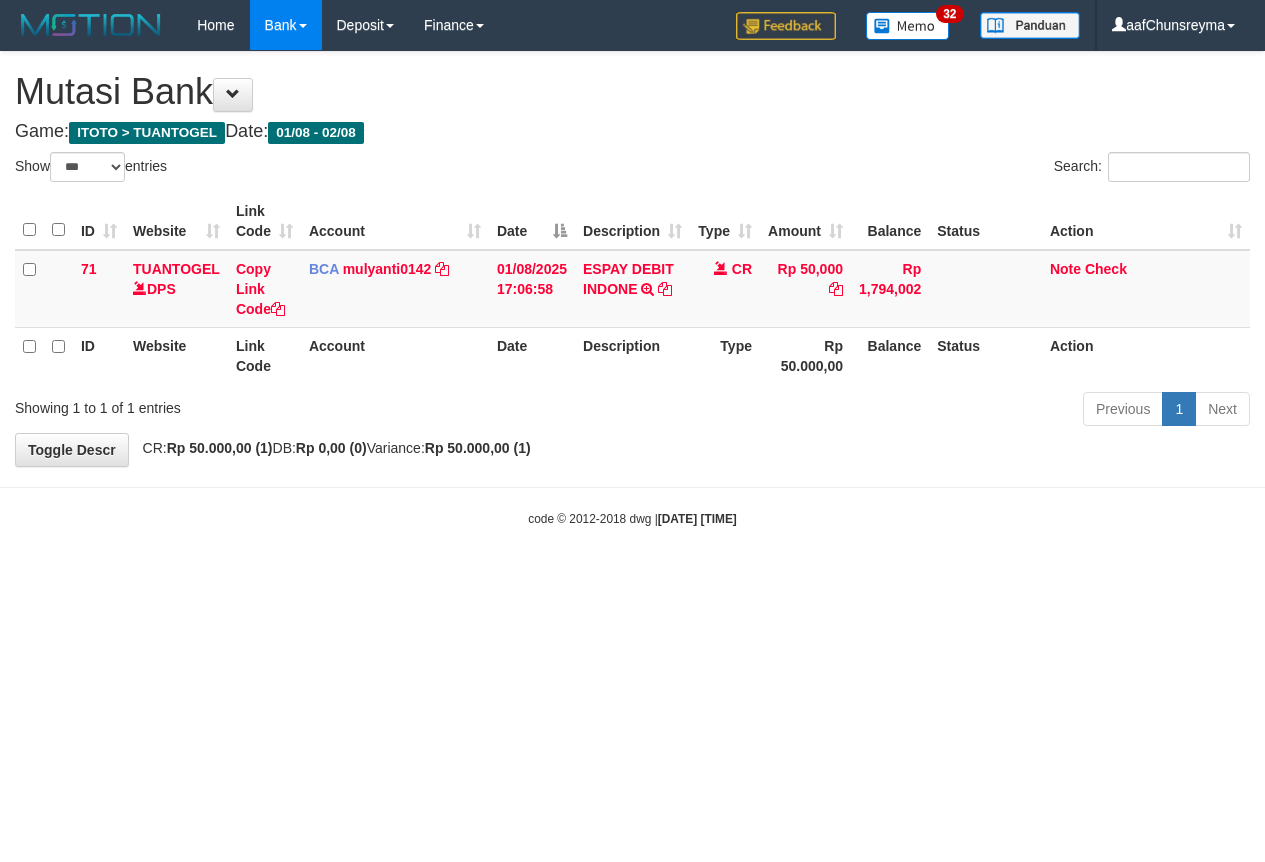 scroll, scrollTop: 0, scrollLeft: 0, axis: both 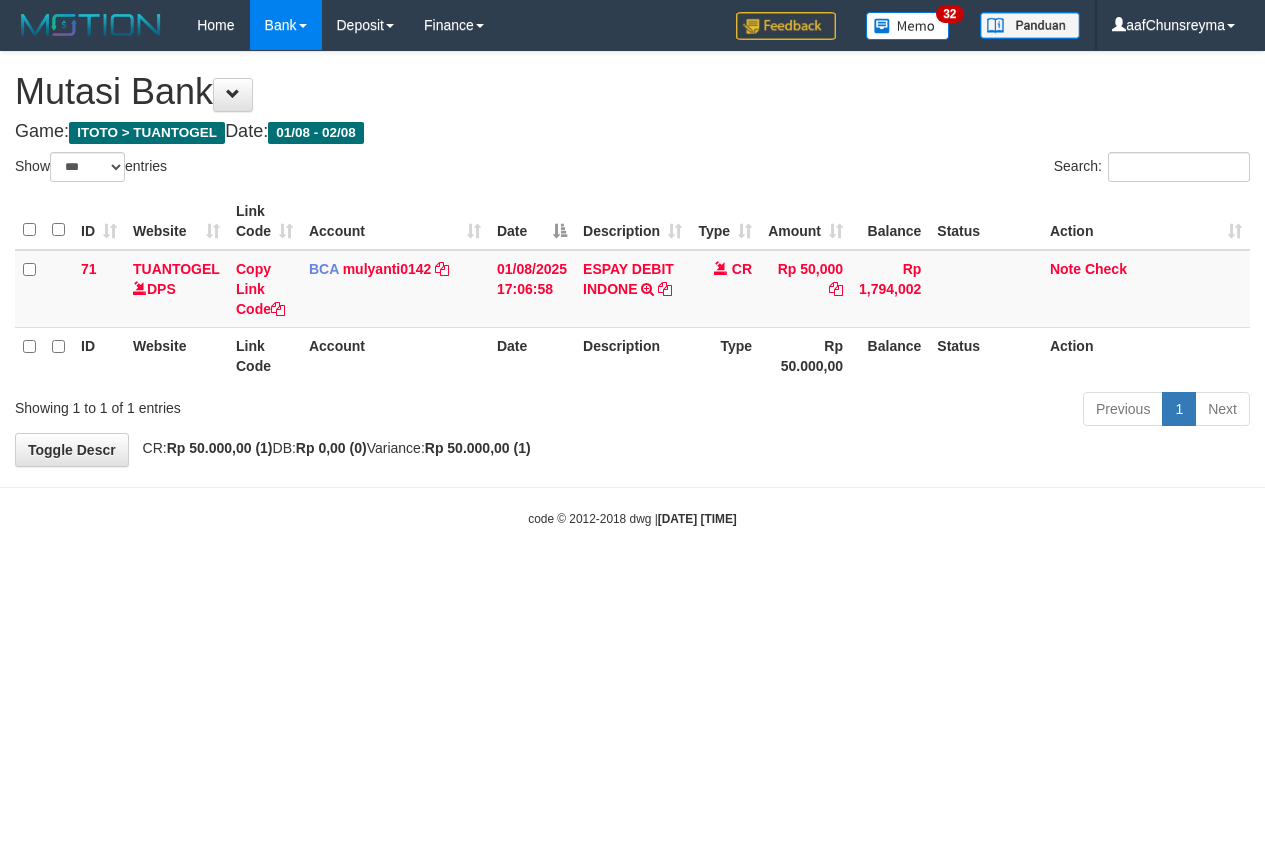 select on "***" 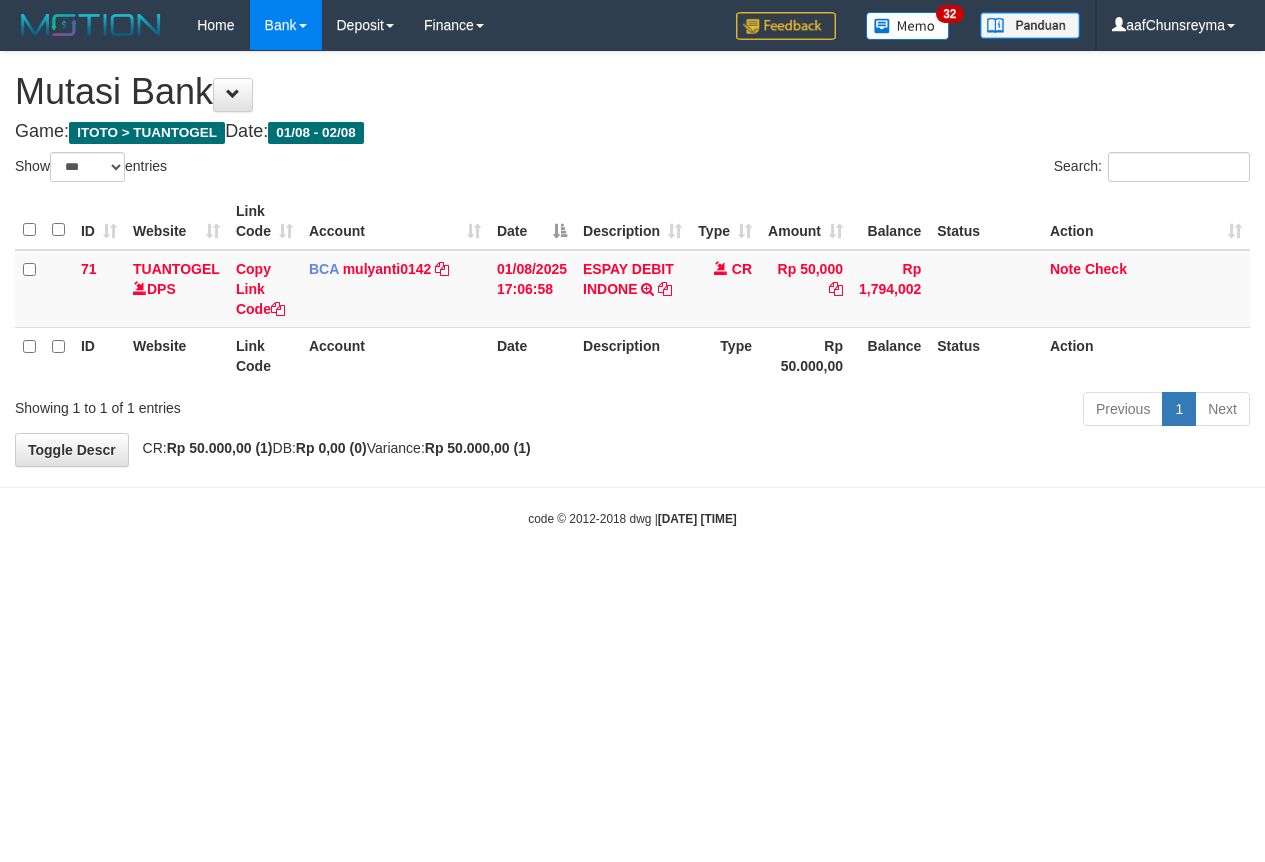 scroll, scrollTop: 0, scrollLeft: 0, axis: both 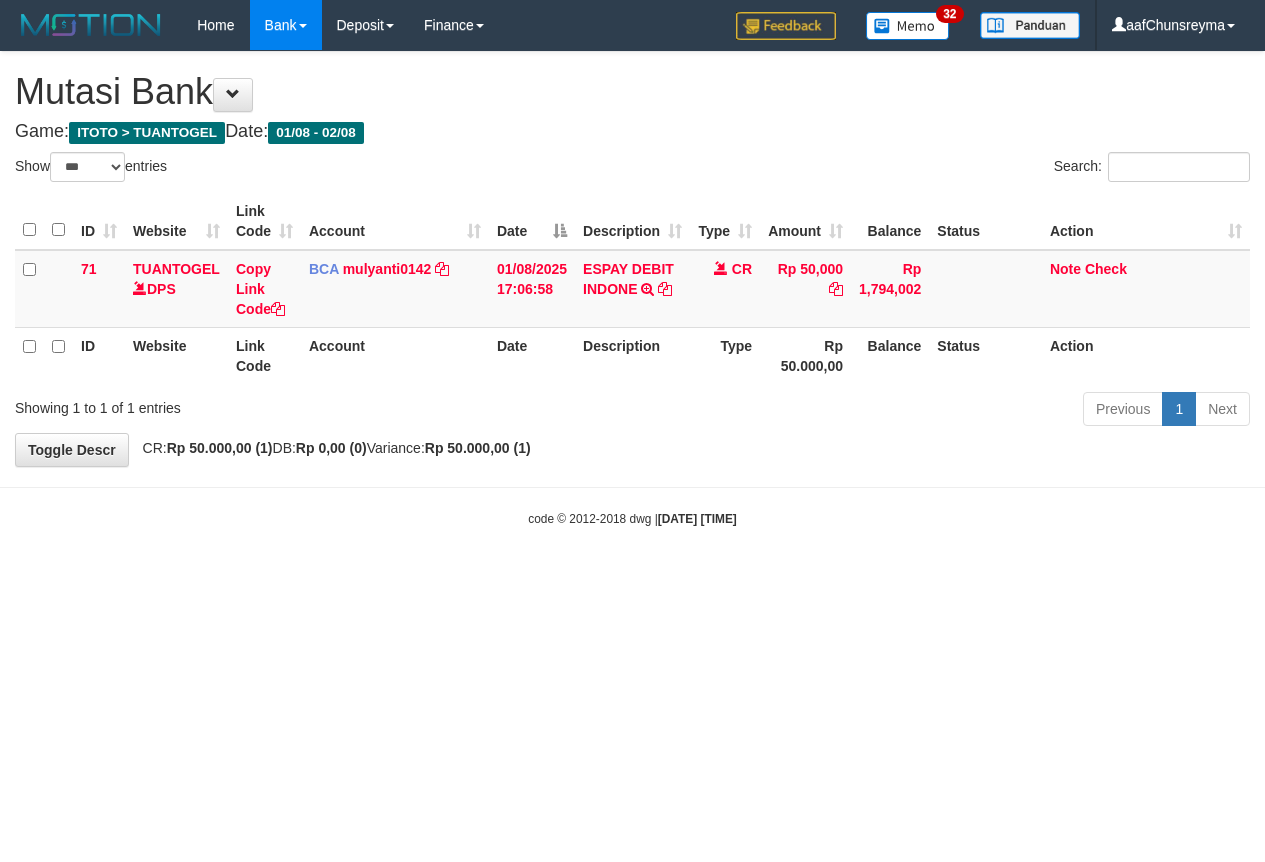 select on "***" 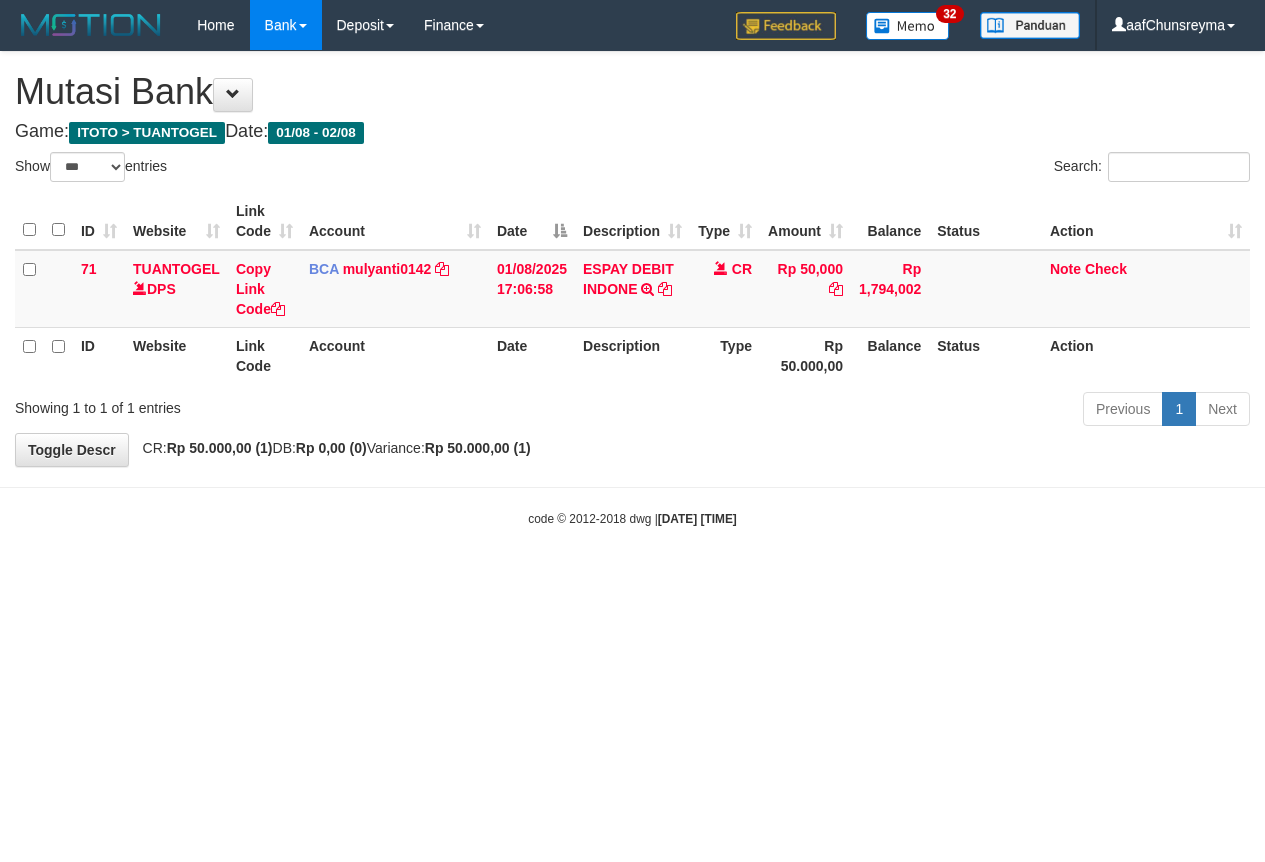 scroll, scrollTop: 0, scrollLeft: 0, axis: both 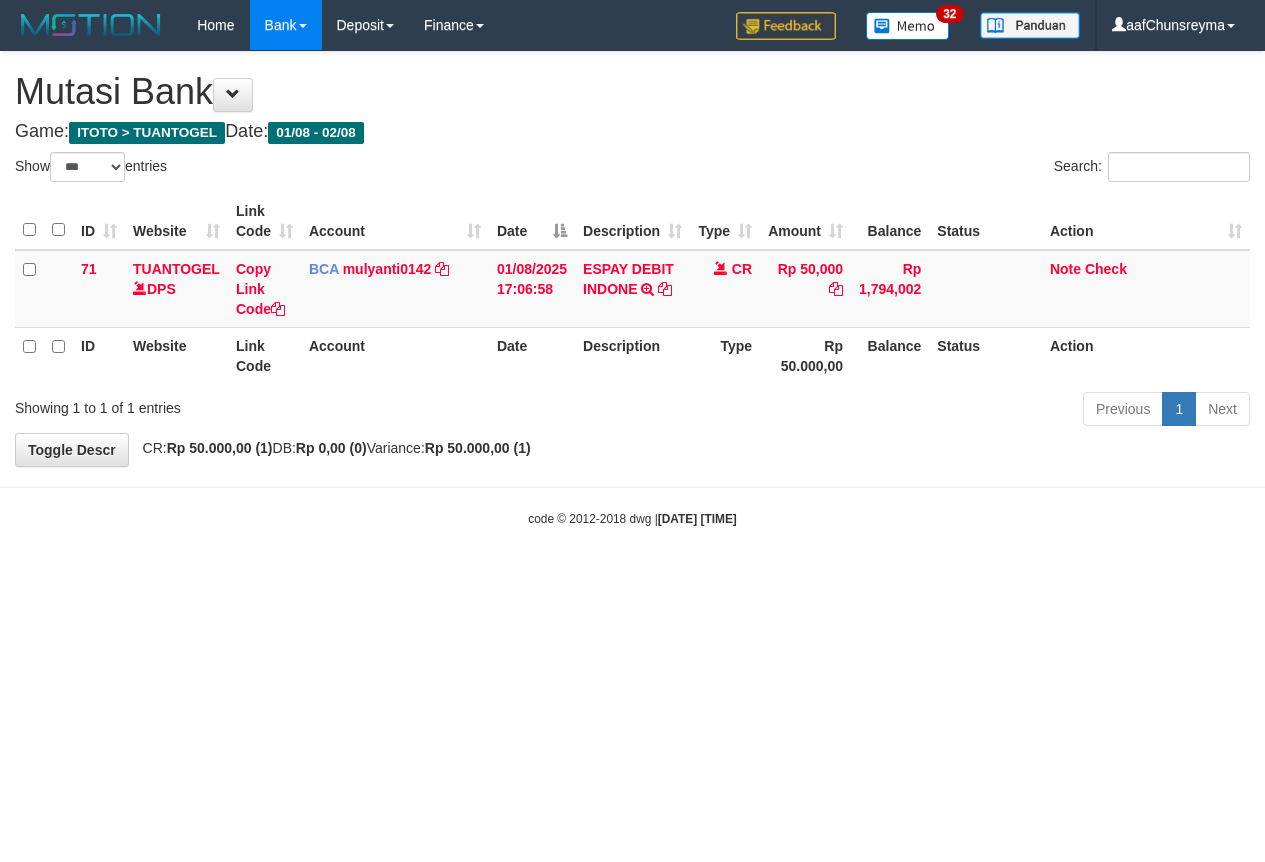 select on "***" 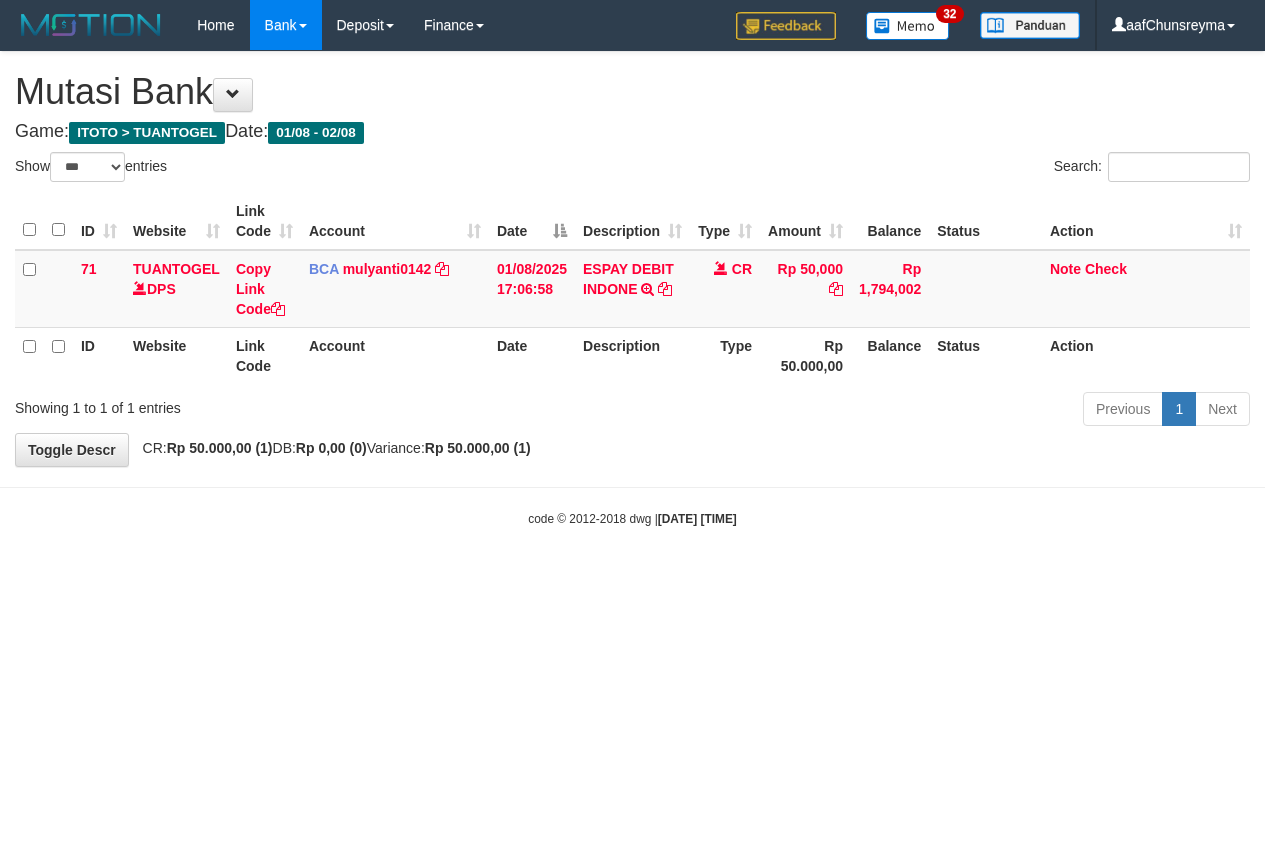 scroll, scrollTop: 0, scrollLeft: 0, axis: both 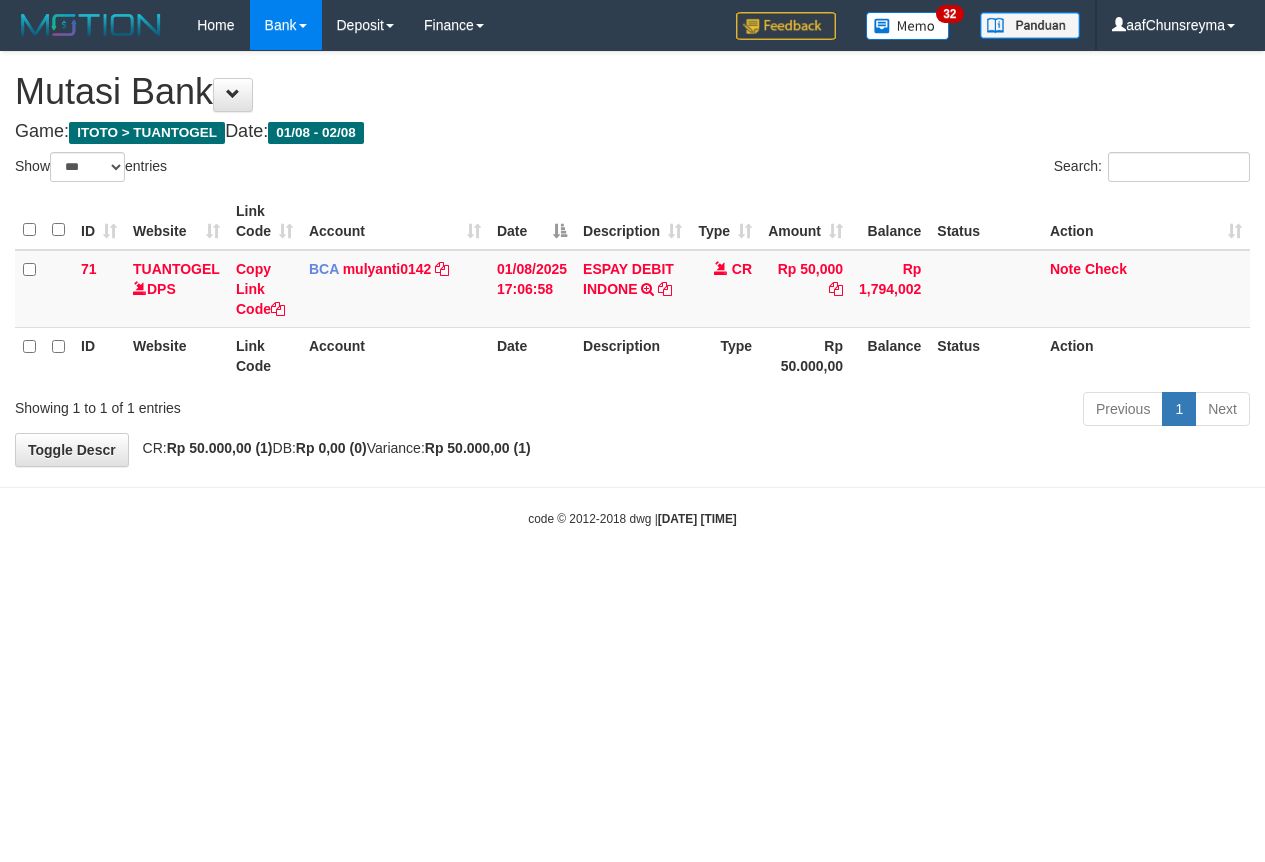 select on "***" 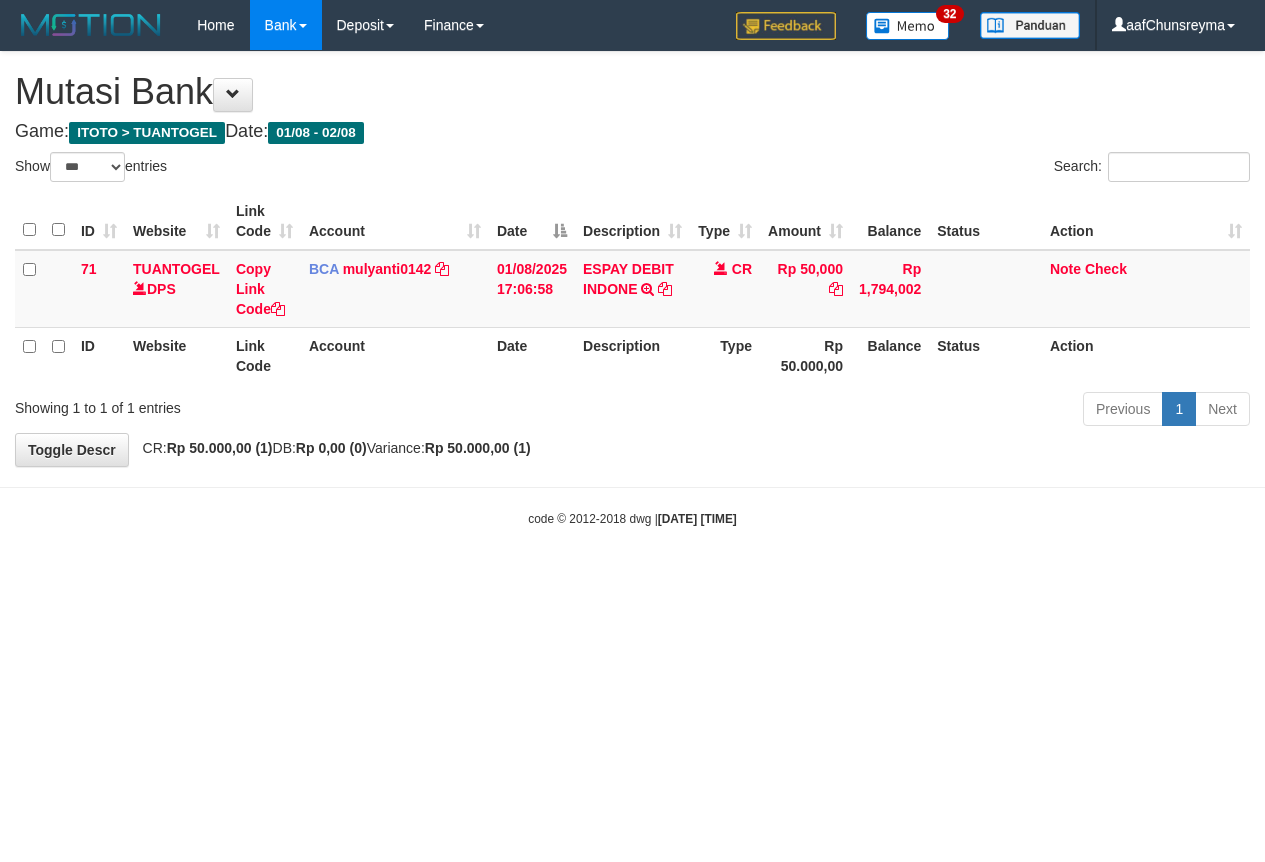 scroll, scrollTop: 0, scrollLeft: 0, axis: both 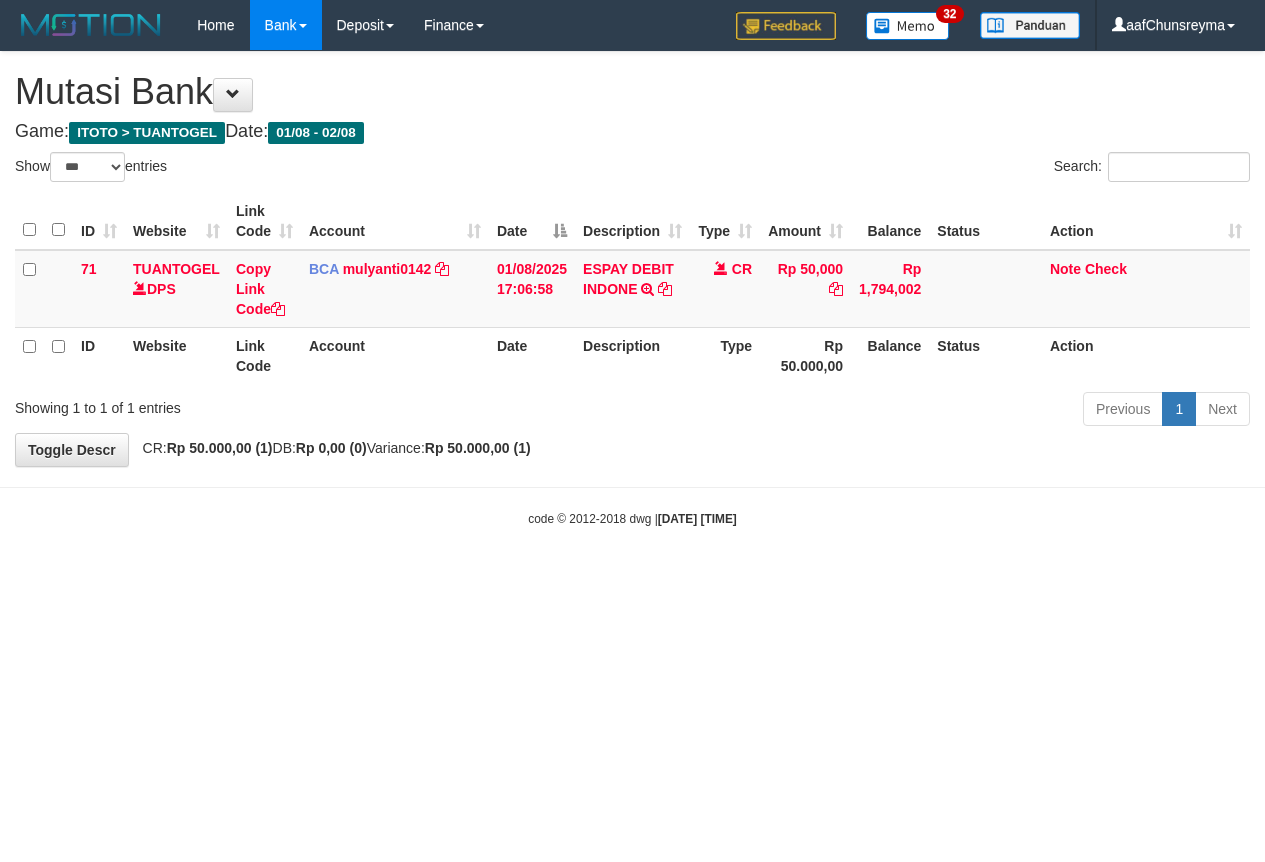 select on "***" 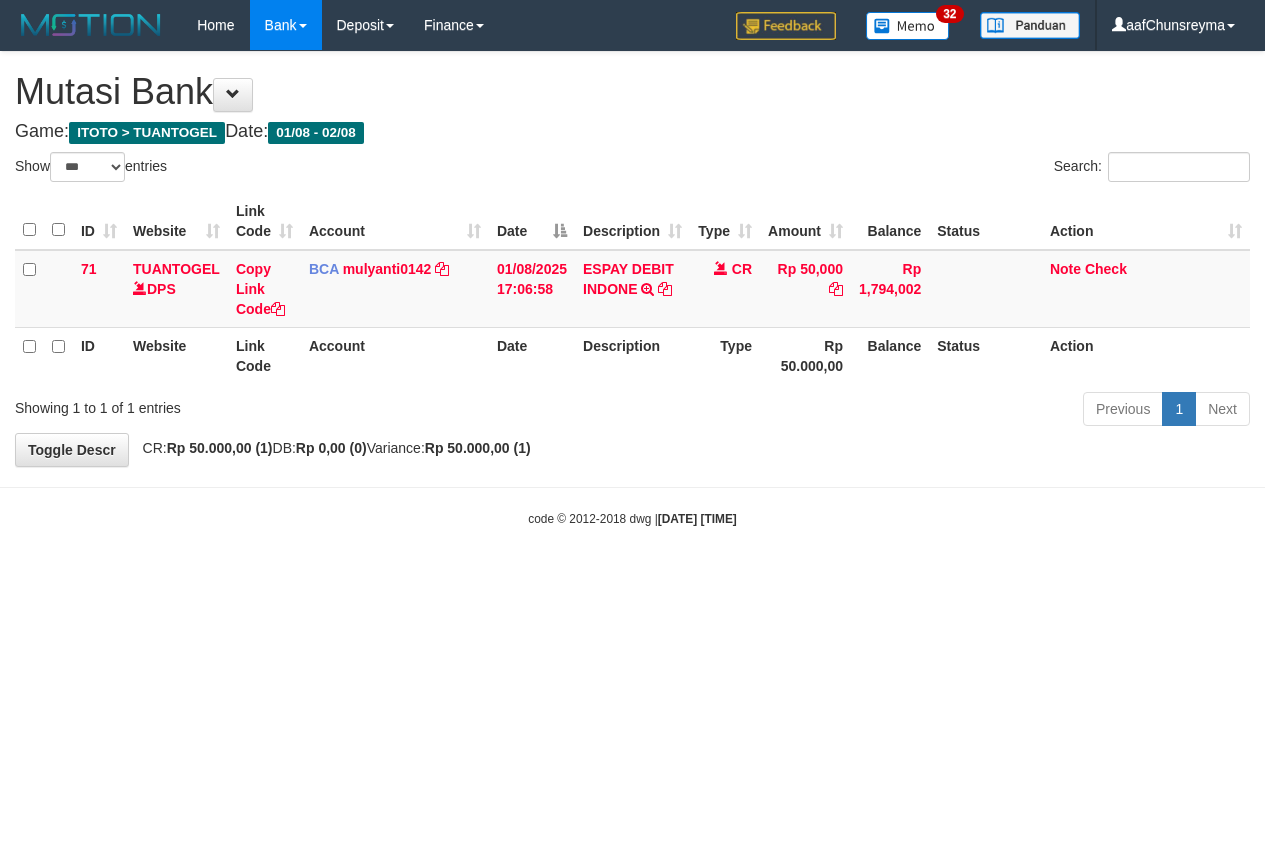 scroll, scrollTop: 0, scrollLeft: 0, axis: both 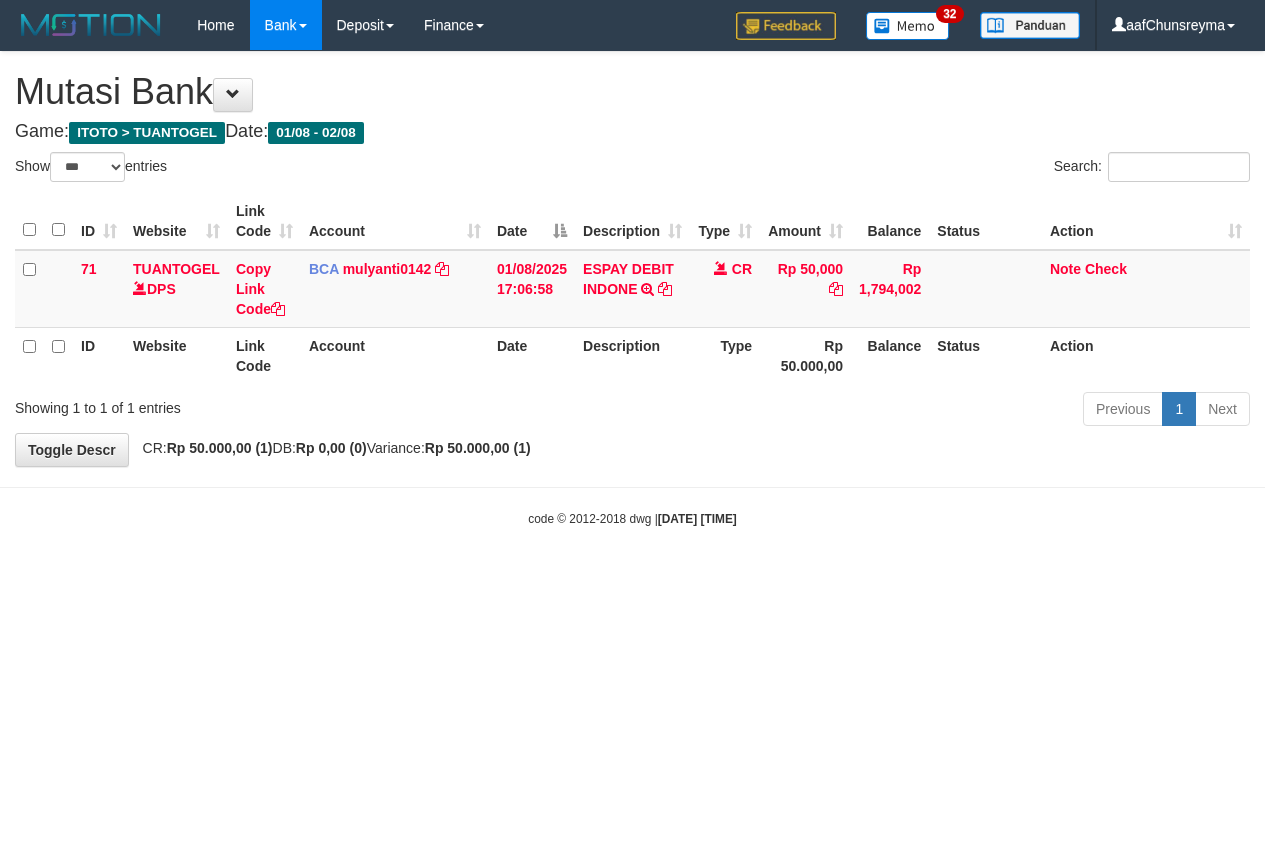 select on "***" 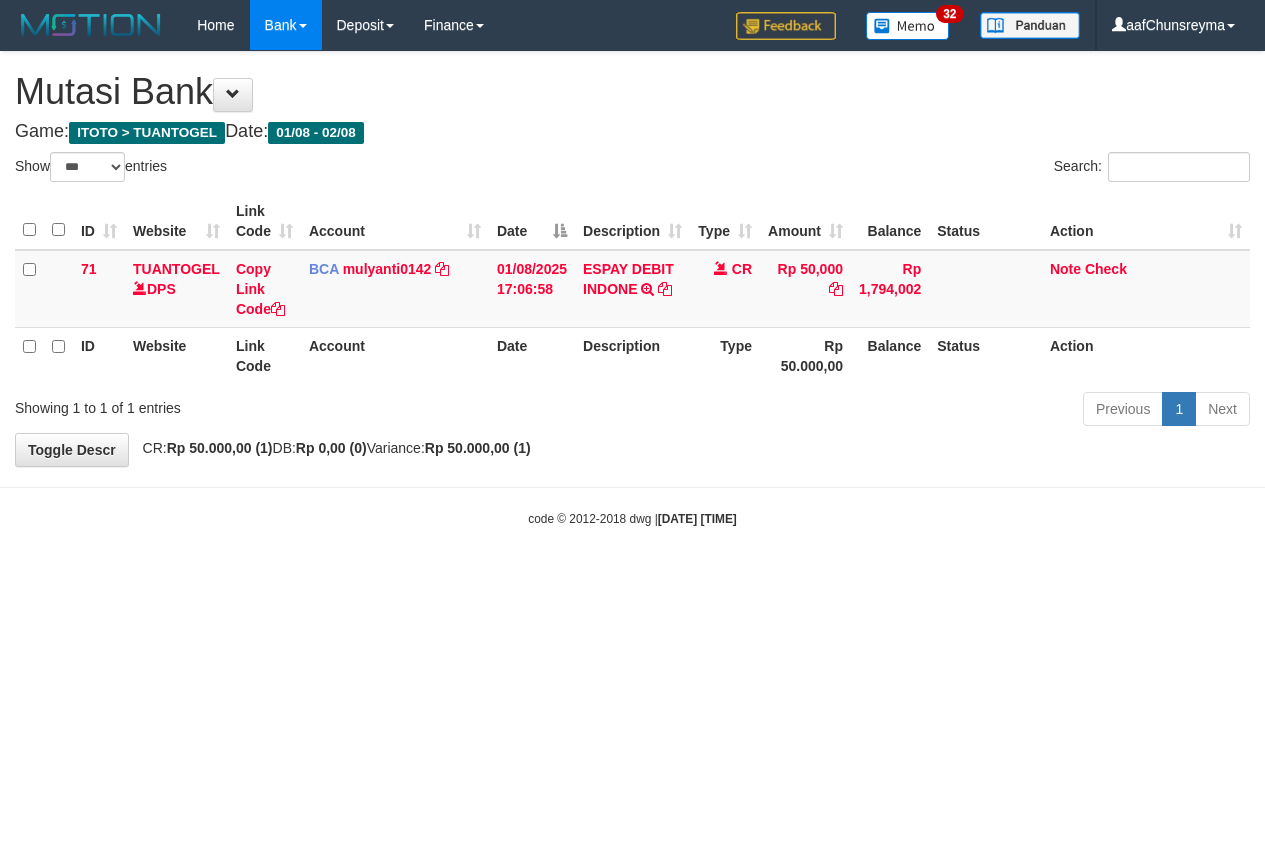 scroll, scrollTop: 0, scrollLeft: 0, axis: both 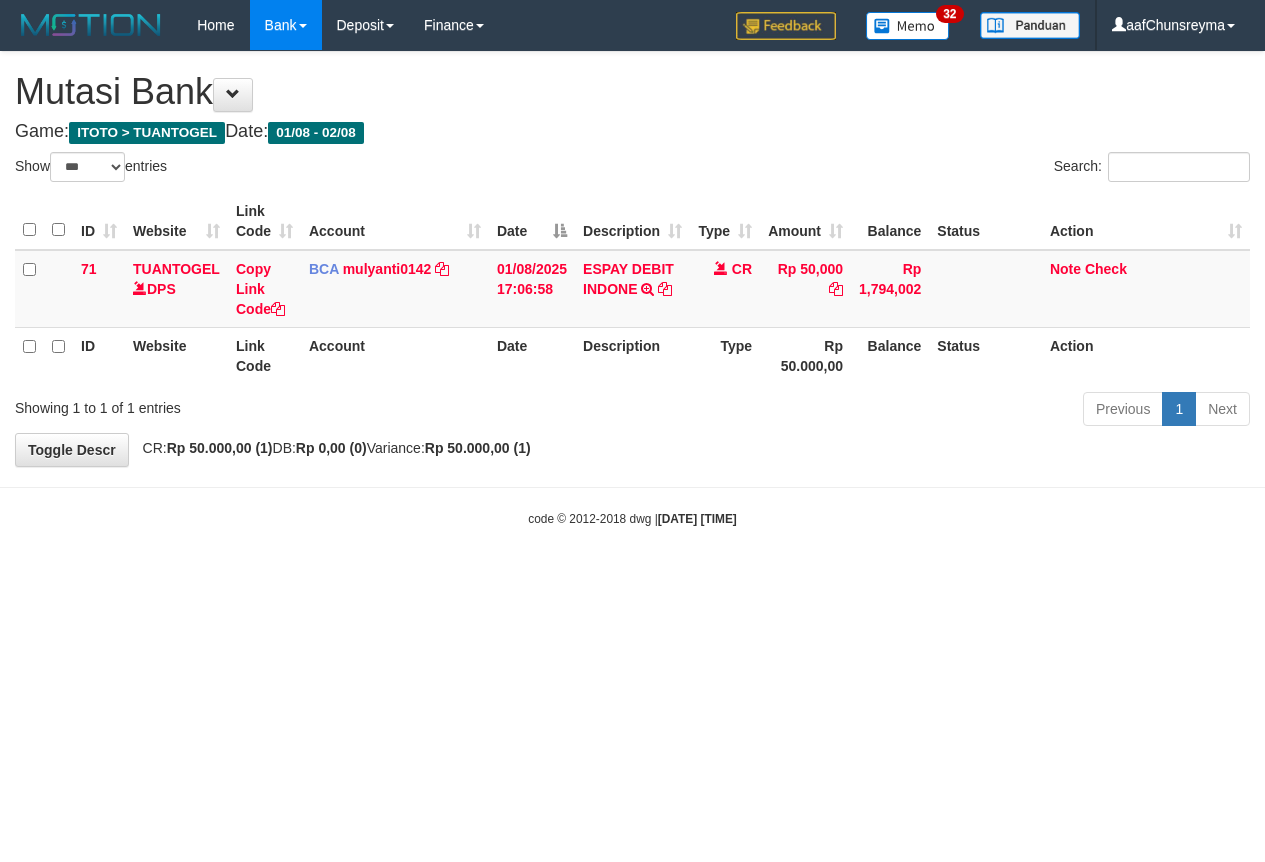 select on "***" 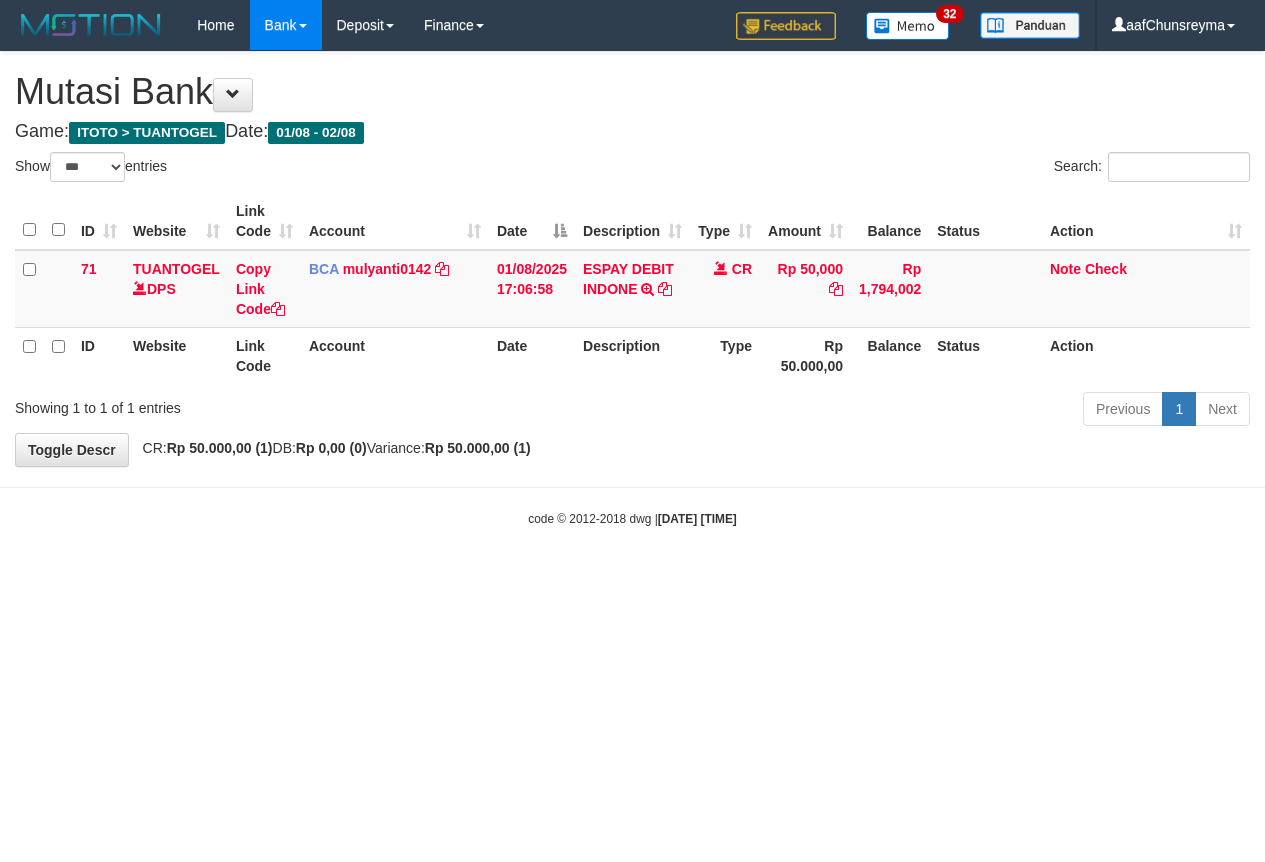 scroll, scrollTop: 0, scrollLeft: 0, axis: both 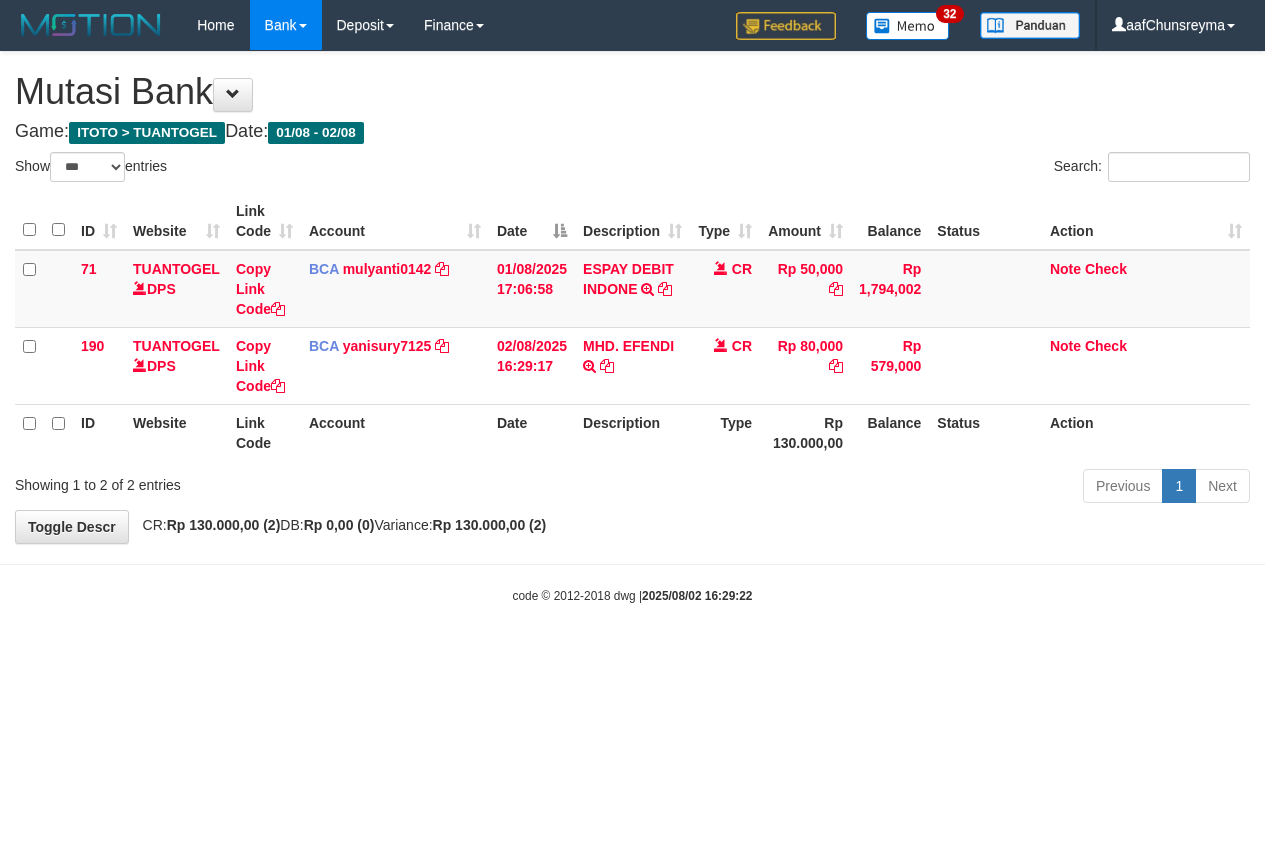select on "***" 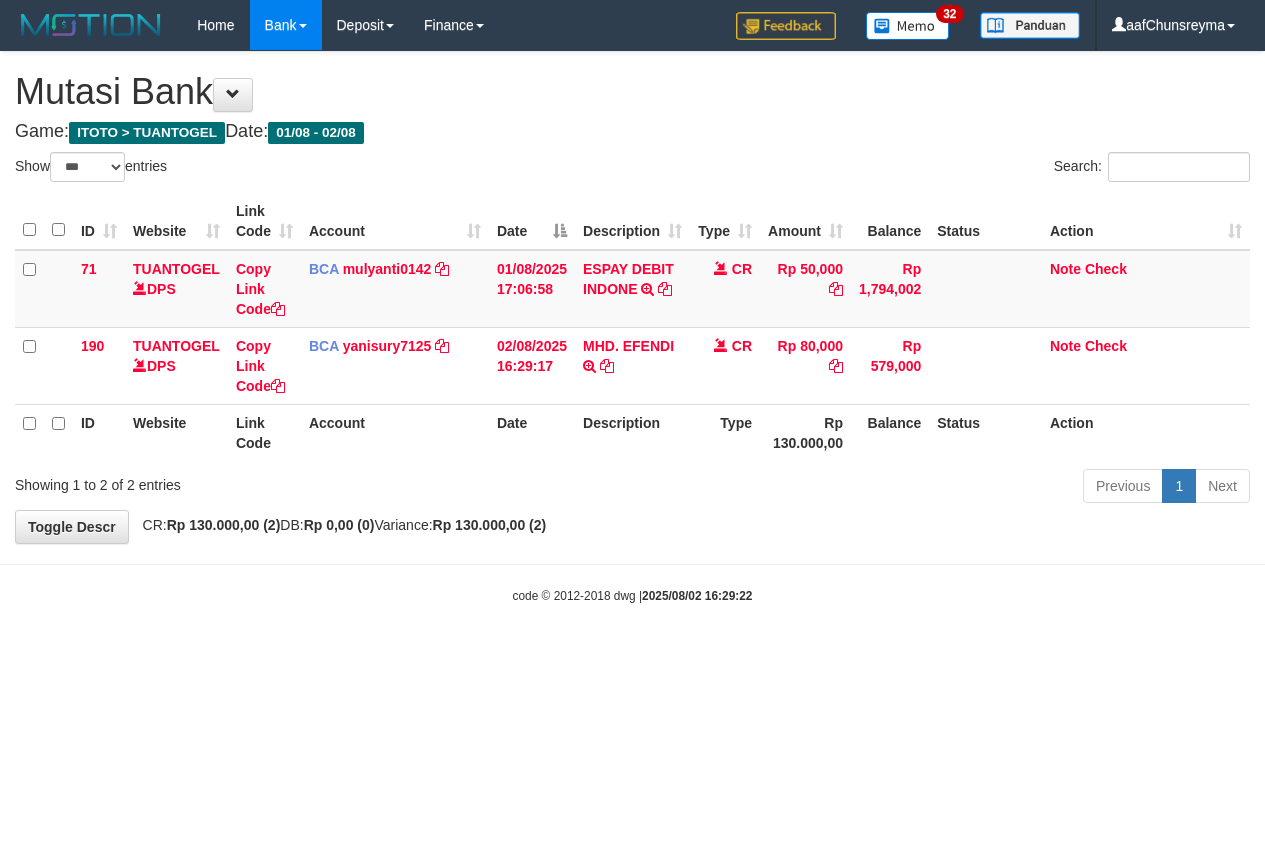 scroll, scrollTop: 0, scrollLeft: 0, axis: both 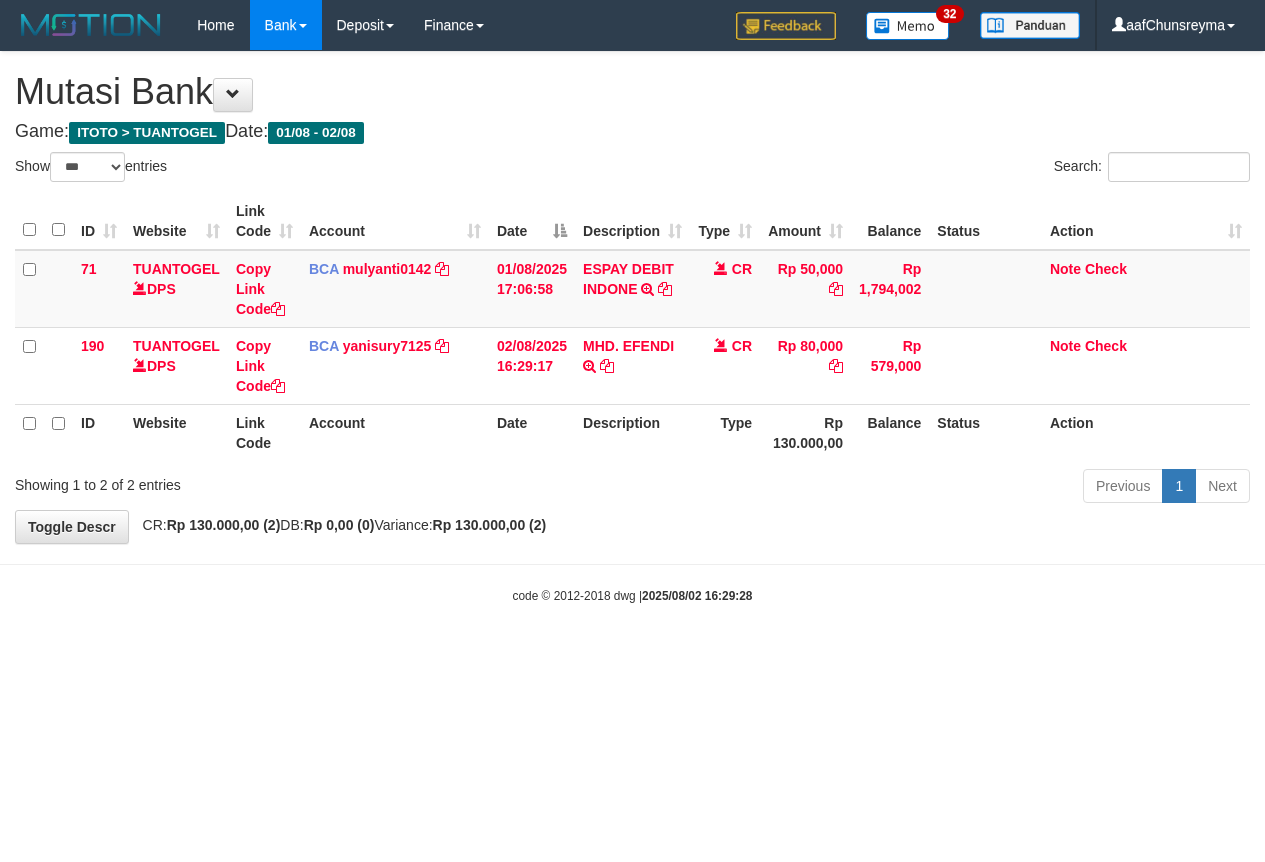 select on "***" 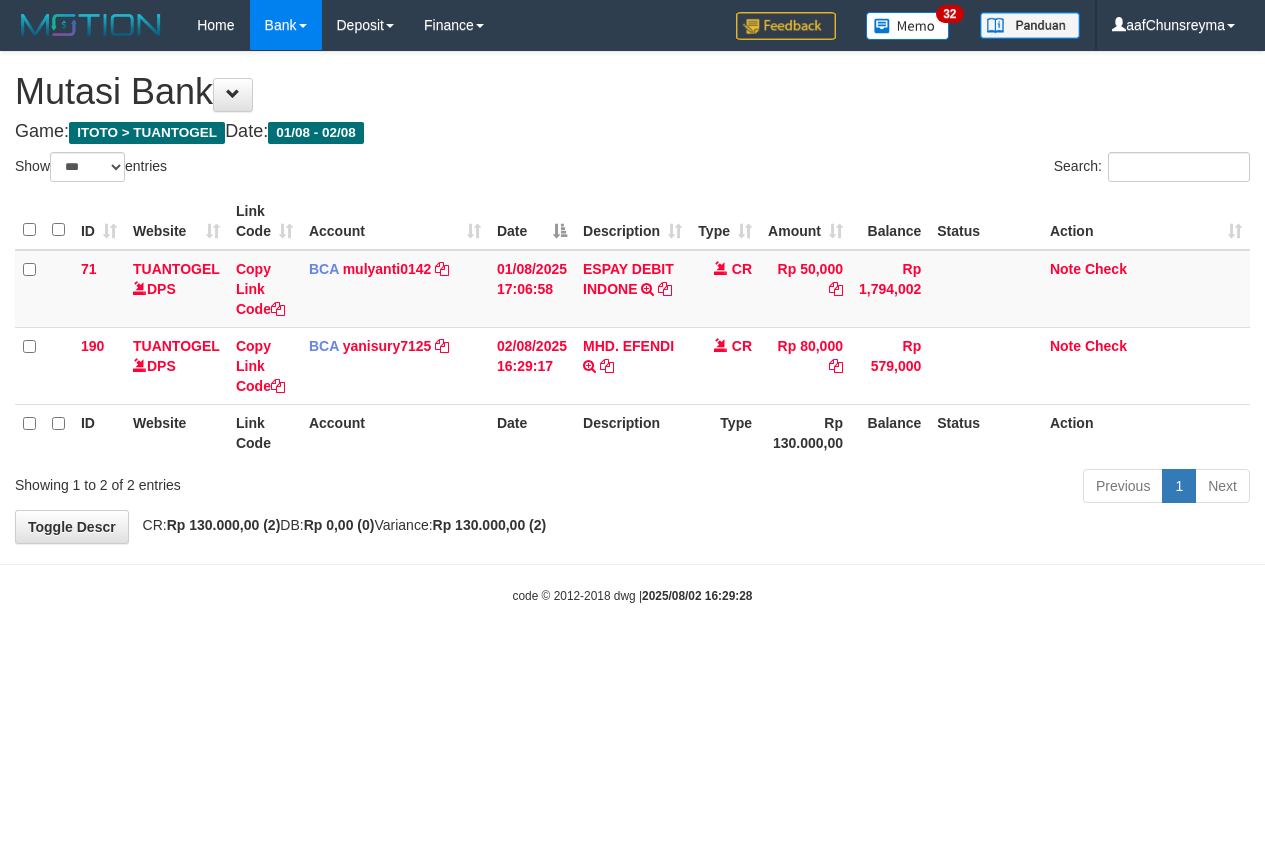 scroll, scrollTop: 0, scrollLeft: 0, axis: both 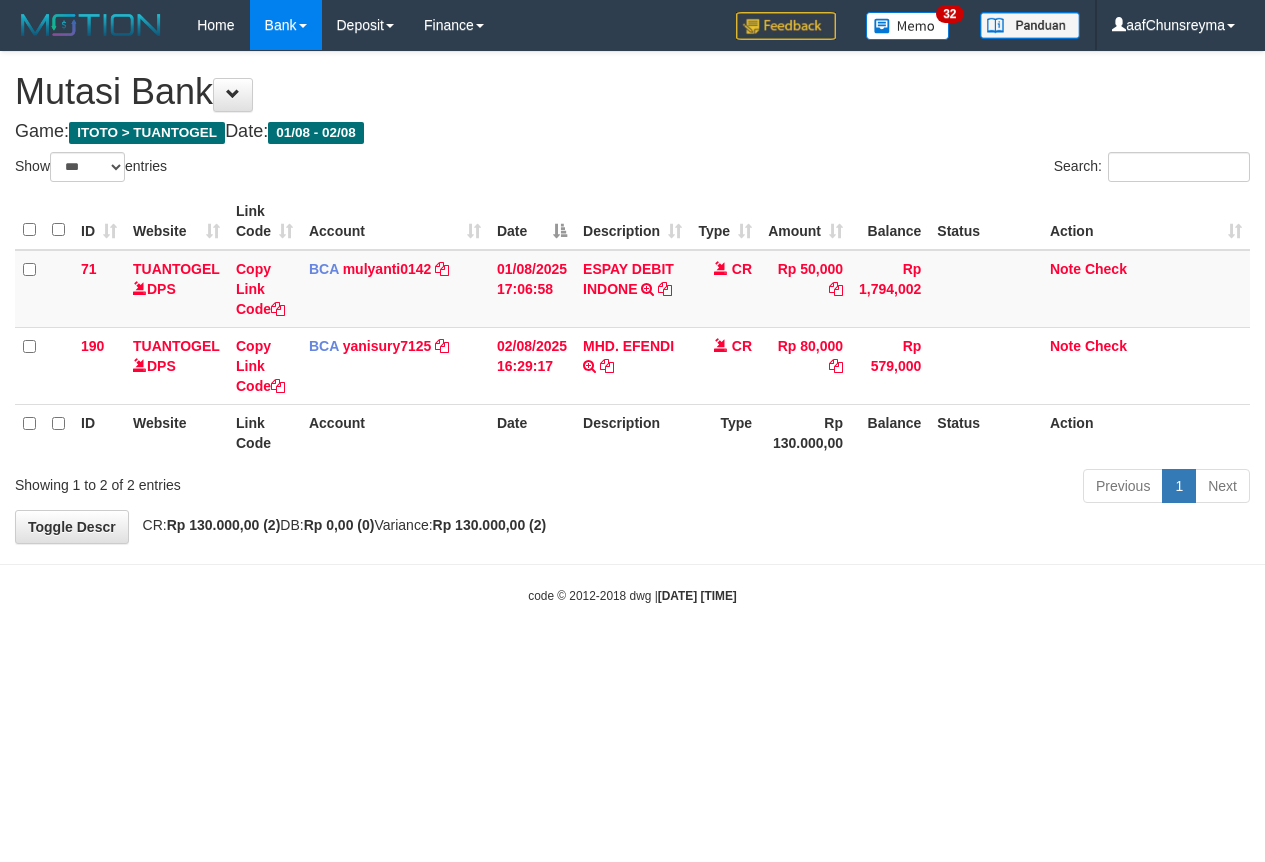select on "***" 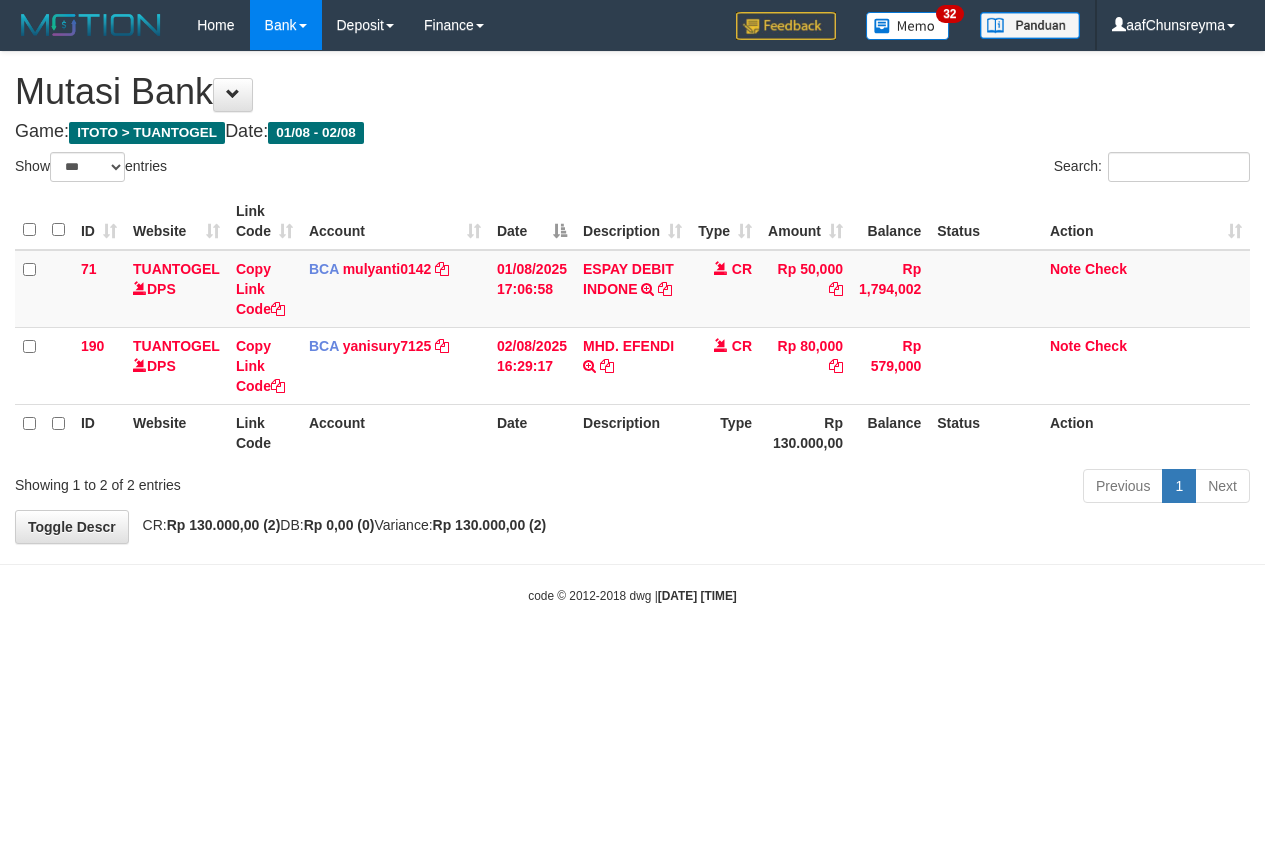 scroll, scrollTop: 0, scrollLeft: 0, axis: both 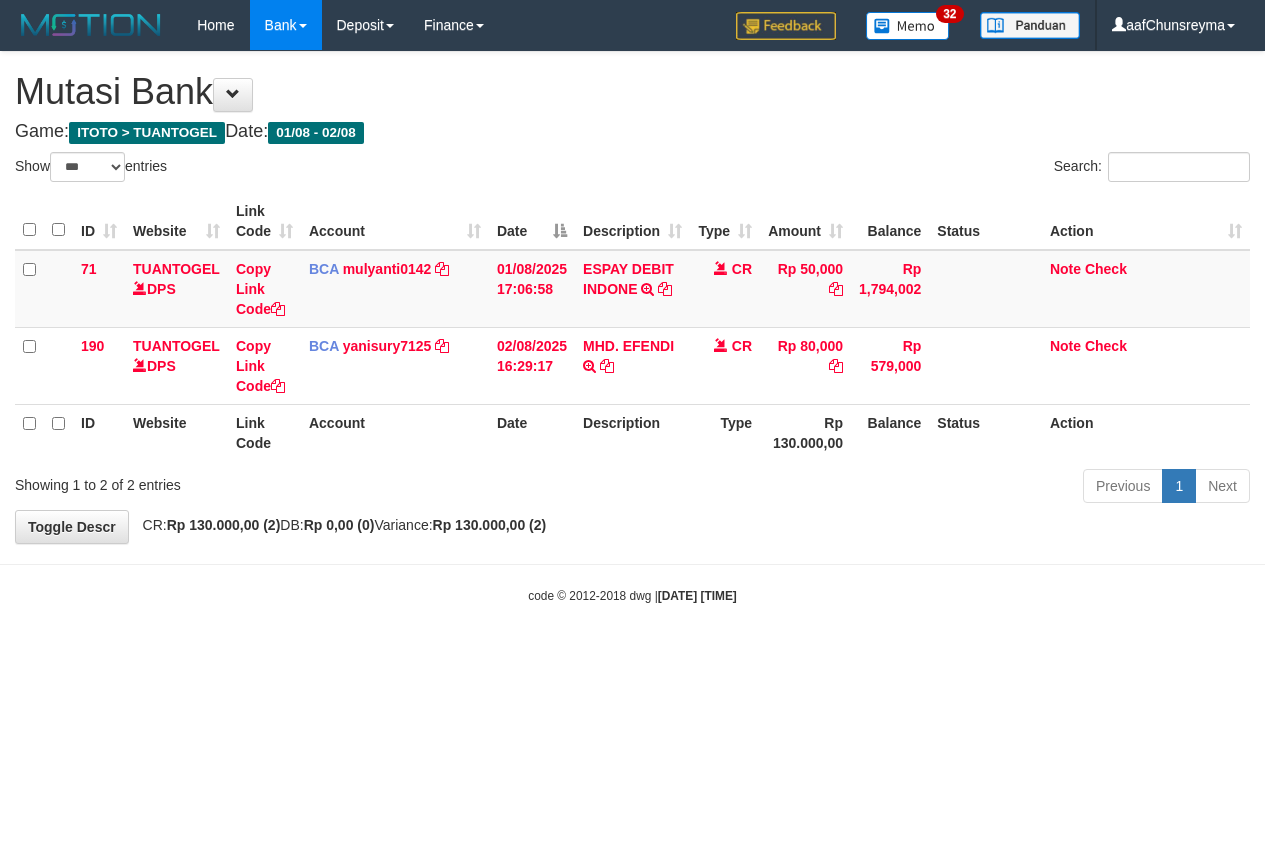 select on "***" 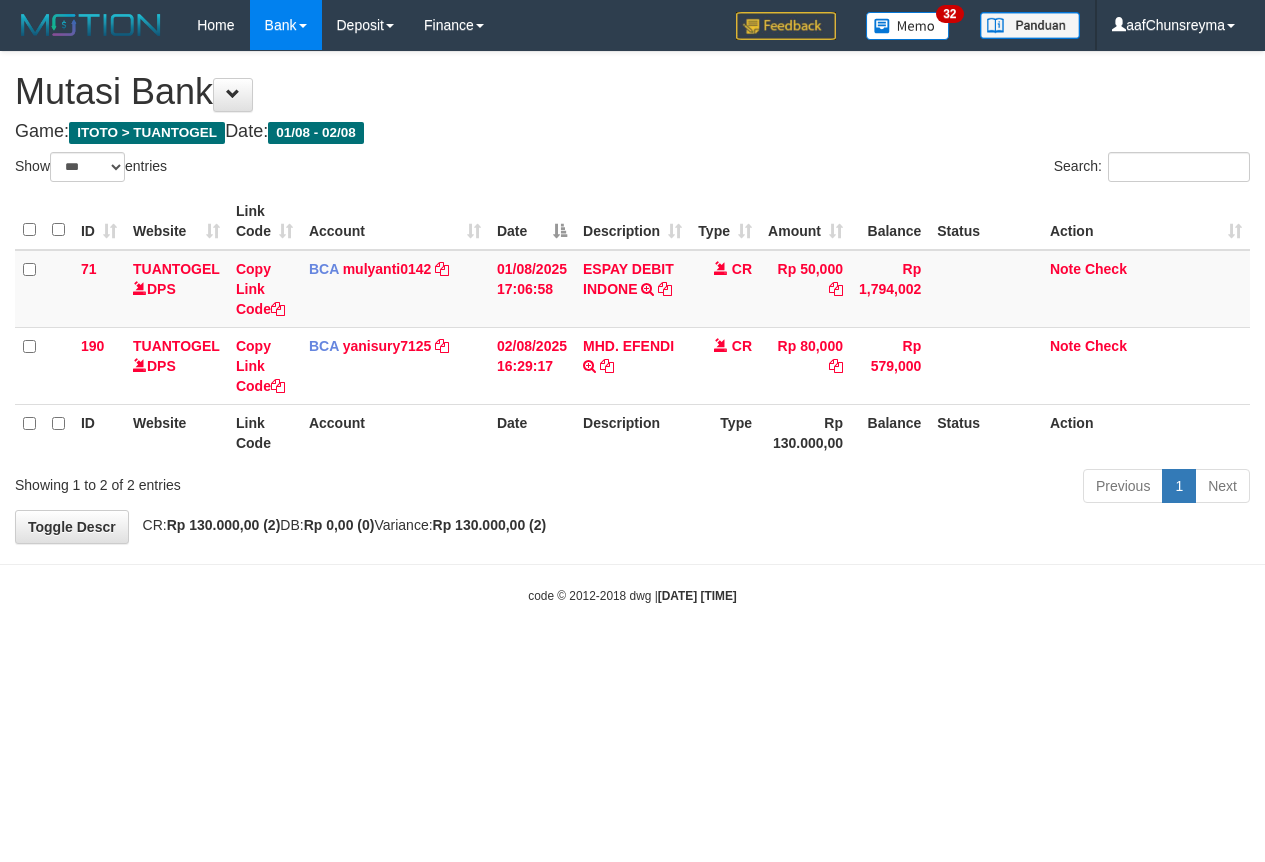 scroll, scrollTop: 0, scrollLeft: 0, axis: both 